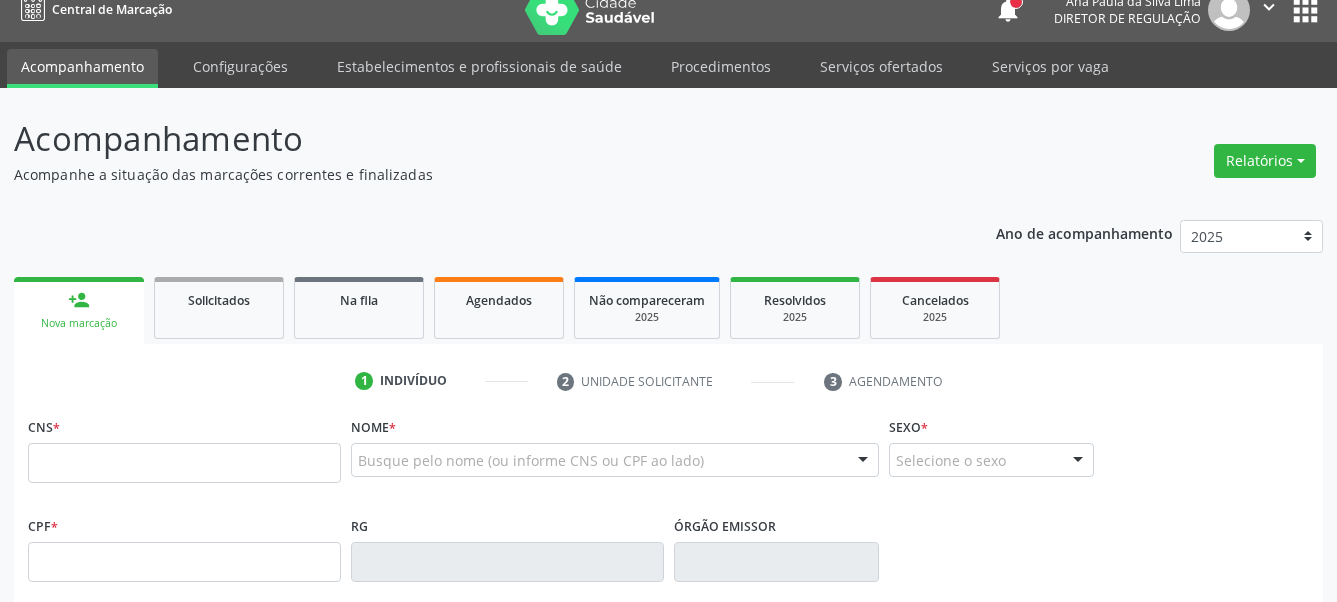 scroll, scrollTop: 0, scrollLeft: 0, axis: both 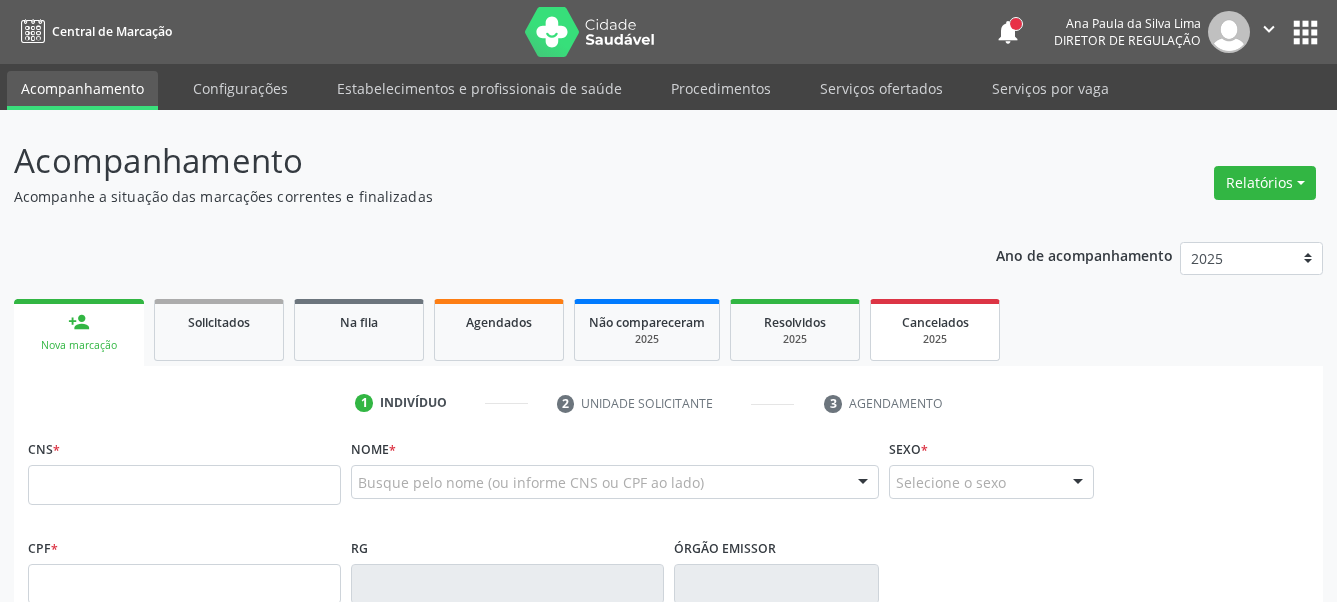 drag, startPoint x: 899, startPoint y: 78, endPoint x: 917, endPoint y: 348, distance: 270.59933 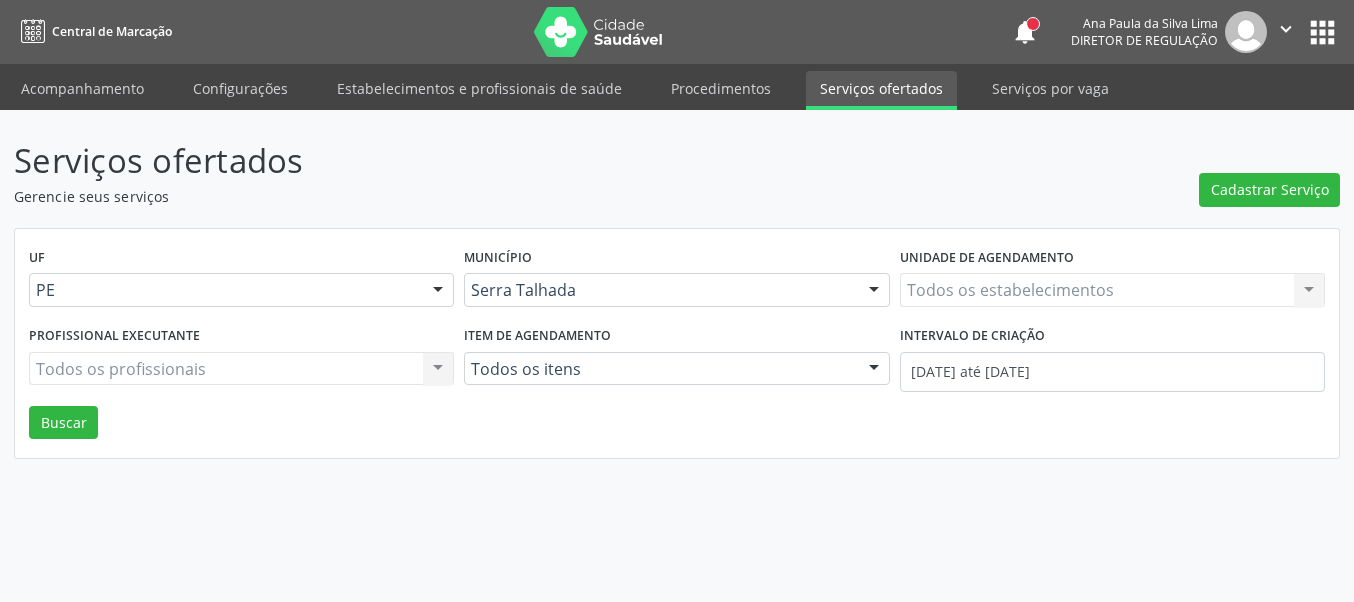 click on "Todos os estabelecimentos         Todos os estabelecimentos
Nenhum resultado encontrado para: "   "
Não há nenhuma opção para ser exibida." at bounding box center (1112, 290) 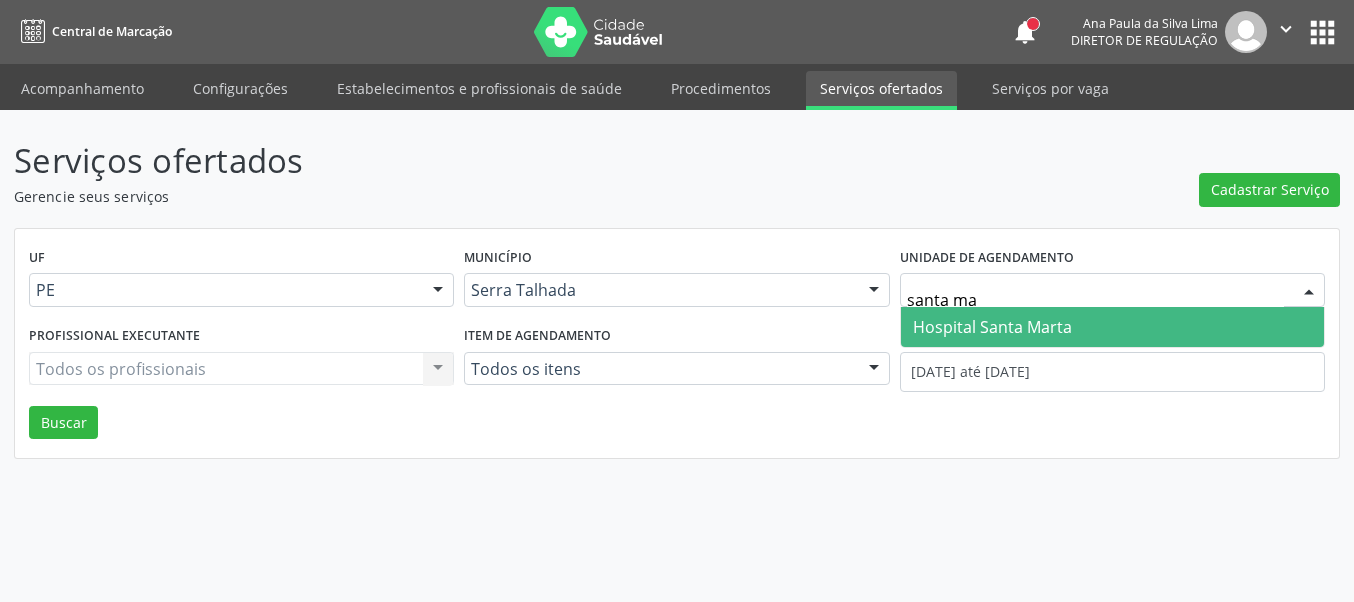 type on "santa mar" 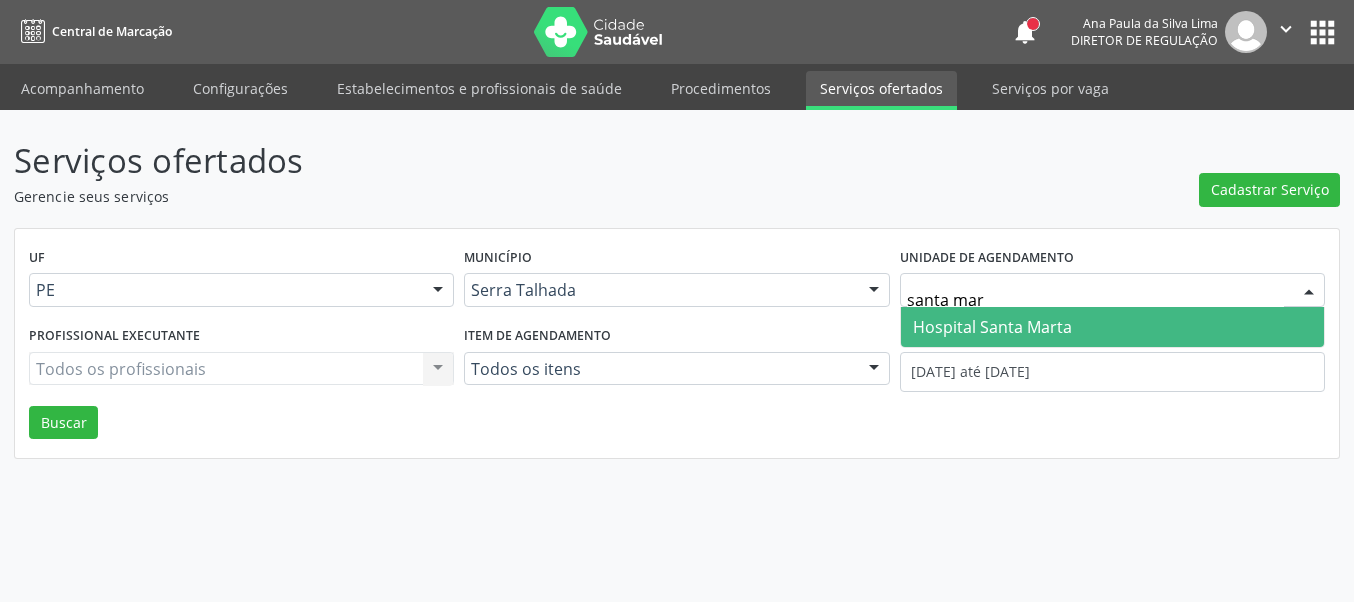 click on "Hospital Santa Marta" at bounding box center (992, 327) 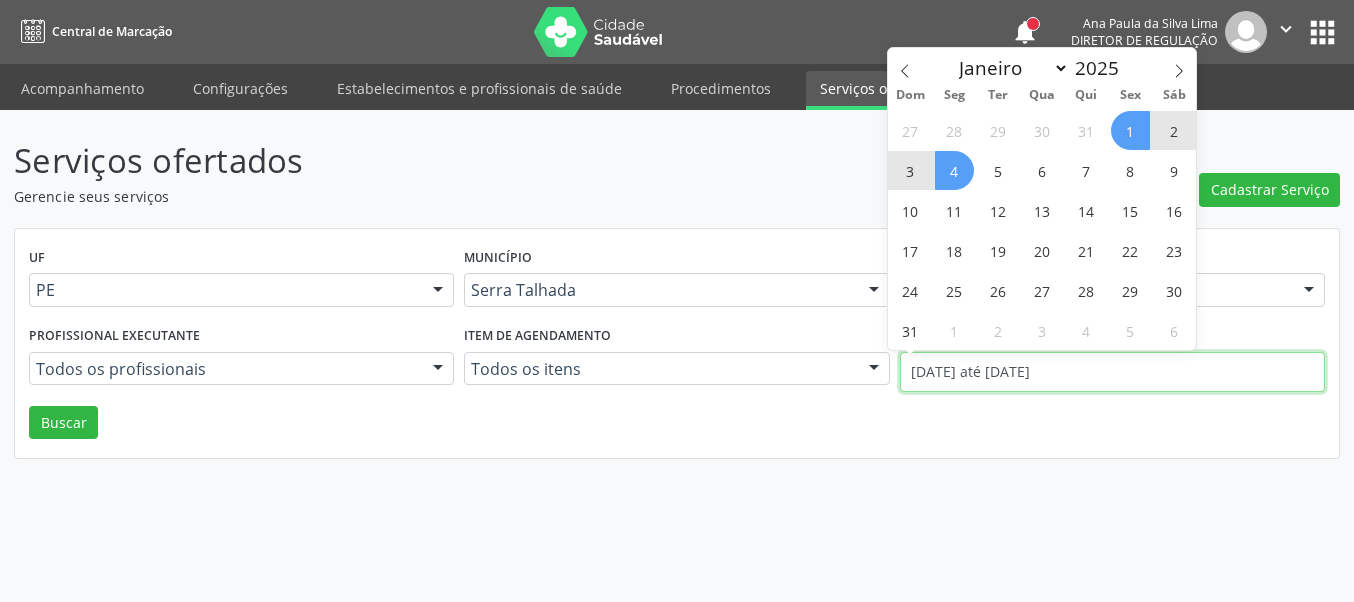 click on "01/08/2025 até 04/08/2025" at bounding box center [1112, 372] 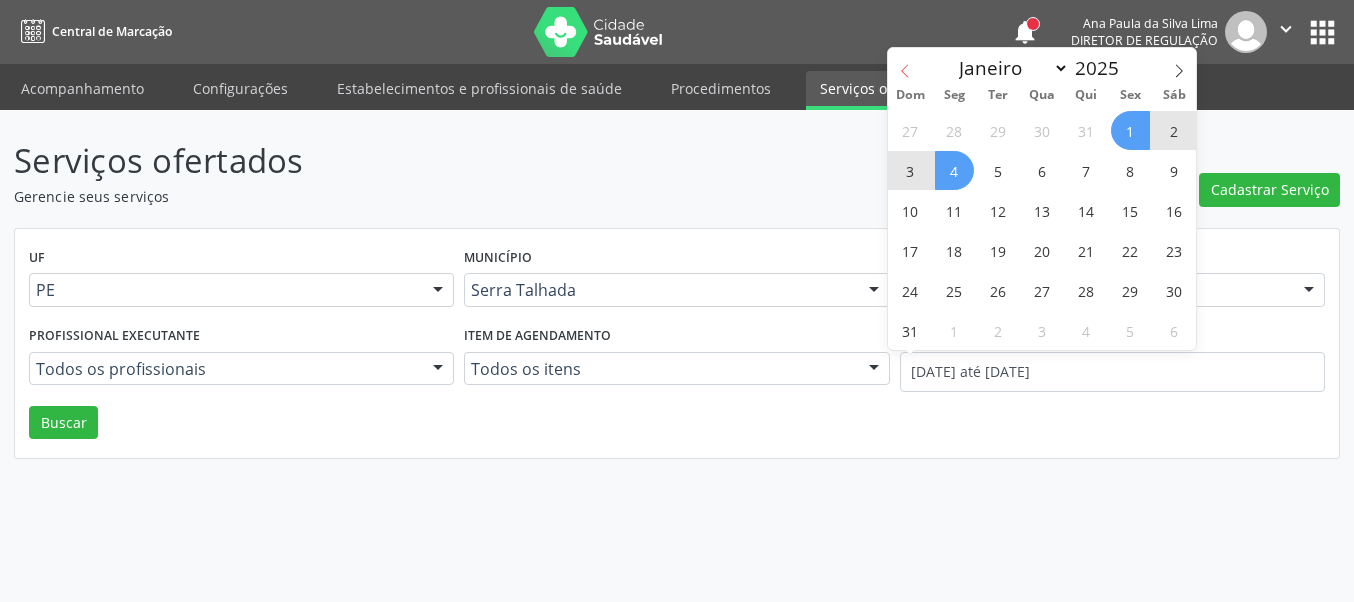 click 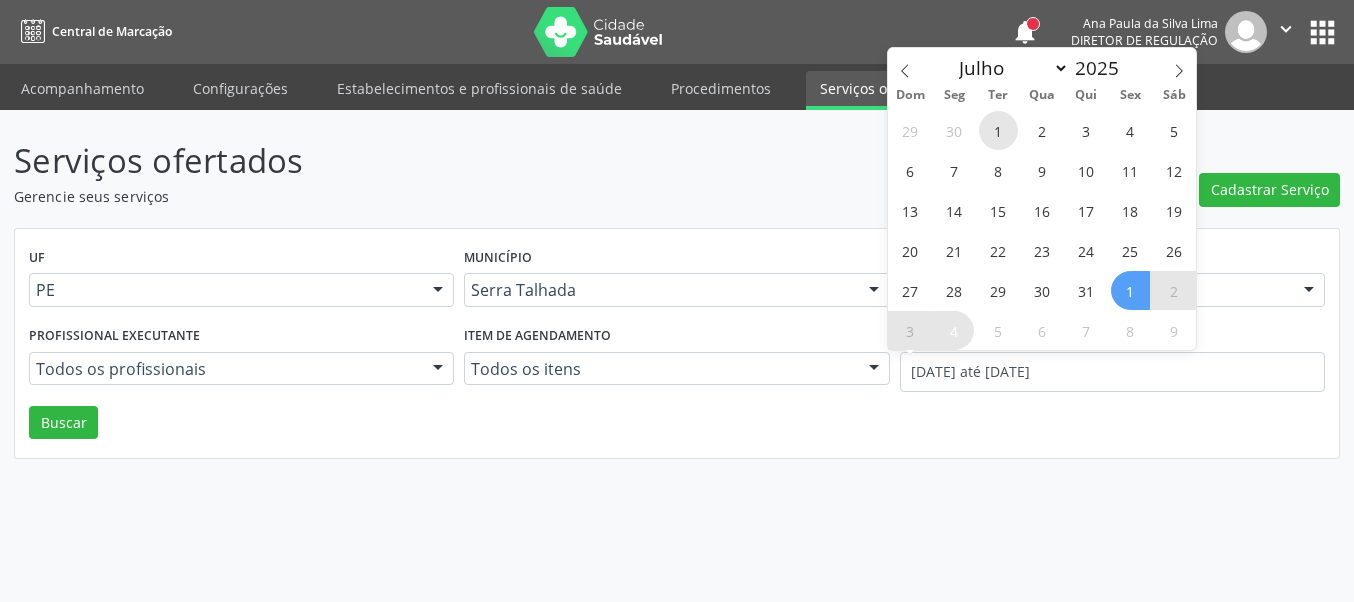 click on "1" at bounding box center [998, 130] 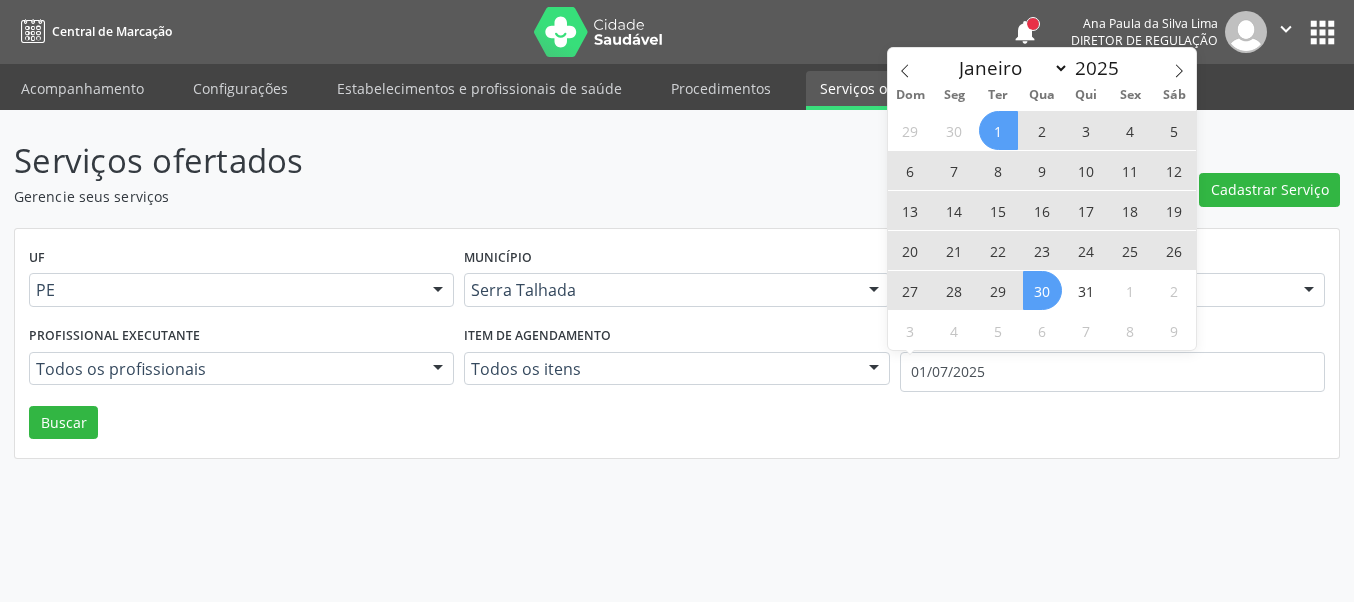 click on "30" at bounding box center (1042, 290) 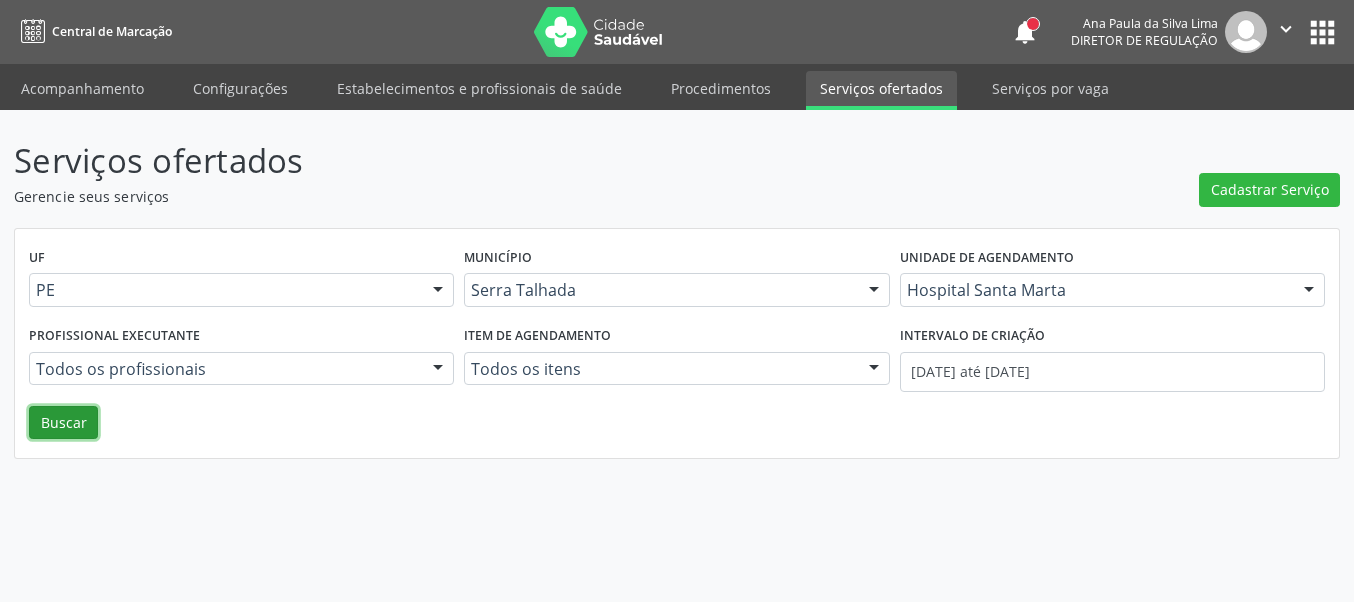 click on "Buscar" at bounding box center [63, 423] 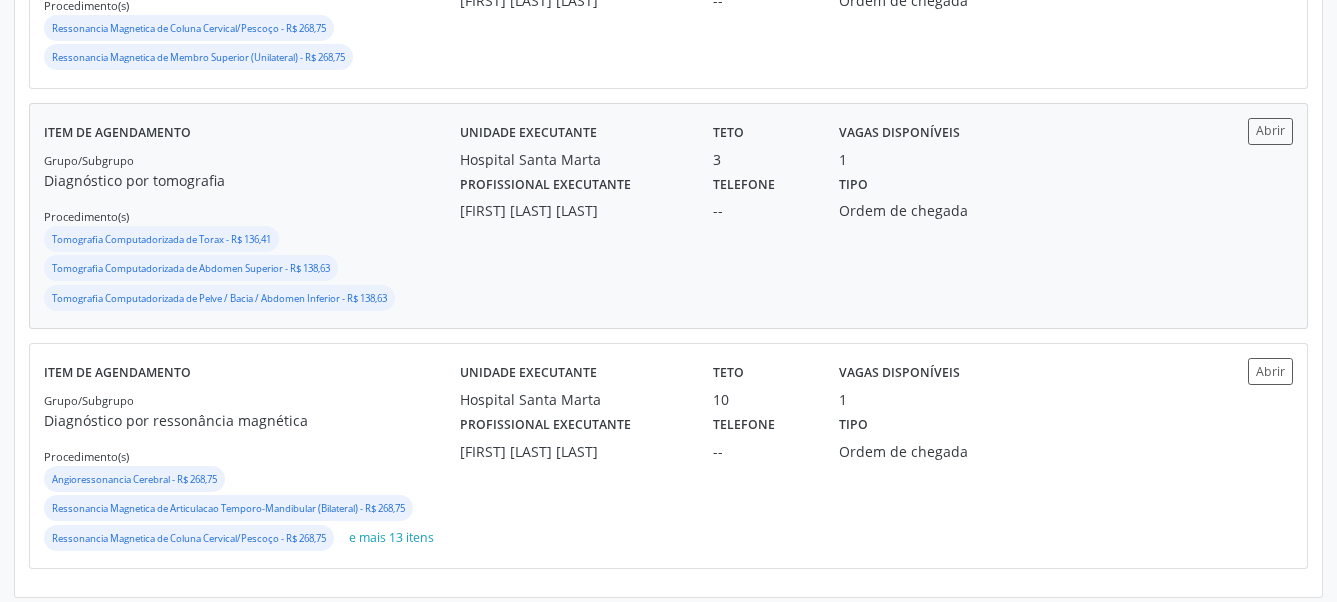 scroll, scrollTop: 1285, scrollLeft: 0, axis: vertical 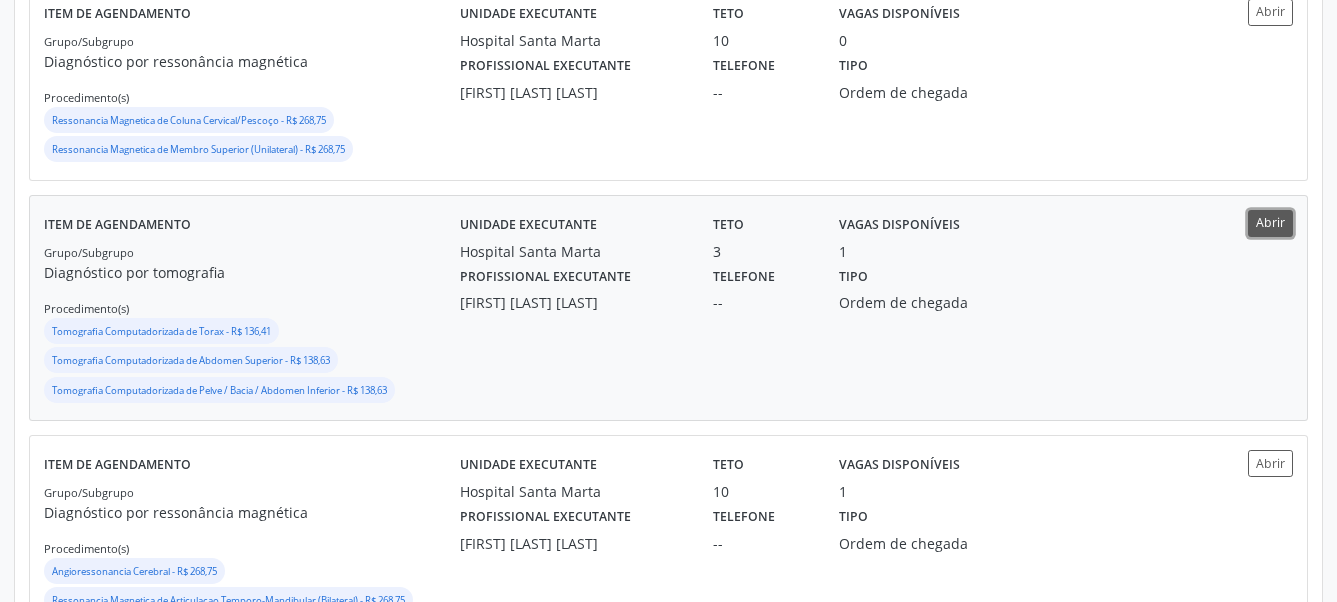 click on "Abrir" at bounding box center (1270, 223) 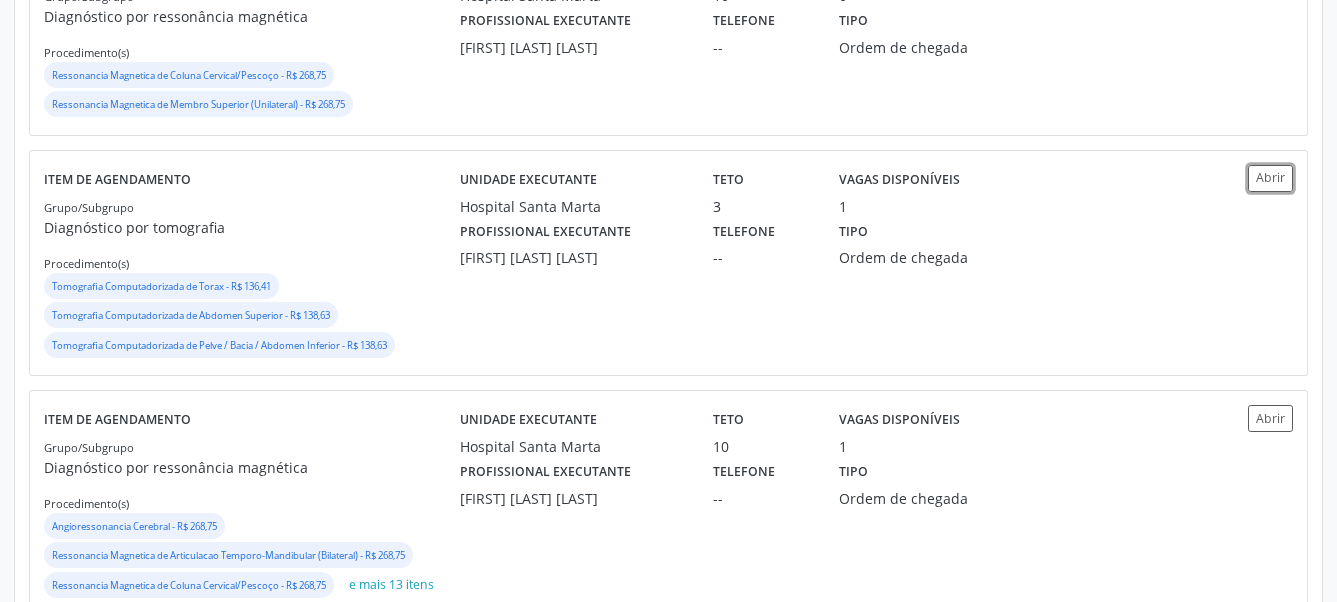 scroll, scrollTop: 1285, scrollLeft: 0, axis: vertical 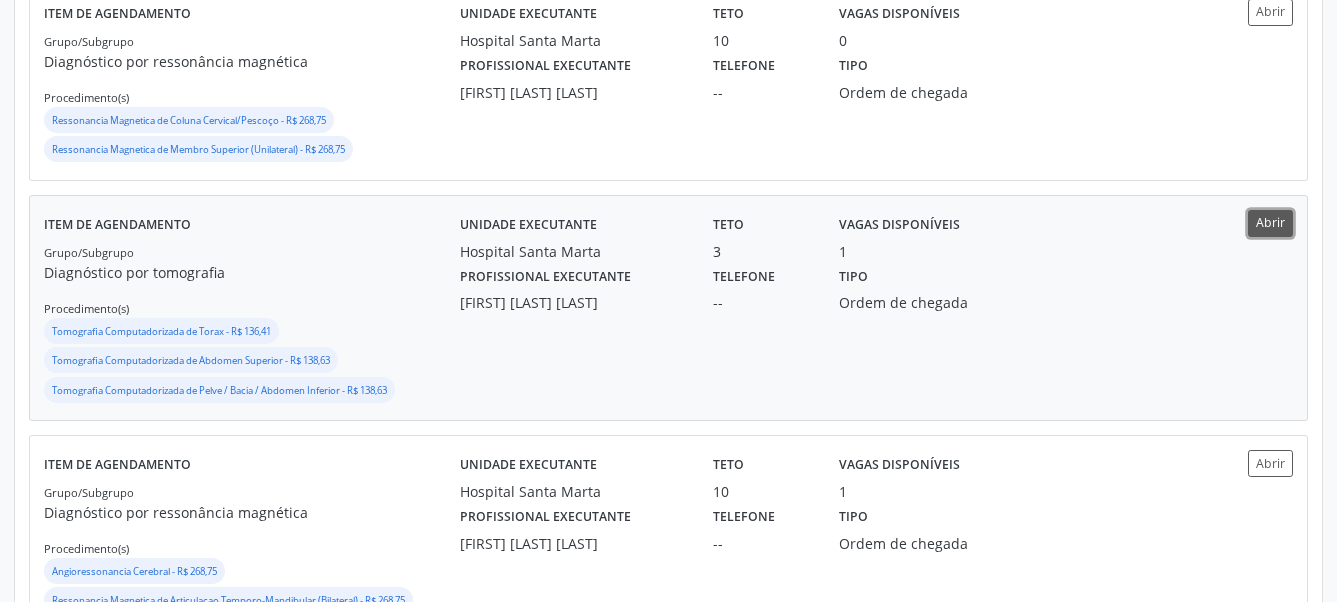 click on "Abrir" at bounding box center (1270, 223) 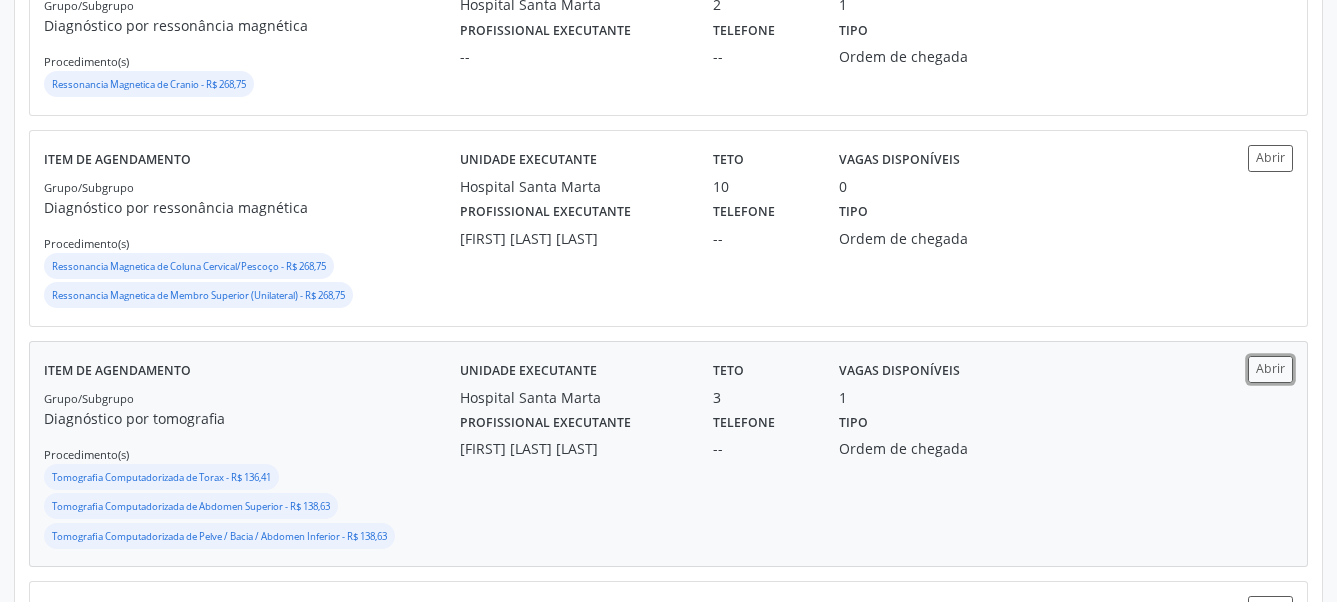 scroll, scrollTop: 979, scrollLeft: 0, axis: vertical 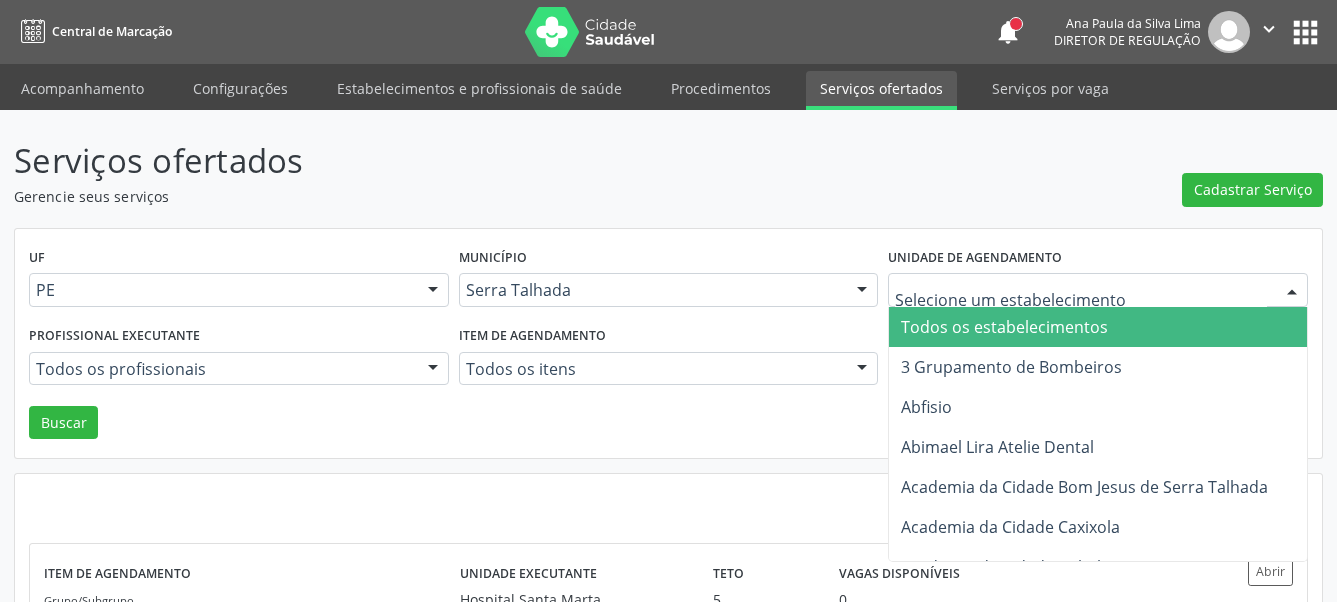 drag, startPoint x: 1132, startPoint y: 278, endPoint x: 751, endPoint y: 366, distance: 391.0307 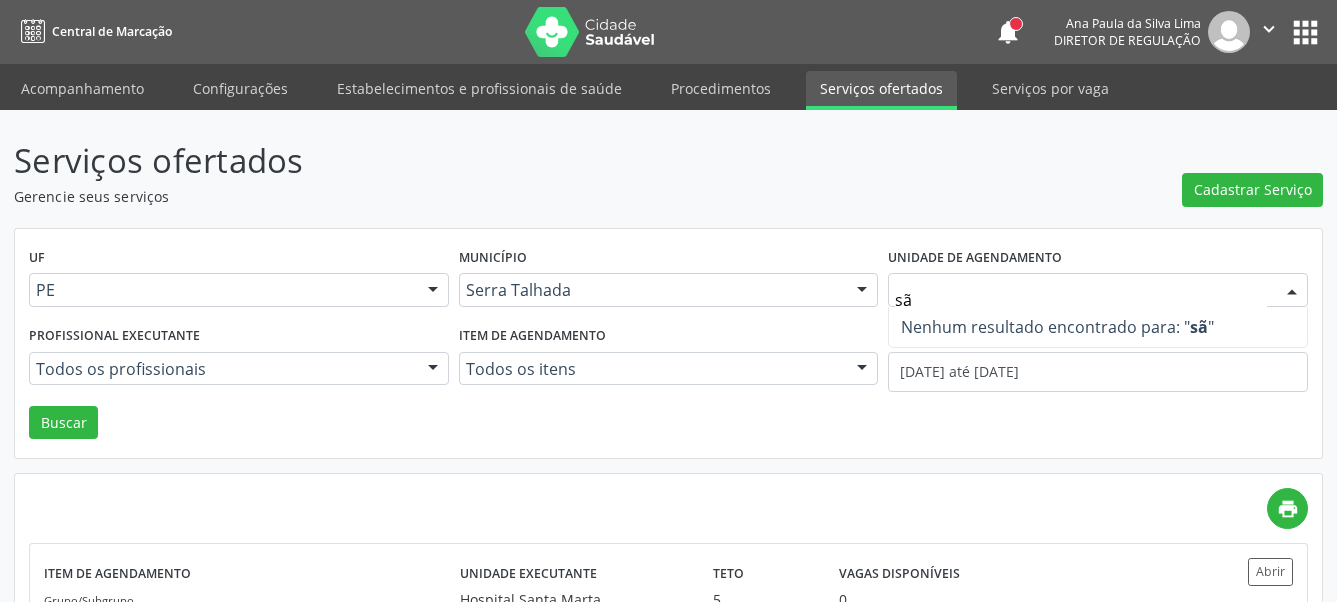 type on "s" 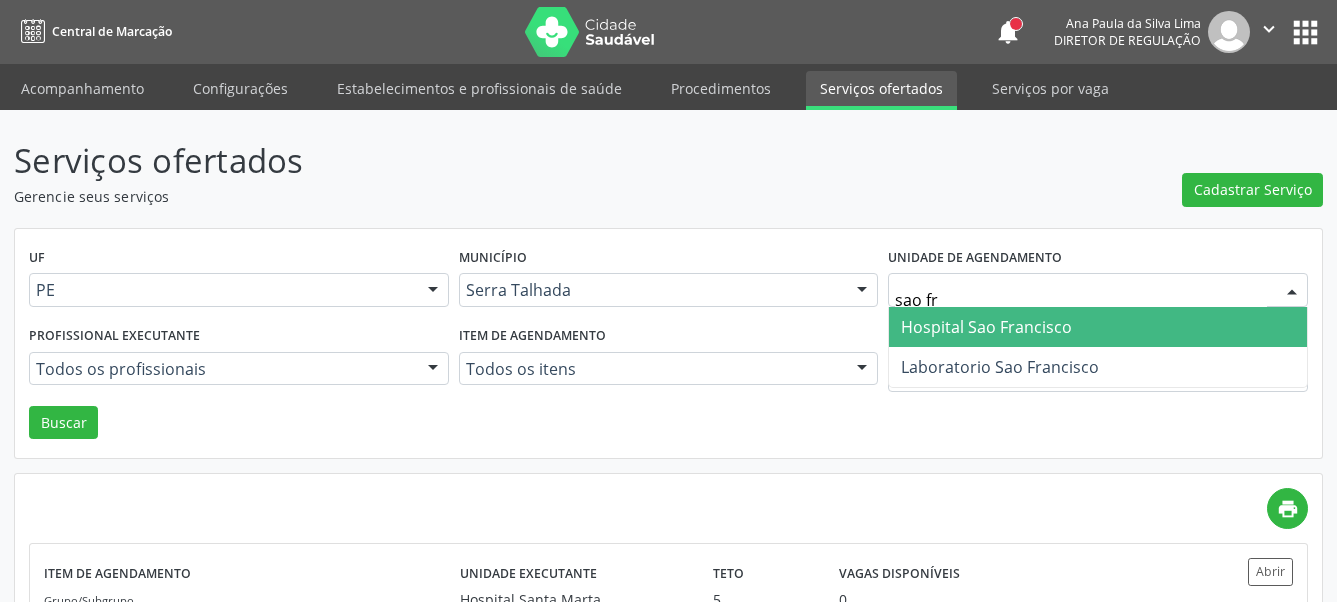 type on "sao fra" 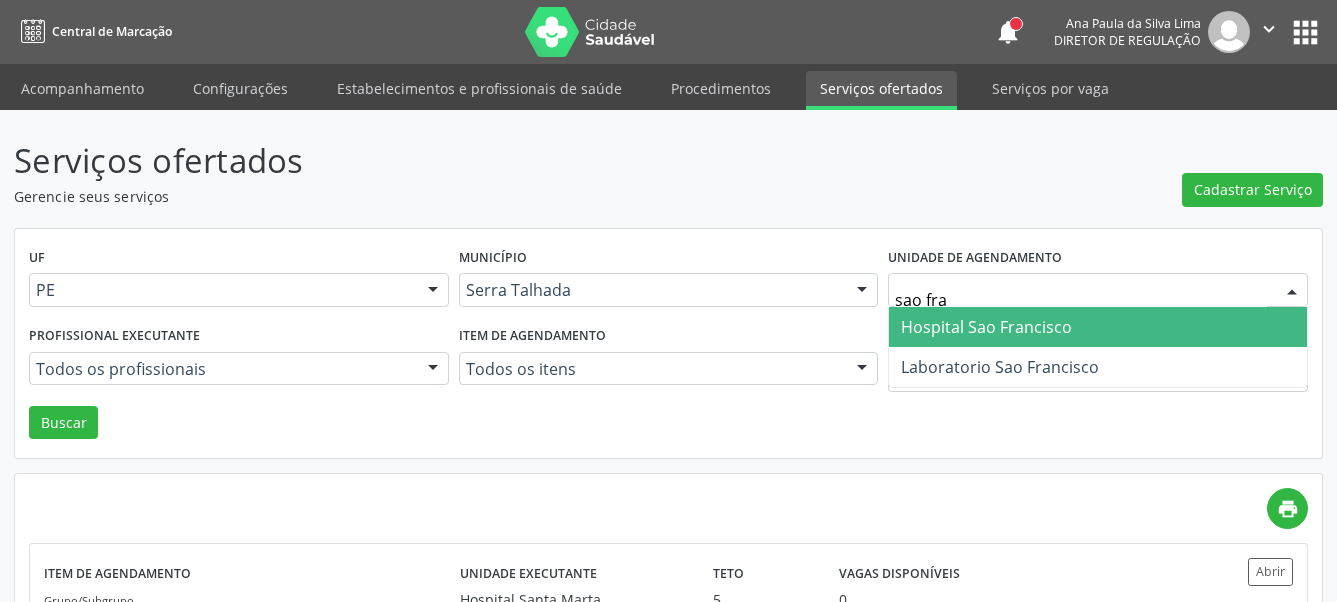 click on "Hospital Sao Francisco" at bounding box center (986, 327) 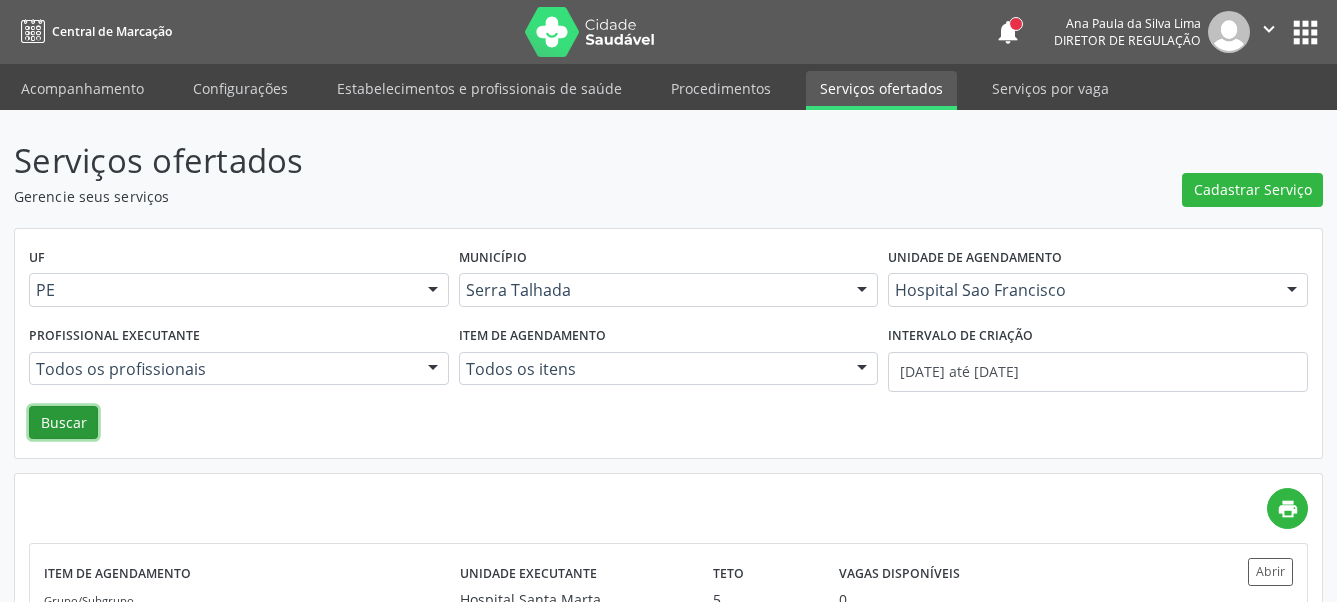 click on "Buscar" at bounding box center [63, 423] 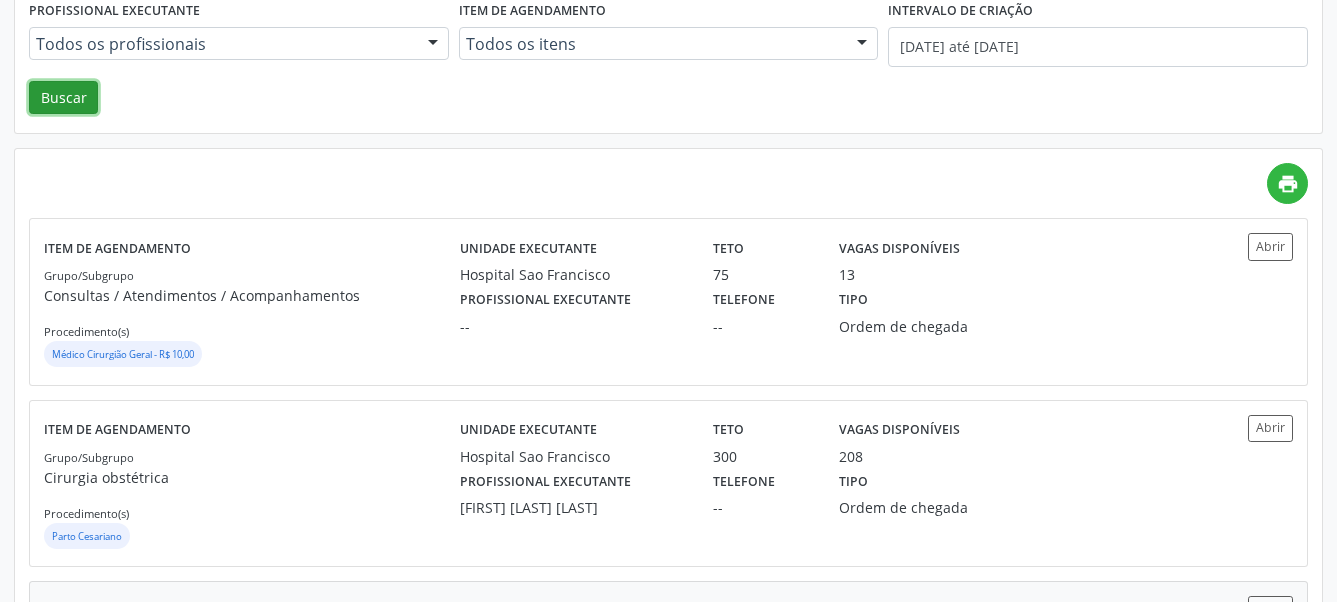 scroll, scrollTop: 408, scrollLeft: 0, axis: vertical 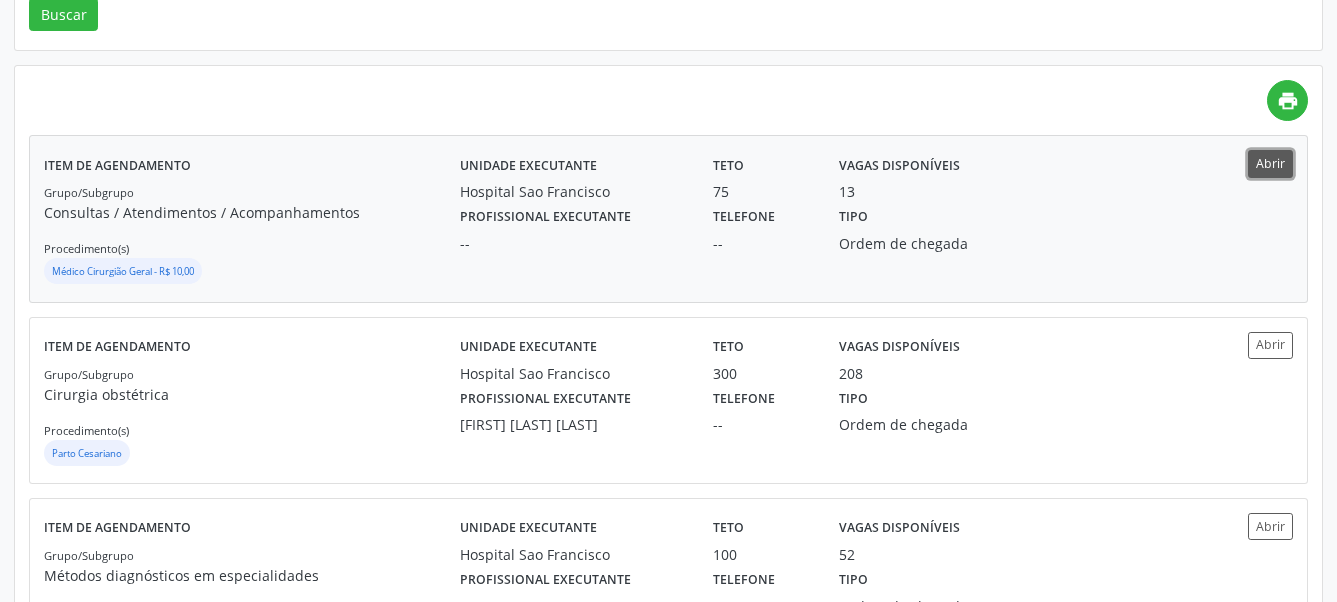 click on "Abrir" at bounding box center (1270, 163) 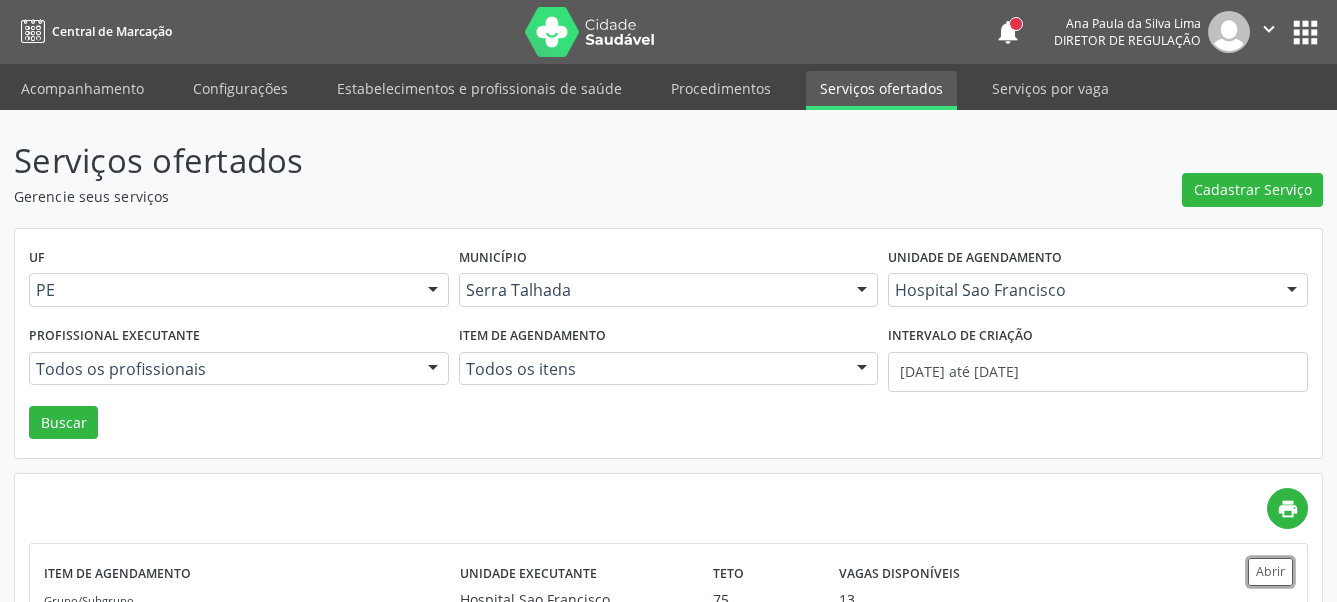 scroll, scrollTop: 0, scrollLeft: 0, axis: both 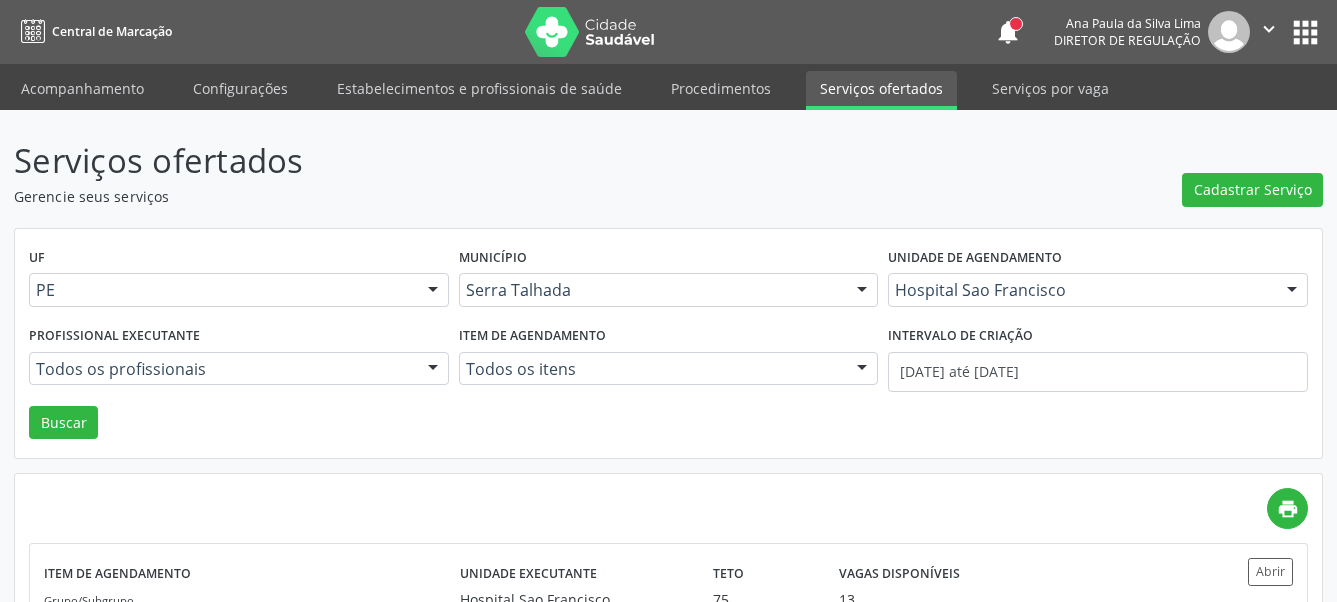 click on "apps" at bounding box center (1305, 32) 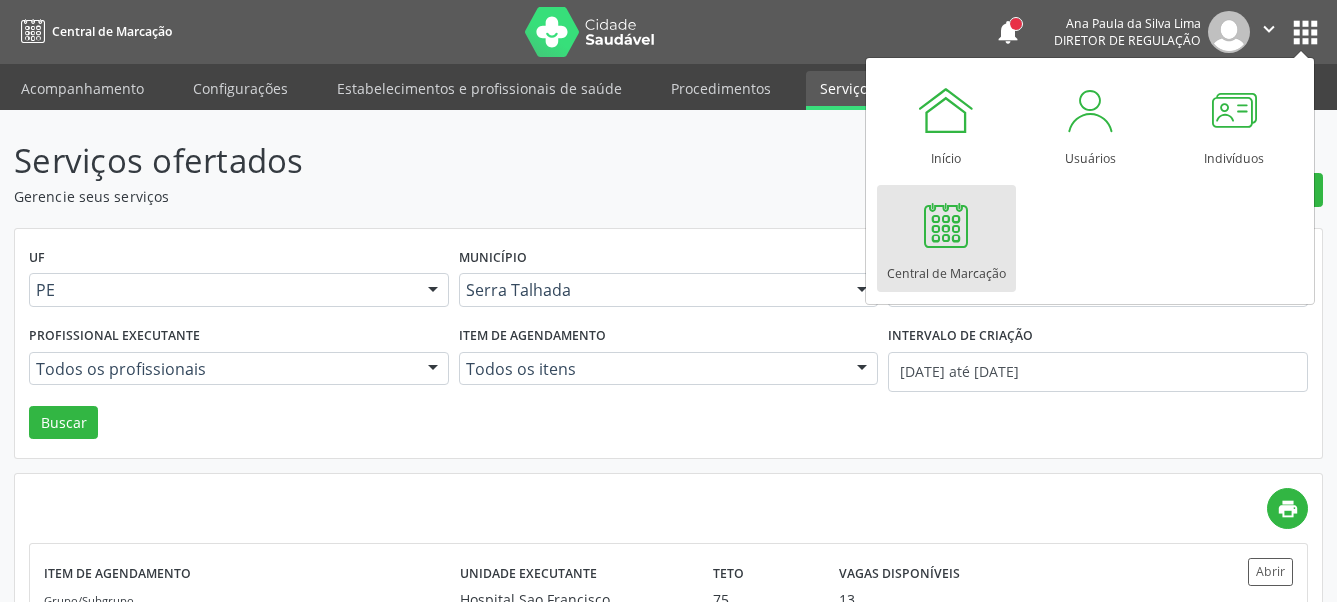 click on "Central de Marcação" at bounding box center [946, 238] 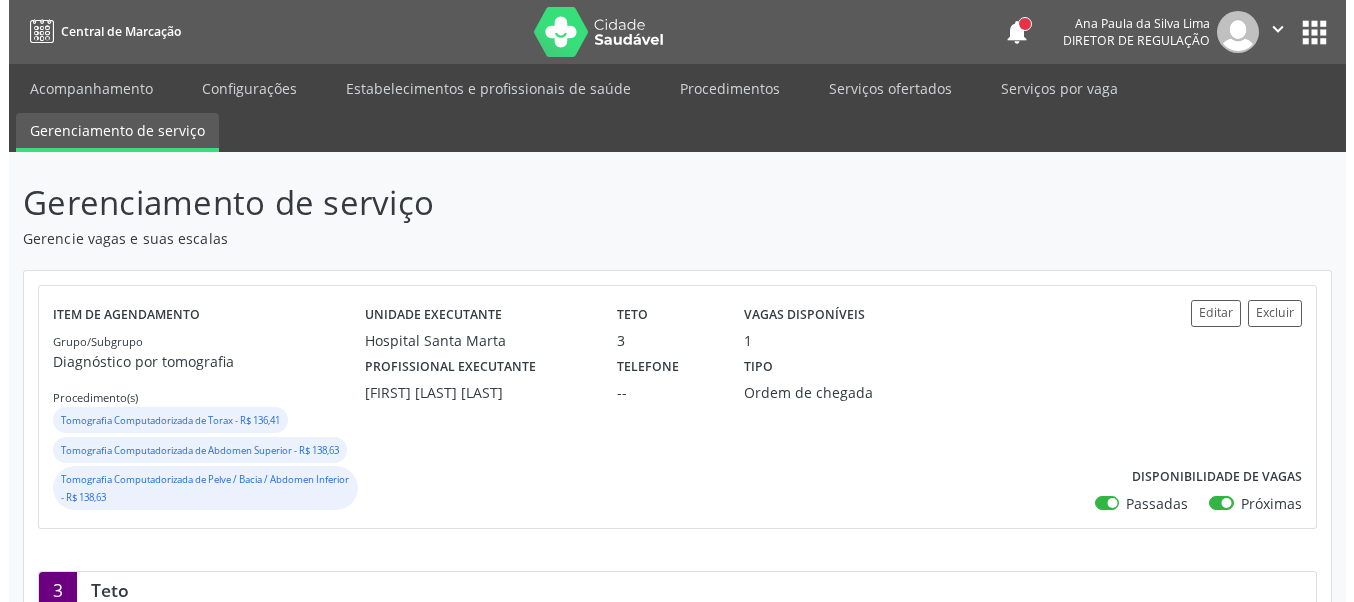 scroll, scrollTop: 204, scrollLeft: 0, axis: vertical 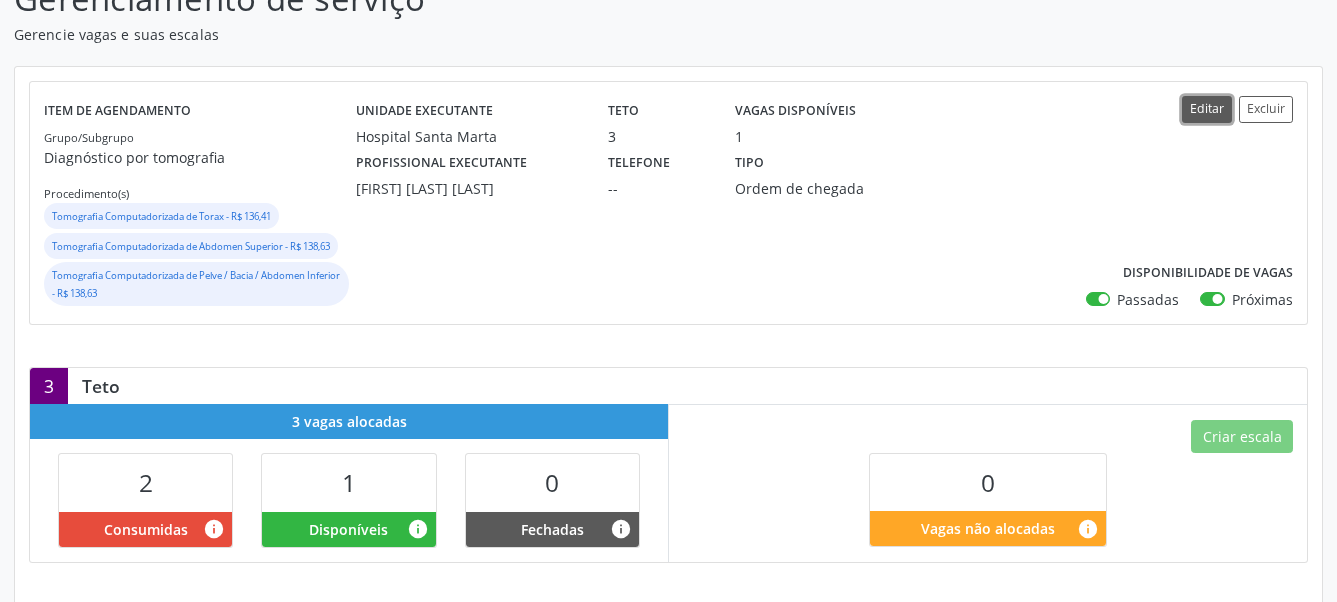 click on "Editar" at bounding box center (1207, 109) 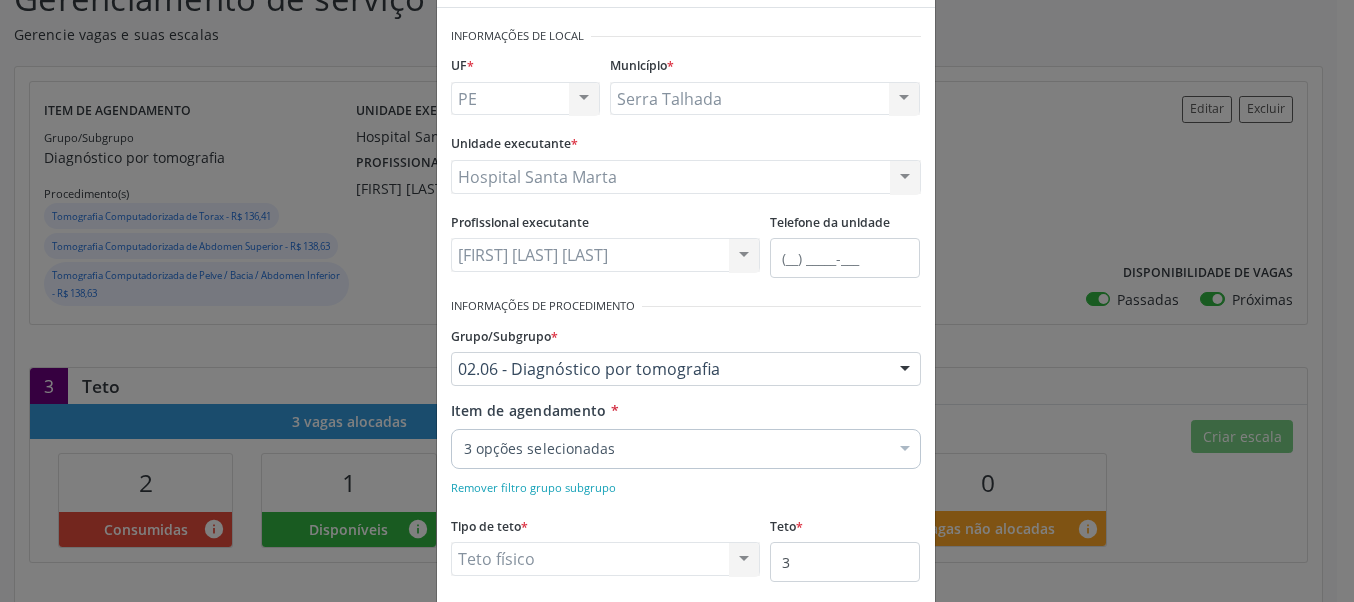 scroll, scrollTop: 114, scrollLeft: 0, axis: vertical 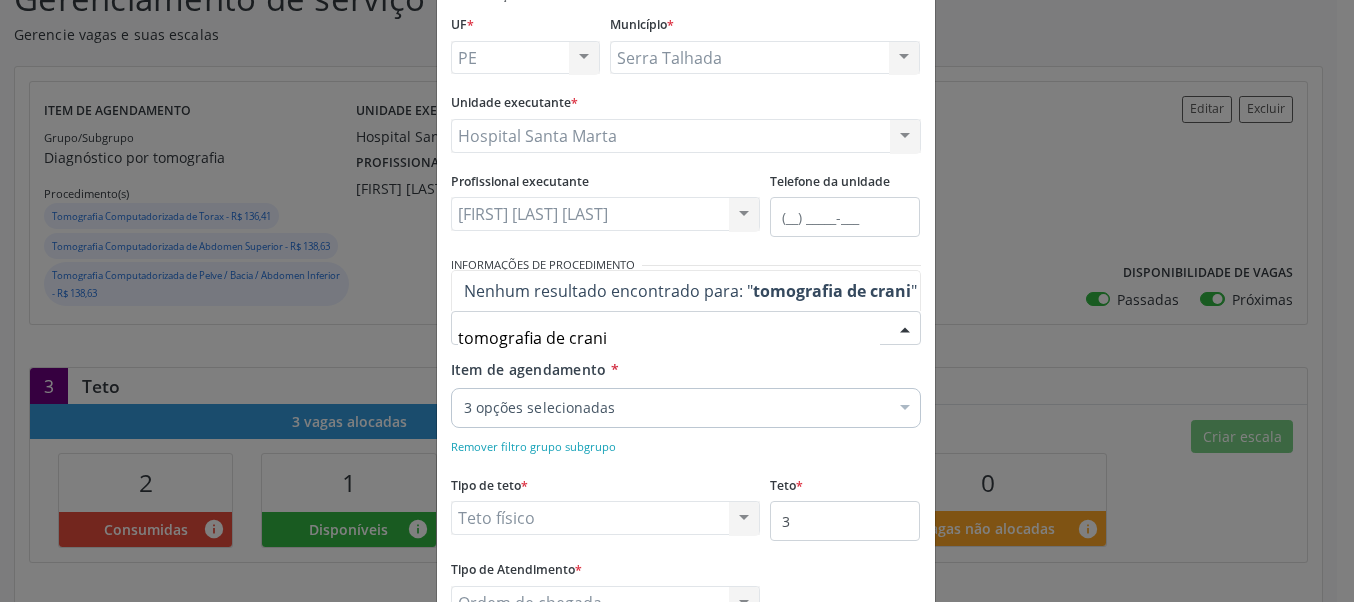 click on "tomografia de crani" at bounding box center [832, 291] 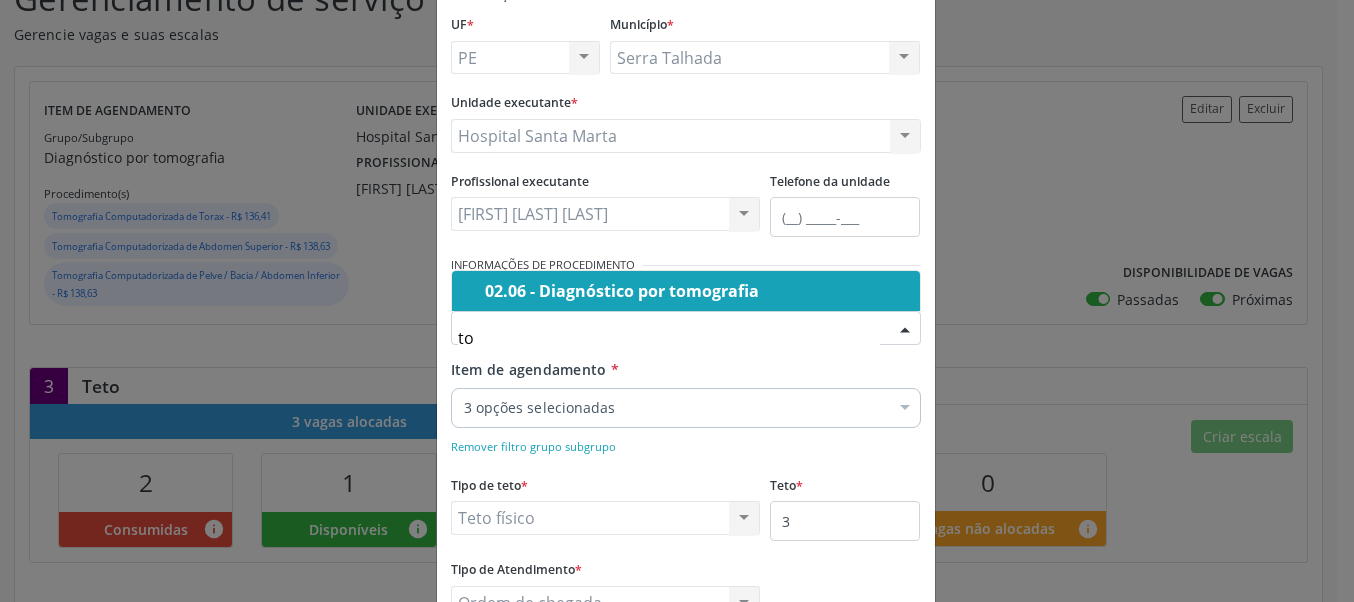 type on "t" 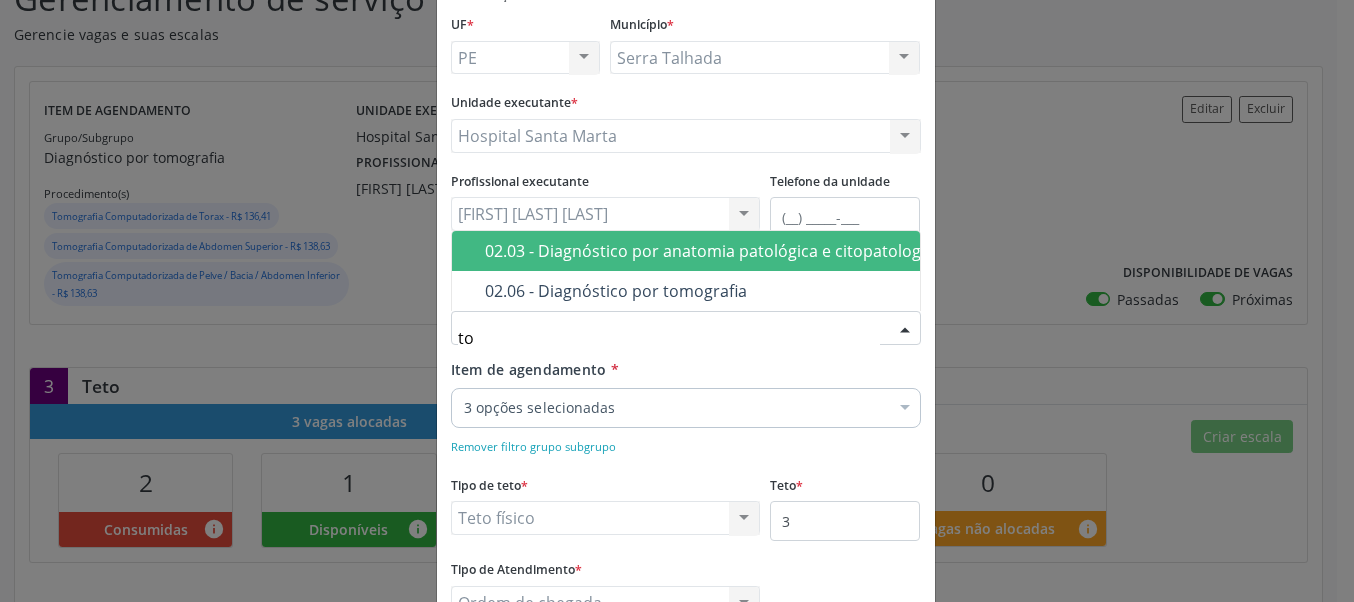 type on "t" 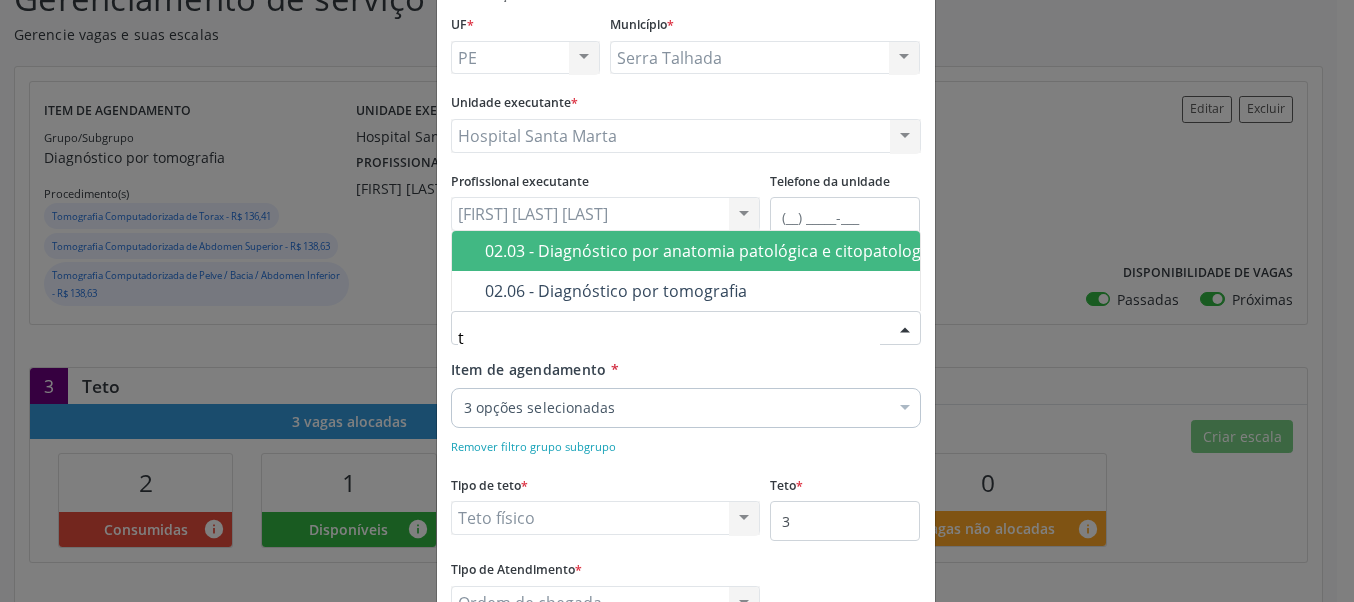 type 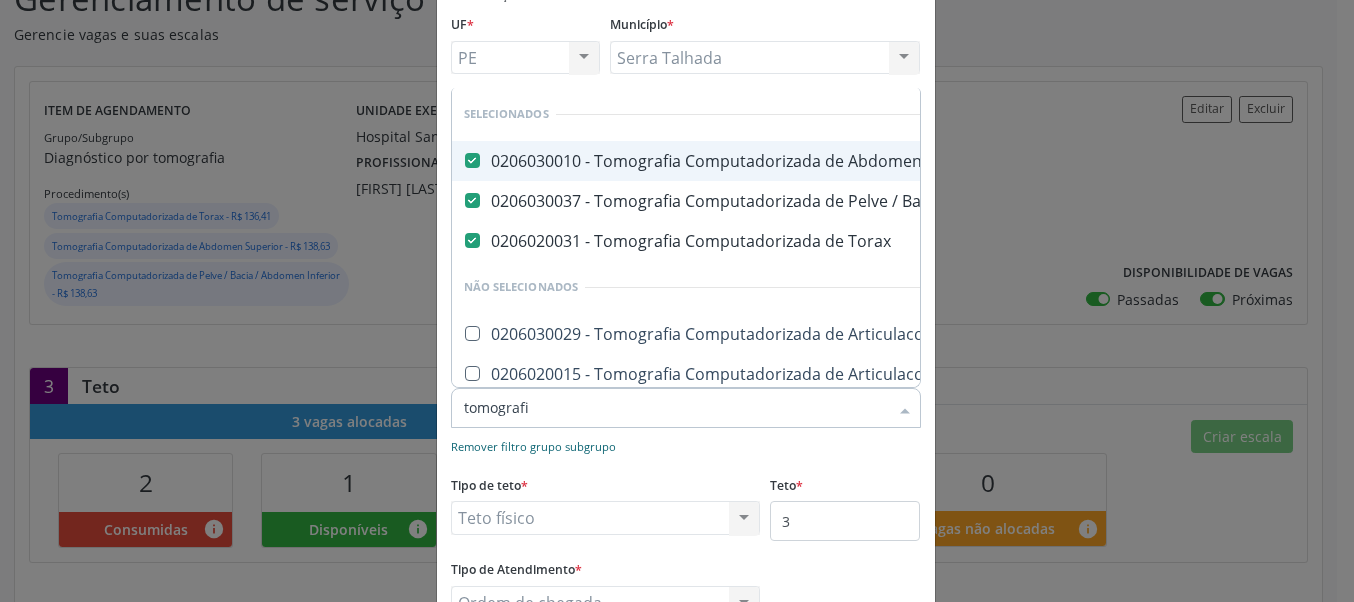 type on "tomografia" 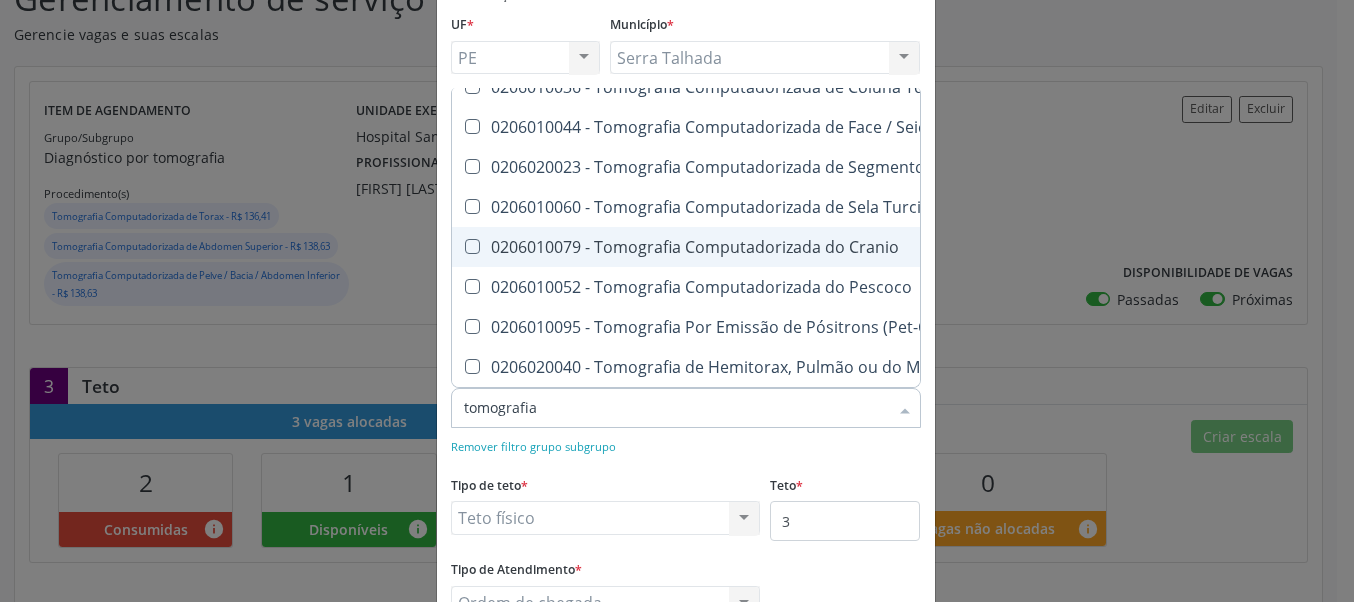scroll, scrollTop: 424, scrollLeft: 0, axis: vertical 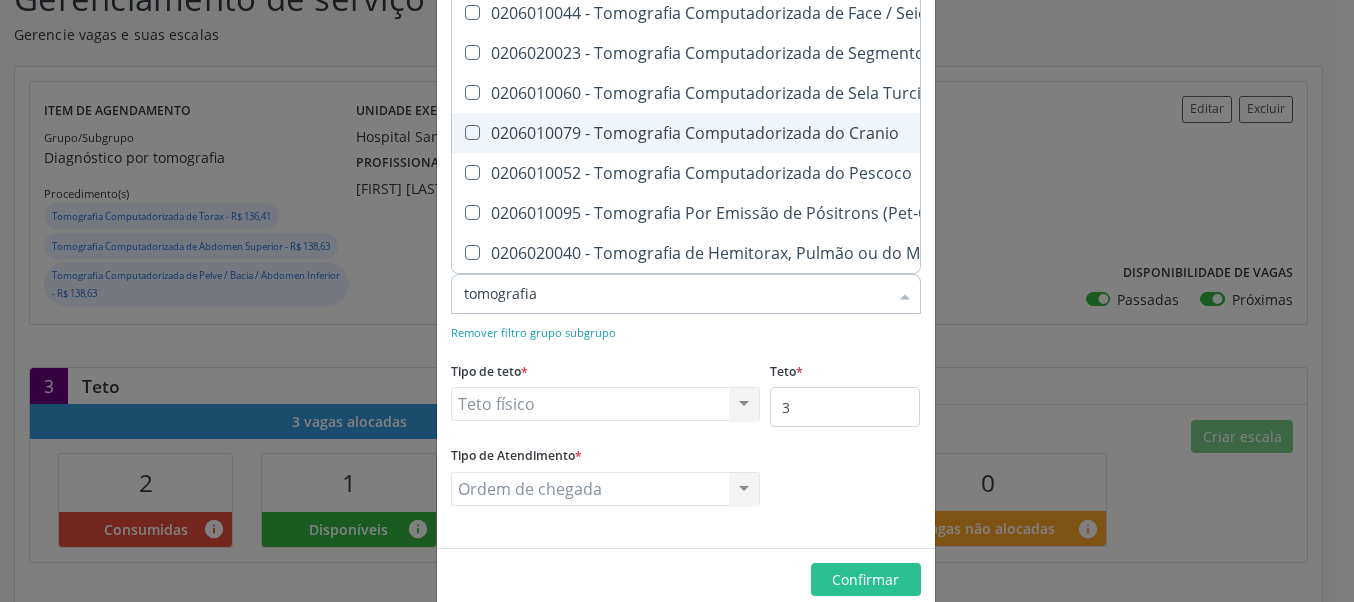 click on "0206010079 - Tomografia Computadorizada do Cranio" at bounding box center [914, 133] 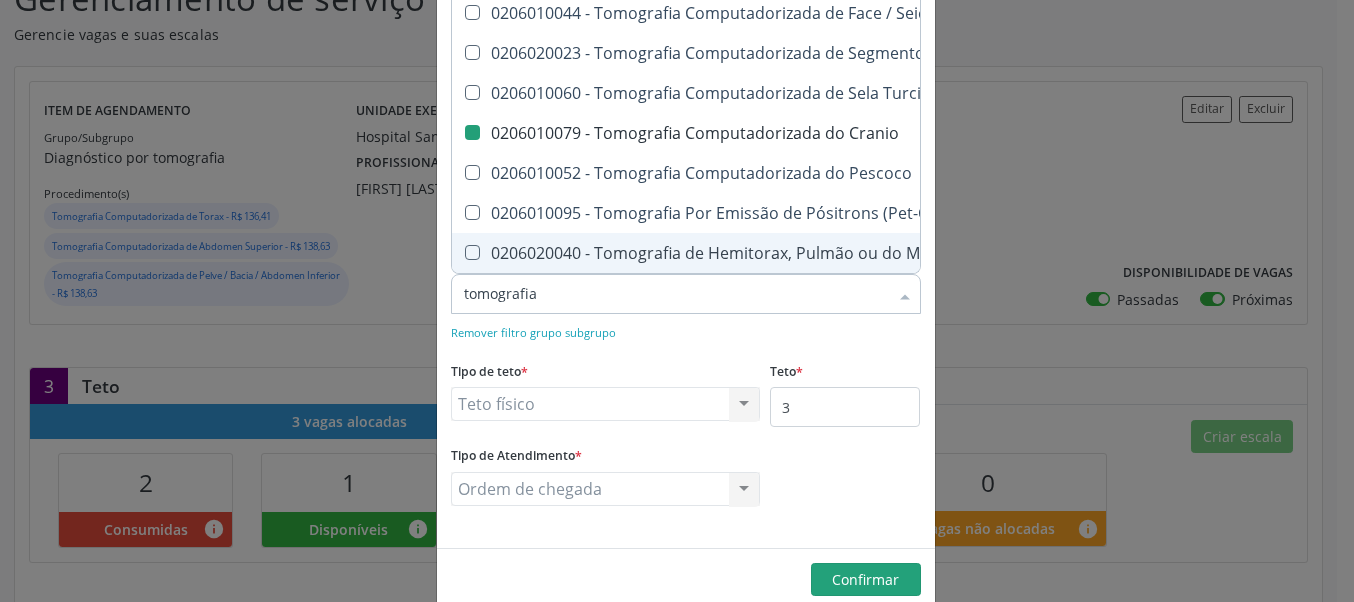 checkbox on "false" 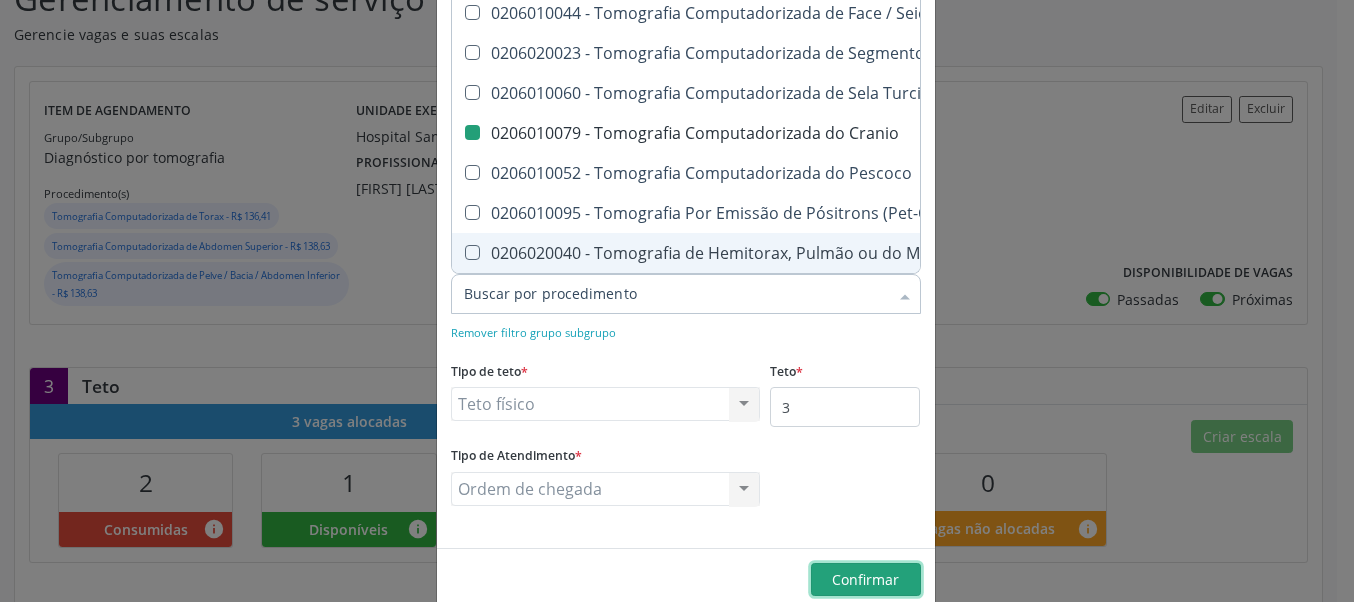 click on "Confirmar" at bounding box center [865, 579] 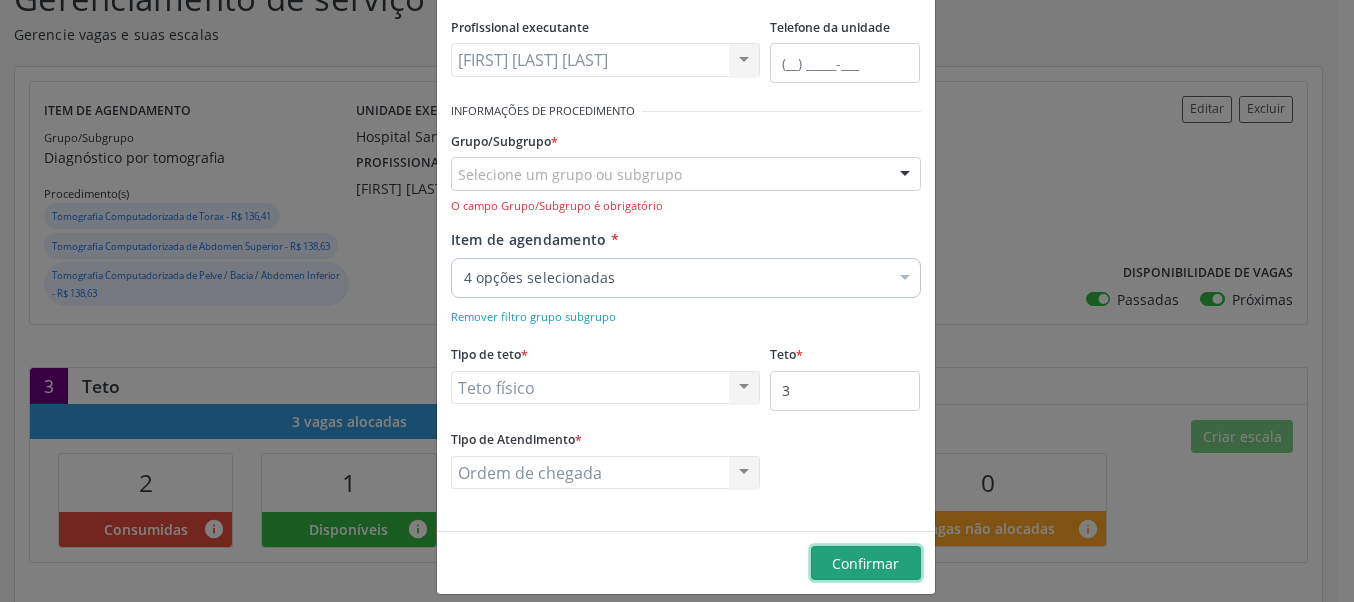 scroll, scrollTop: 285, scrollLeft: 0, axis: vertical 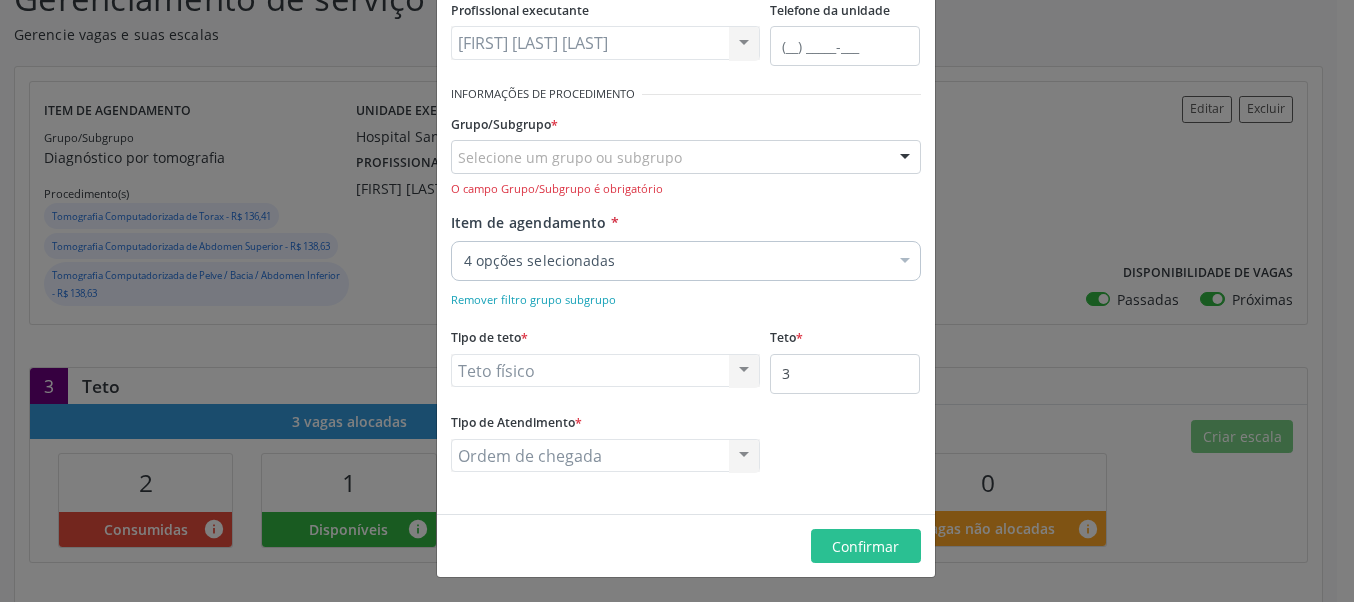 click on "Editar Serviço × Informações de Local
UF
*
[STATE]         [STATE]
Nenhum resultado encontrado para: "   "
Não há nenhuma opção para ser exibida.
Município
*
[CITY]         [CITY]
Nenhum resultado encontrado para: "   "
Não há nenhuma opção para ser exibida.
Unidade executante
*
Hospital Santa Marta         3 Grupamento de Bombeiros   Abfisio   Abimael Lira Atelie Dental   Academia da Cidade Bom Jesus de Serra Talhada   Academia da Cidade Caxixola   Academia da Cidade Cohab I   Academia da Cidade Estacao do Forro   Academia da Cidade Vila Bela   Academia da Cidade de Serra Talhada   Academia da Cidade do Mutirao   Academia da Saude Cohab II   Alanalaiz Magalhaes Pereira   Alves Guimaraes Servicos de Medicina e Nutricao   Ambulatorio de Saude Mental Infanto Juvenil Asmij   Amor Saude   Anaclin   Analise Laboratorio Clinico     Andreia Lima Diniz Ltda" at bounding box center (677, 301) 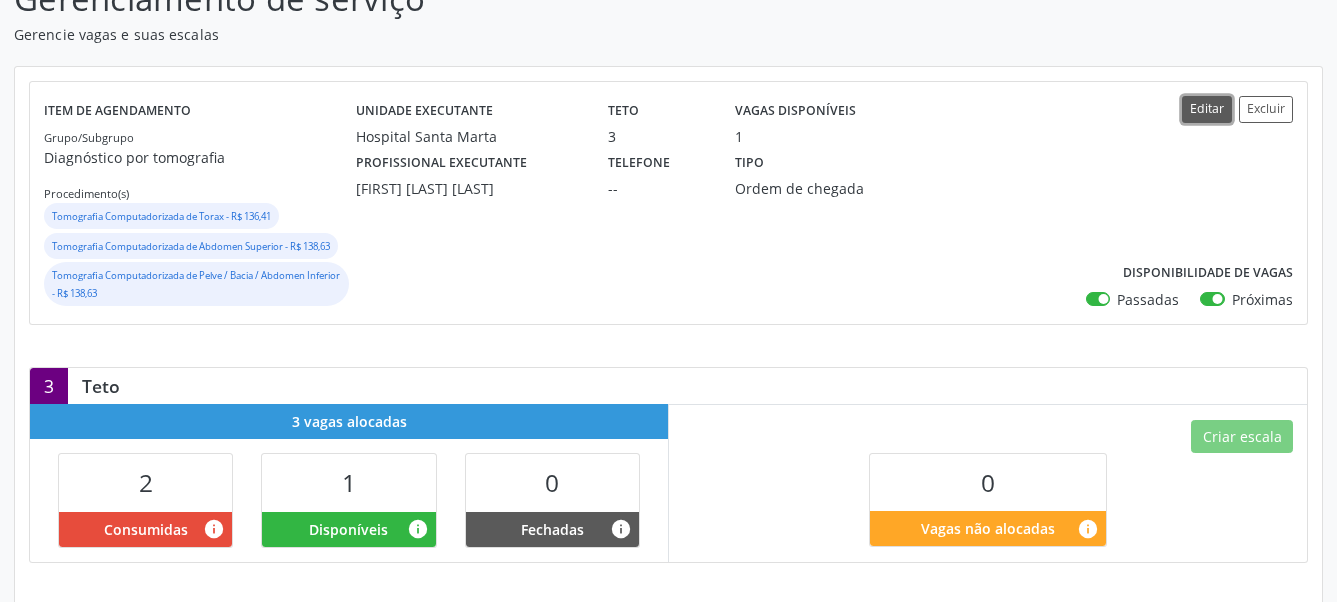 click on "Editar" at bounding box center [1207, 109] 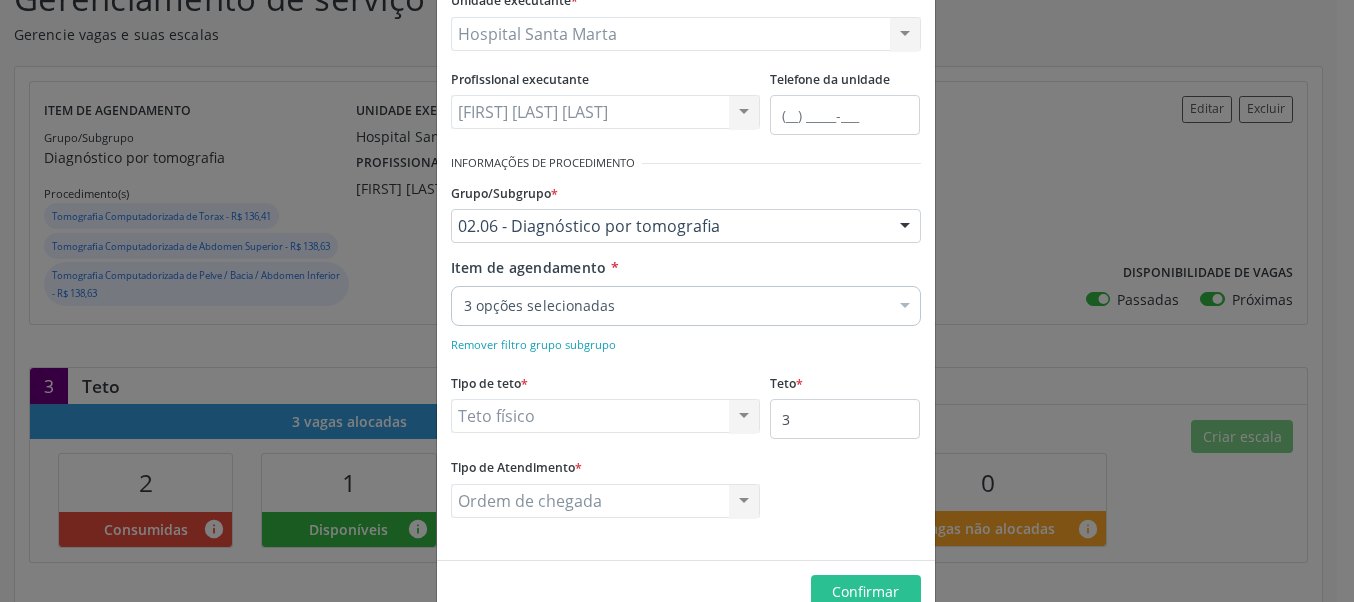 scroll, scrollTop: 228, scrollLeft: 0, axis: vertical 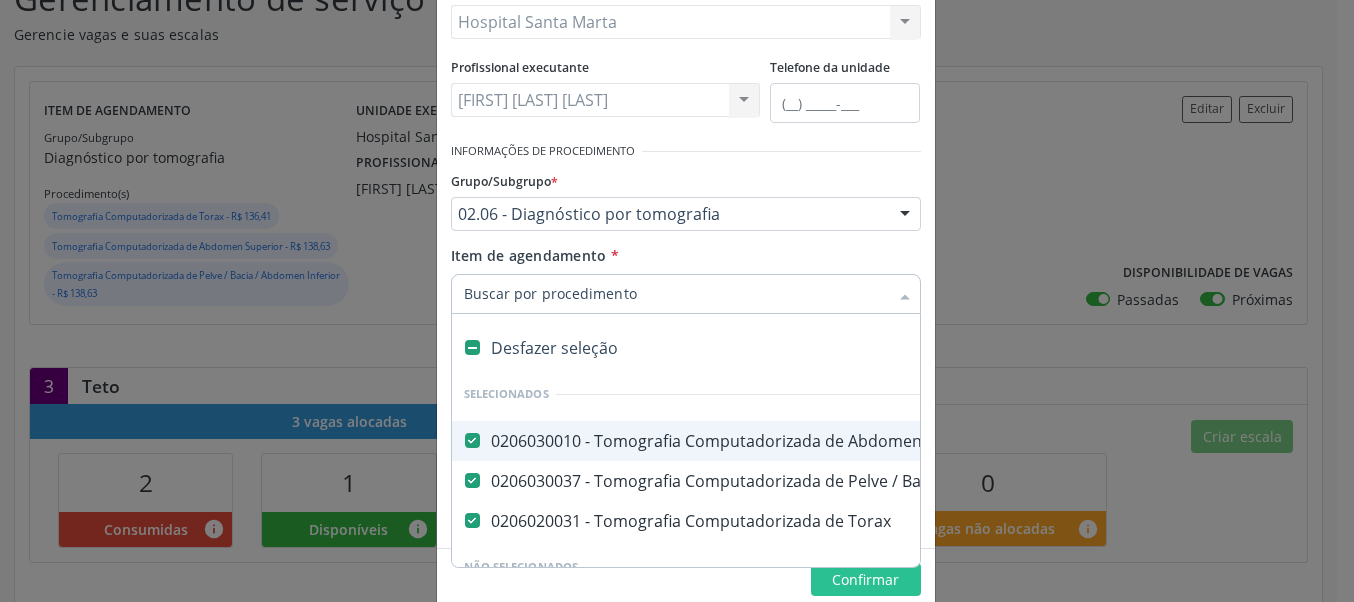 click on "Editar Serviço × Informações de Local
UF
*
[STATE]         [STATE]
Nenhum resultado encontrado para: "   "
Não há nenhuma opção para ser exibida.
Município
*
[CITY]         [CITY]
Nenhum resultado encontrado para: "   "
Não há nenhuma opção para ser exibida.
Unidade executante
*
Hospital Santa Marta         3 Grupamento de Bombeiros   Abfisio   Abimael Lira Atelie Dental   Academia da Cidade Bom Jesus de Serra Talhada   Academia da Cidade Caxixola   Academia da Cidade Cohab I   Academia da Cidade Estacao do Forro   Academia da Cidade Vila Bela   Academia da Cidade de Serra Talhada   Academia da Cidade do Mutirao   Academia da Saude Cohab II   Alanalaiz Magalhaes Pereira   Alves Guimaraes Servicos de Medicina e Nutricao   Ambulatorio de Saude Mental Infanto Juvenil Asmij   Amor Saude   Anaclin   Analise Laboratorio Clinico     Andreia Lima Diniz Ltda" at bounding box center (677, 301) 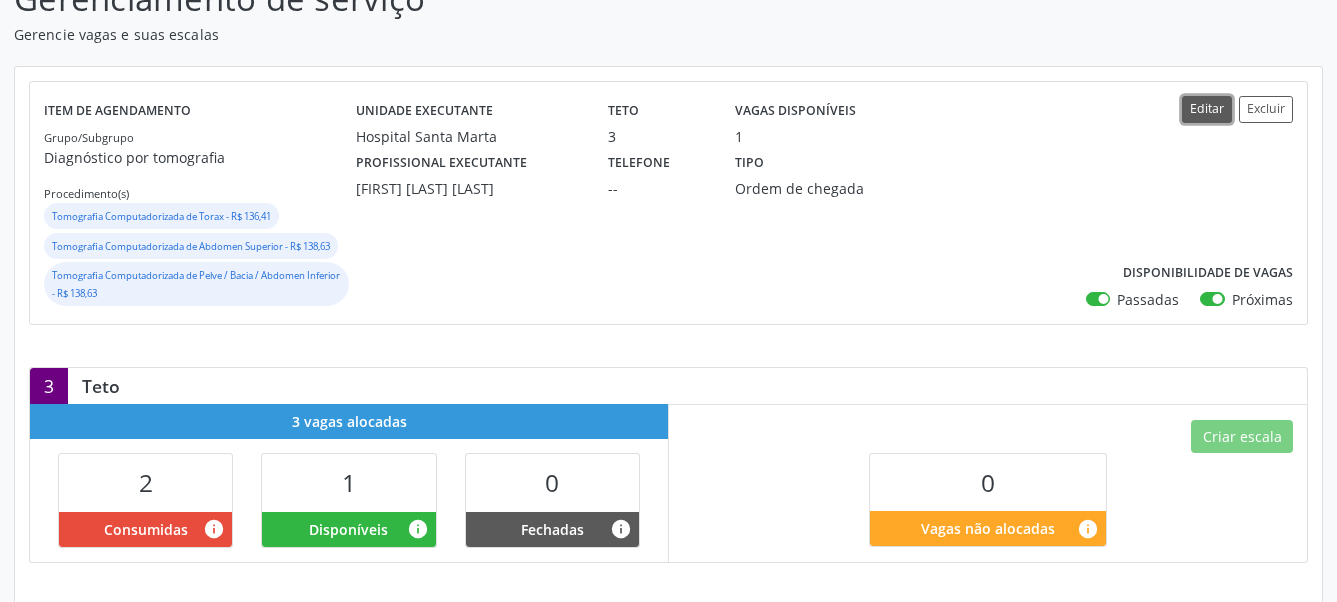 click on "Editar" at bounding box center [1207, 109] 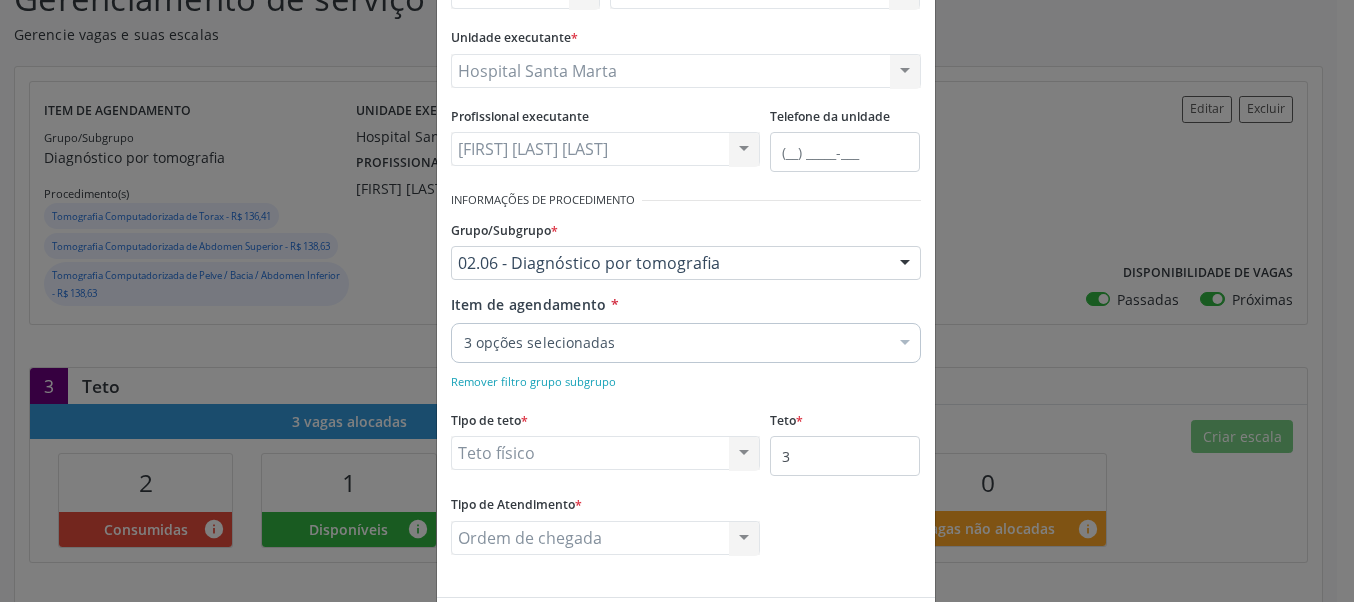 scroll, scrollTop: 228, scrollLeft: 0, axis: vertical 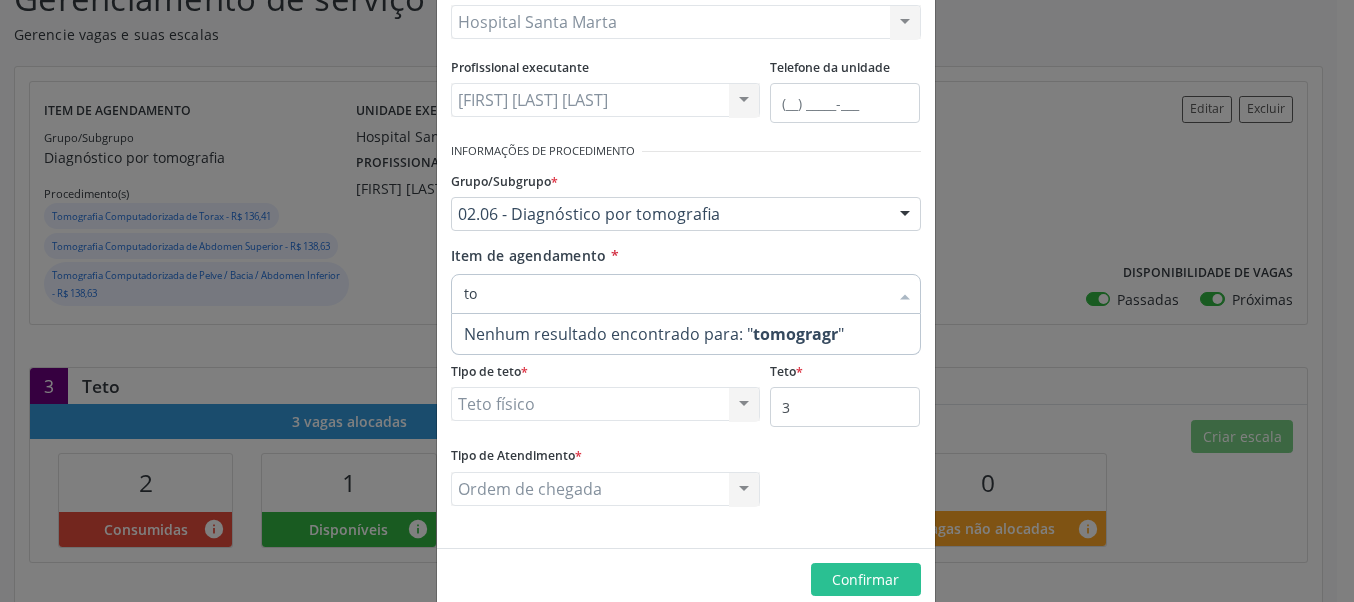 type on "t" 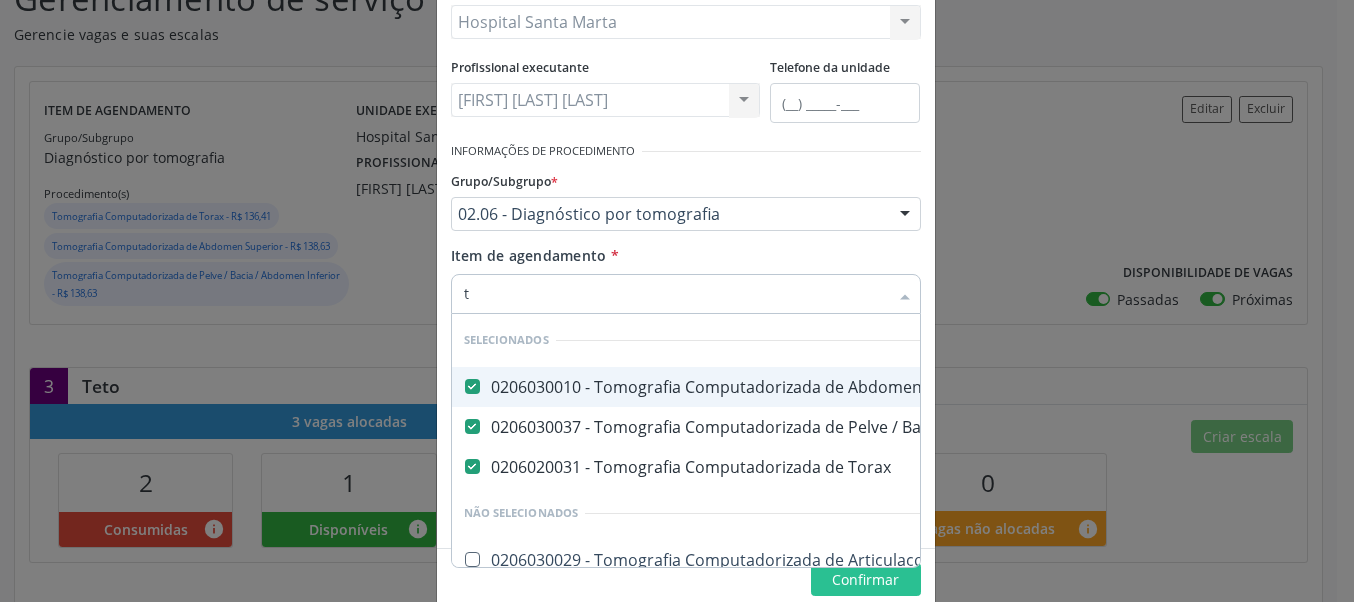 type 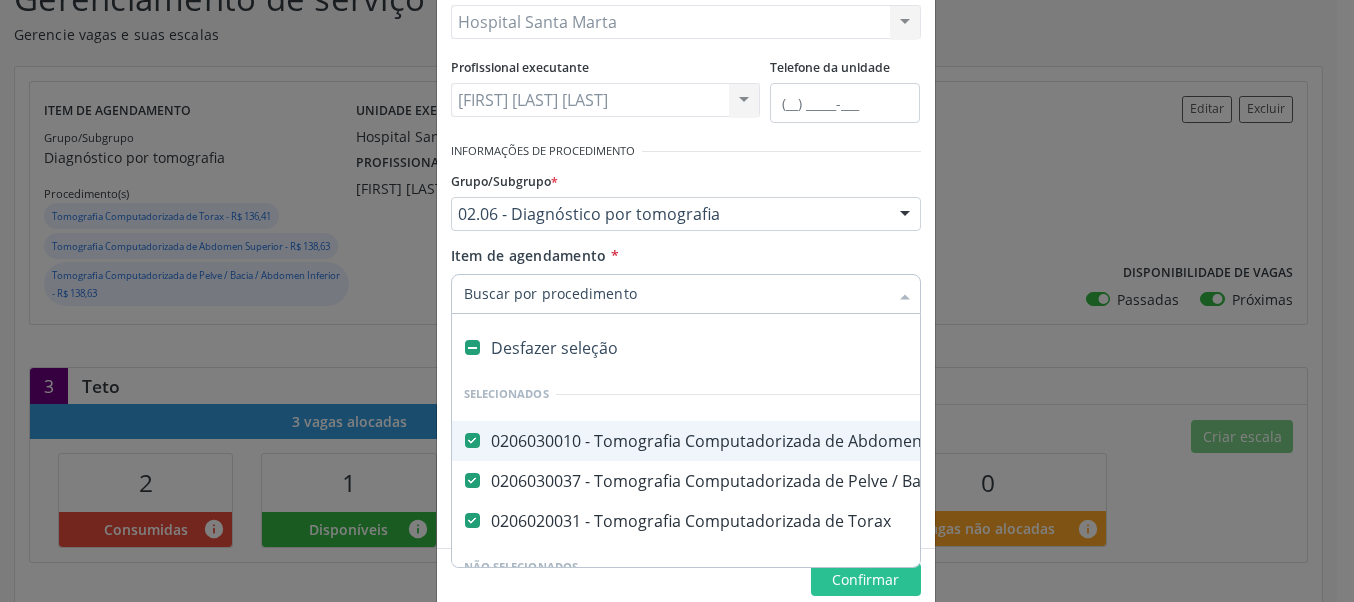 click at bounding box center (472, 347) 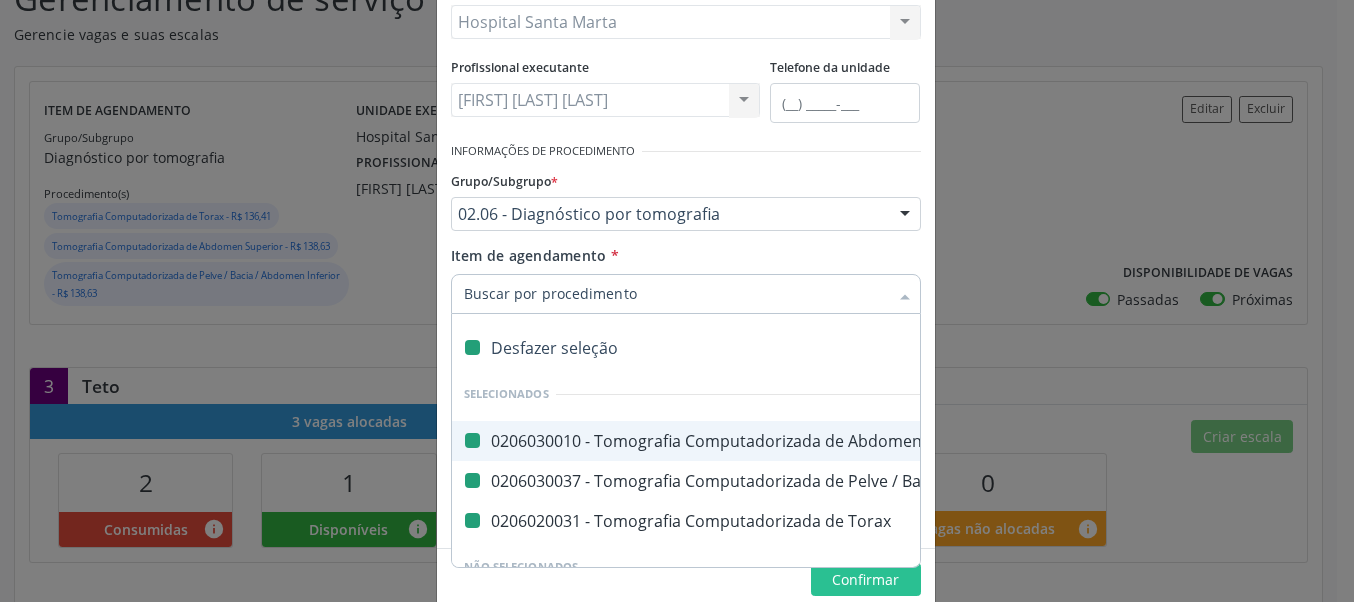 checkbox on "false" 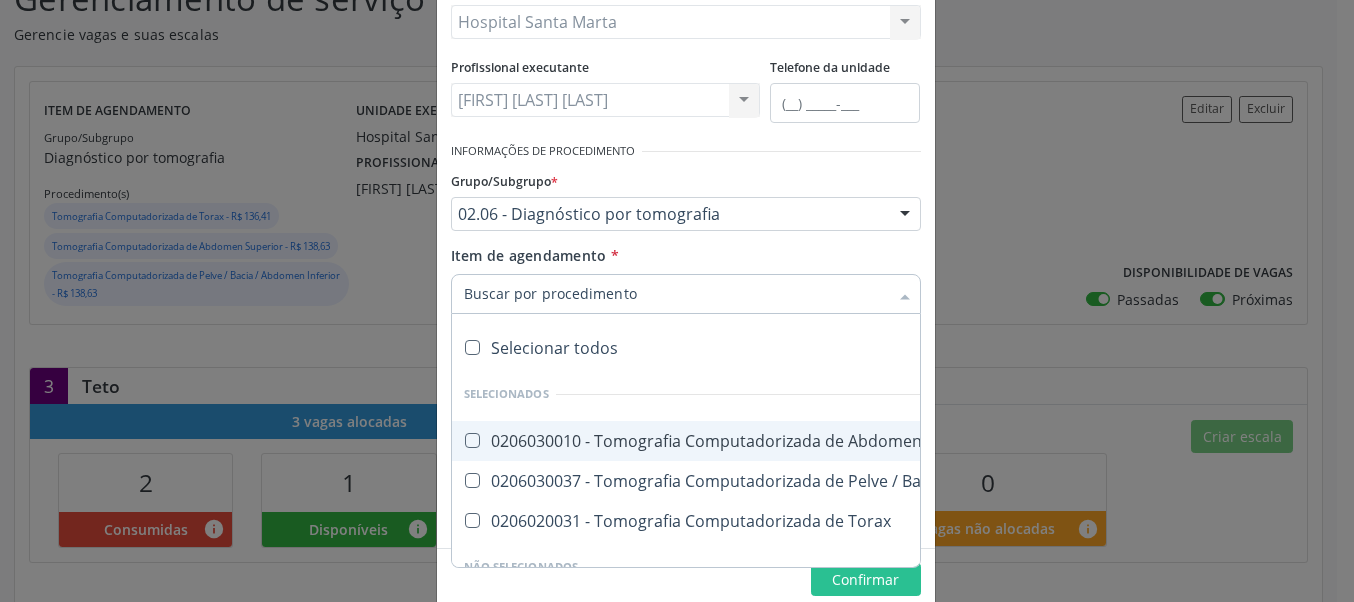 click on "Item de agendamento
*" at bounding box center [676, 294] 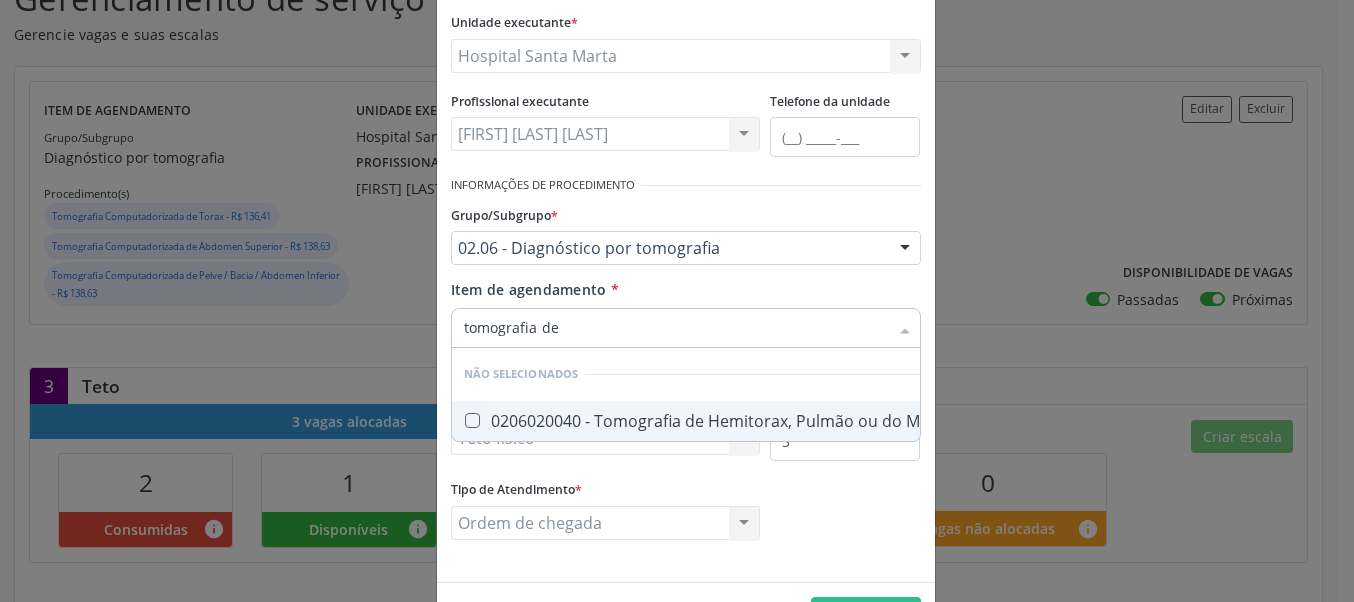scroll, scrollTop: 148, scrollLeft: 0, axis: vertical 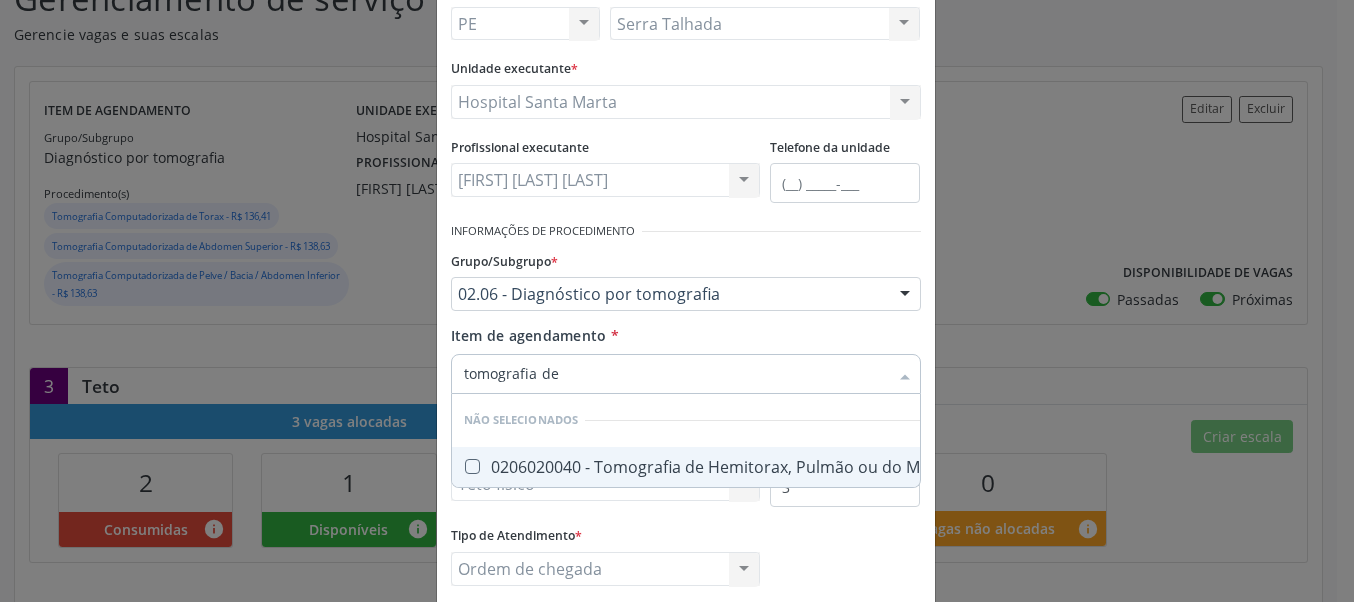click on "tomografia de" at bounding box center (676, 374) 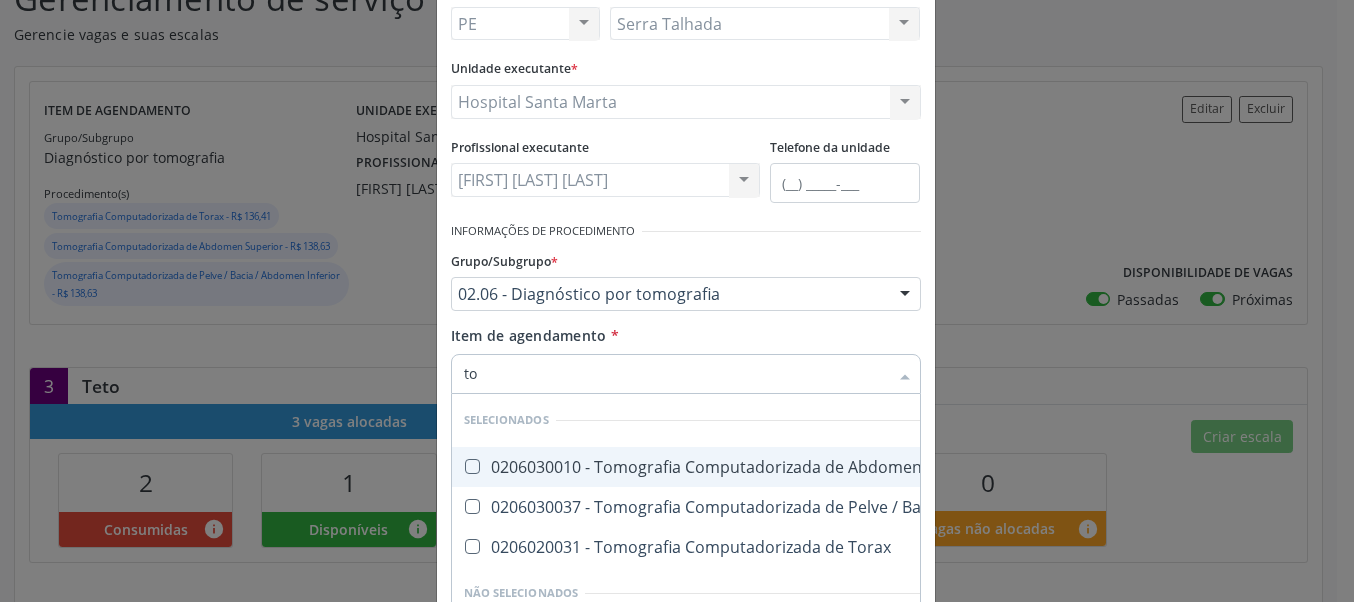 type on "t" 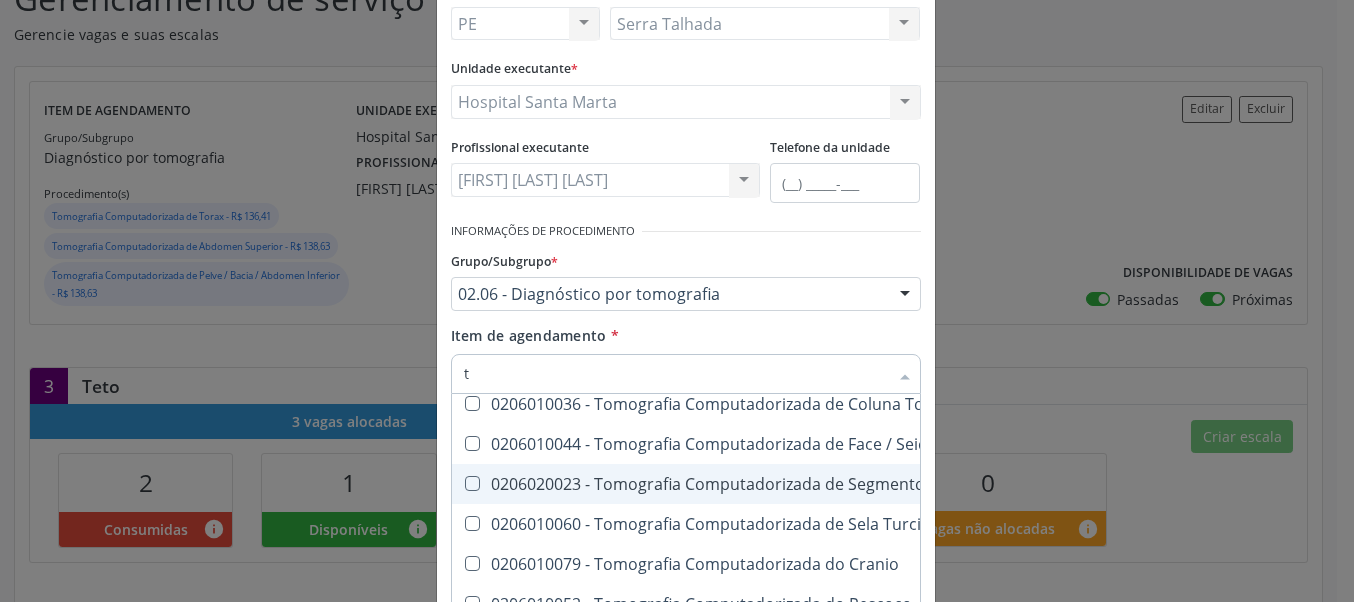 scroll, scrollTop: 509, scrollLeft: 0, axis: vertical 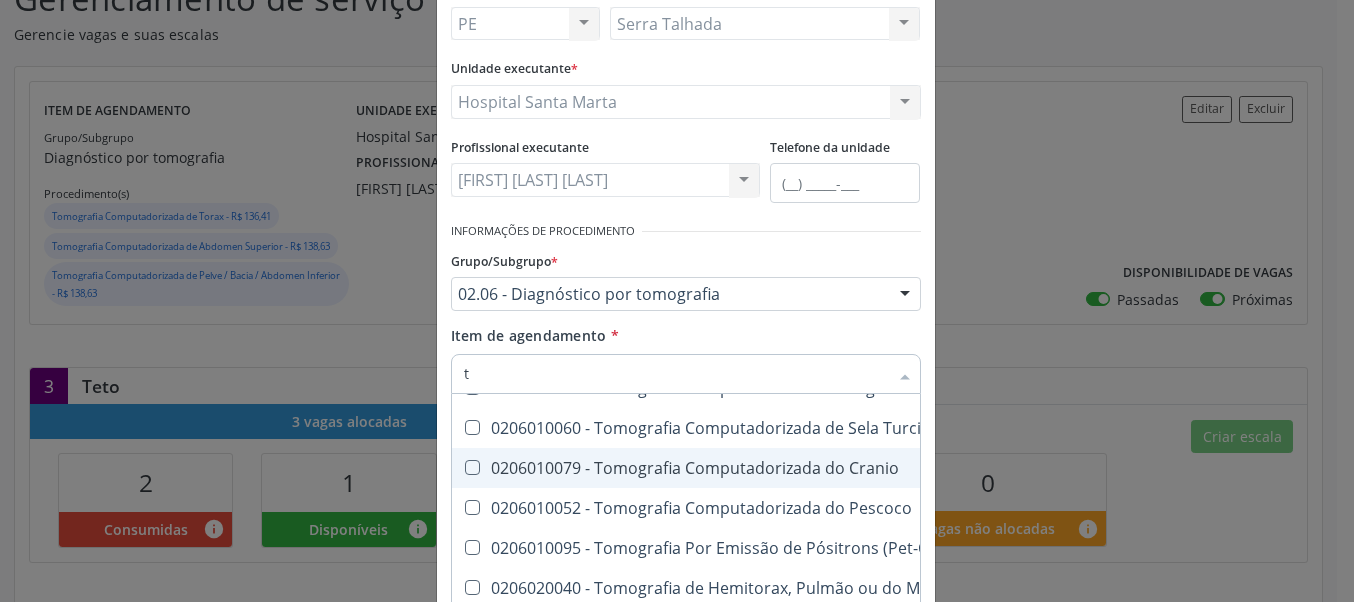 click on "0206010079 - Tomografia Computadorizada do Cranio" at bounding box center (914, 468) 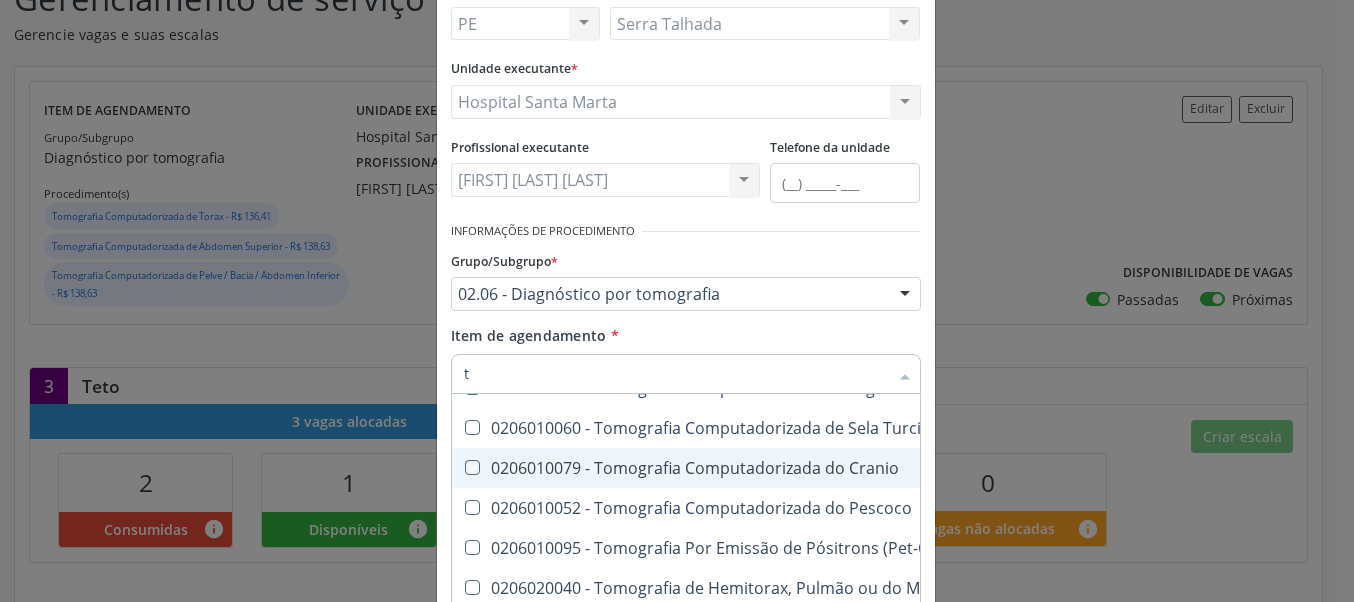 checkbox on "true" 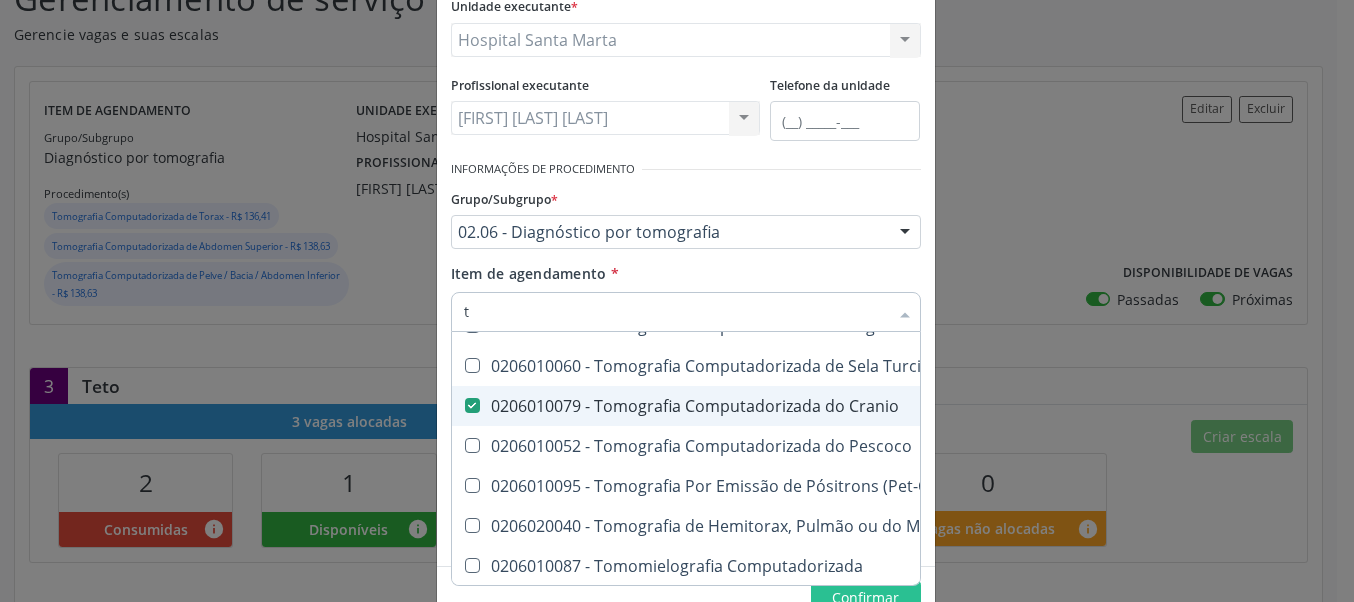 scroll, scrollTop: 262, scrollLeft: 0, axis: vertical 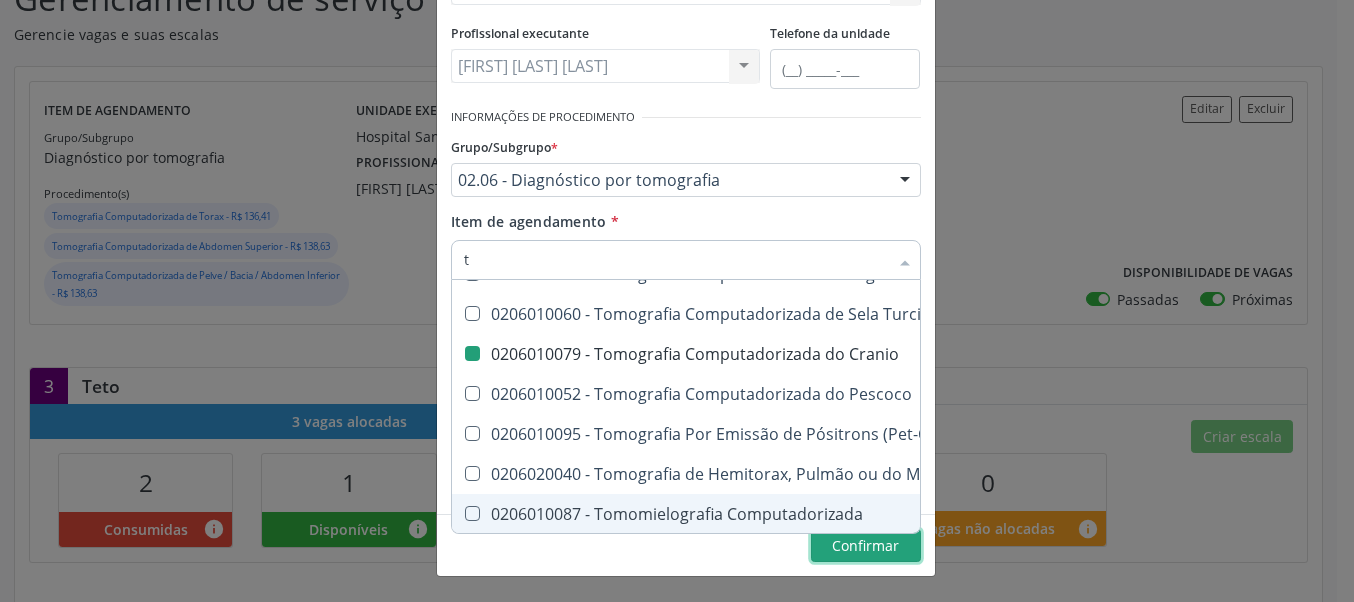 checkbox on "true" 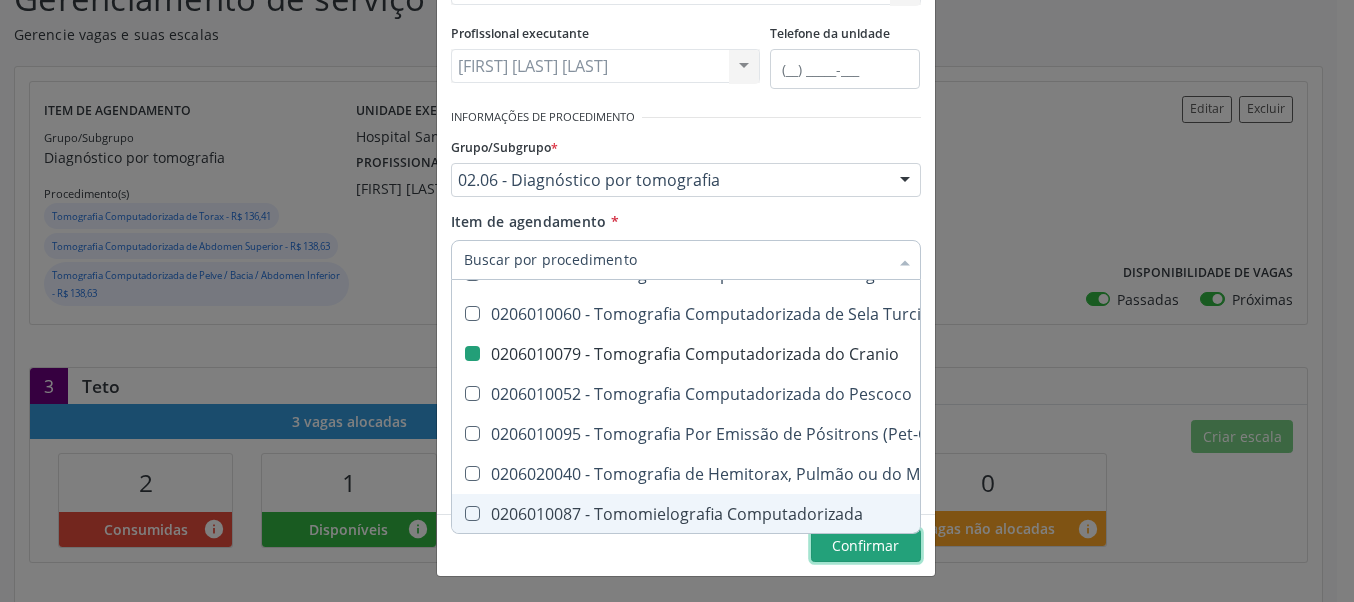 click on "Confirmar" at bounding box center [866, 546] 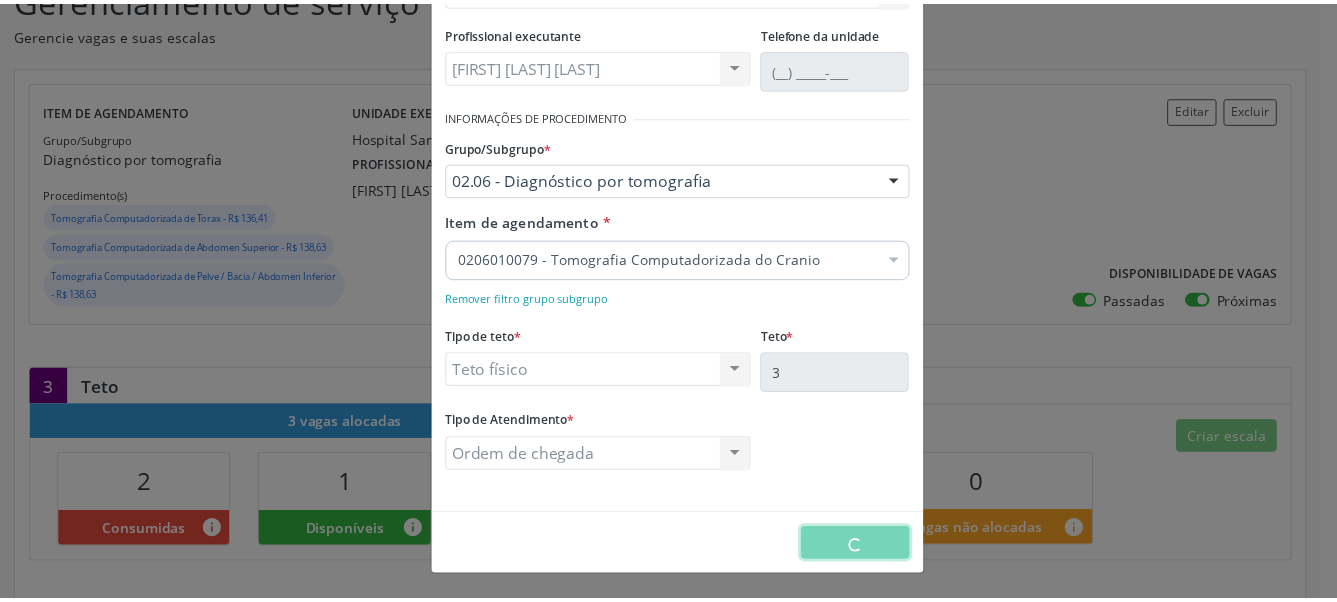 scroll, scrollTop: 0, scrollLeft: 0, axis: both 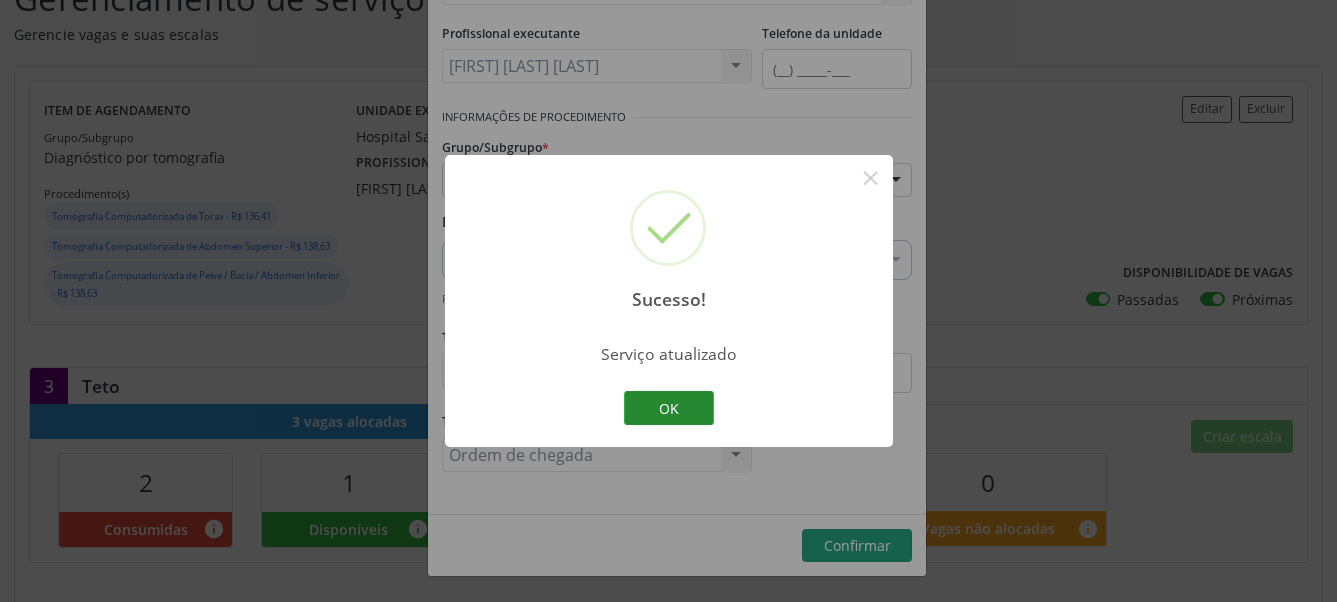 click on "OK" at bounding box center [669, 408] 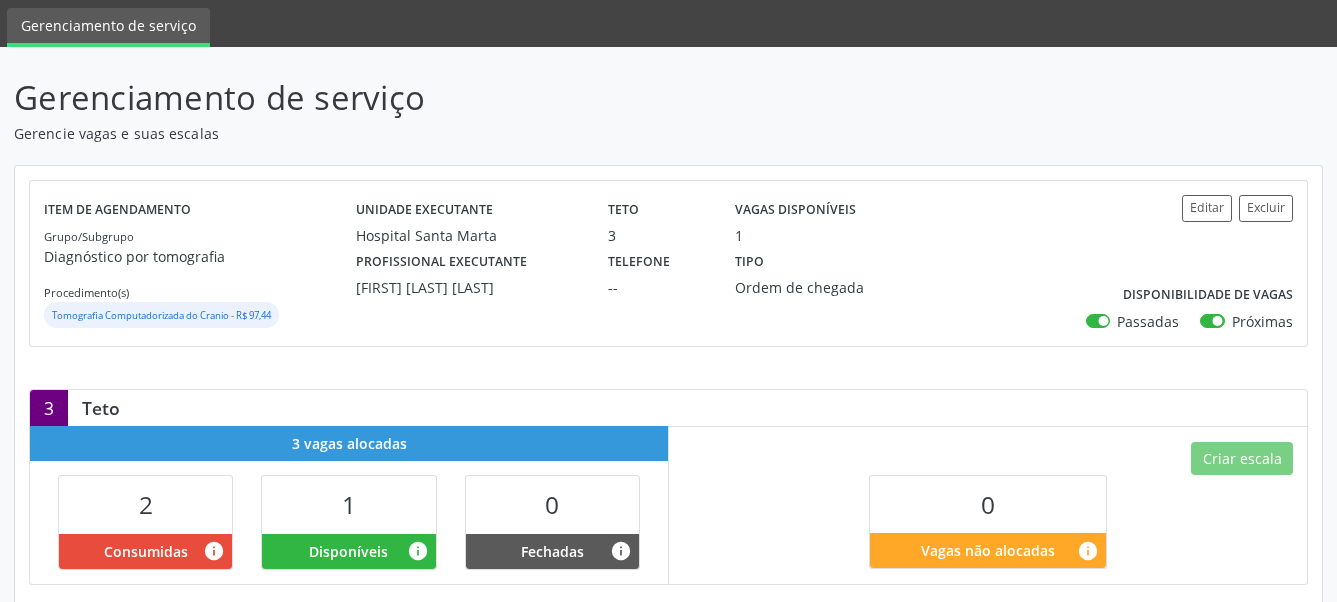 scroll, scrollTop: 102, scrollLeft: 0, axis: vertical 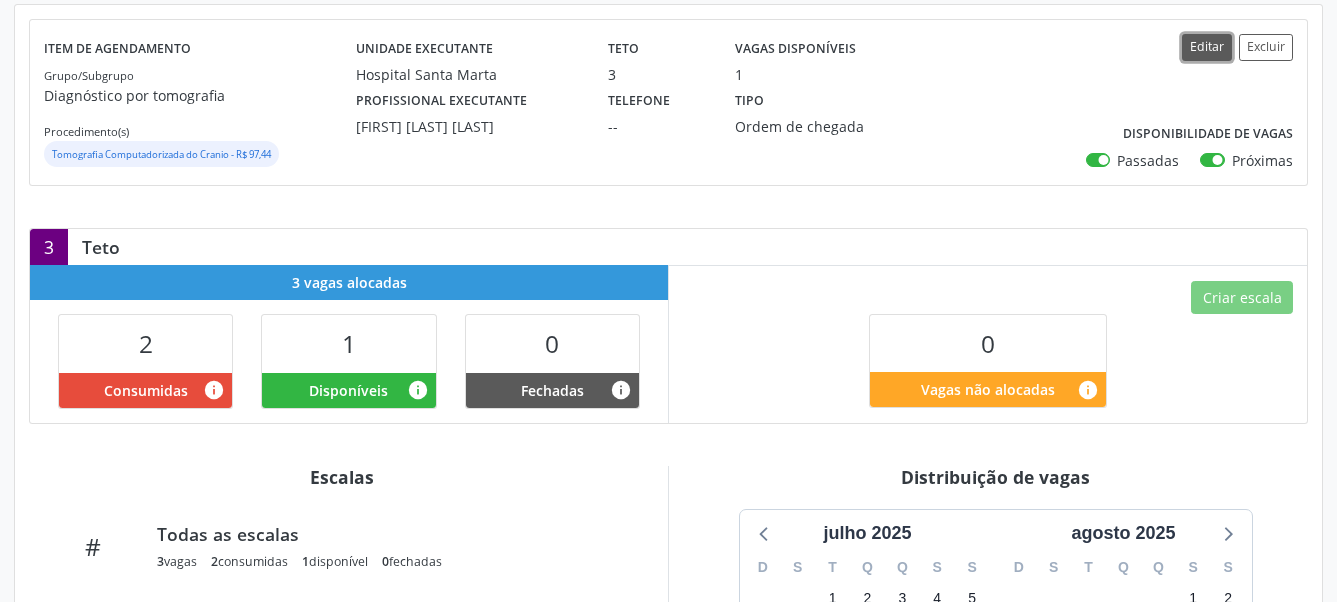 click on "Editar" at bounding box center (1207, 47) 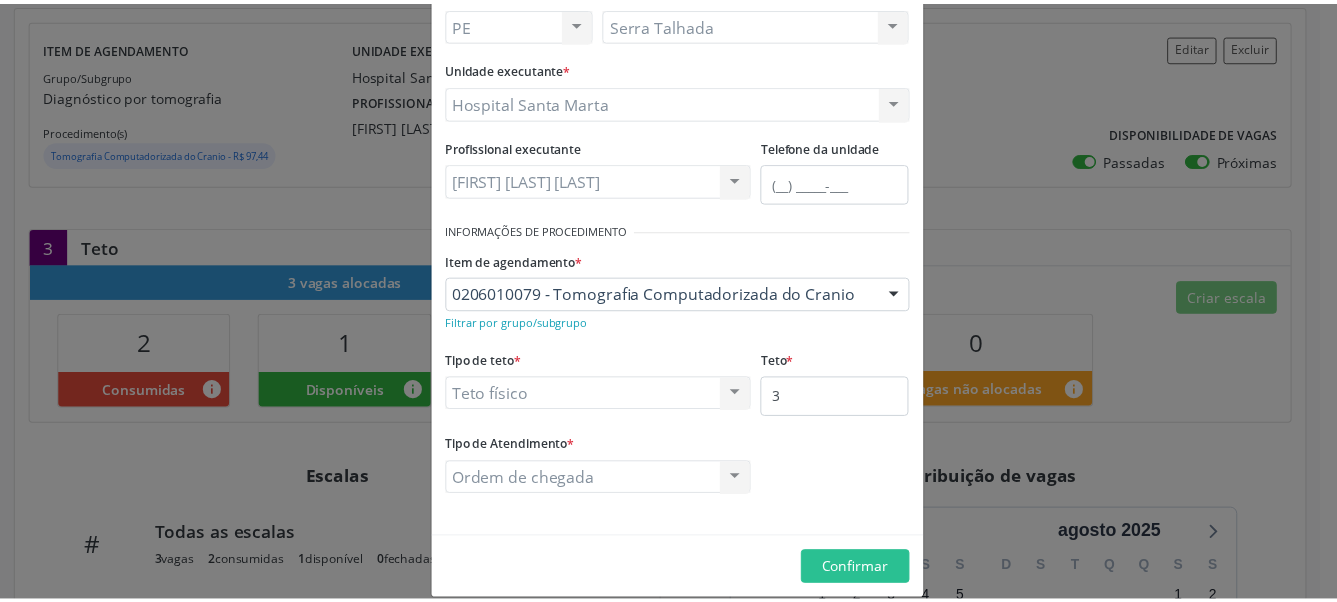 scroll, scrollTop: 171, scrollLeft: 0, axis: vertical 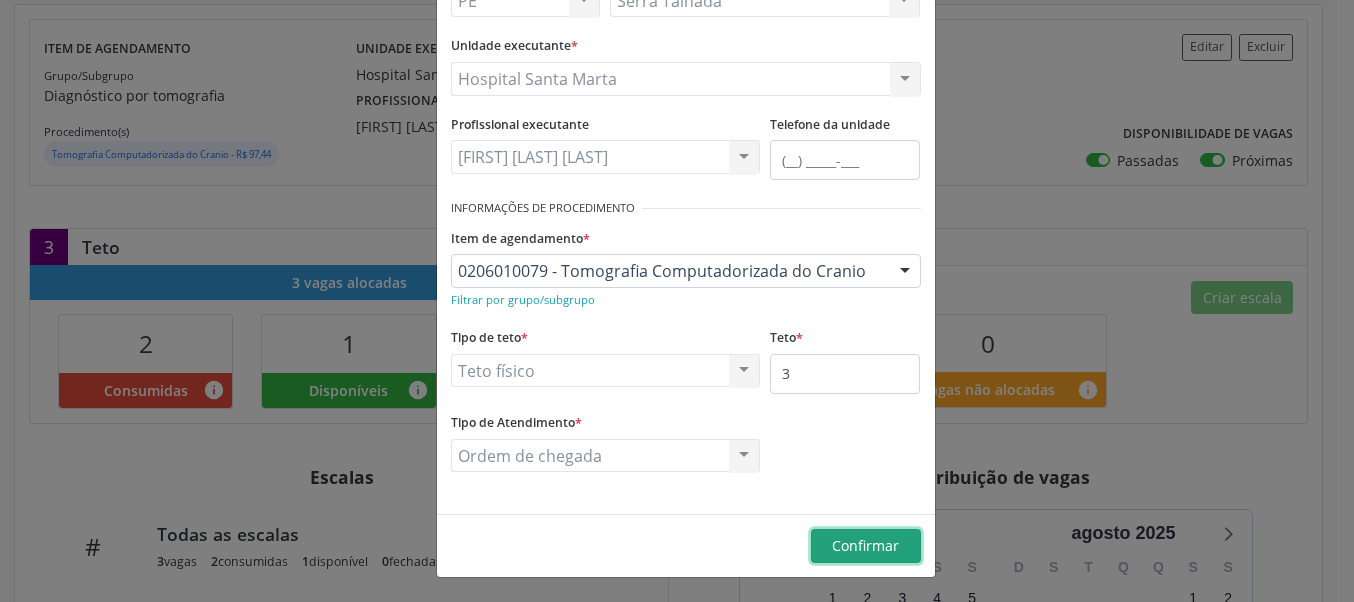 click on "Confirmar" at bounding box center (865, 545) 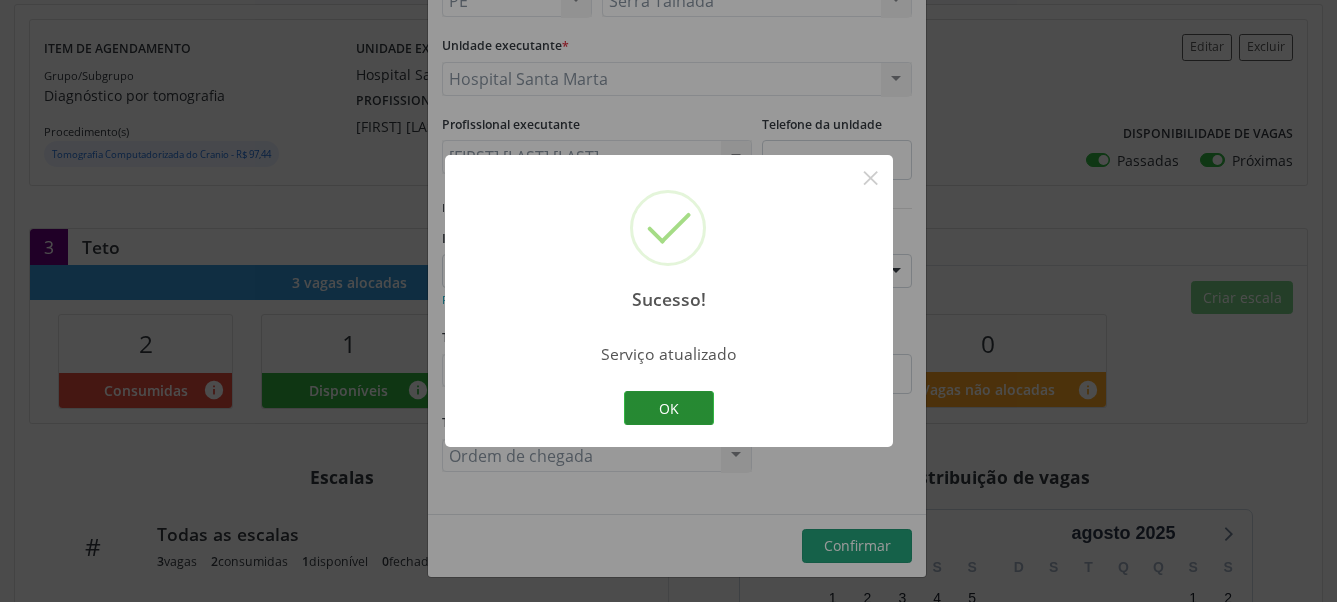 click on "OK" at bounding box center [669, 408] 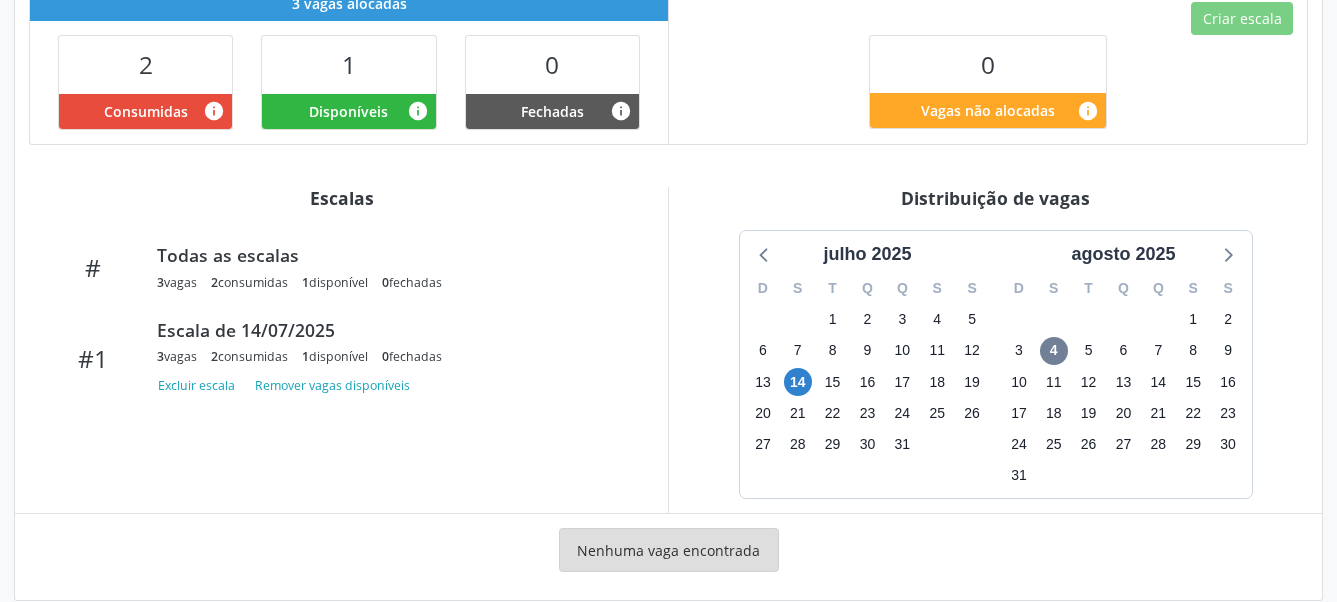 scroll, scrollTop: 572, scrollLeft: 0, axis: vertical 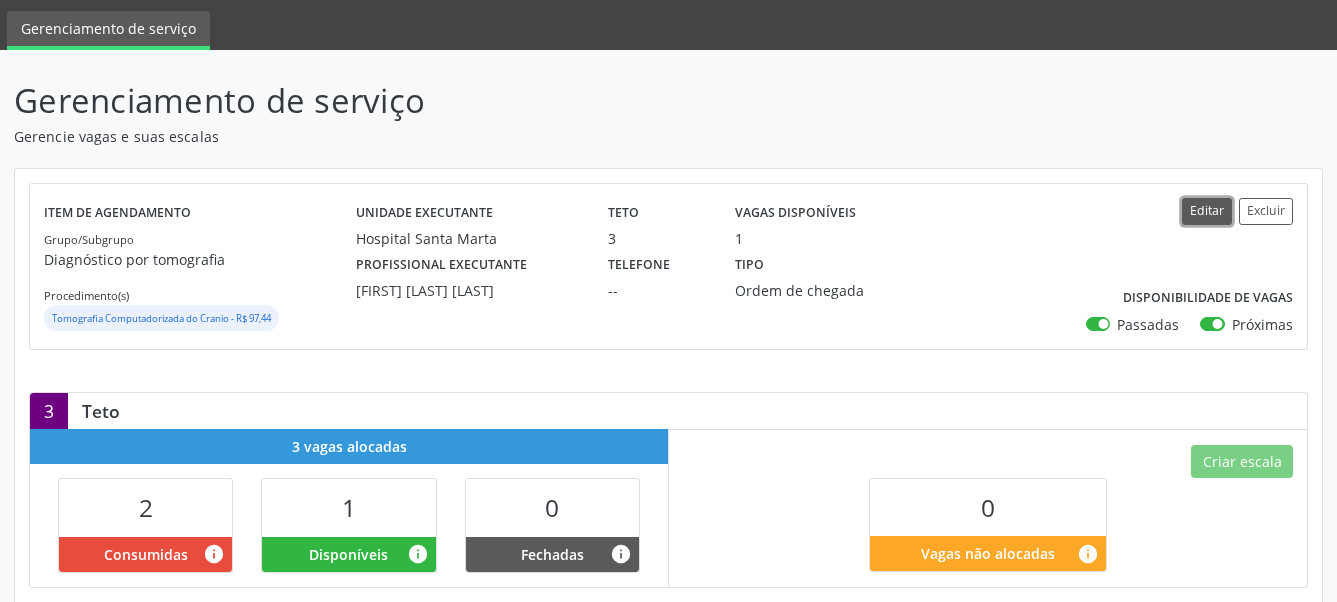 click on "Editar" at bounding box center [1207, 211] 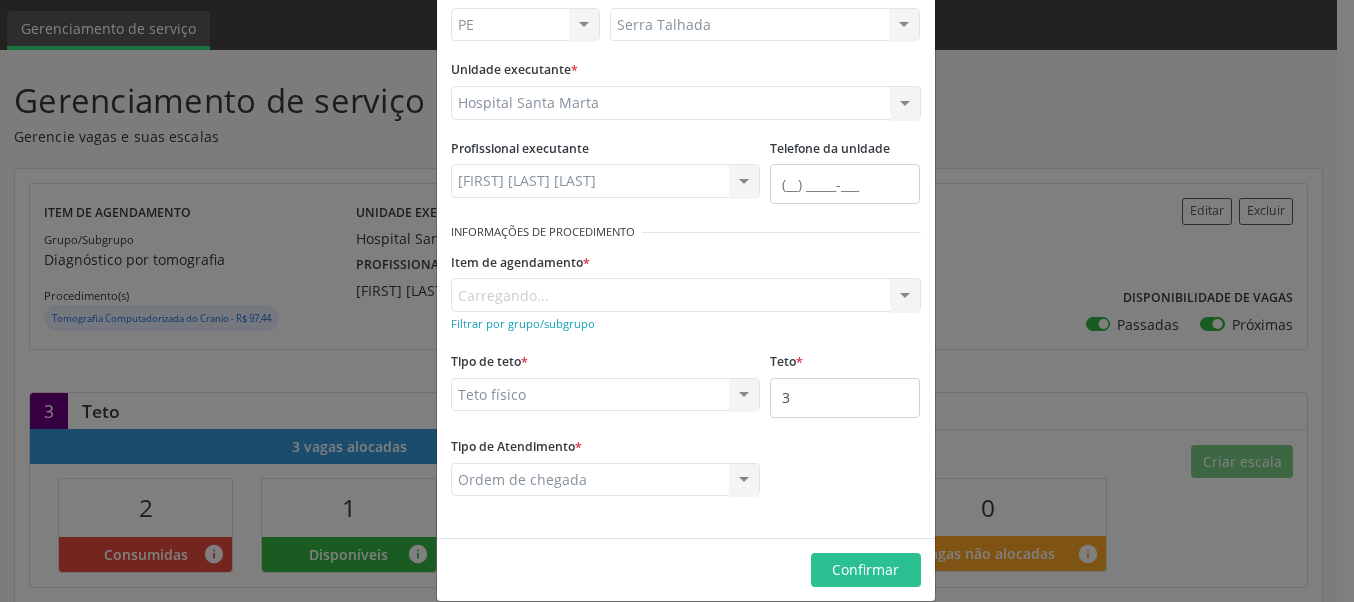 scroll, scrollTop: 171, scrollLeft: 0, axis: vertical 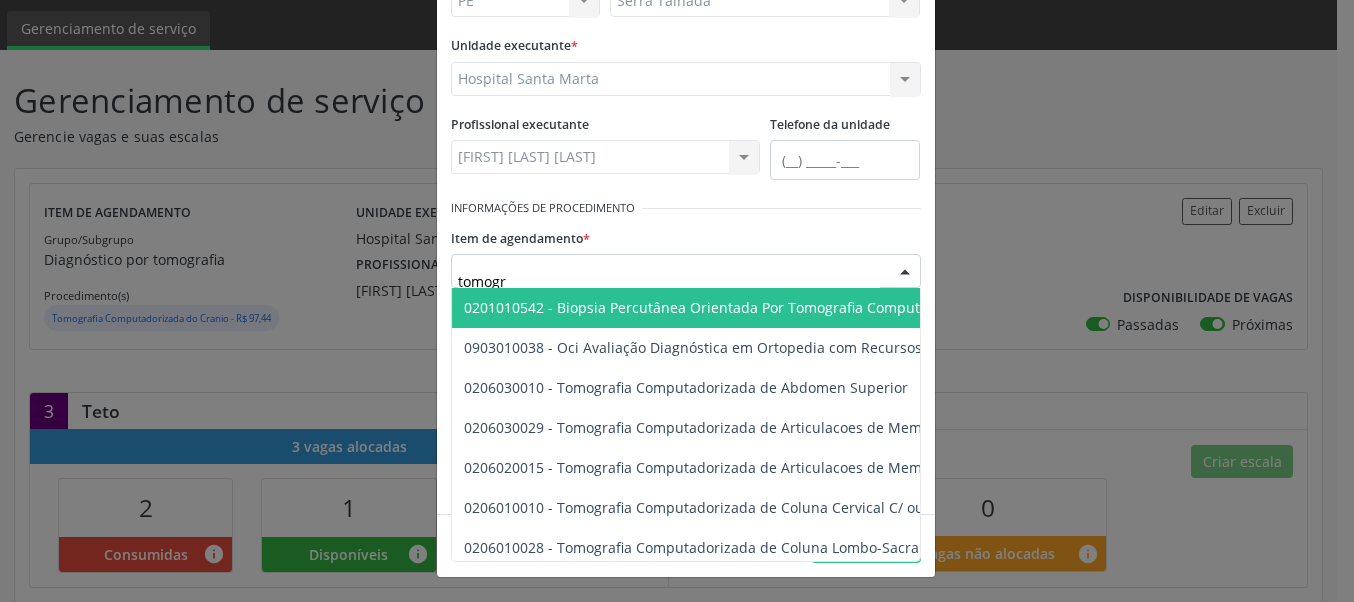 type on "tomogra" 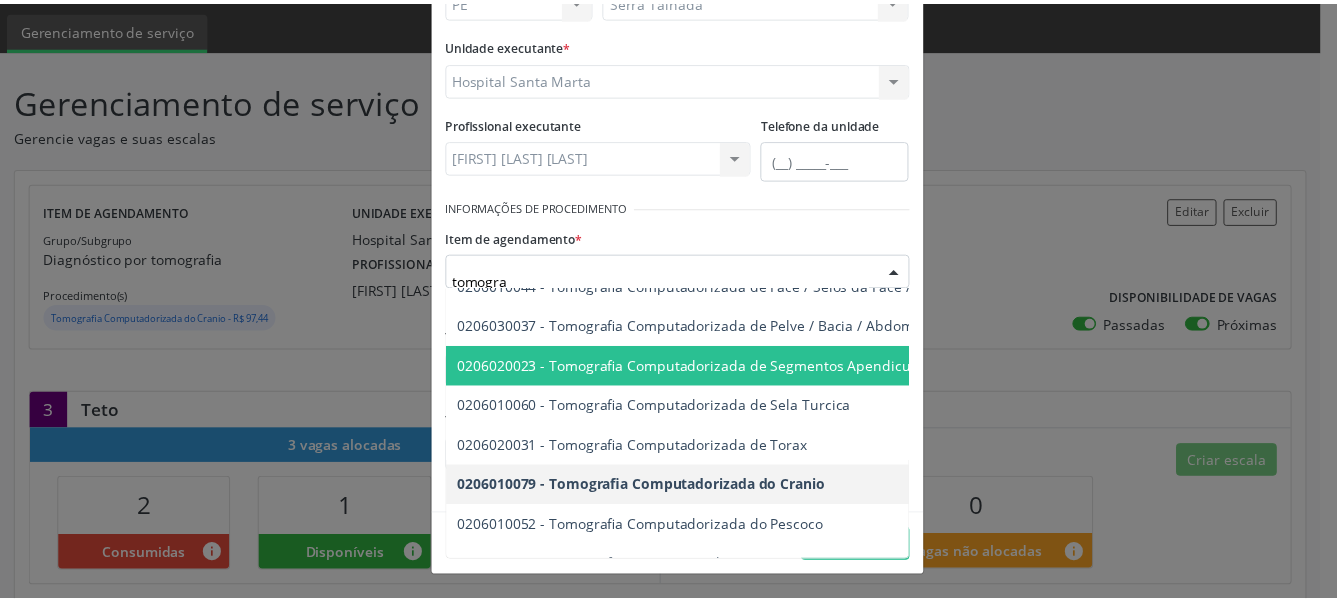 scroll, scrollTop: 456, scrollLeft: 0, axis: vertical 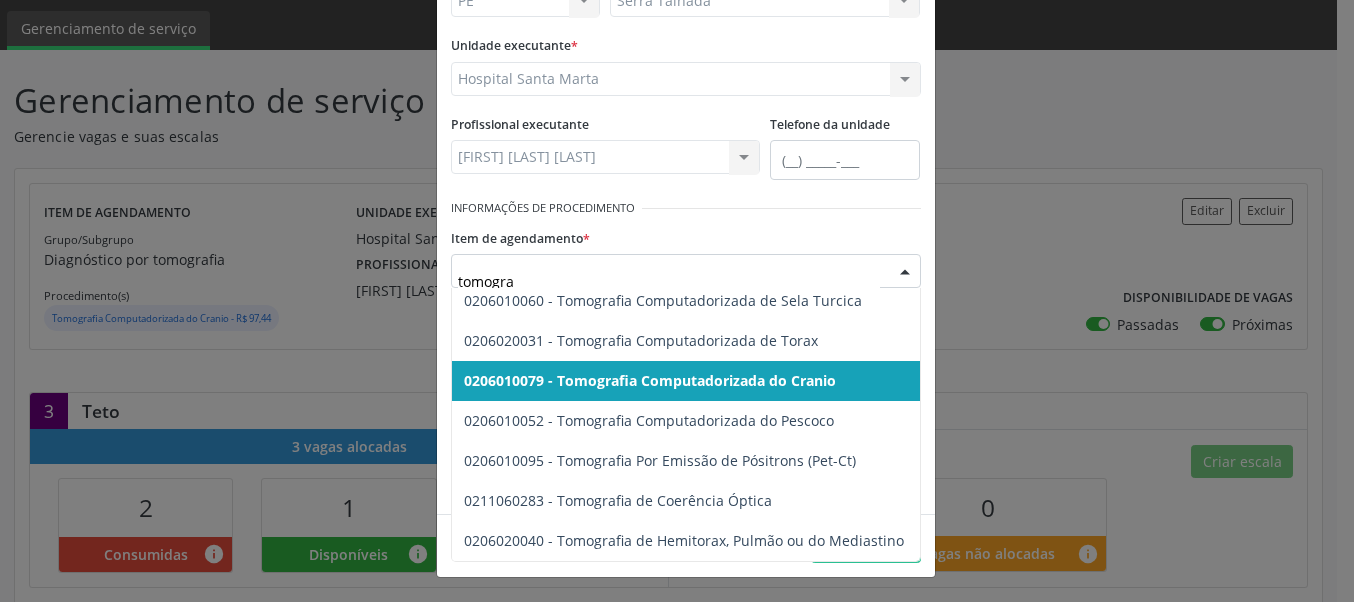 click on "Editar Serviço × Informações de Local
UF
*
[STATE]         [STATE]
Nenhum resultado encontrado para: "   "
Não há nenhuma opção para ser exibida.
Município
*
[CITY]         [CITY]
Nenhum resultado encontrado para: "   "
Não há nenhuma opção para ser exibida.
Unidade executante
*
Hospital Santa Marta         3 Grupamento de Bombeiros   Abfisio   Abimael Lira Atelie Dental   Academia da Cidade Bom Jesus de Serra Talhada   Academia da Cidade Caxixola   Academia da Cidade Cohab I   Academia da Cidade Estacao do Forro   Academia da Cidade Vila Bela   Academia da Cidade de Serra Talhada   Academia da Cidade do Mutirao   Academia da Saude Cohab II   Alanalaiz Magalhaes Pereira   Alves Guimaraes Servicos de Medicina e Nutricao   Ambulatorio de Saude Mental Infanto Juvenil Asmij   Amor Saude   Anaclin   Analise Laboratorio Clinico     Andreia Lima Diniz Ltda" at bounding box center [677, 301] 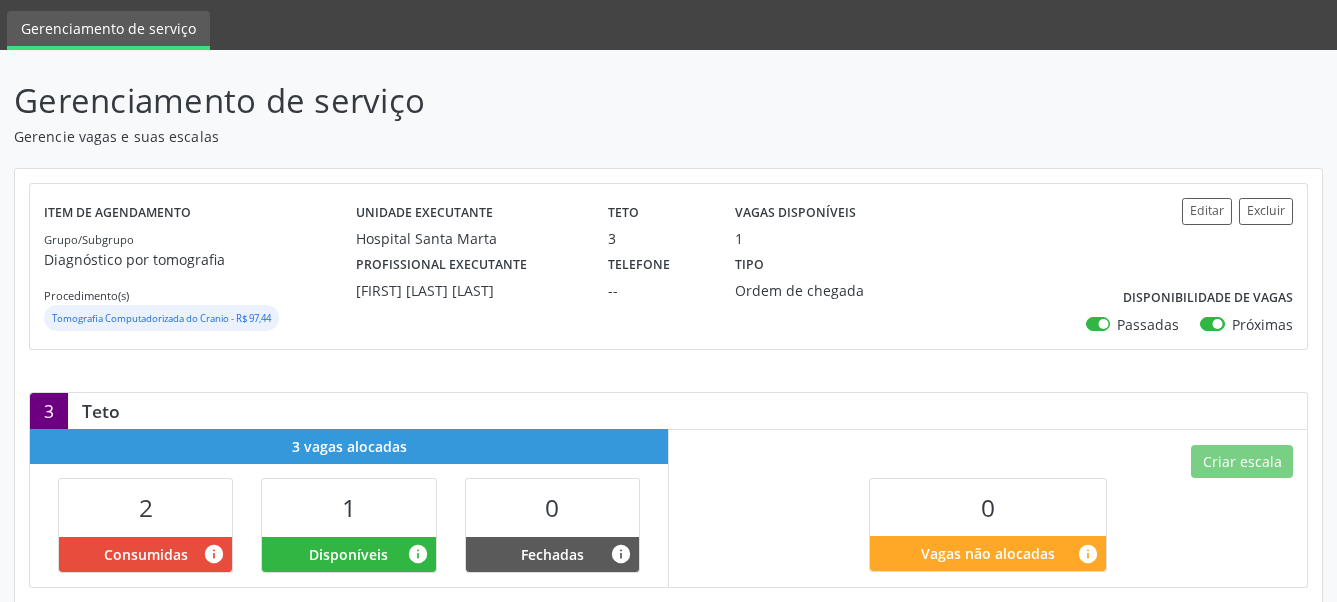 click on "Profissional executante
Diogo Mariz Vasconcelos
Telefone
--
Tipo
Ordem de chegada" at bounding box center (720, 275) 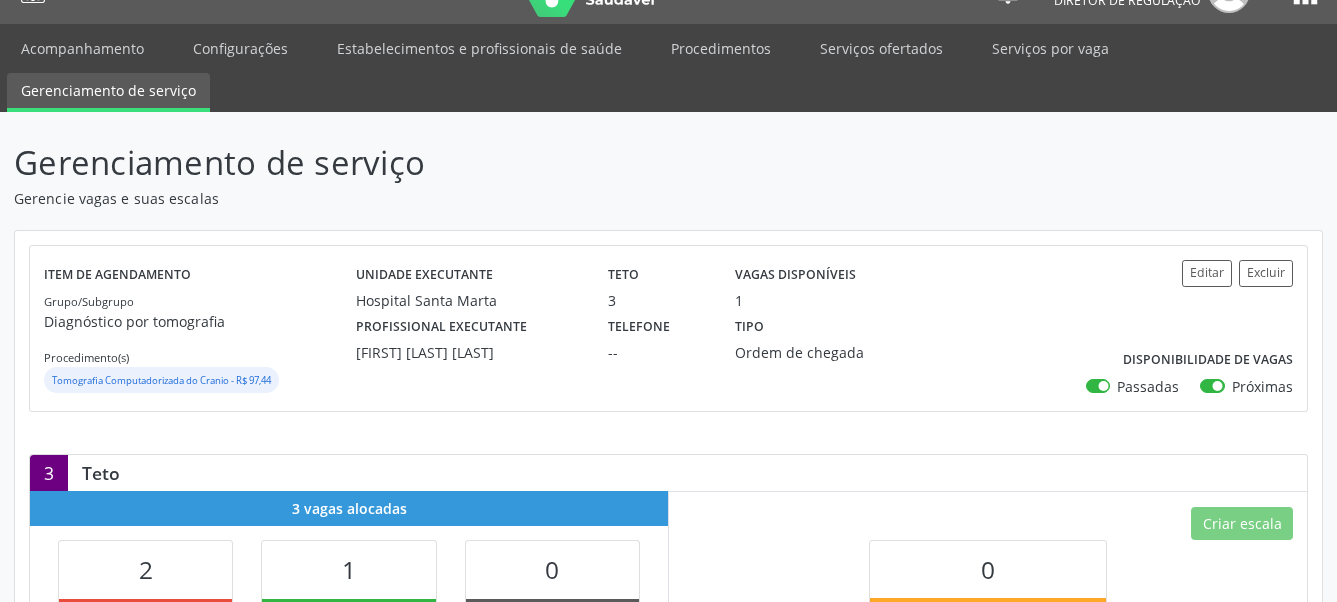 scroll, scrollTop: 0, scrollLeft: 0, axis: both 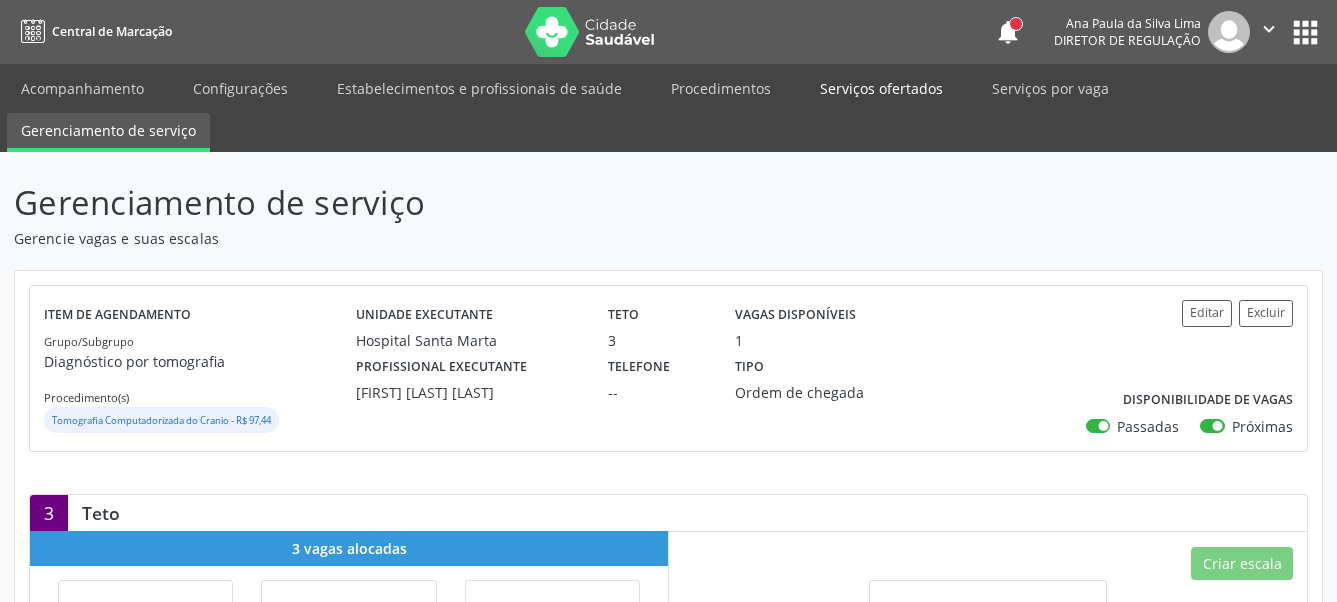 click on "Serviços ofertados" at bounding box center [881, 88] 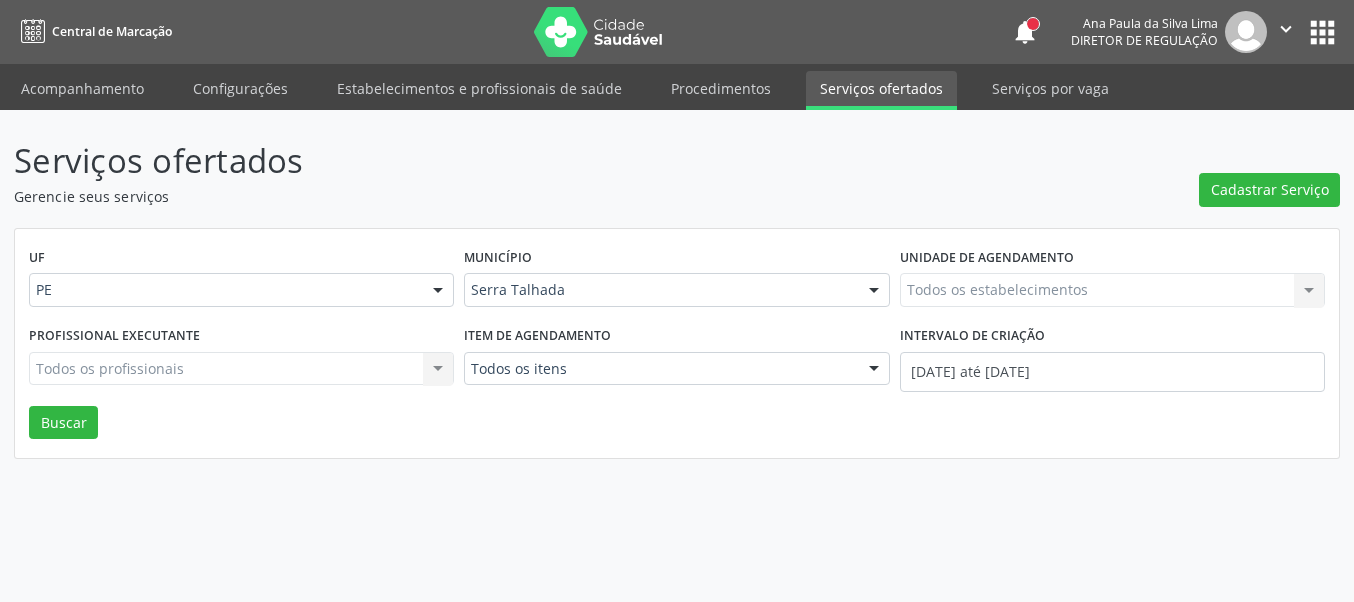 click on "Todos os estabelecimentos         Todos os estabelecimentos
Nenhum resultado encontrado para: "   "
Não há nenhuma opção para ser exibida." at bounding box center (1112, 290) 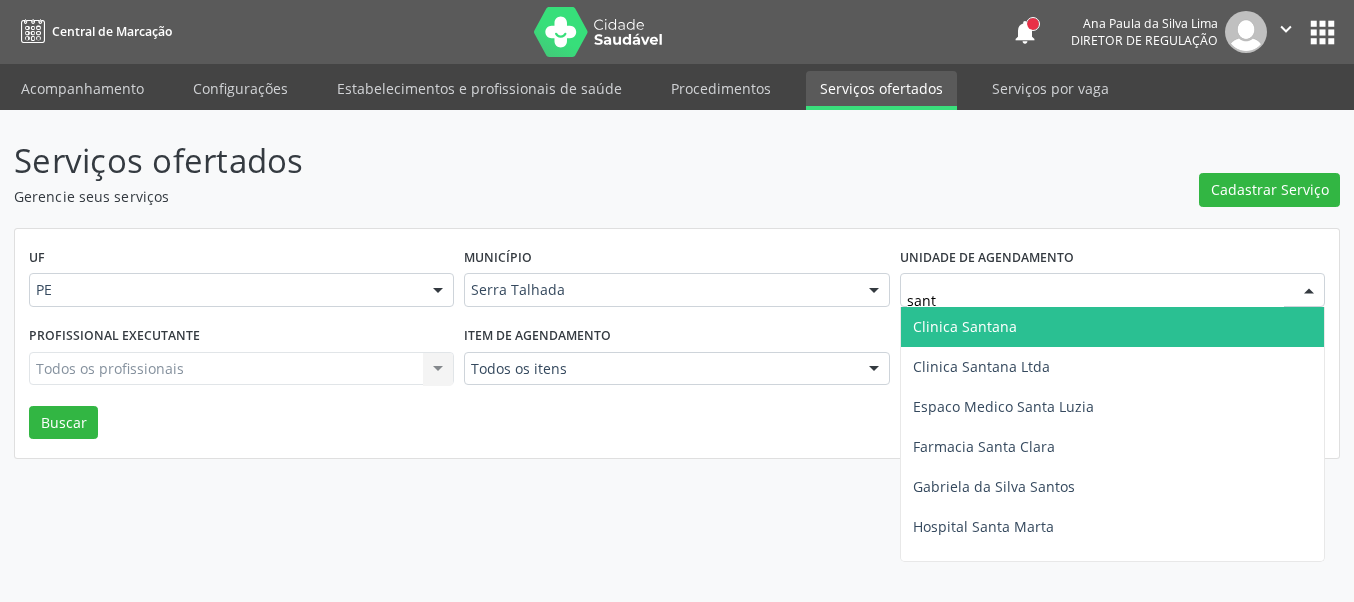 type on "santa" 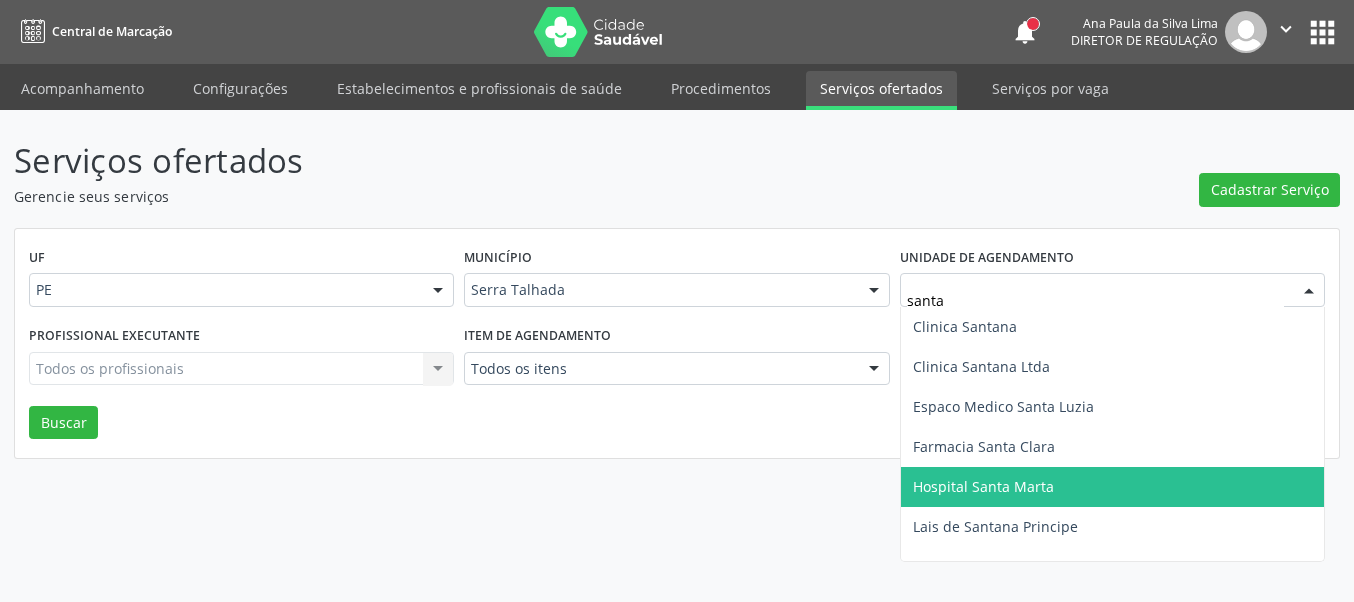 click on "Hospital Santa Marta" at bounding box center (1112, 487) 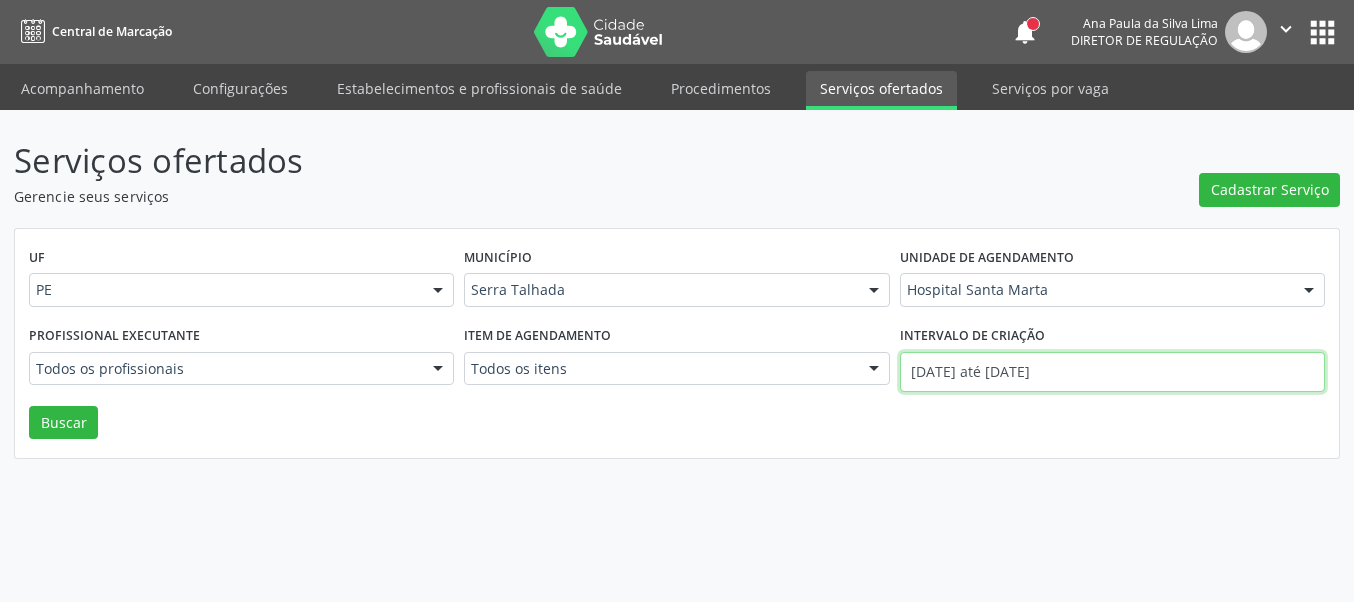 click on "01/08/2025 até 04/08/2025" at bounding box center [1112, 372] 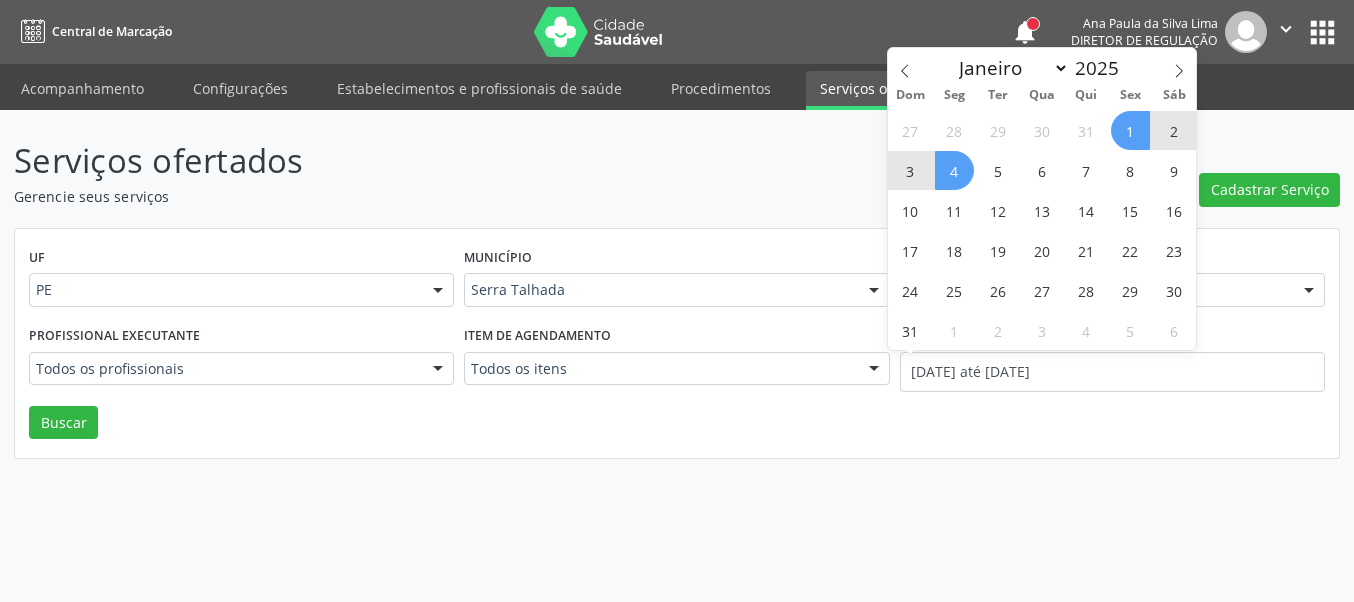 click on "Dom Seg Ter Qua Qui Sex Sáb" at bounding box center (1042, 96) 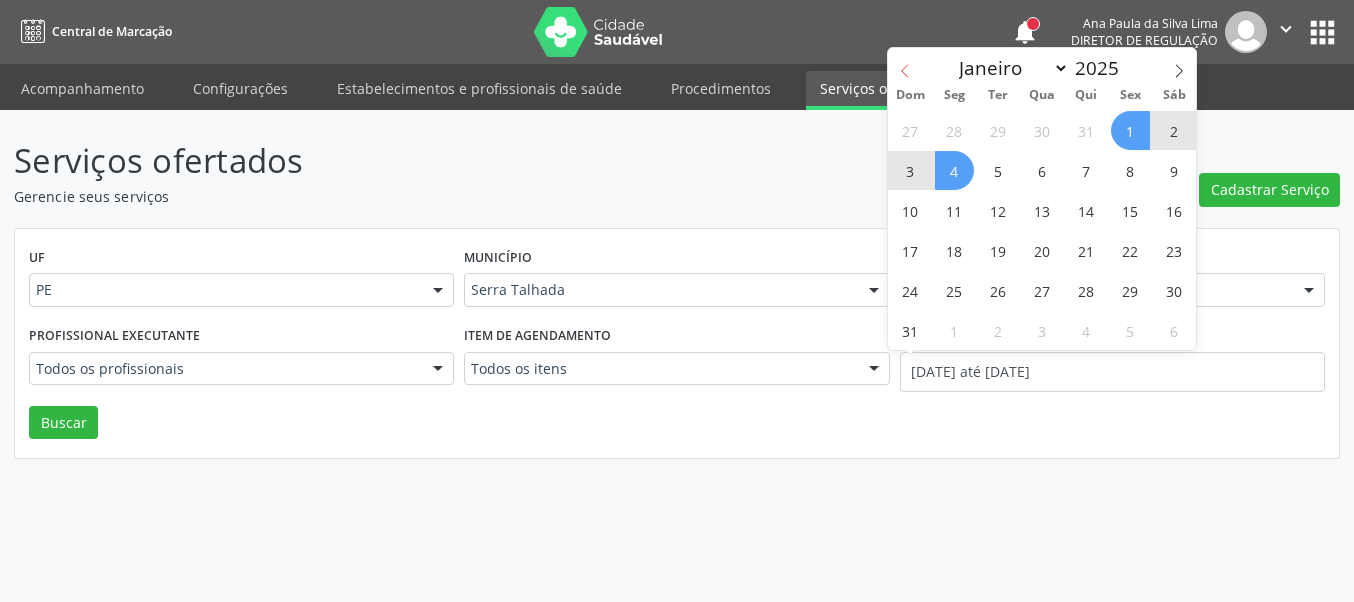 click at bounding box center (905, 65) 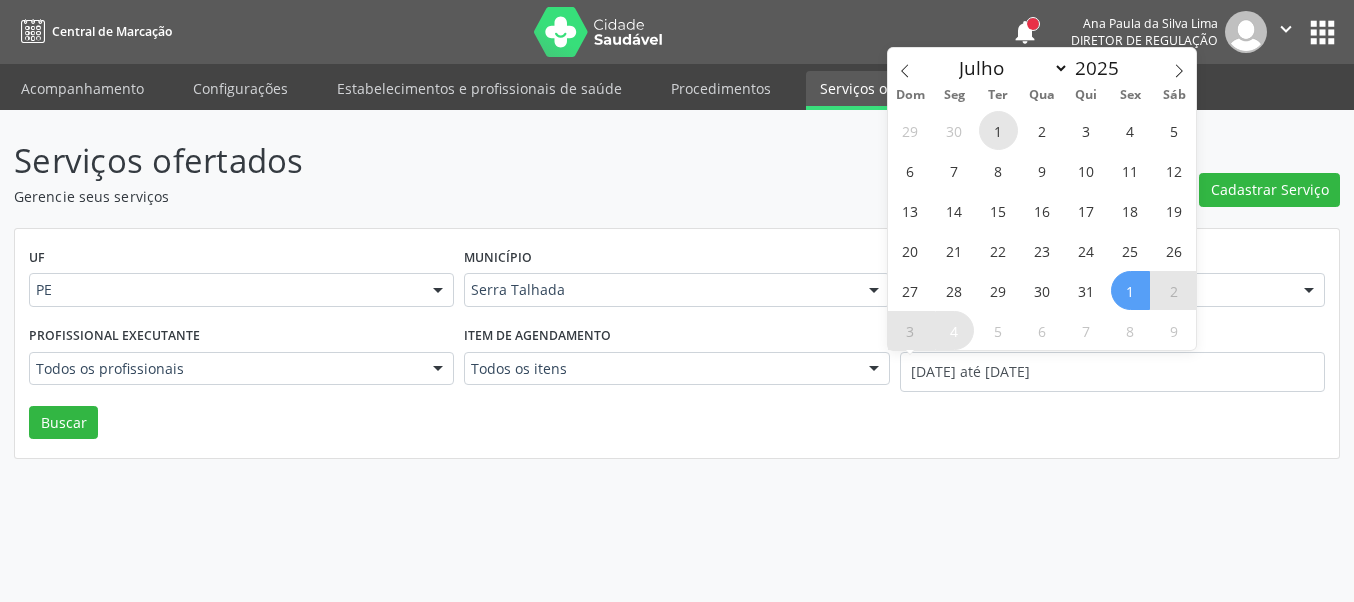 click on "1" at bounding box center (998, 130) 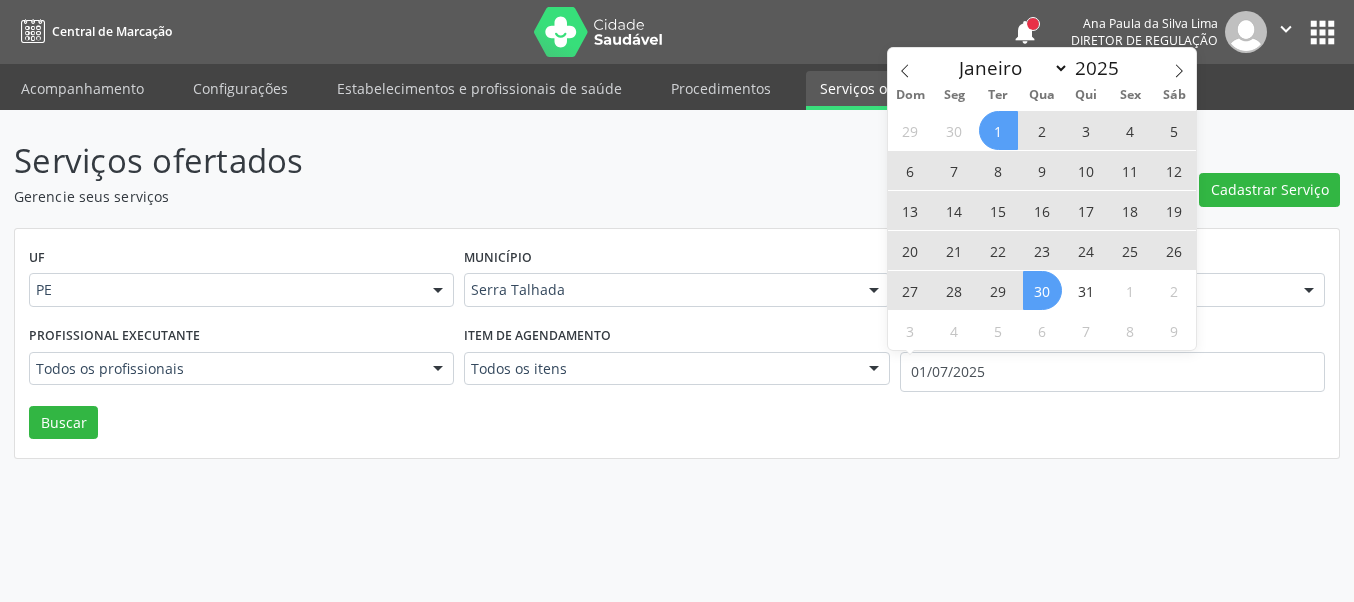 click on "30" at bounding box center [1042, 290] 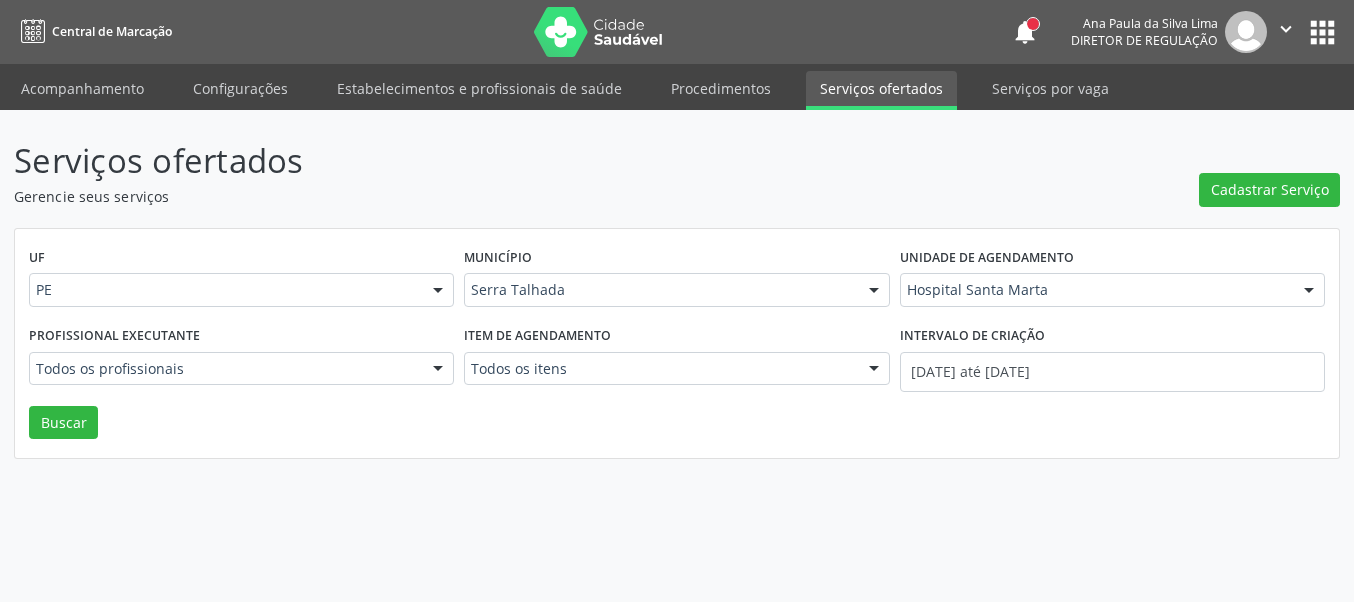 click on "UF
PE         PE
Nenhum resultado encontrado para: "   "
Não há nenhuma opção para ser exibida.
Município
Serra Talhada         Serra Talhada
Nenhum resultado encontrado para: "   "
Não há nenhuma opção para ser exibida.
Unidade de agendamento
Hospital Santa Marta         Todos os estabelecimentos   3 Grupamento de Bombeiros   Abfisio   Abimael Lira Atelie Dental   Academia da Cidade Bom Jesus de Serra Talhada   Academia da Cidade Caxixola   Academia da Cidade Cohab I   Academia da Cidade Estacao do Forro   Academia da Cidade Vila Bela   Academia da Cidade de Serra Talhada   Academia da Cidade do Mutirao   Academia da Saude Cohab II   Alanalaiz Magalhaes Pereira   Alves Guimaraes Servicos de Medicina e Nutricao   Ambulatorio de Saude Mental Infanto Juvenil Asmij   Amor Saude   Anaclin   Analise Laboratorio Clinico   Andre Gustavo Ferreira de Souza Cia Ltda       Apae" at bounding box center (677, 344) 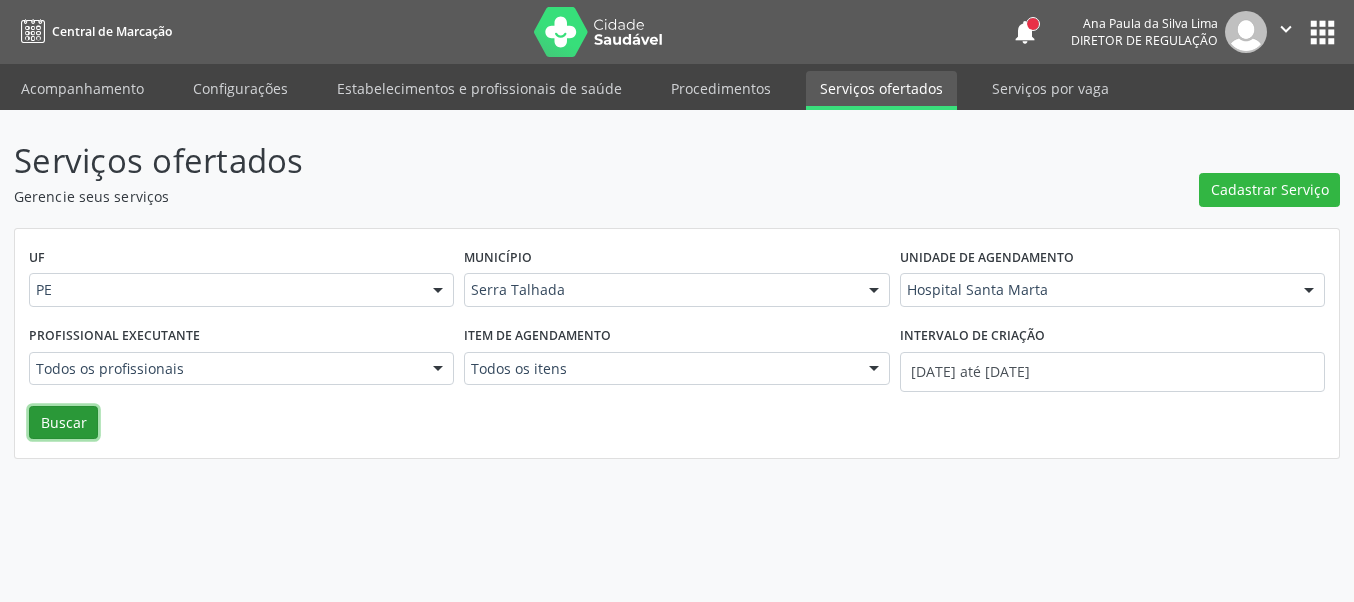 click on "Buscar" at bounding box center (63, 423) 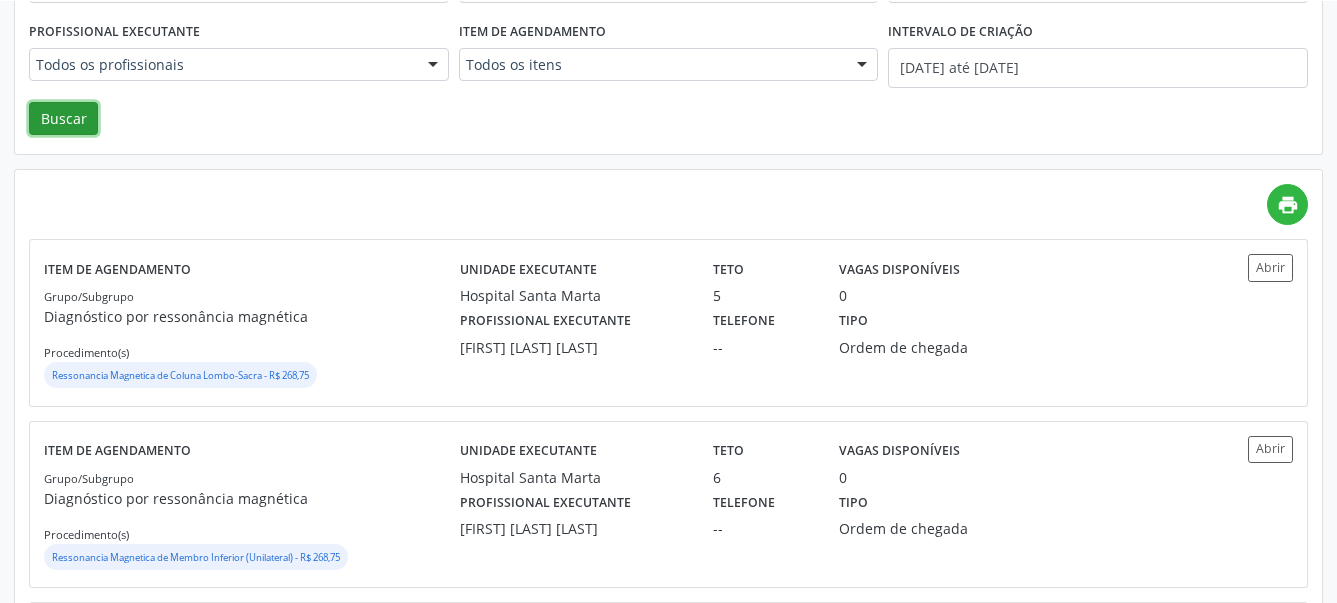 scroll, scrollTop: 408, scrollLeft: 0, axis: vertical 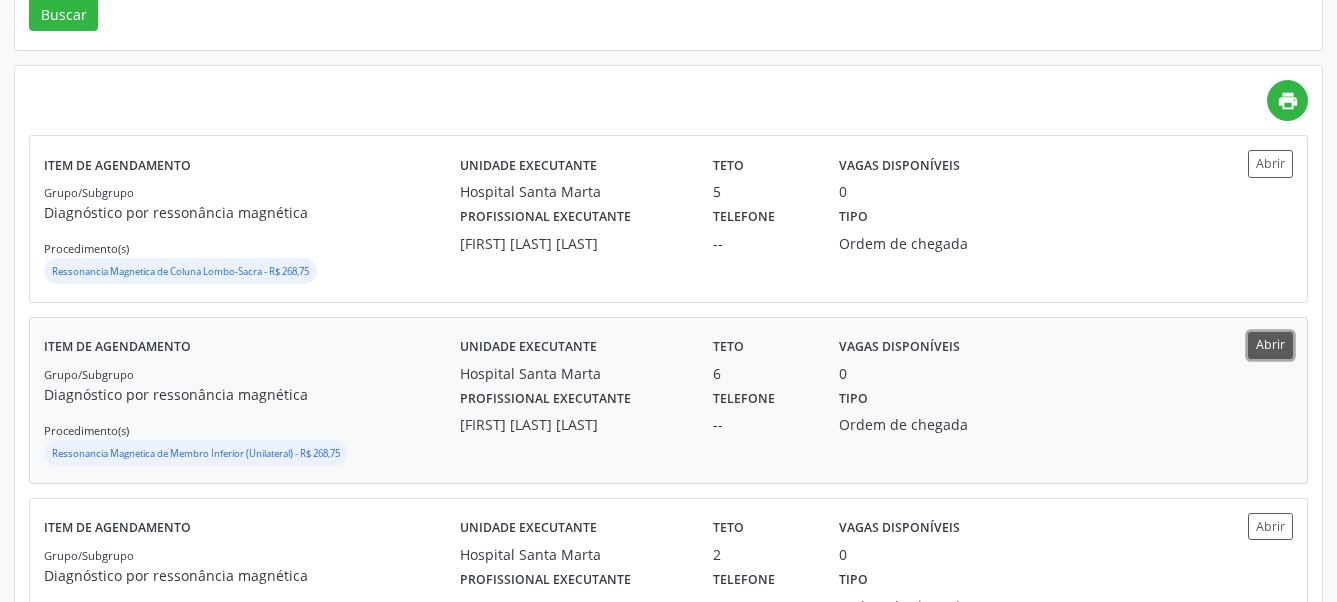 click on "Abrir" at bounding box center [1270, 345] 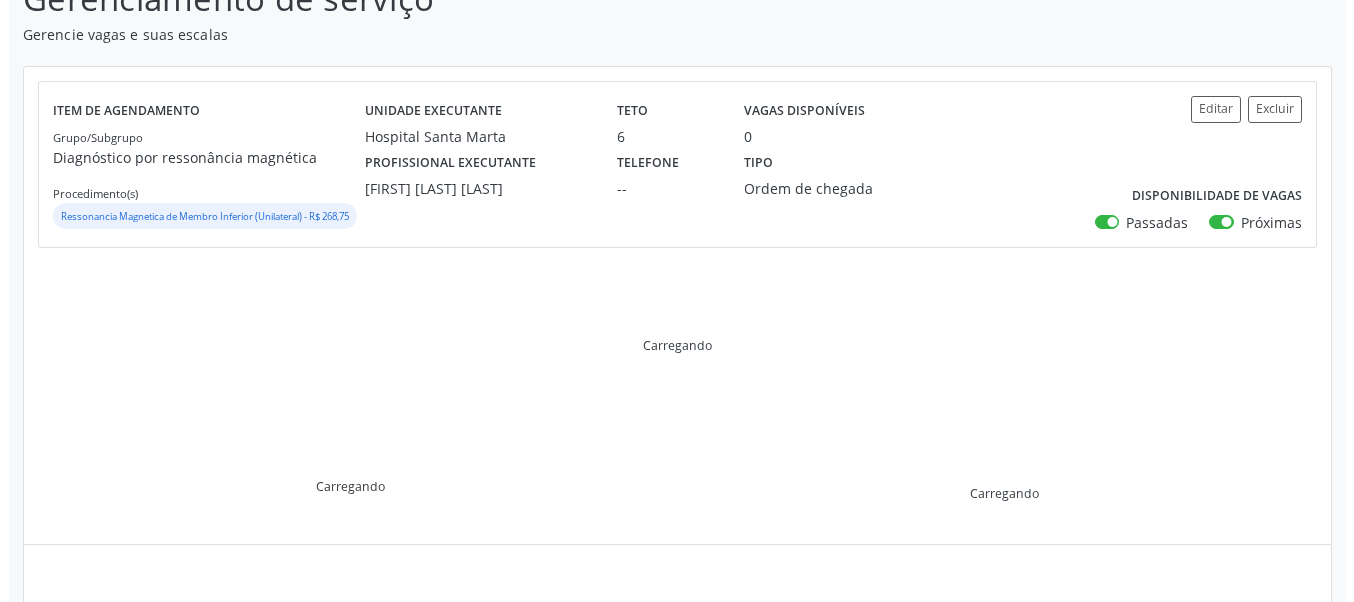 scroll, scrollTop: 204, scrollLeft: 0, axis: vertical 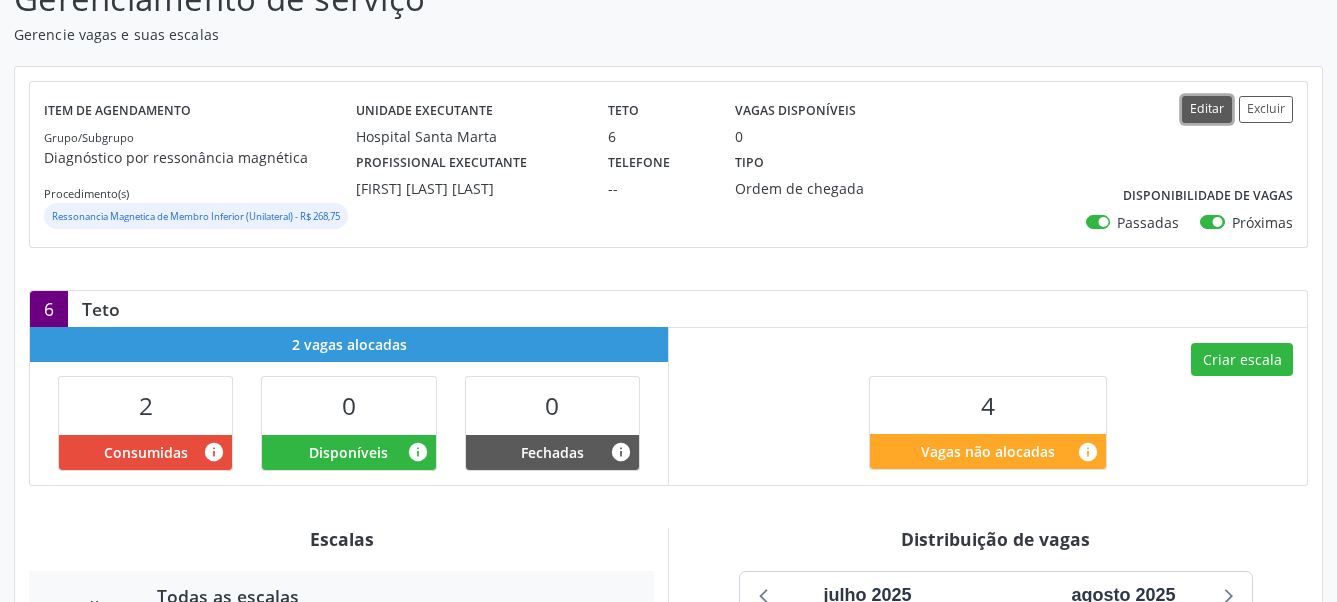 click on "Editar" at bounding box center (1207, 109) 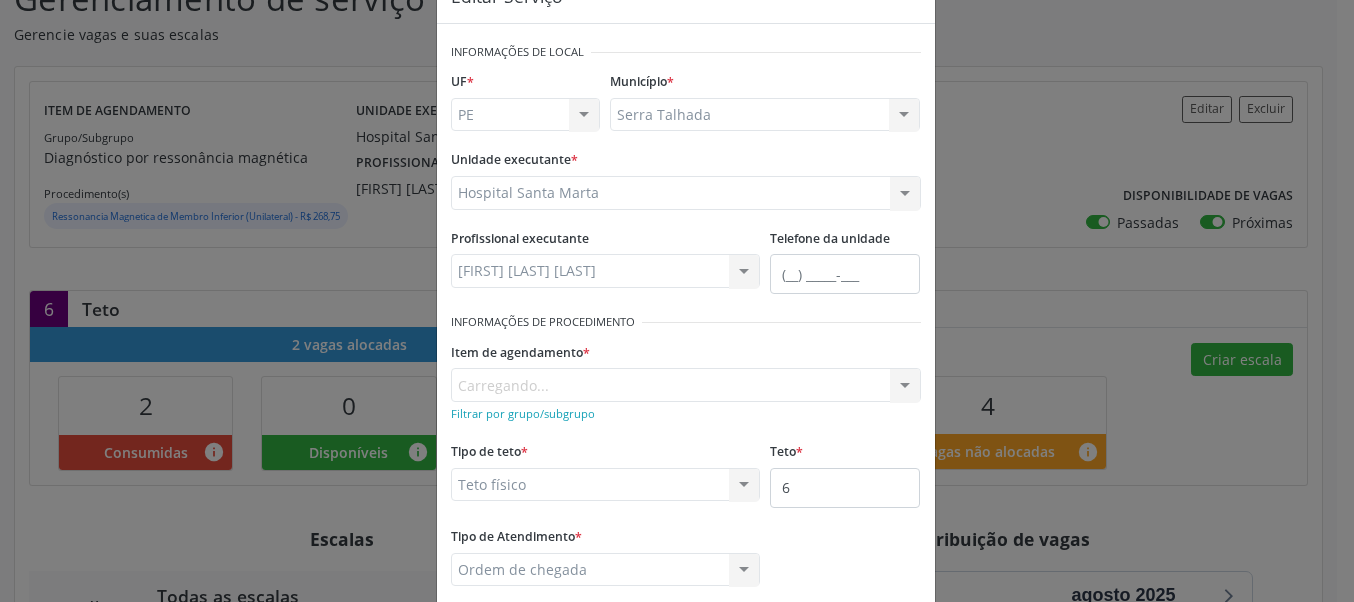 scroll, scrollTop: 171, scrollLeft: 0, axis: vertical 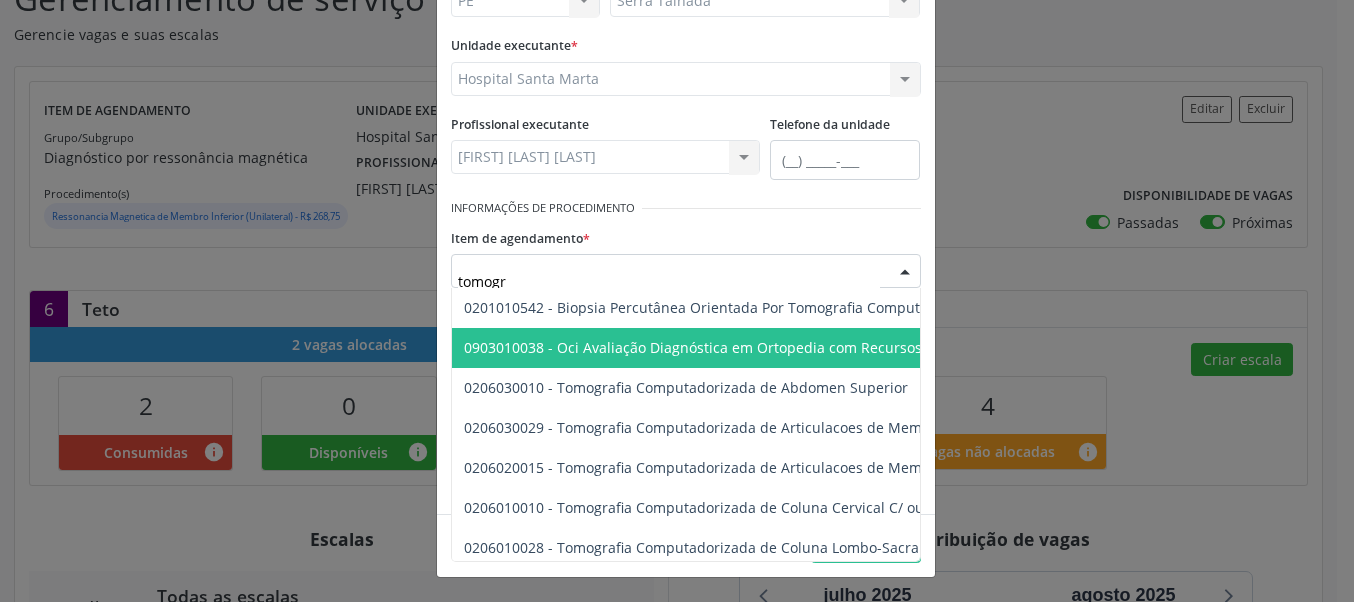 type on "tomogra" 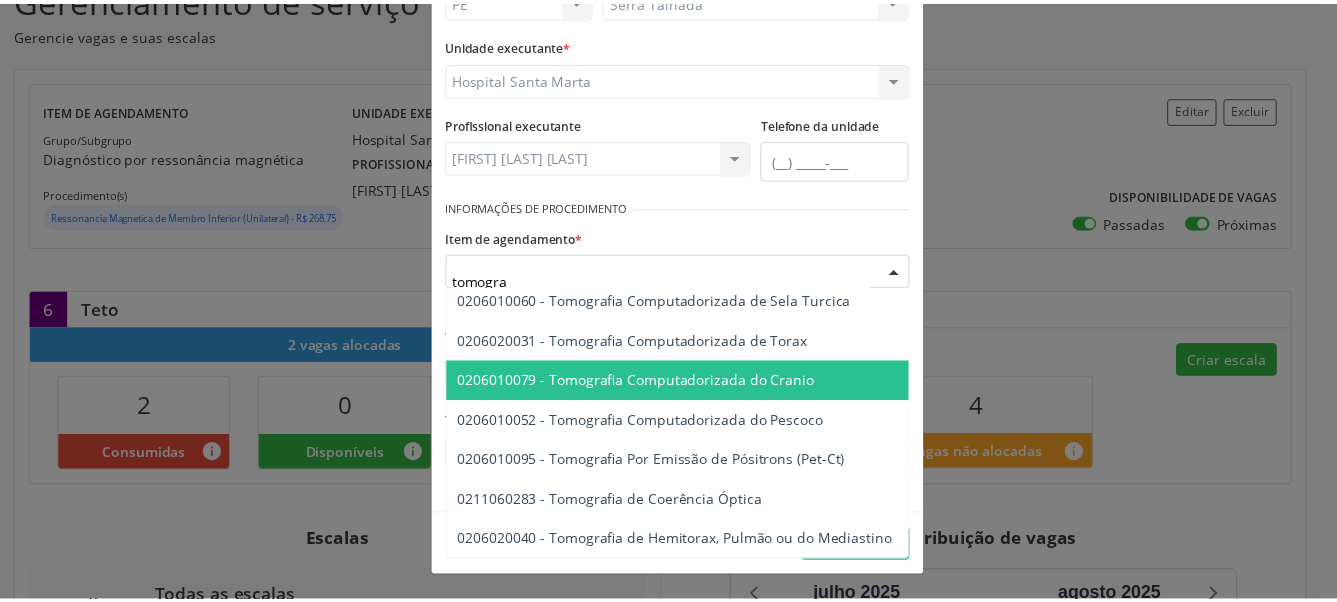 scroll, scrollTop: 464, scrollLeft: 0, axis: vertical 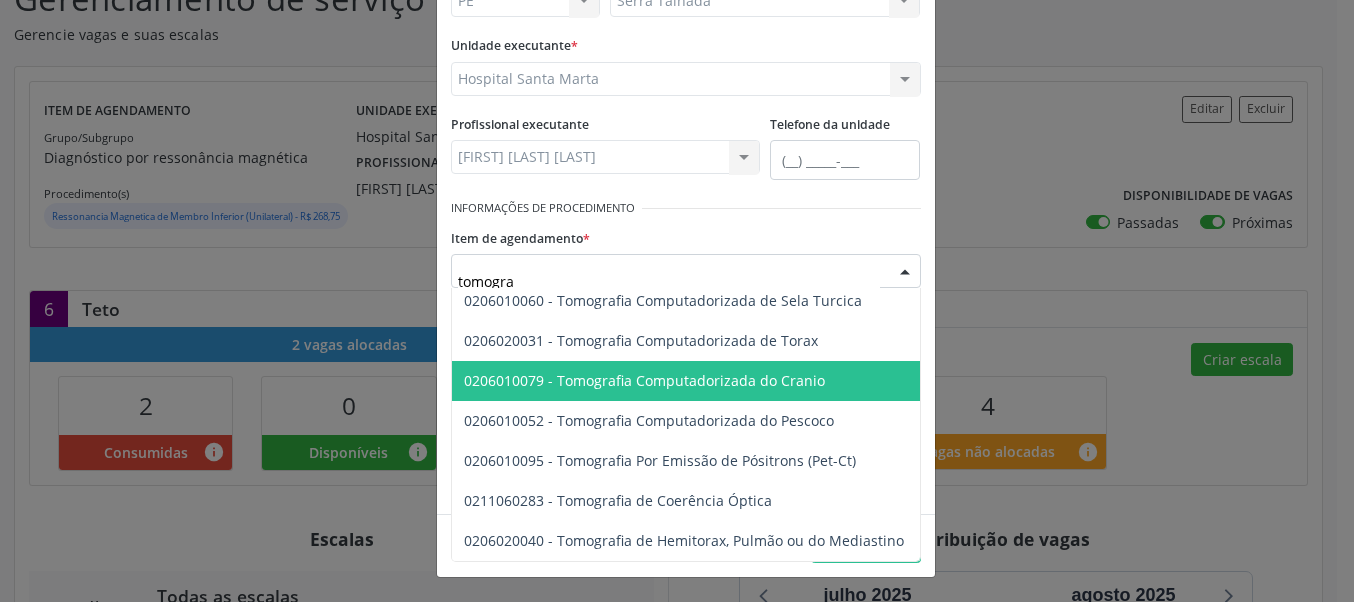 click on "0206010079 - Tomografia Computadorizada do Cranio" at bounding box center [644, 380] 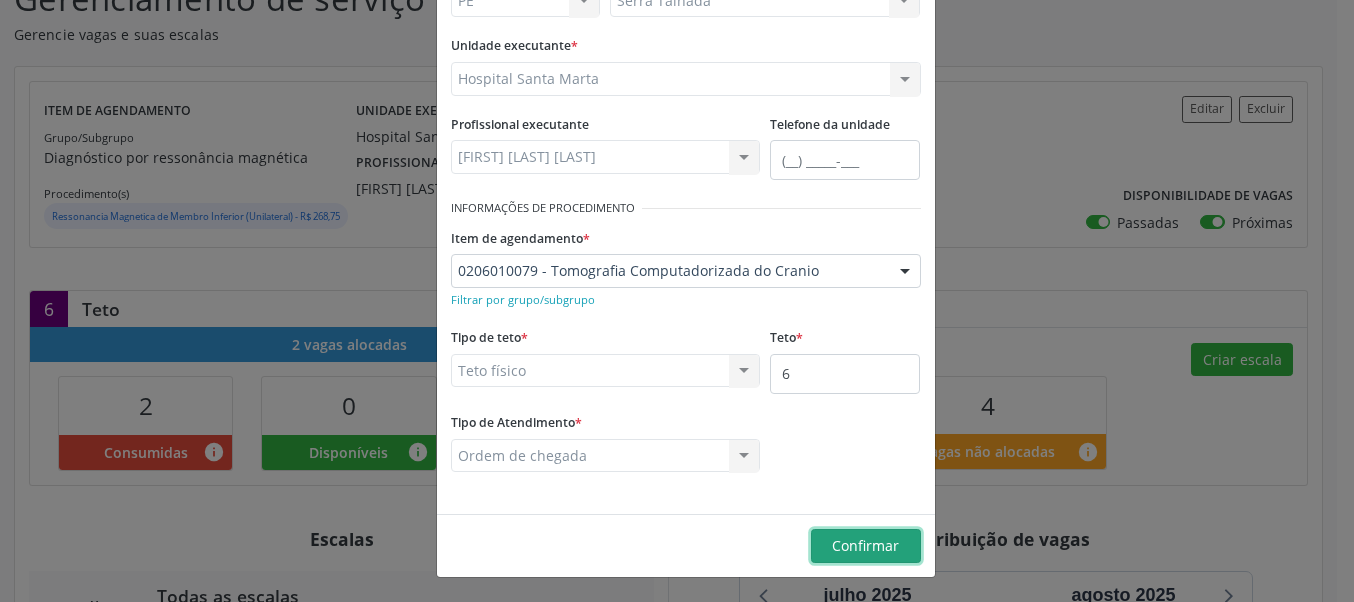 click on "Confirmar" at bounding box center (865, 545) 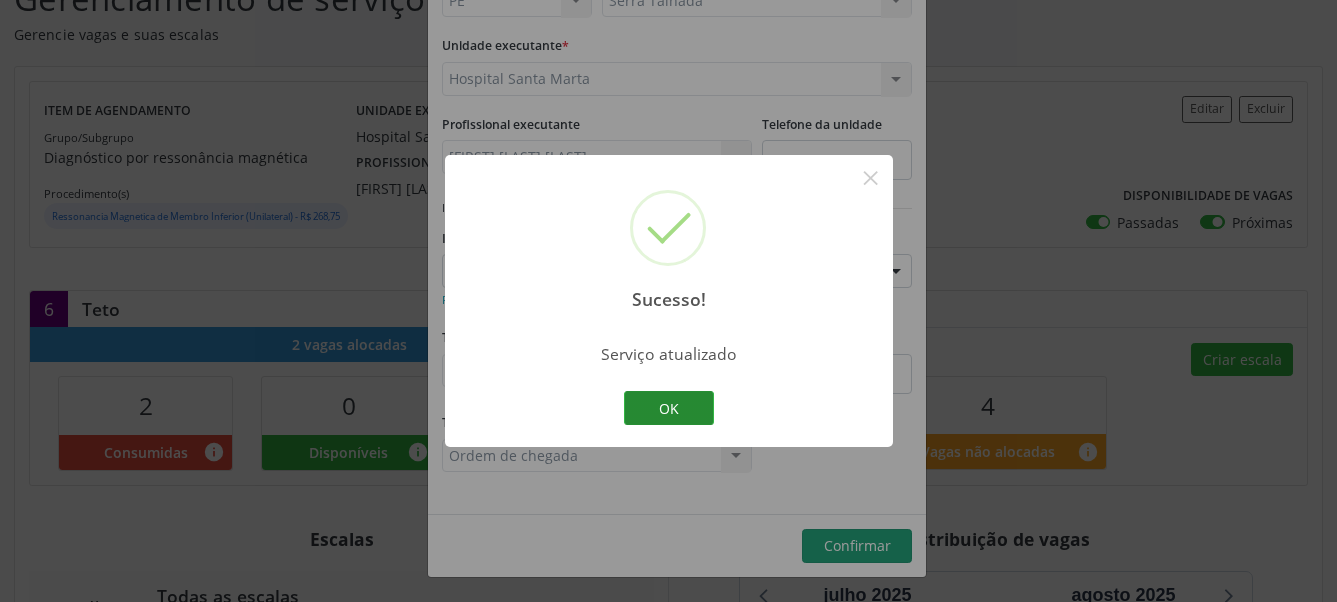 click on "OK" at bounding box center [669, 408] 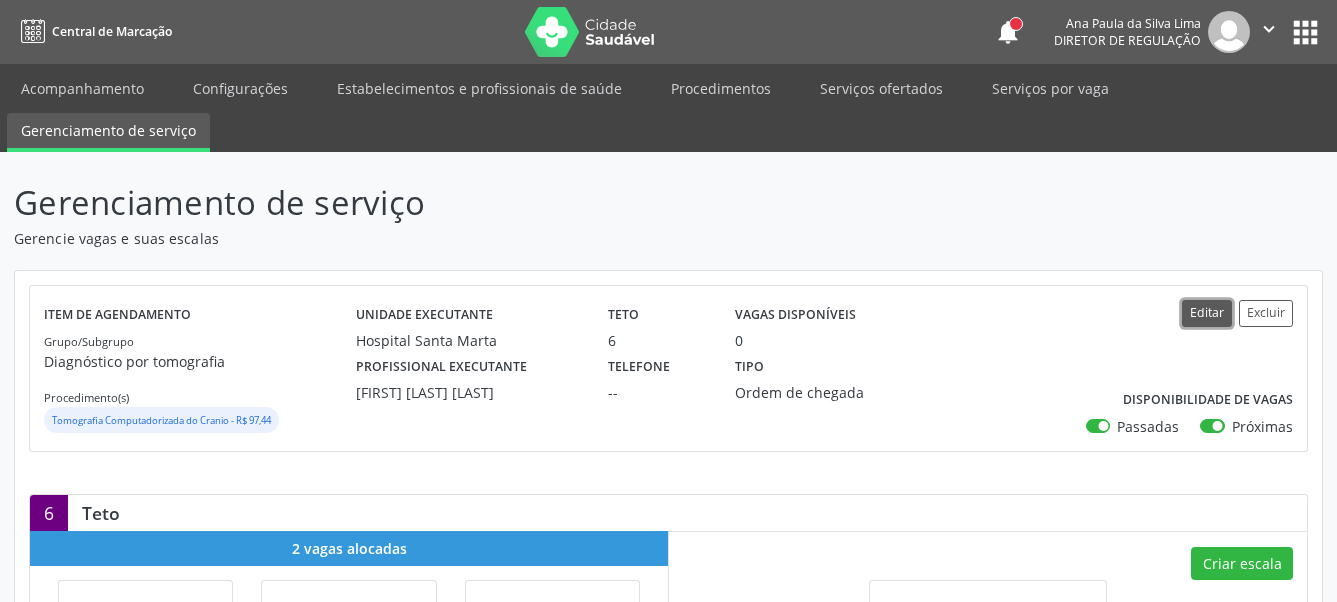 click on "Editar" at bounding box center (1207, 313) 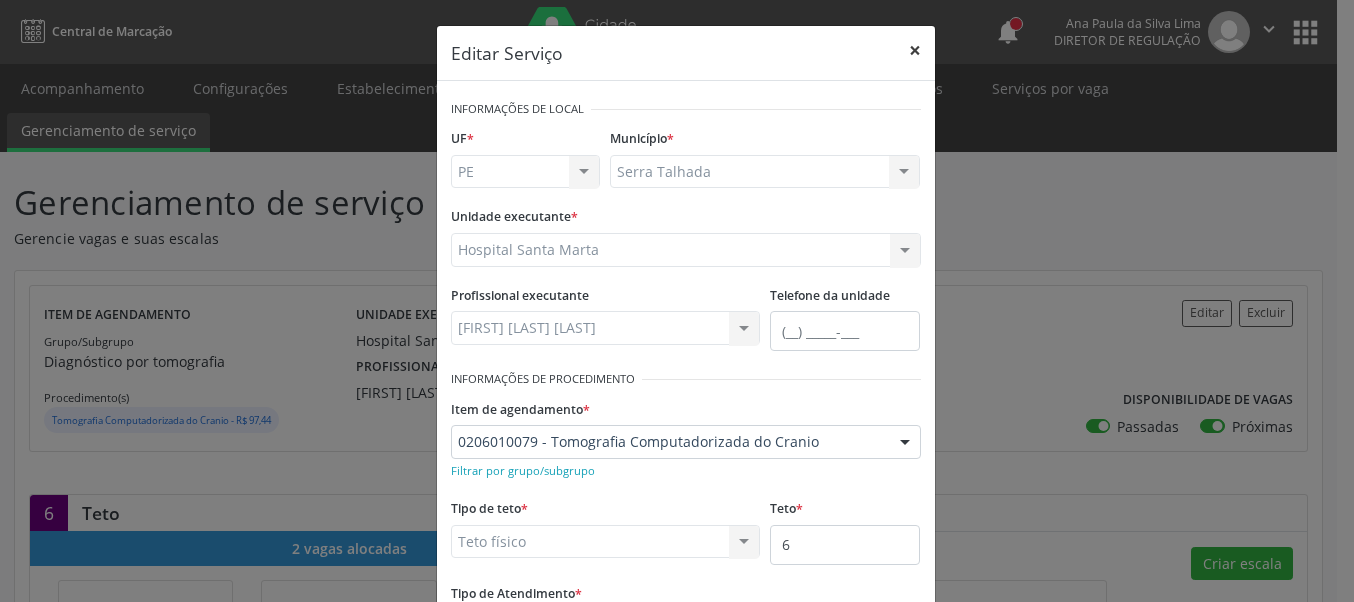 click on "×" at bounding box center [915, 50] 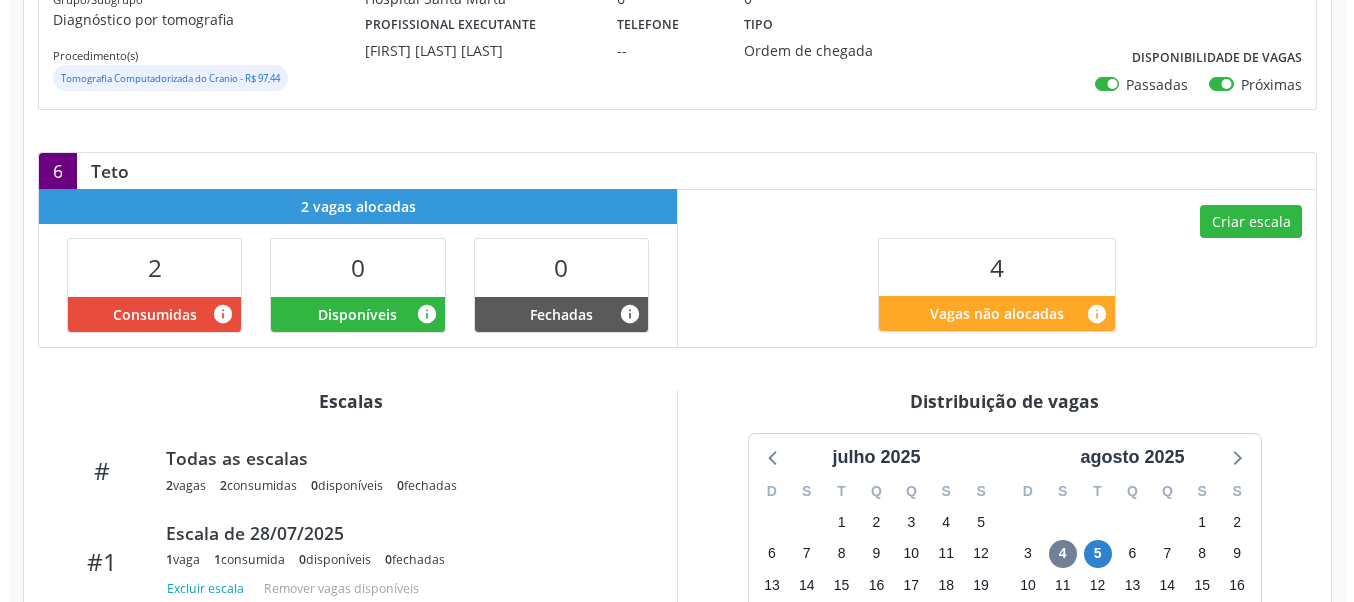 scroll, scrollTop: 408, scrollLeft: 0, axis: vertical 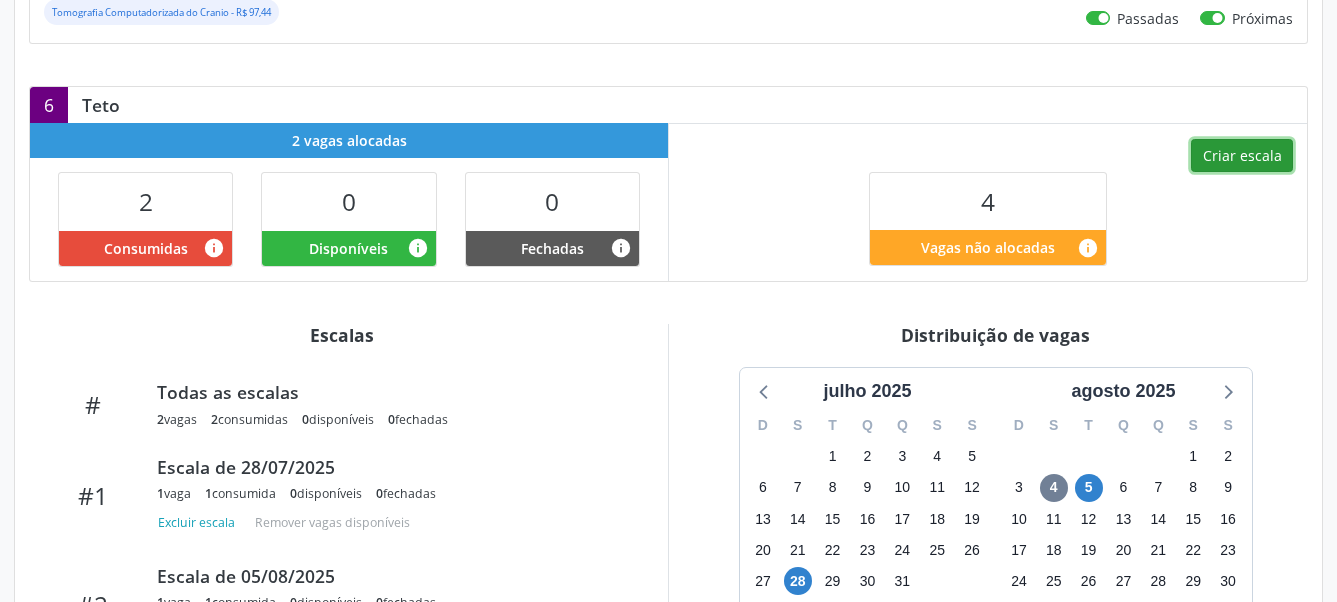 click on "Criar escala" at bounding box center (1242, 156) 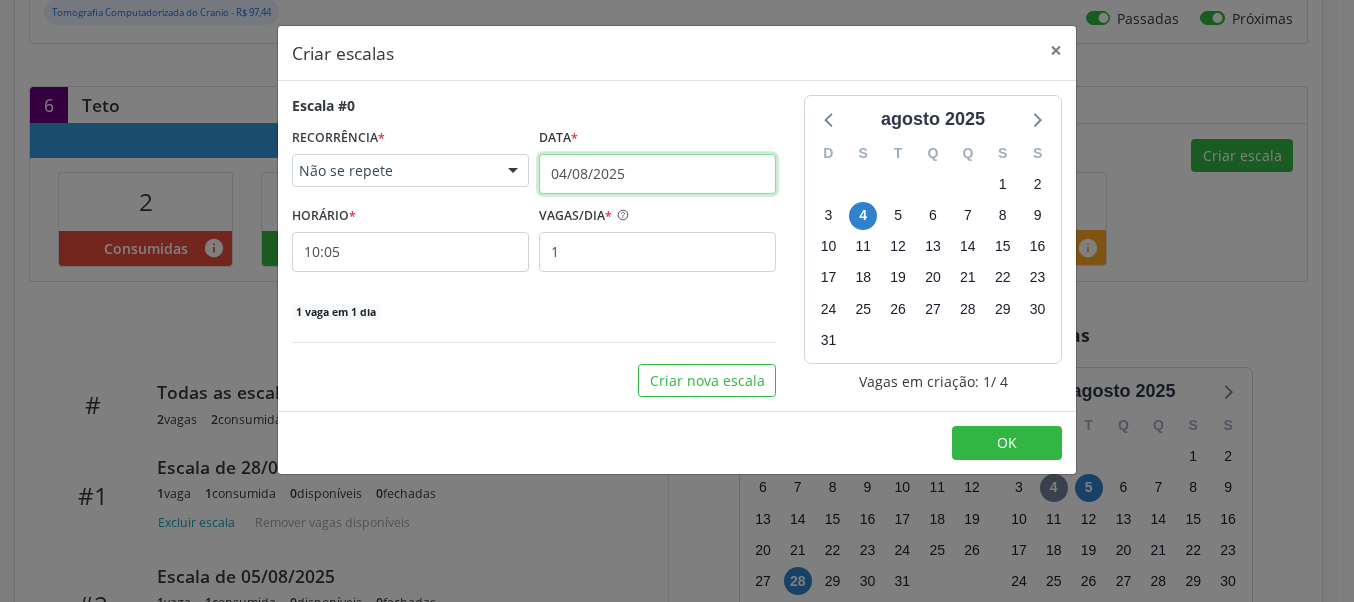 click on "04/08/2025" at bounding box center [657, 174] 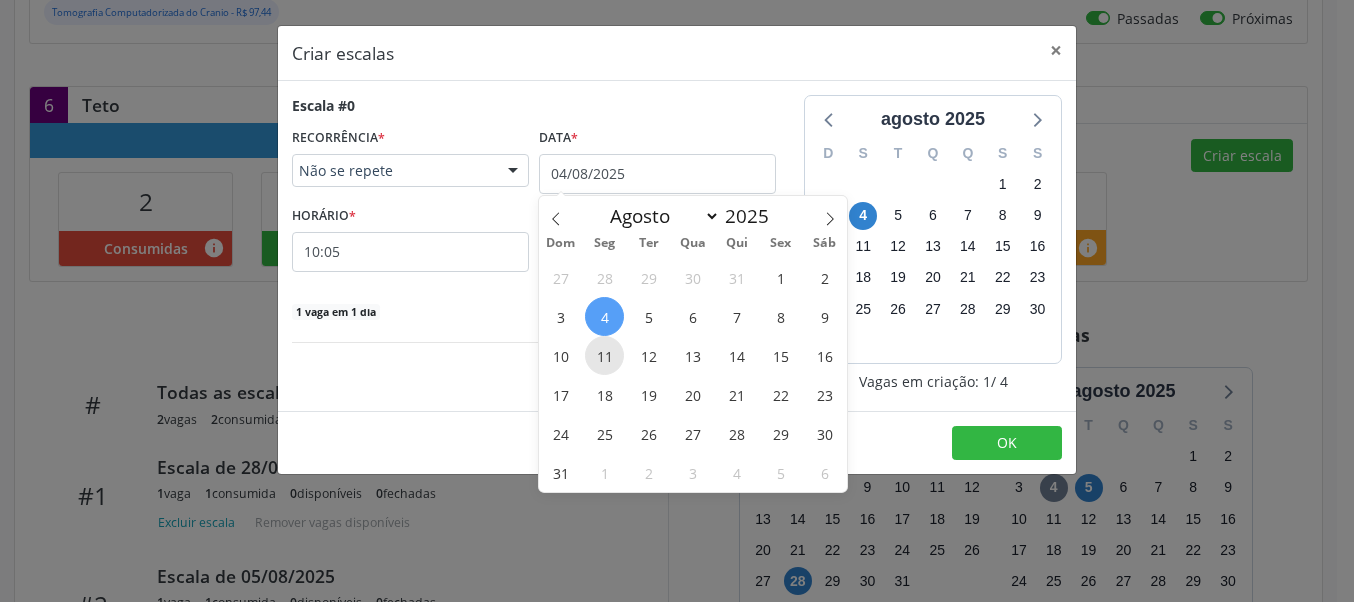 click on "11" at bounding box center (604, 355) 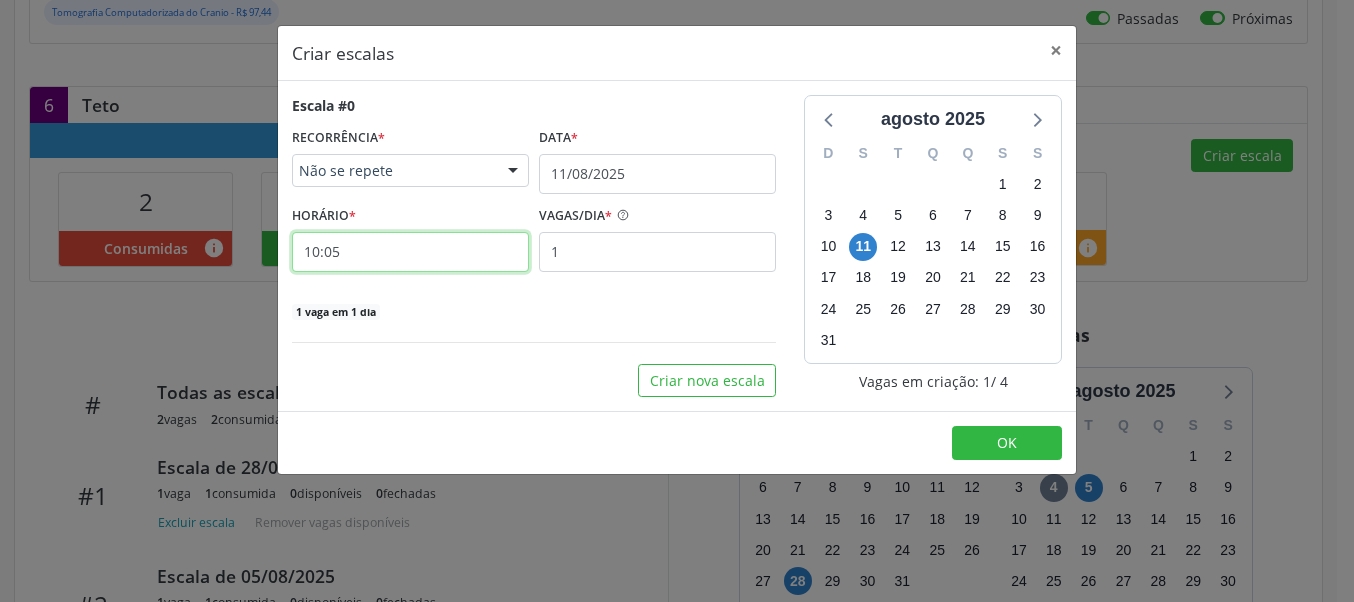 click on "10:05" at bounding box center (410, 252) 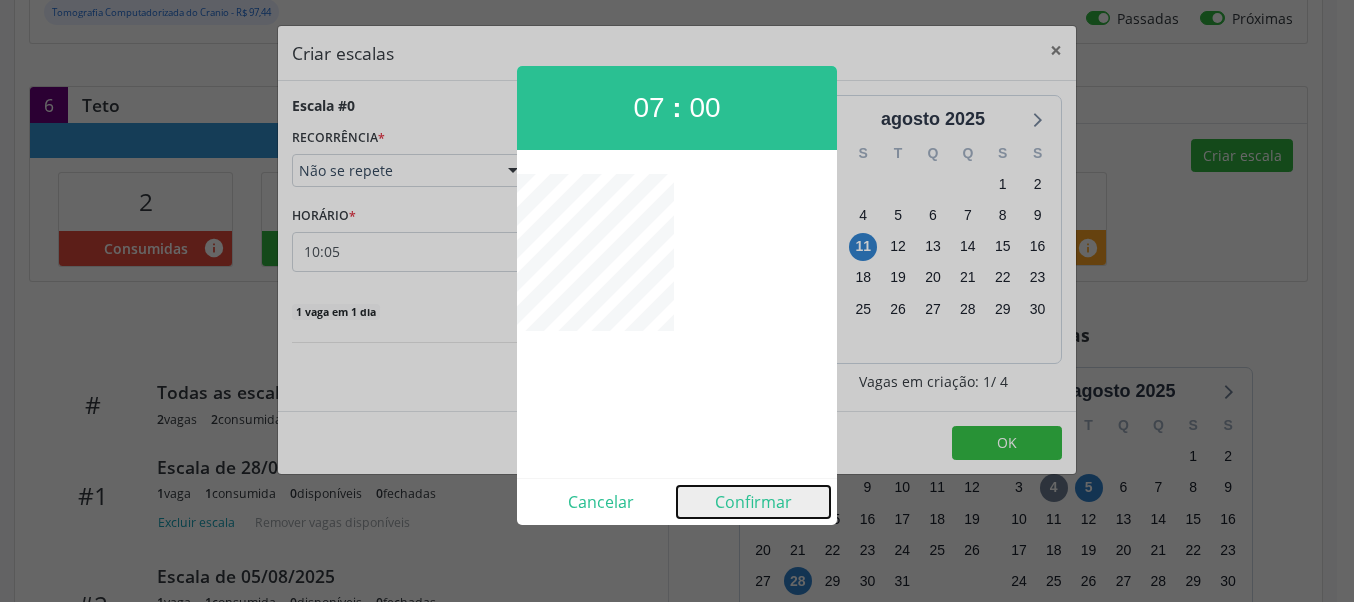 click on "Confirmar" at bounding box center [753, 502] 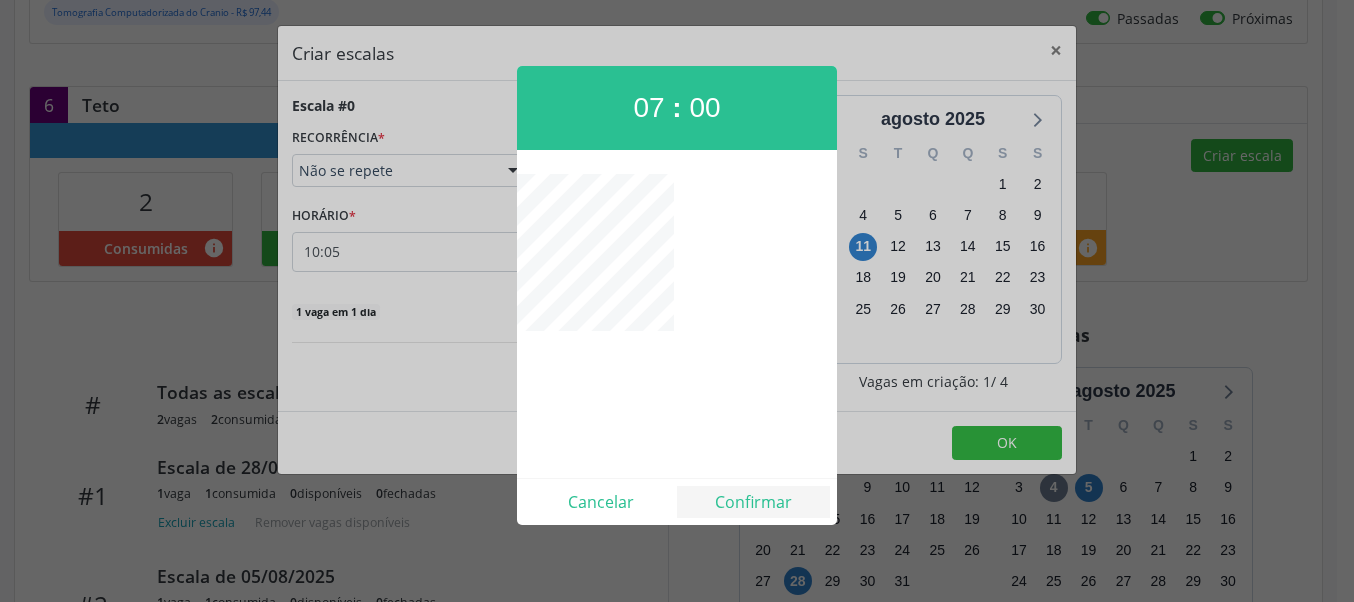 type on "07:00" 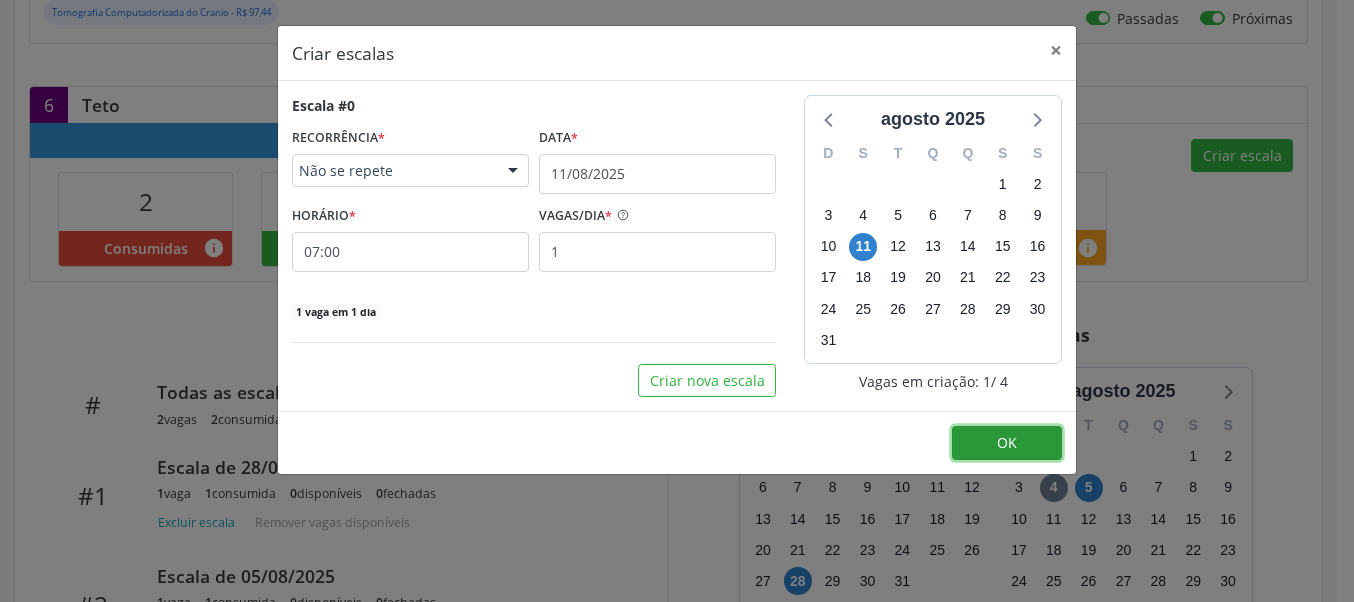 click on "OK" at bounding box center [1007, 443] 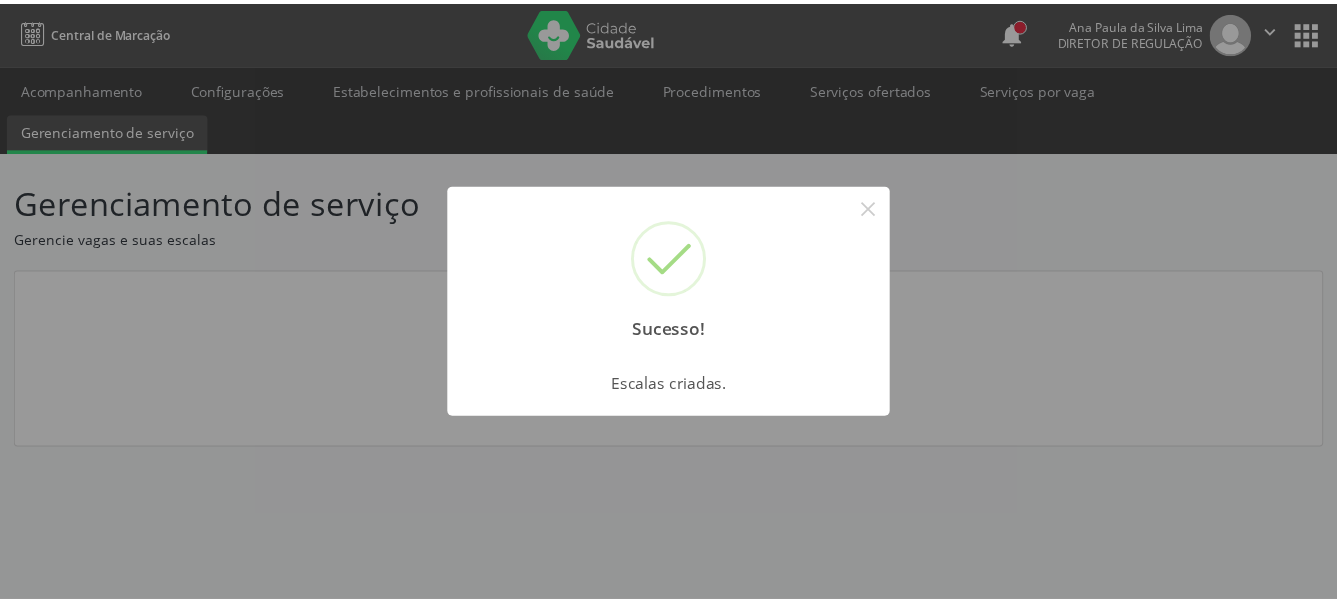 scroll, scrollTop: 0, scrollLeft: 0, axis: both 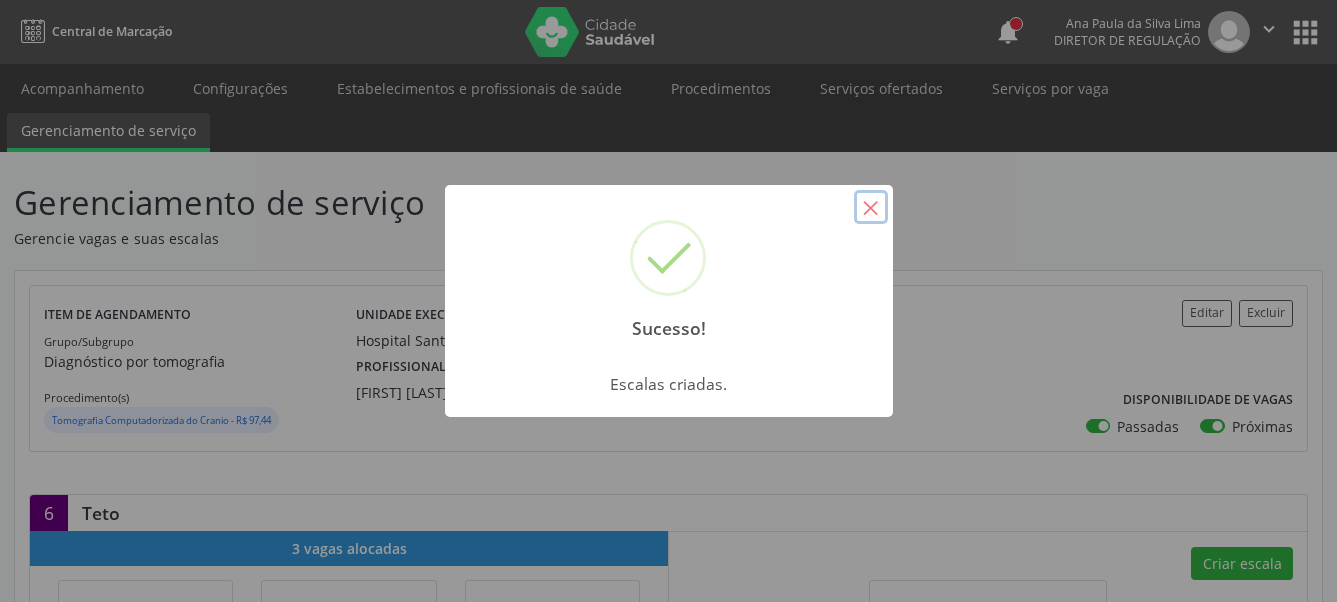 click on "×" at bounding box center (871, 207) 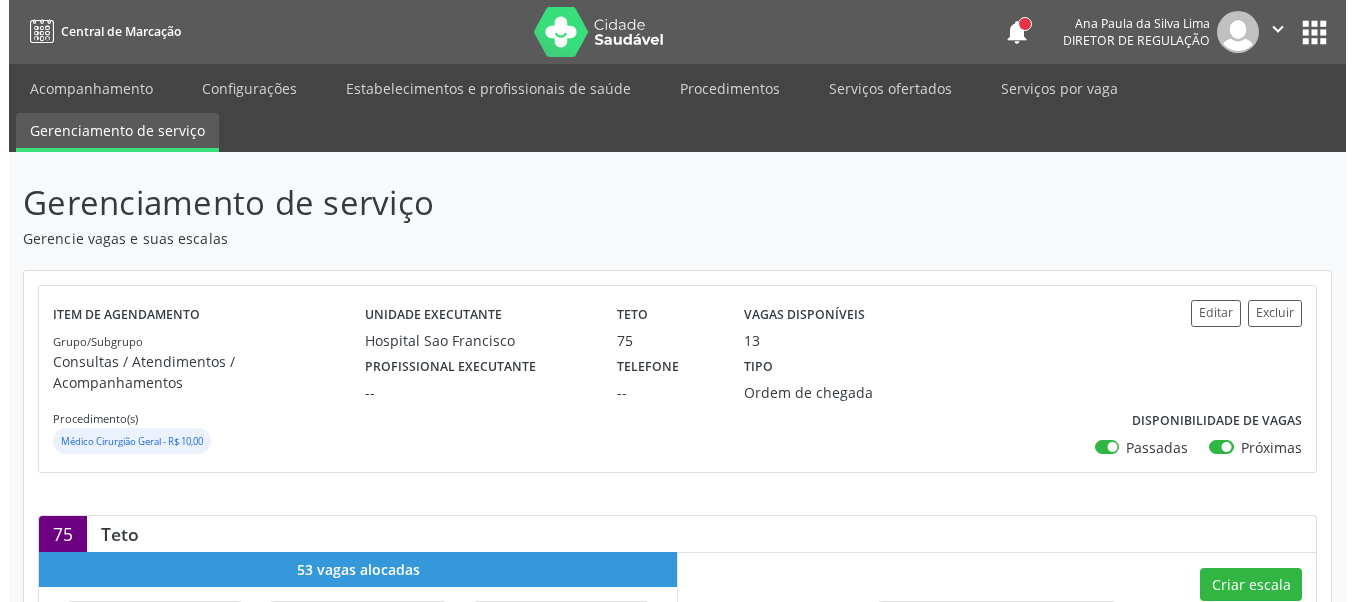 scroll, scrollTop: 102, scrollLeft: 0, axis: vertical 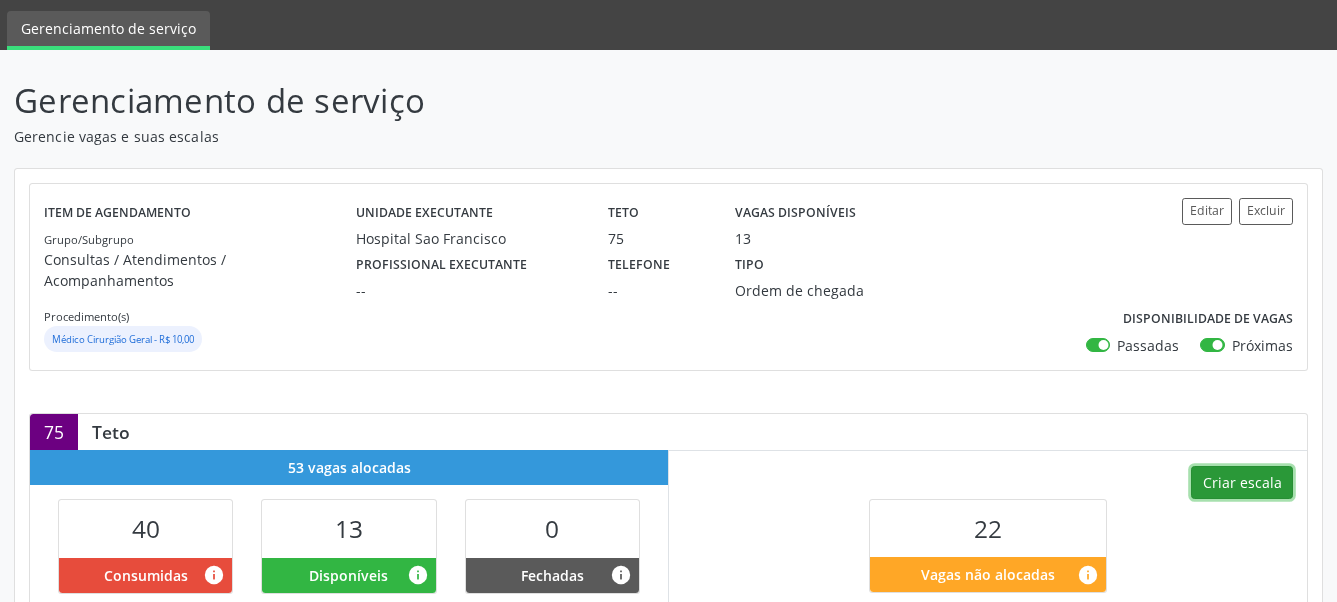click on "Criar escala" at bounding box center [1242, 483] 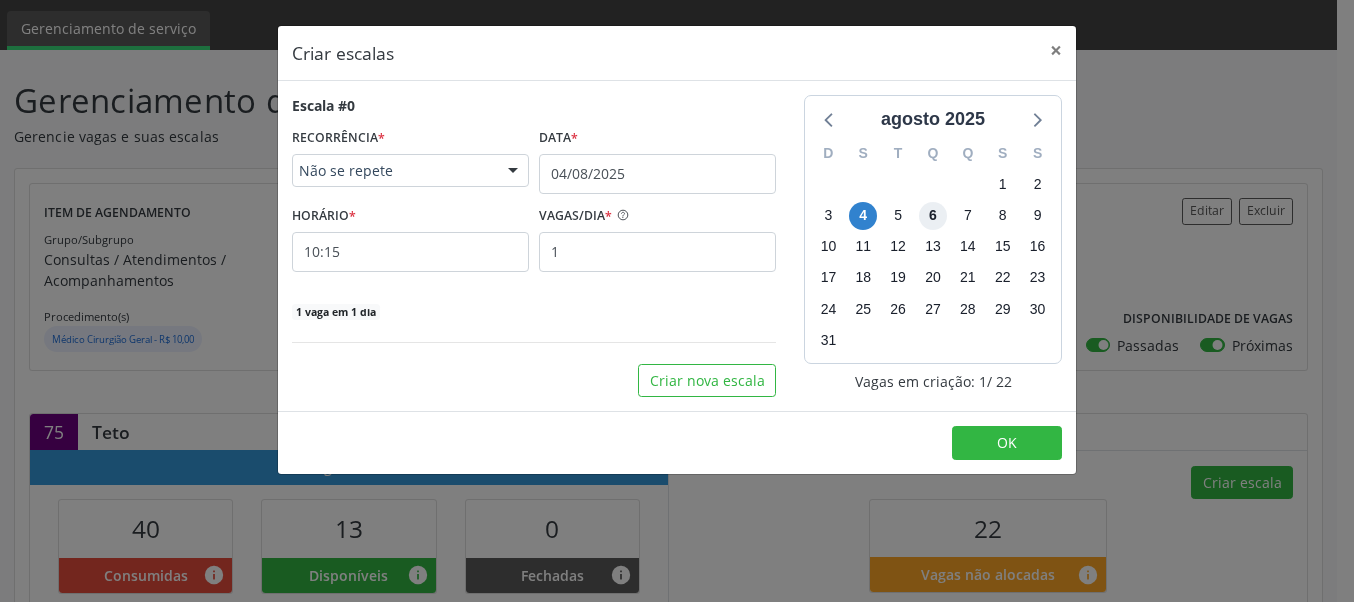 click on "6" at bounding box center [933, 216] 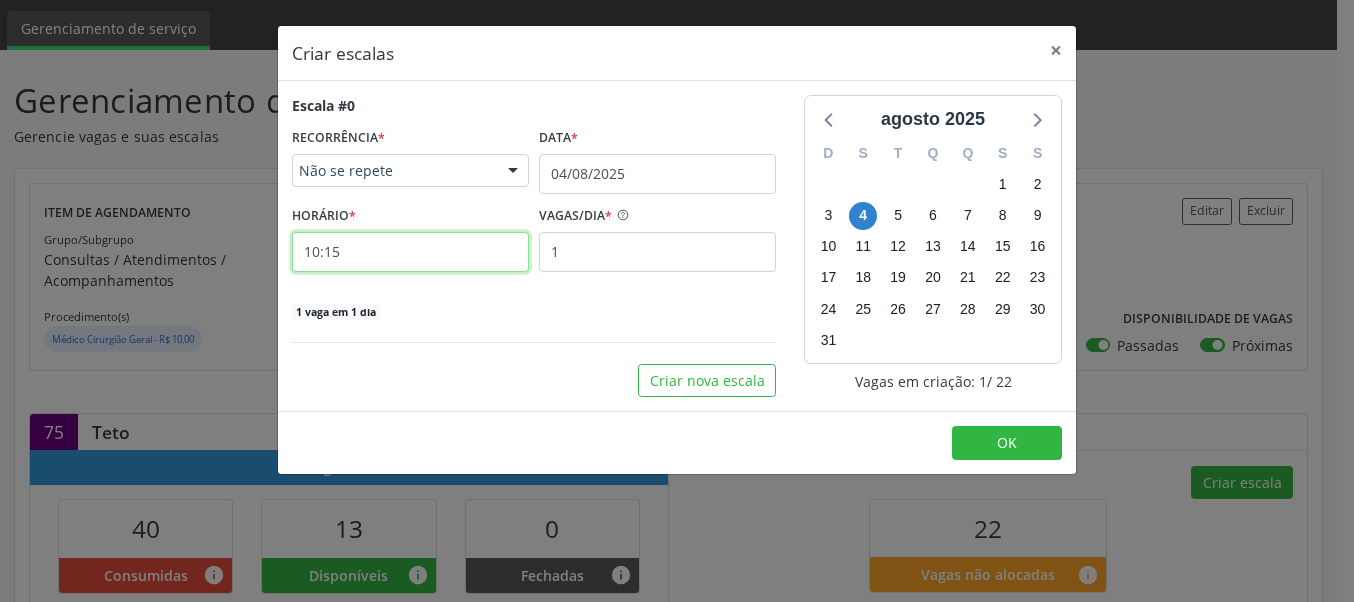 click on "10:15" at bounding box center (410, 252) 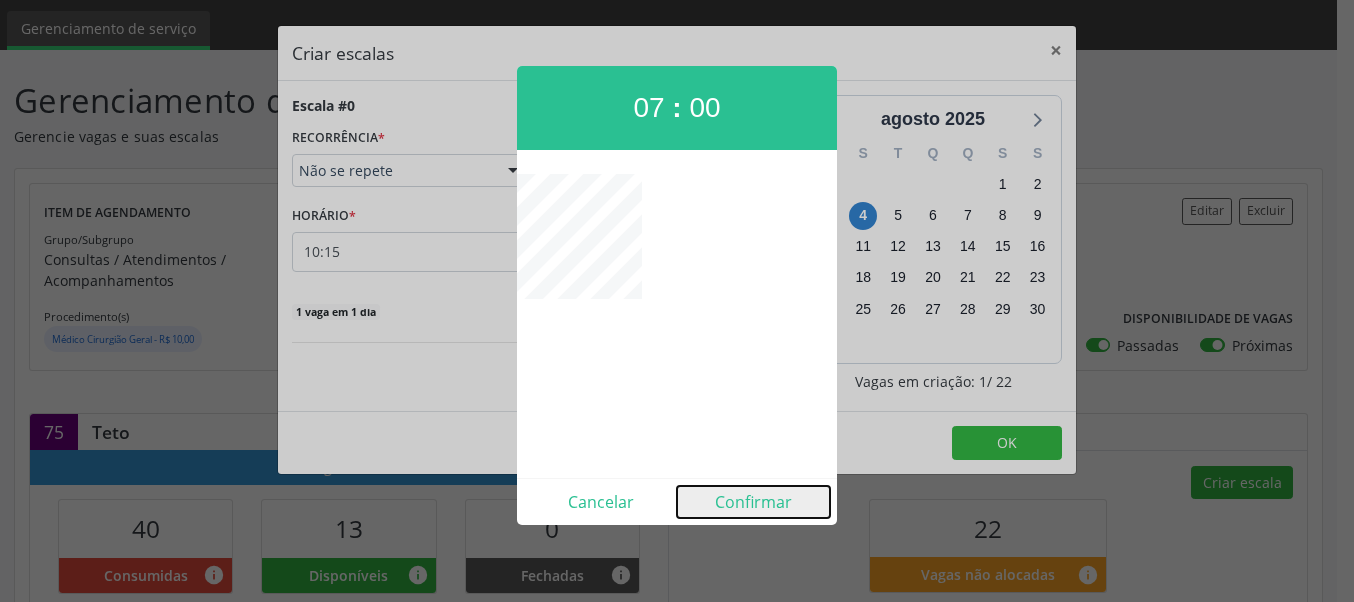click on "Confirmar" at bounding box center (753, 502) 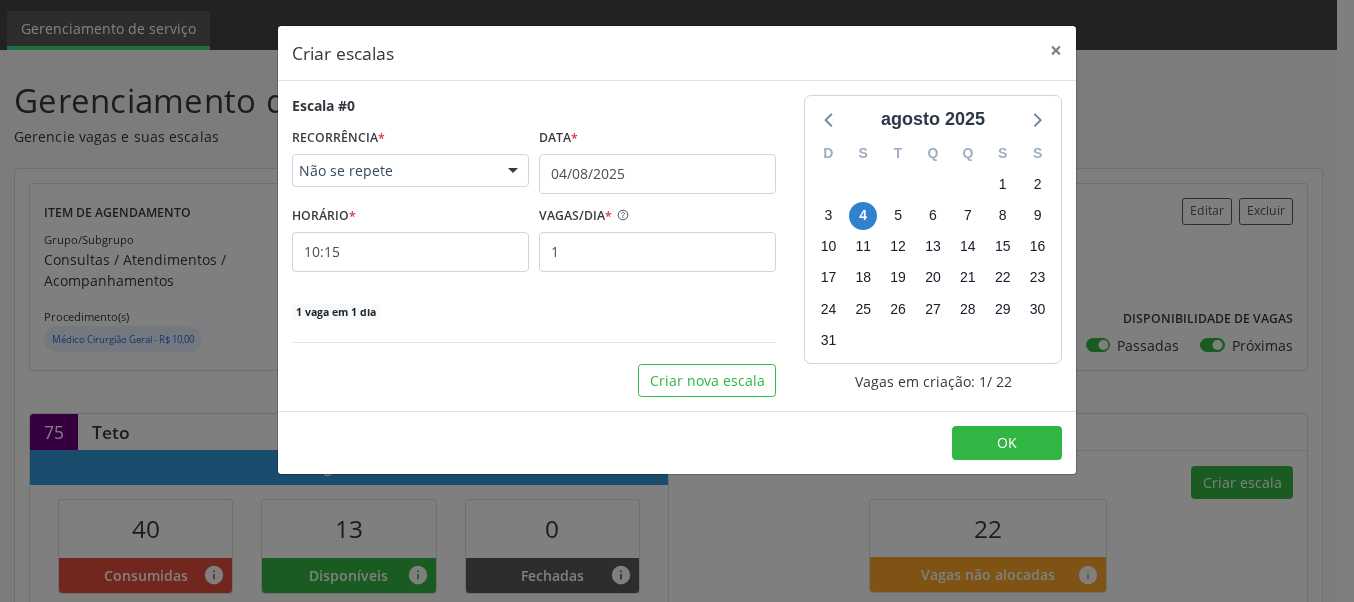 type on "07:00" 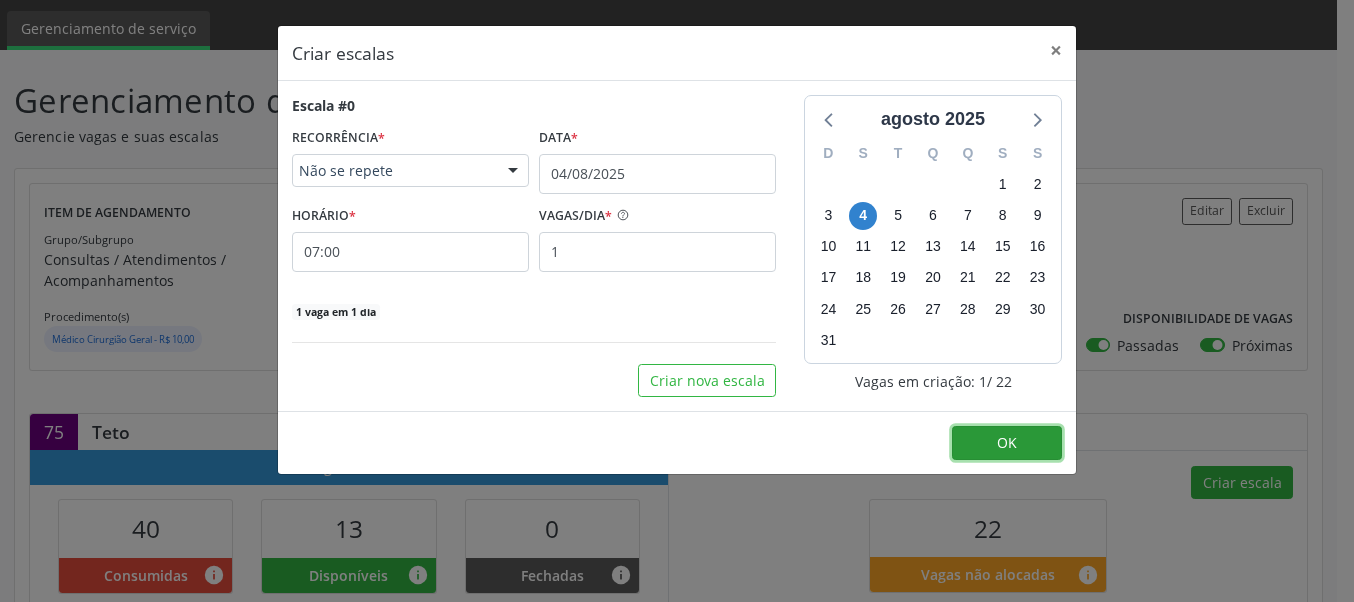 click on "OK" at bounding box center (1007, 443) 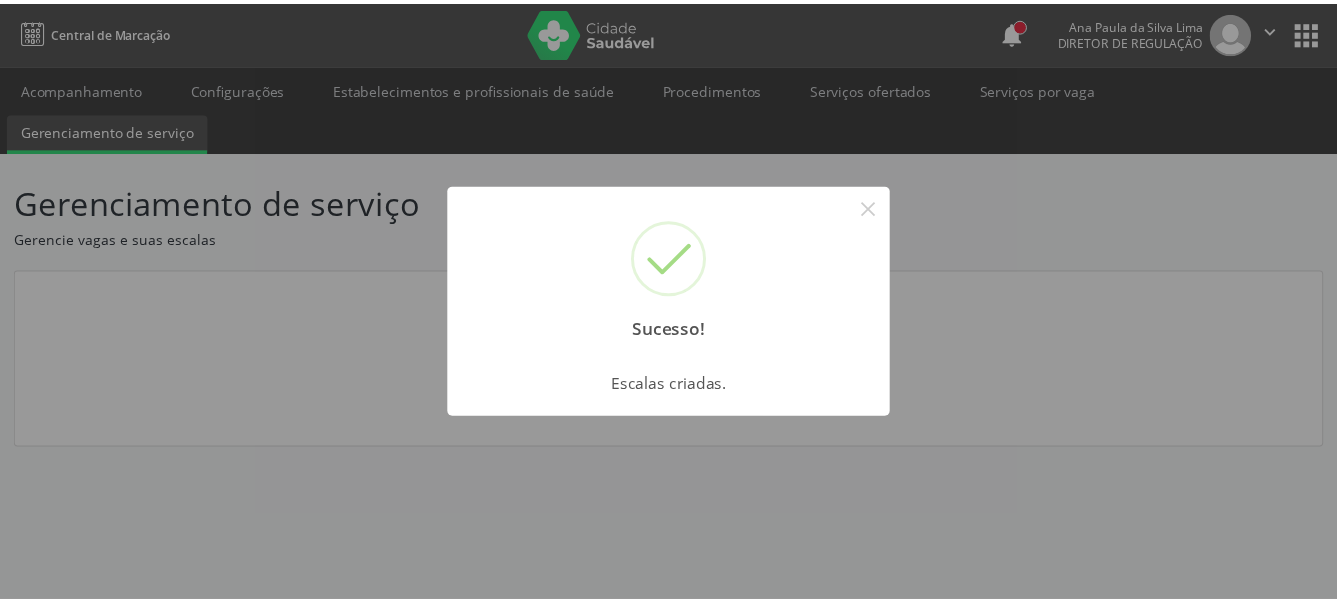 scroll, scrollTop: 0, scrollLeft: 0, axis: both 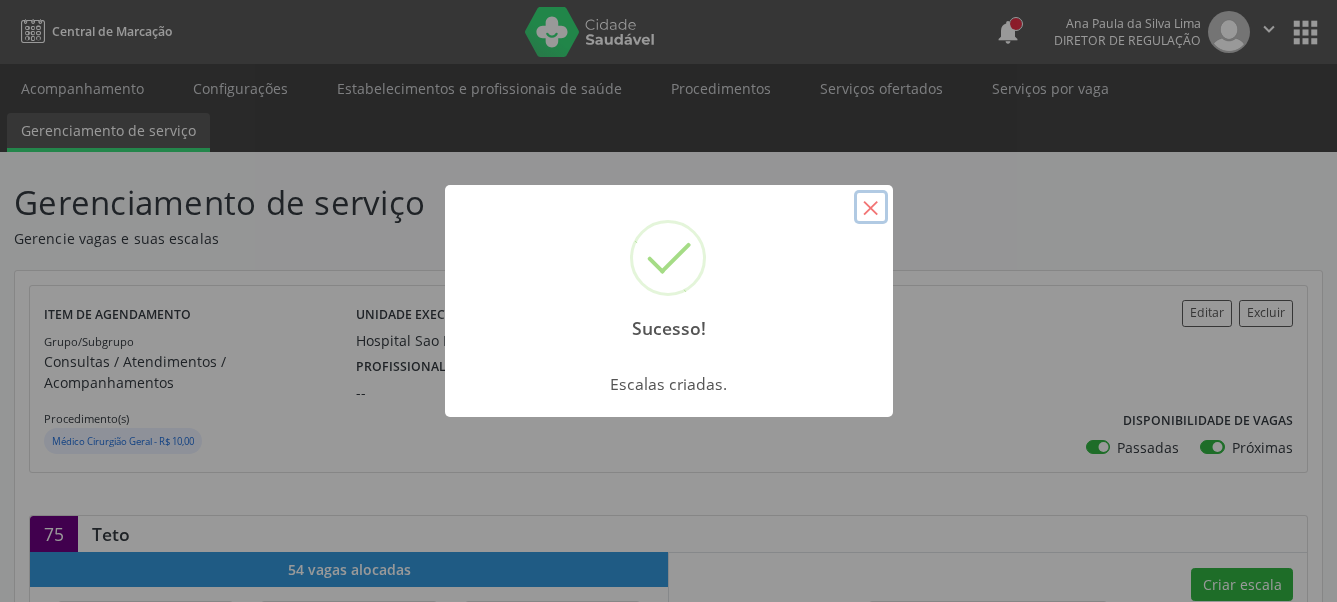 click on "×" at bounding box center (871, 207) 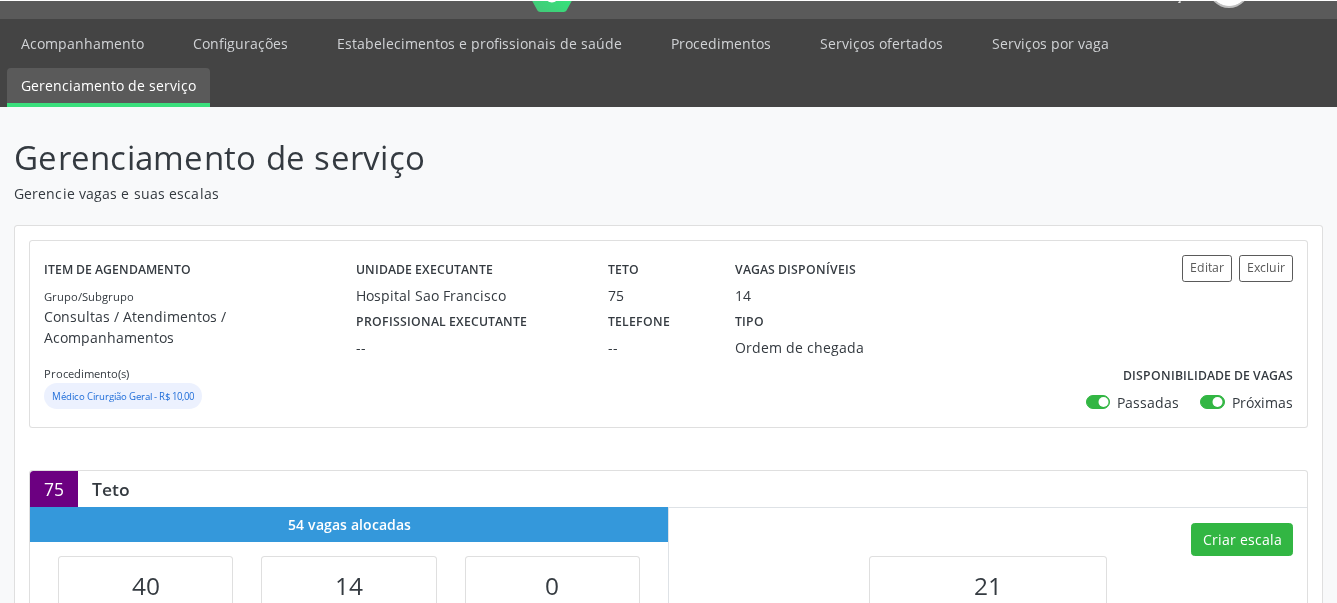 scroll, scrollTop: 0, scrollLeft: 0, axis: both 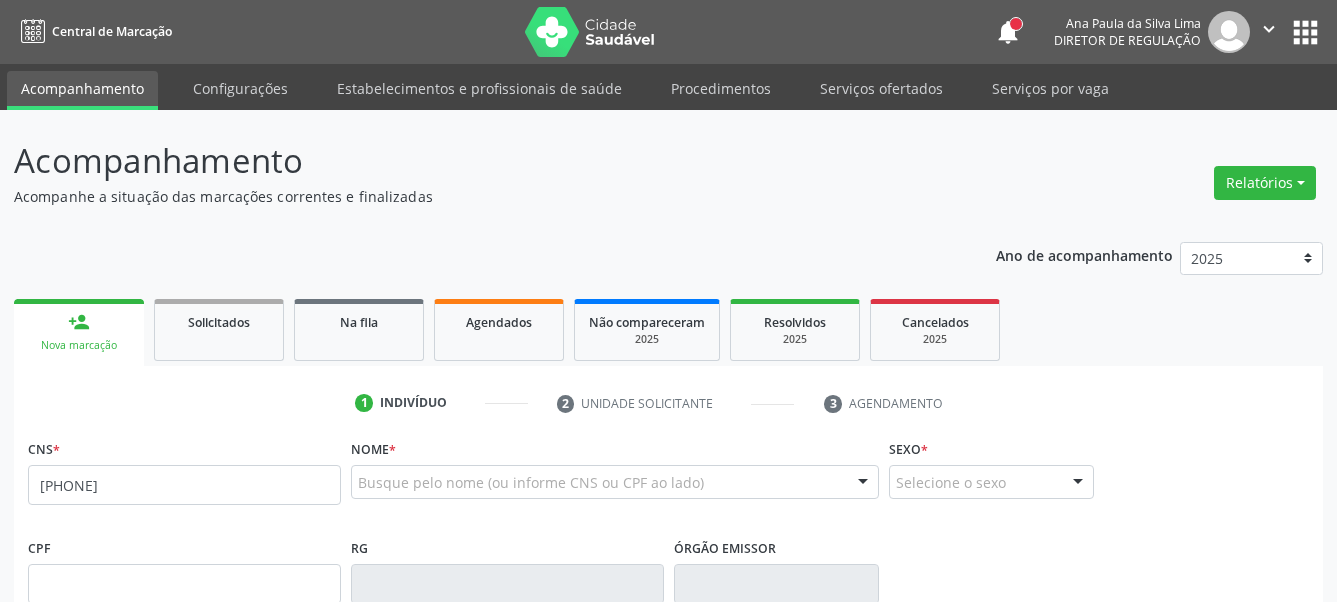 type on "[PHONE]" 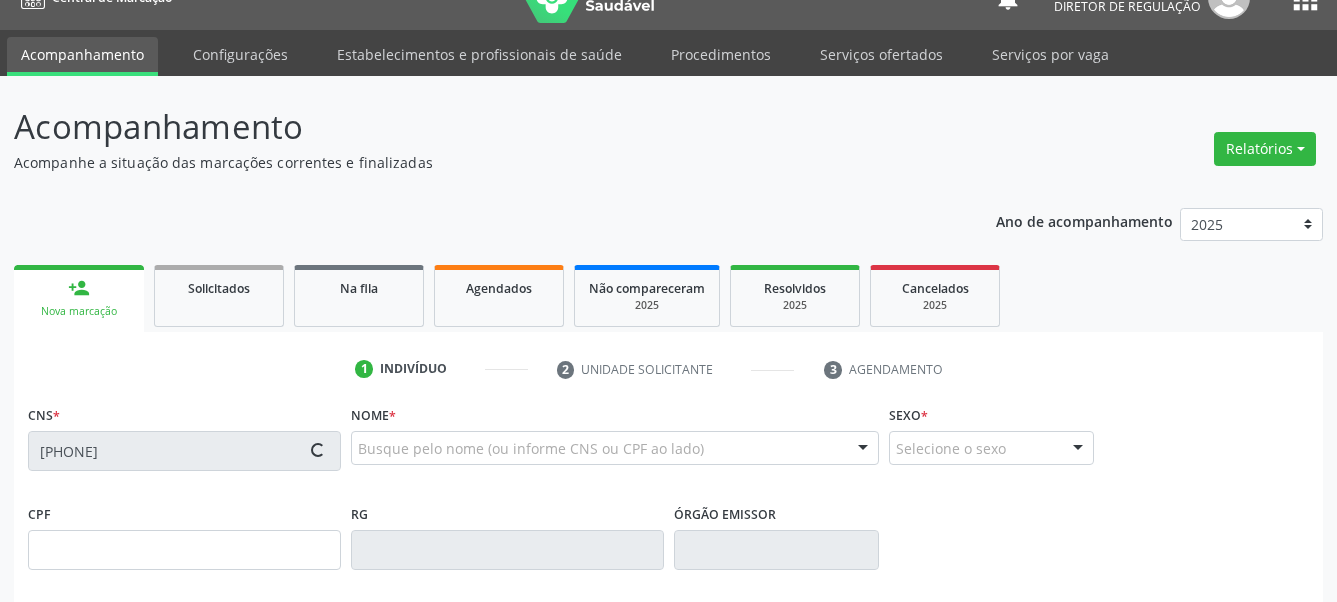 scroll, scrollTop: 204, scrollLeft: 0, axis: vertical 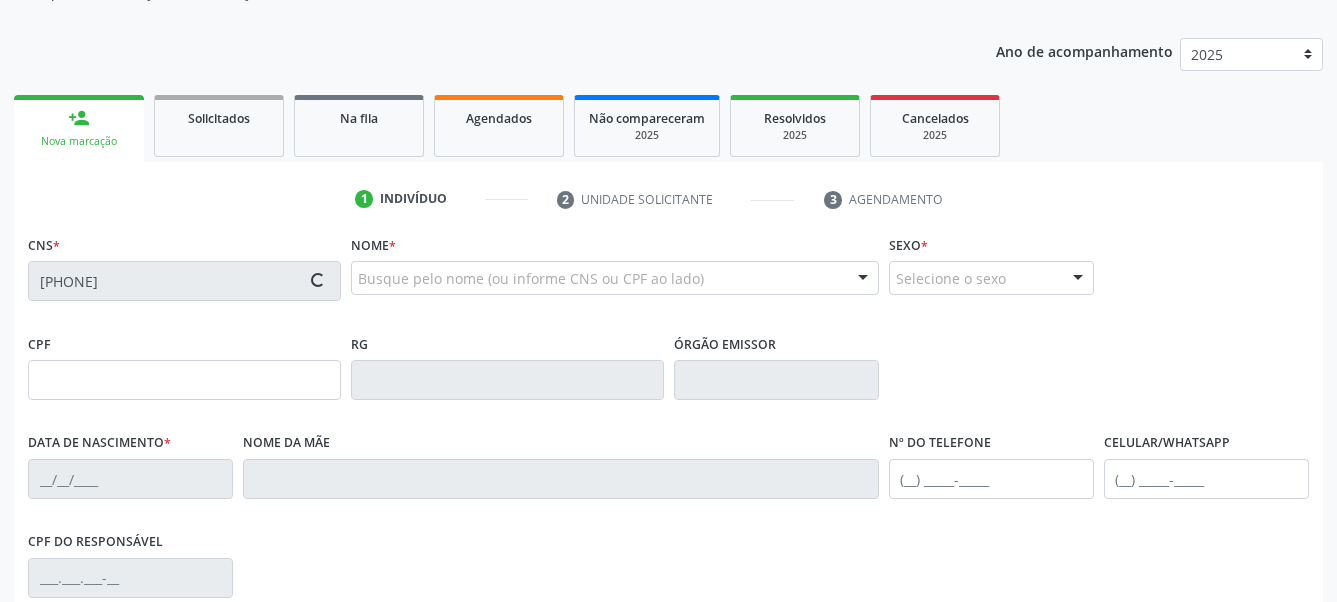 type on "[CPF]" 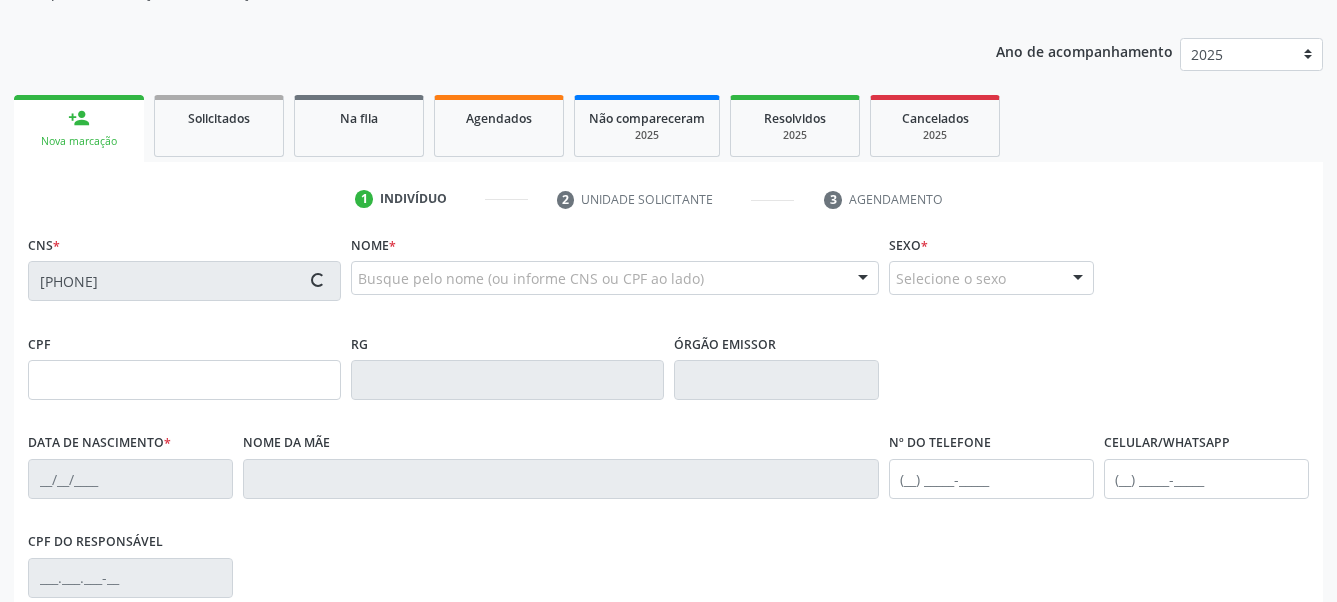 type on "[DATE]" 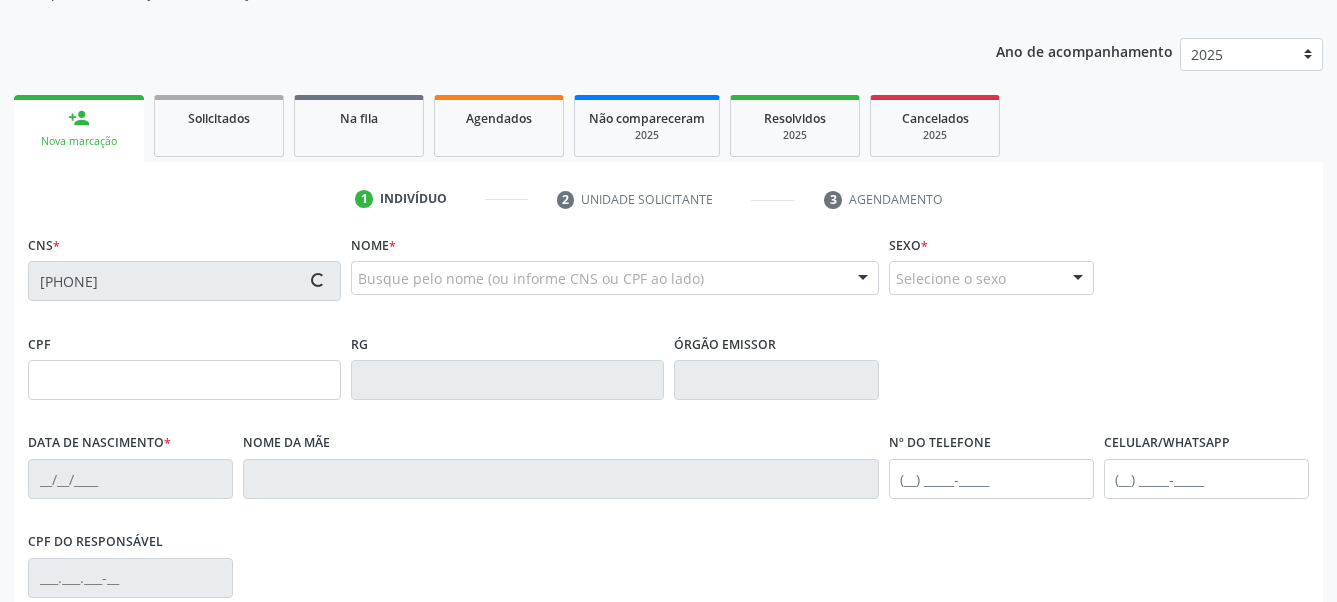 type on "[FIRST] [LAST] [LAST]" 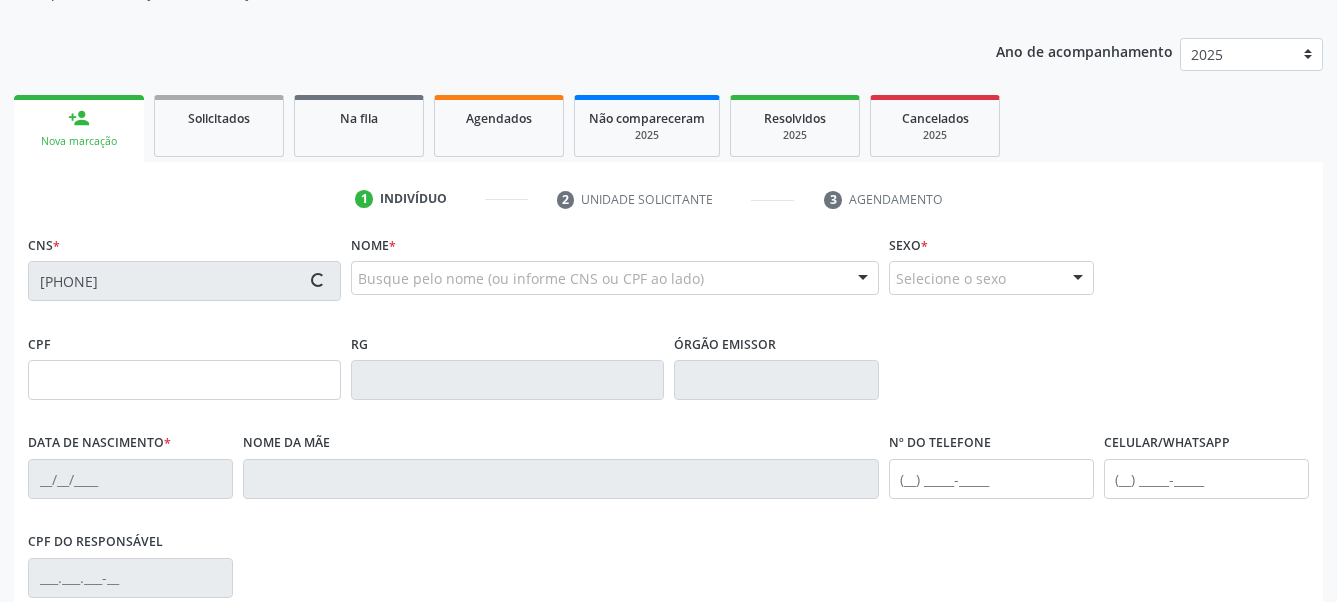 type on "217" 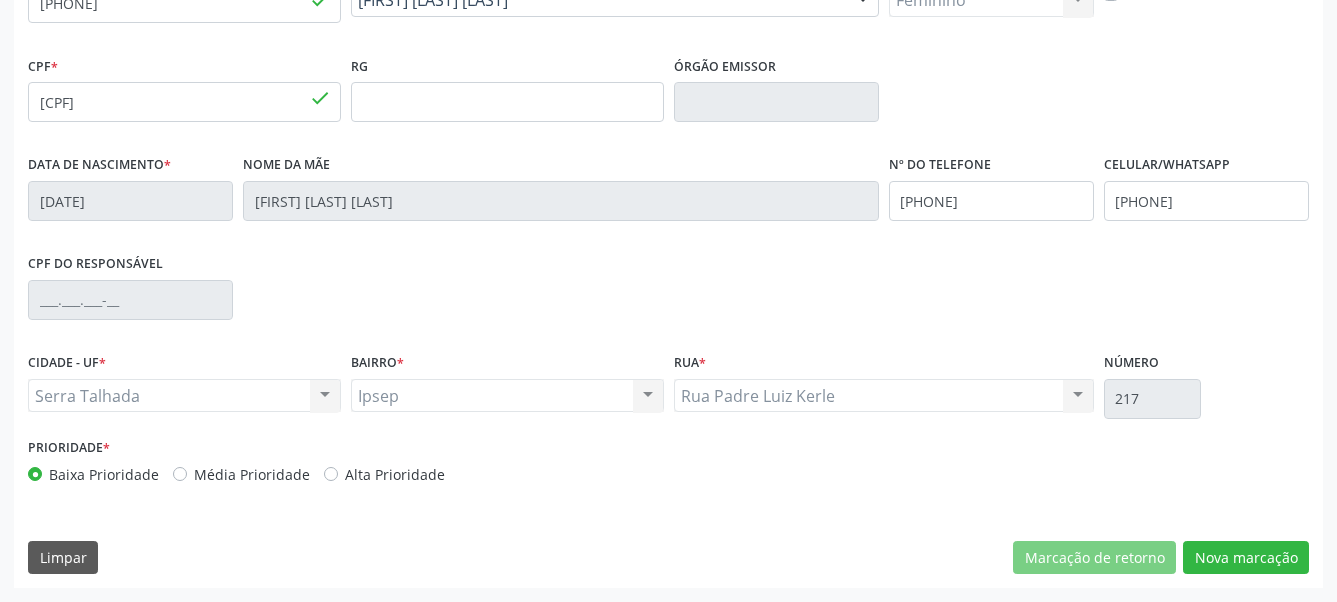 scroll, scrollTop: 482, scrollLeft: 0, axis: vertical 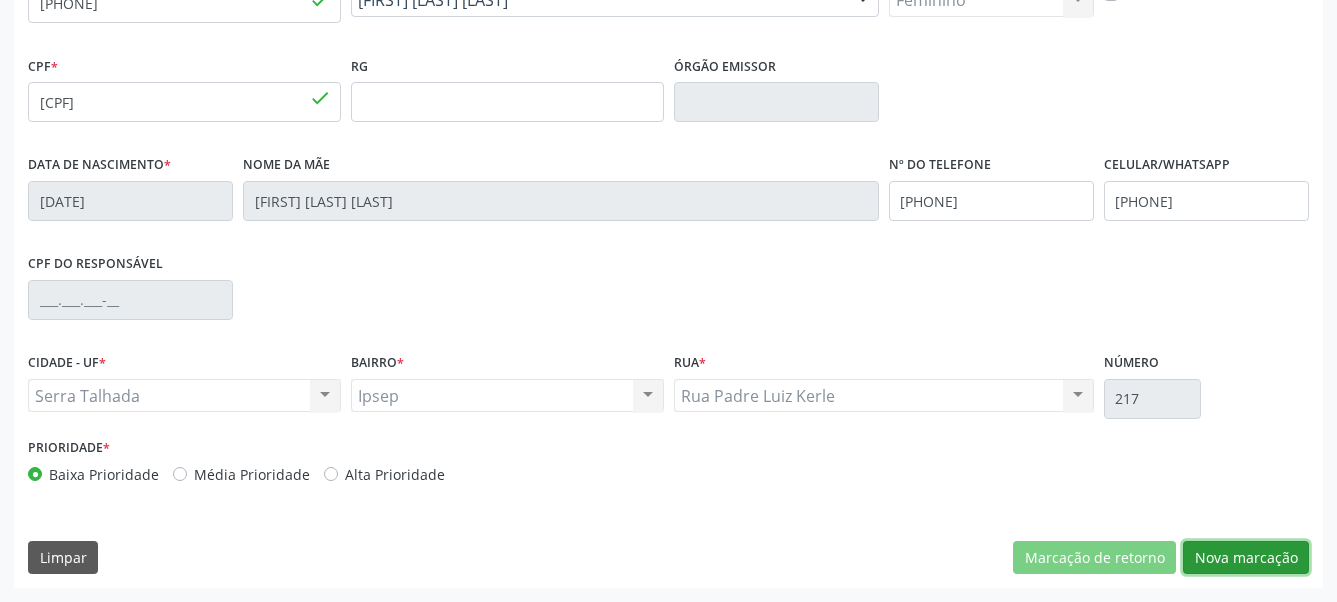 drag, startPoint x: 1249, startPoint y: 561, endPoint x: 896, endPoint y: 433, distance: 375.49036 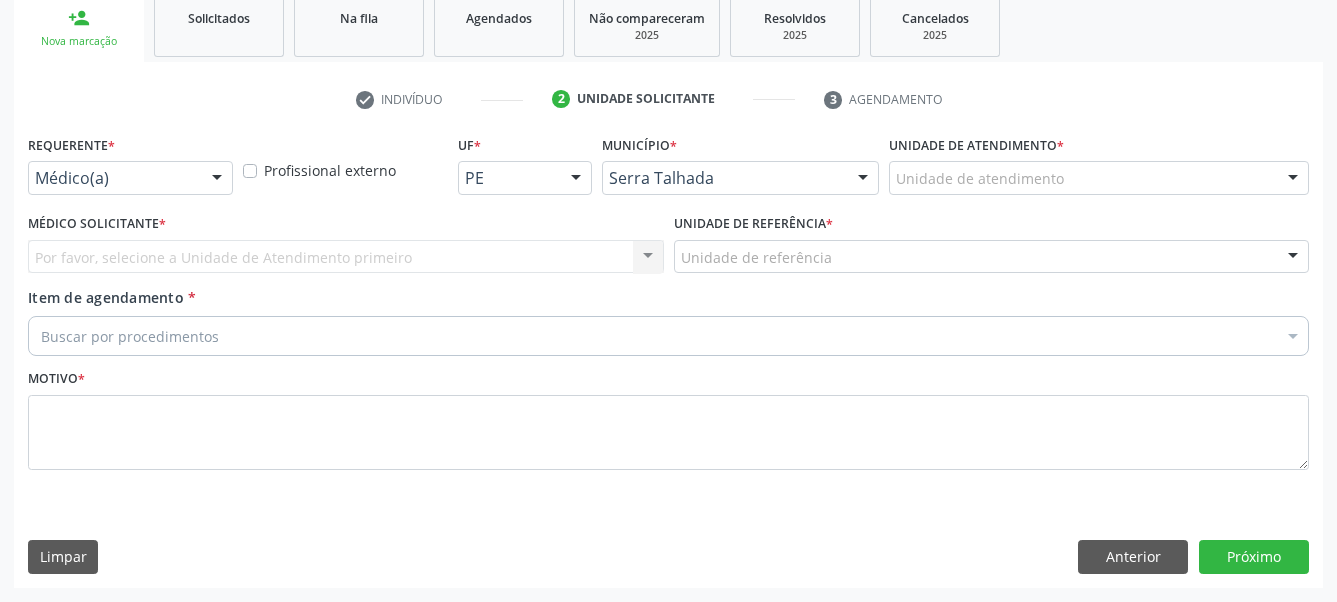 scroll, scrollTop: 320, scrollLeft: 0, axis: vertical 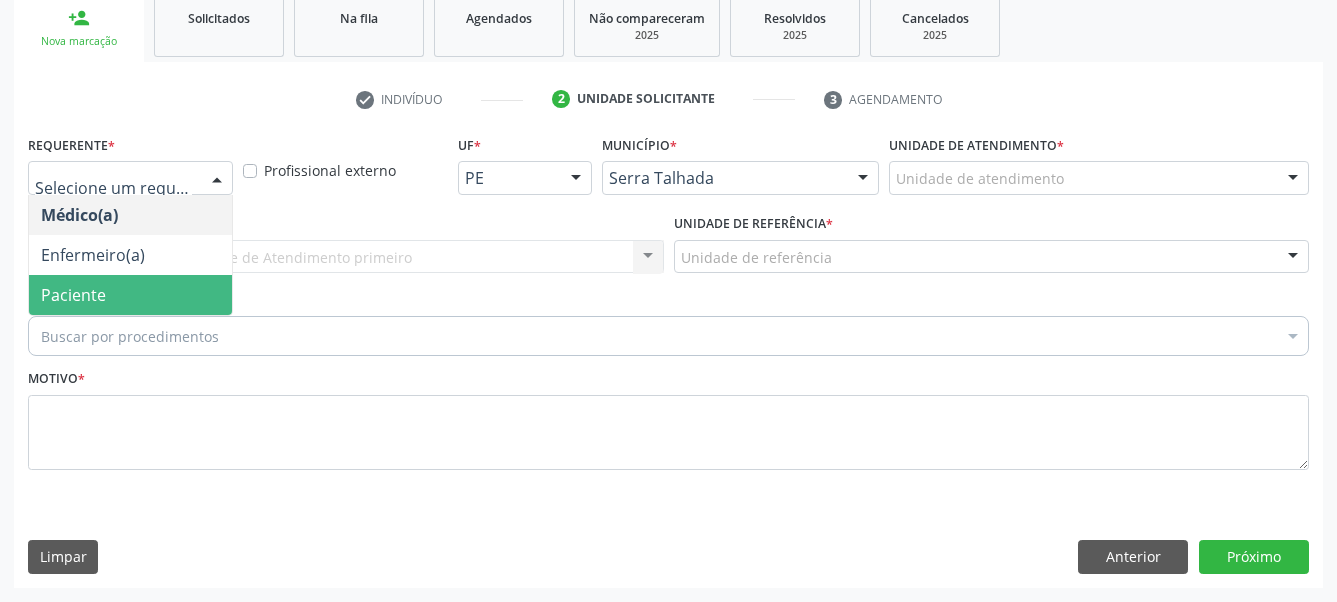 click on "Paciente" at bounding box center [73, 295] 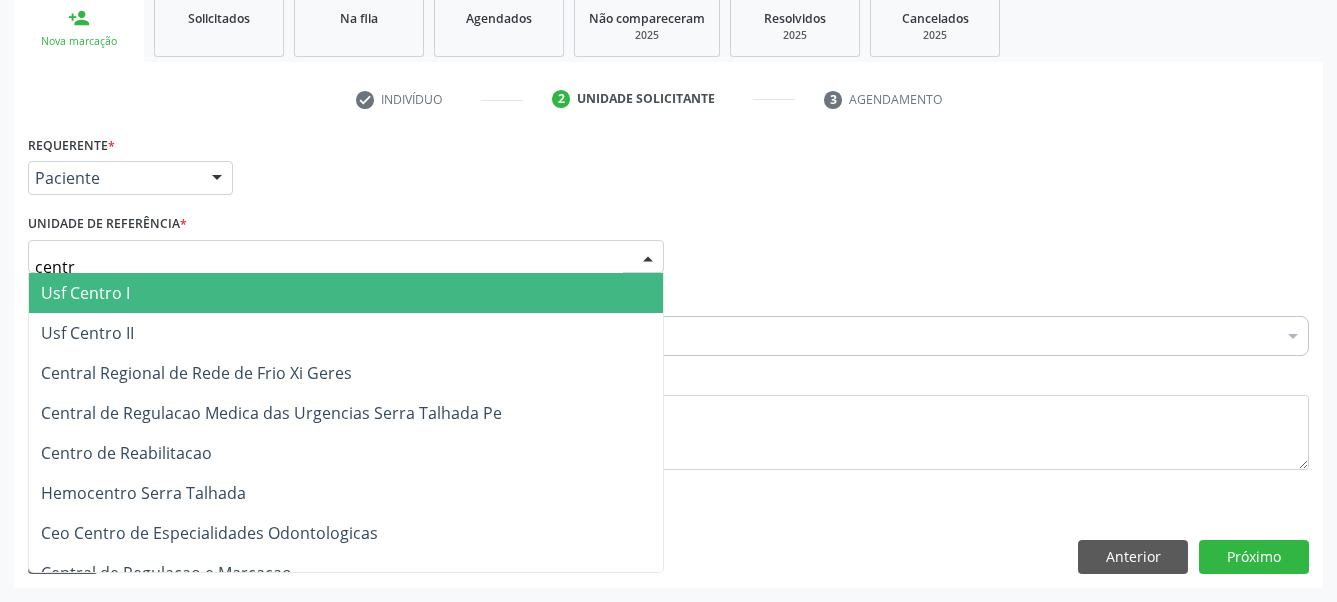 type on "centro" 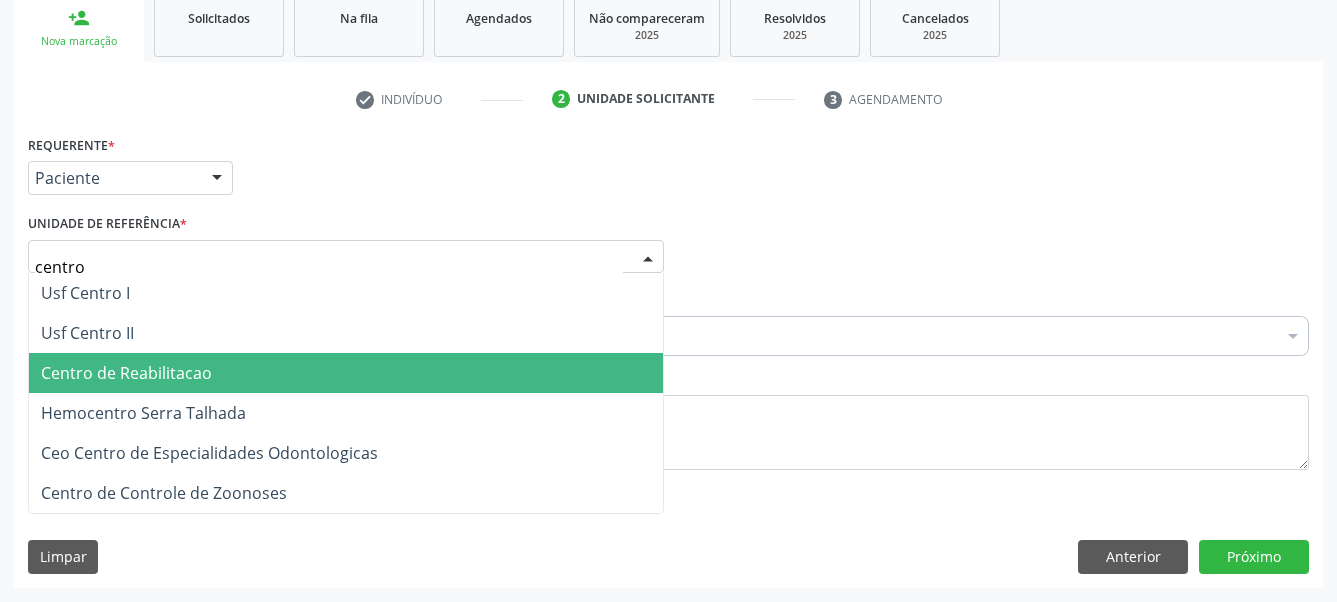 click on "Centro de Reabilitacao" at bounding box center (126, 373) 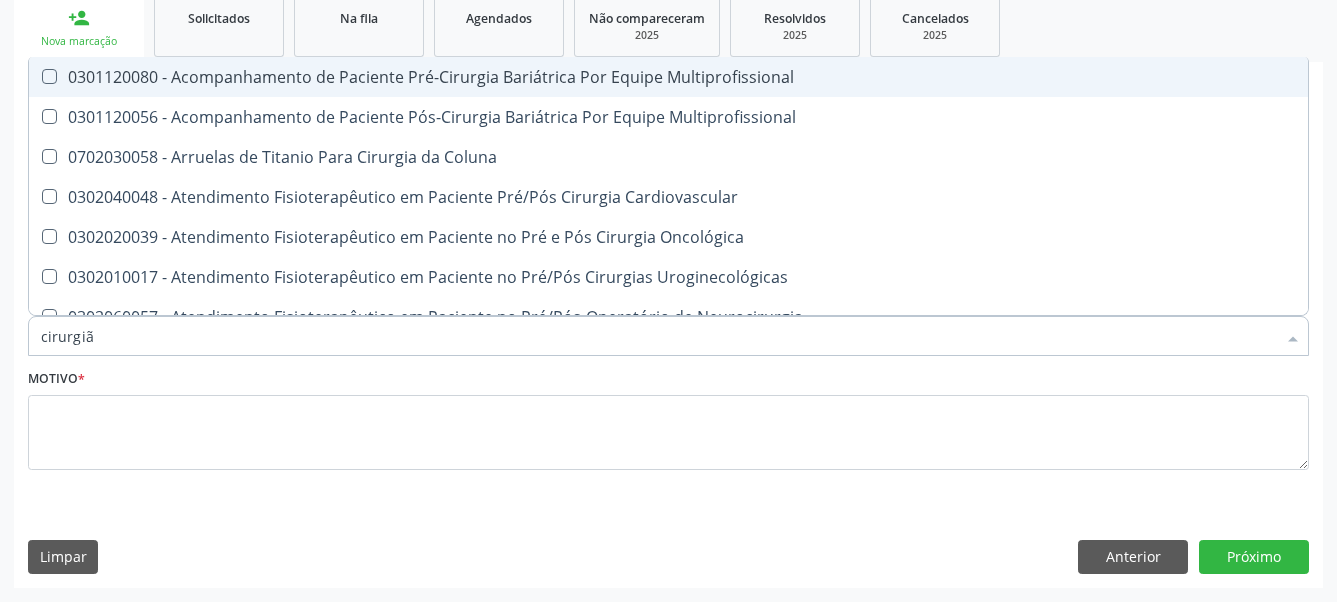 type on "cirurgião" 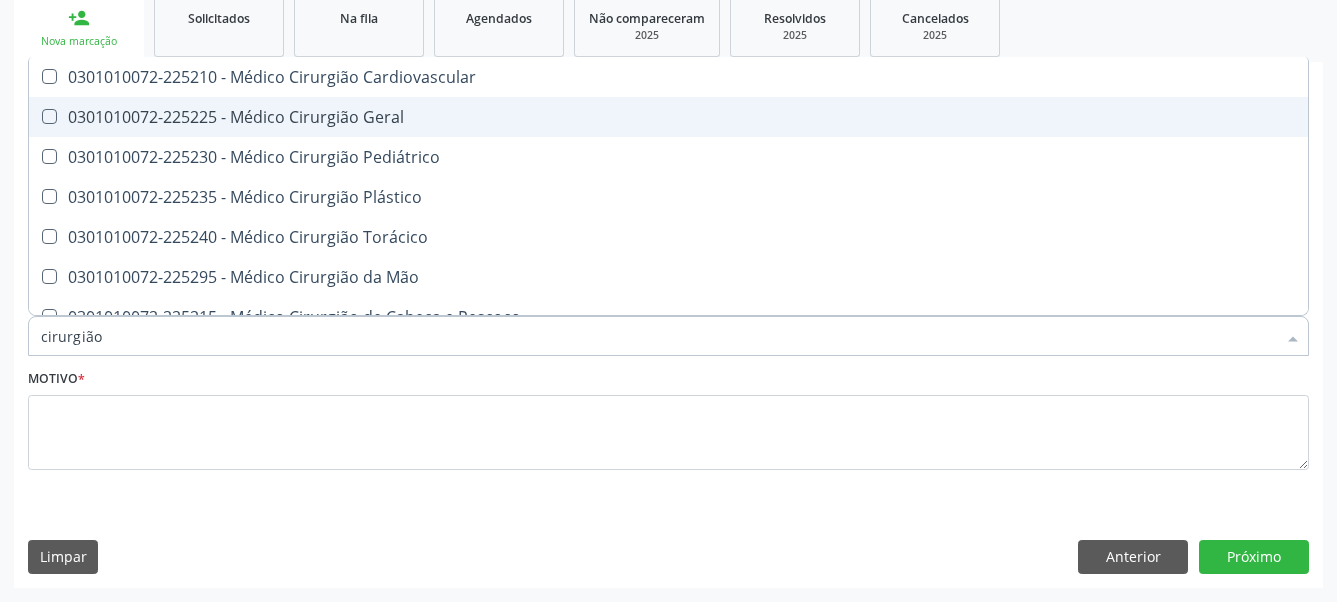 click on "0301010072-225225 - Médico Cirurgião Geral" at bounding box center (668, 117) 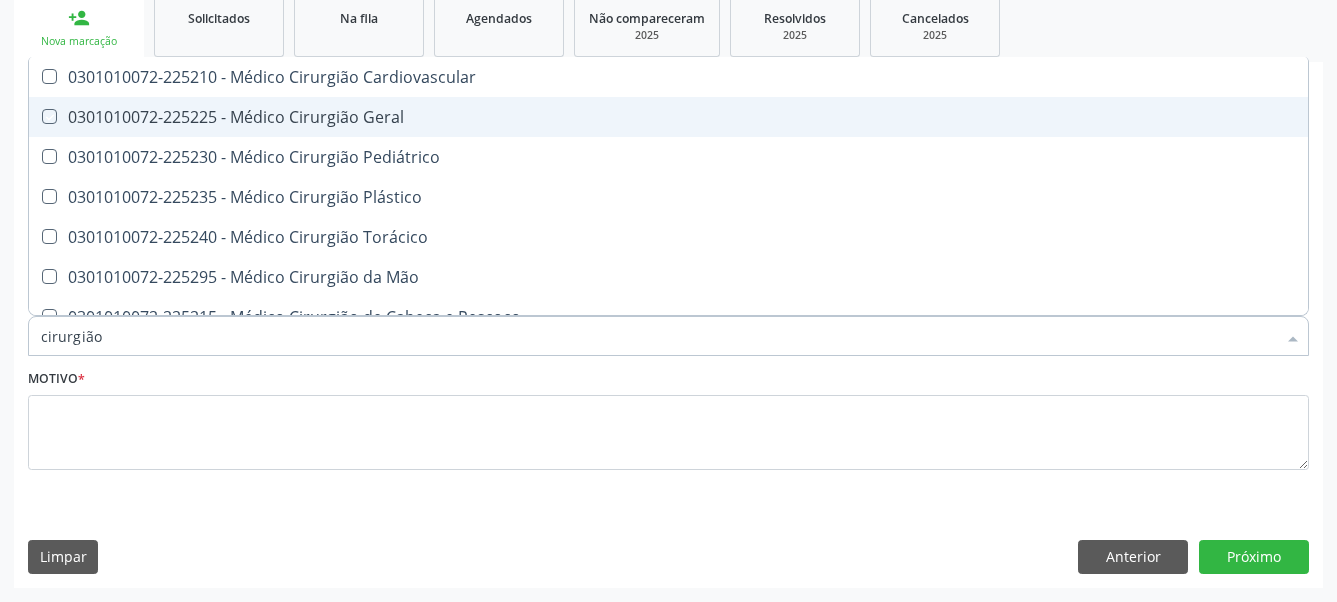 checkbox on "true" 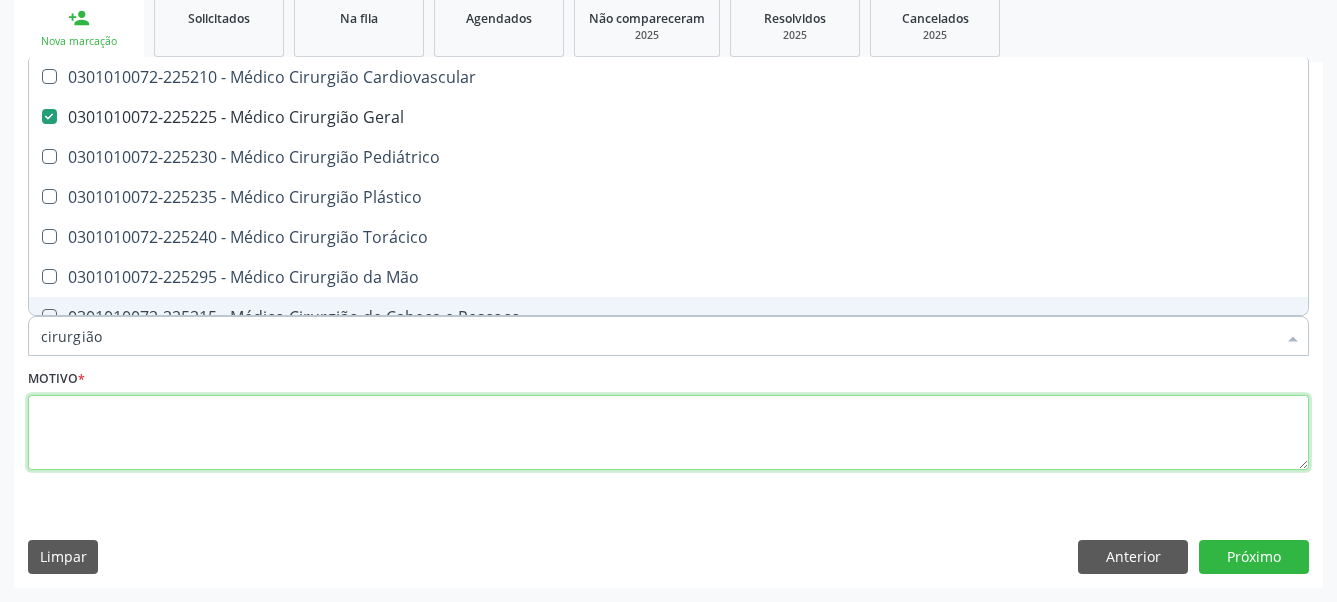 drag, startPoint x: 169, startPoint y: 411, endPoint x: 478, endPoint y: 487, distance: 318.20905 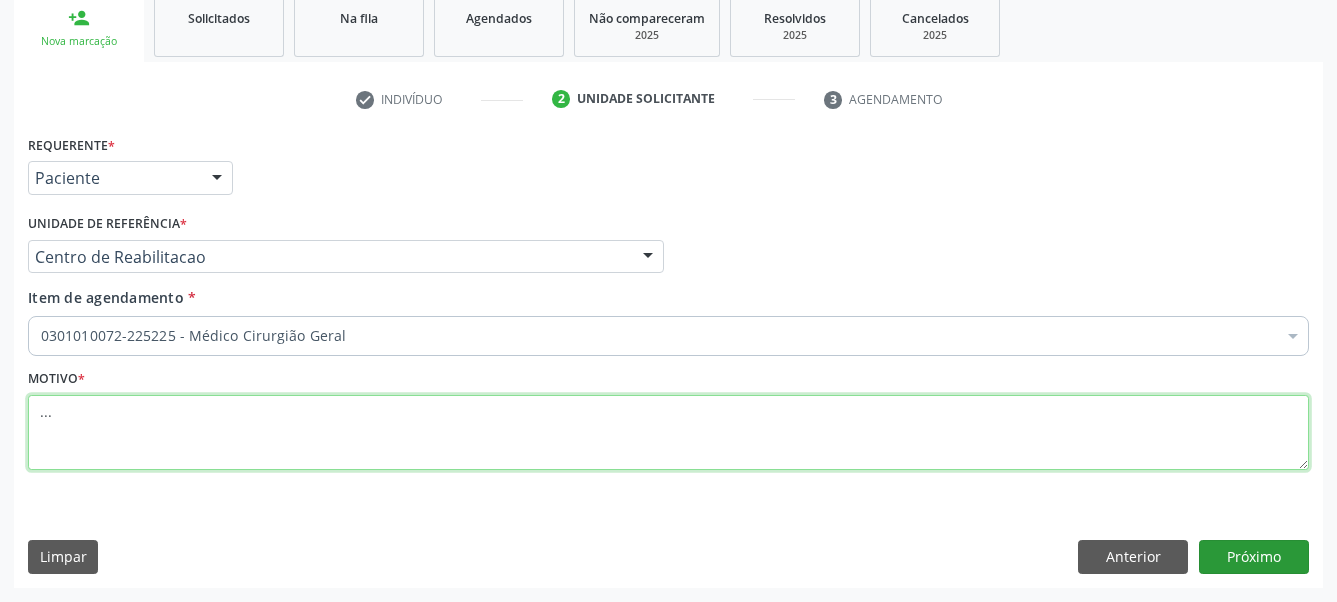 type on "..." 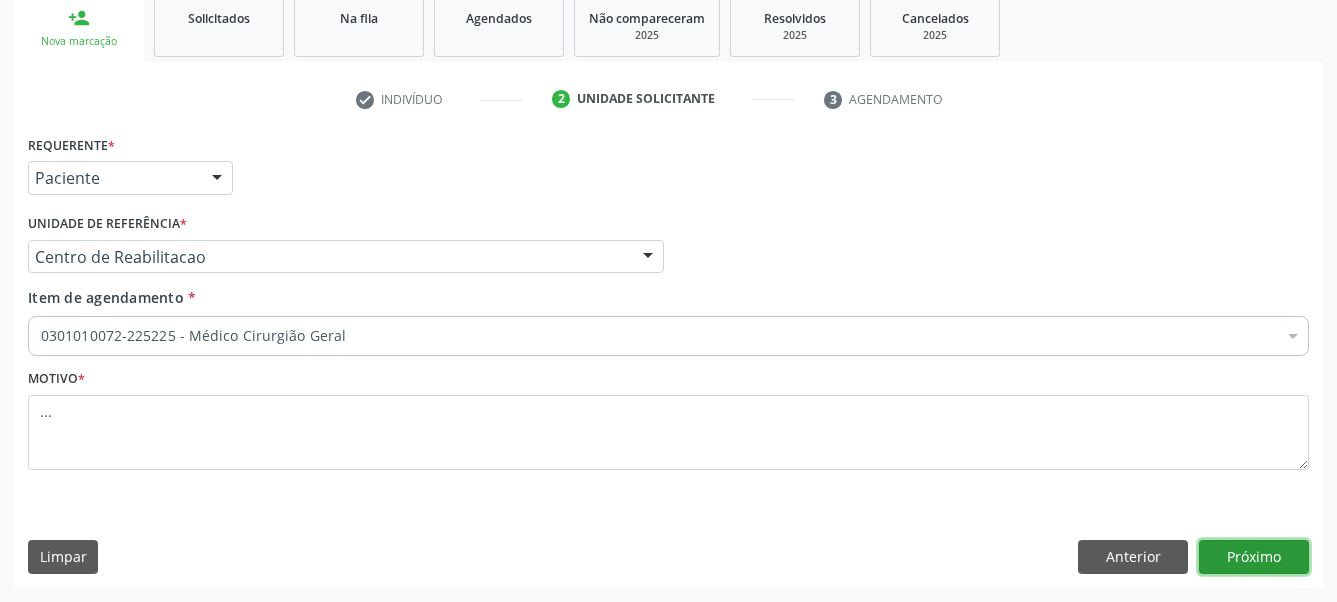 click on "Próximo" at bounding box center [1254, 557] 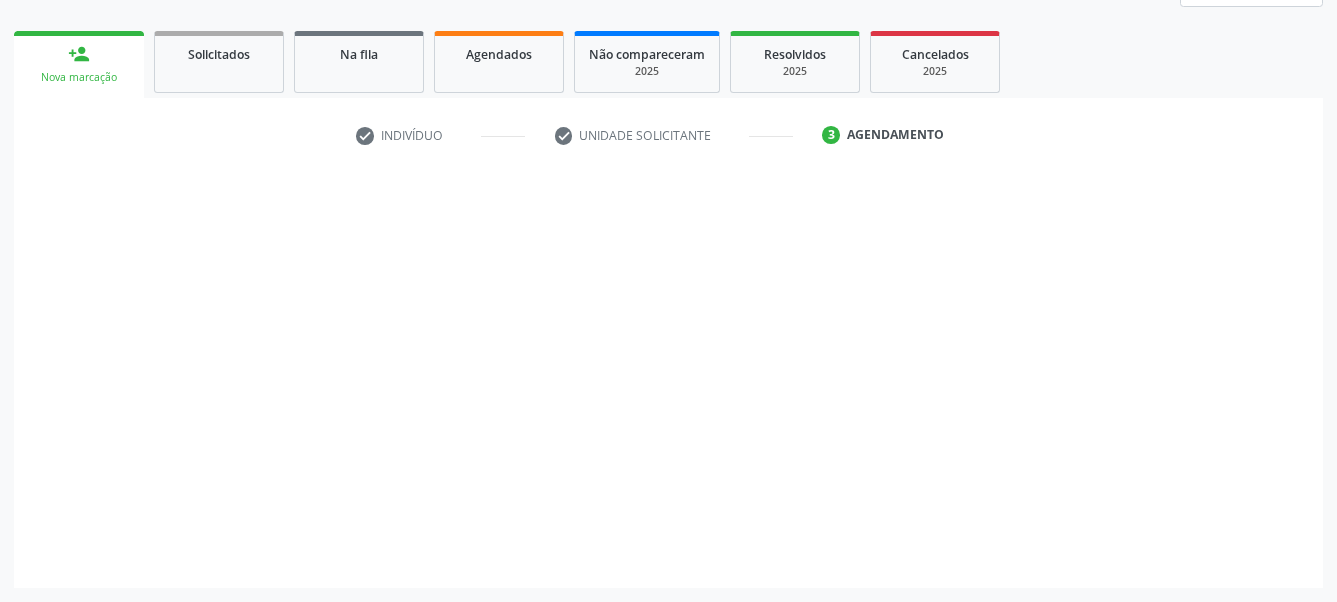 scroll, scrollTop: 268, scrollLeft: 0, axis: vertical 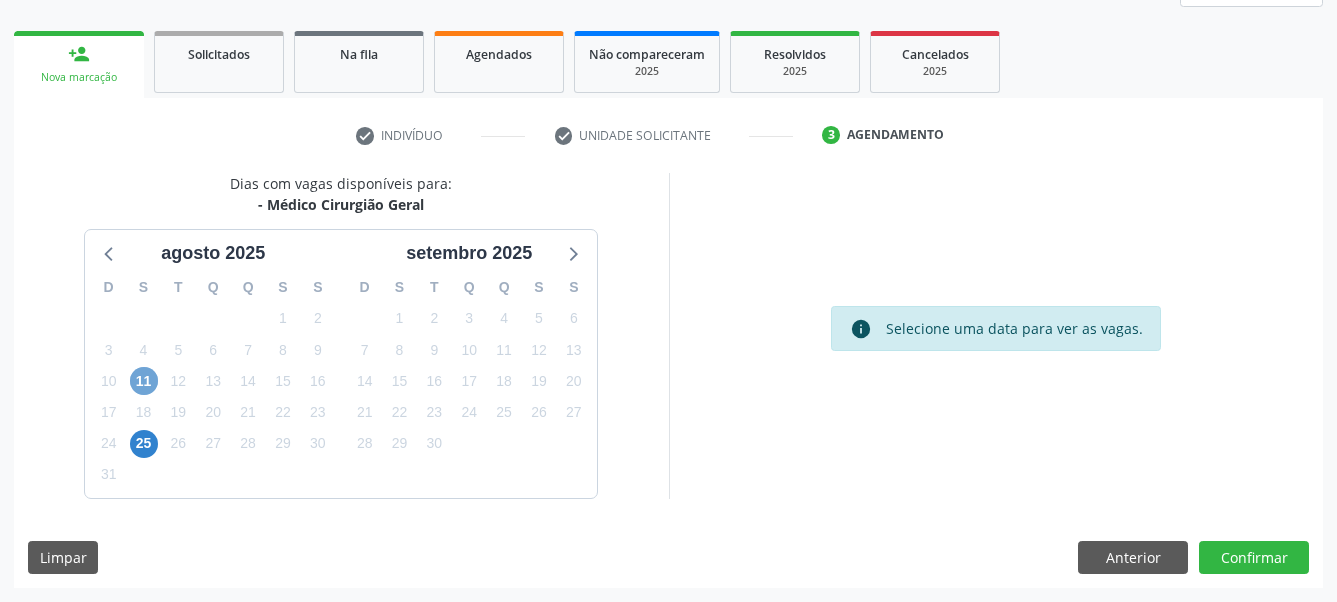 click on "11" at bounding box center (144, 381) 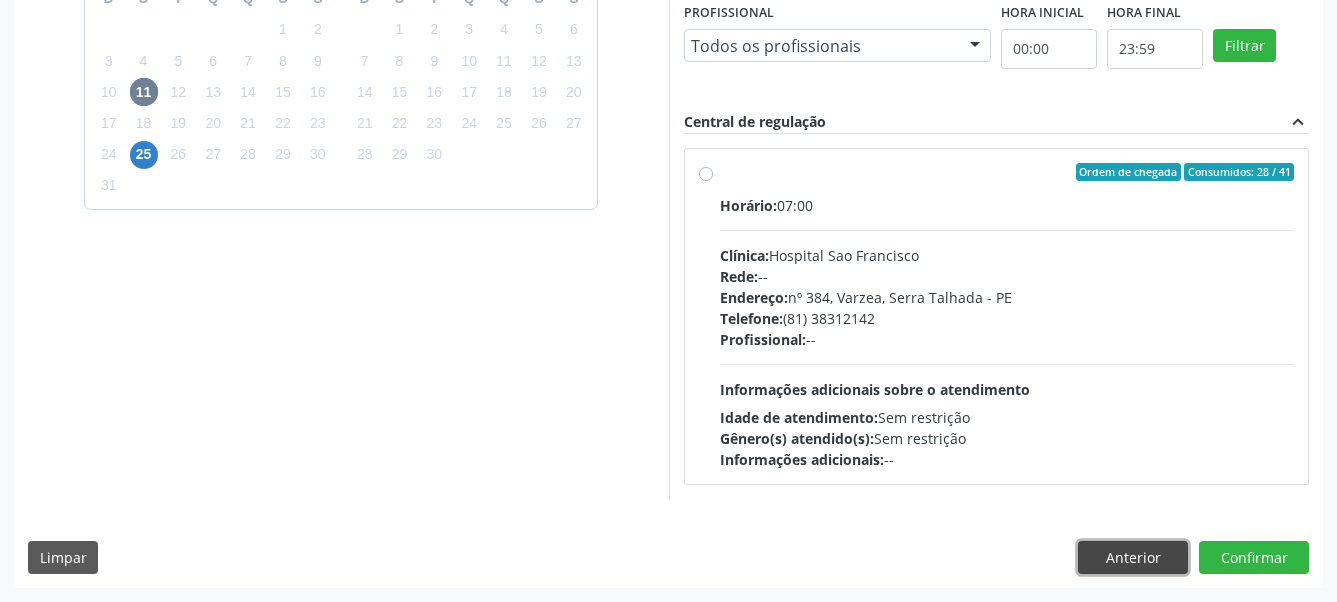 click on "Anterior" at bounding box center [1133, 558] 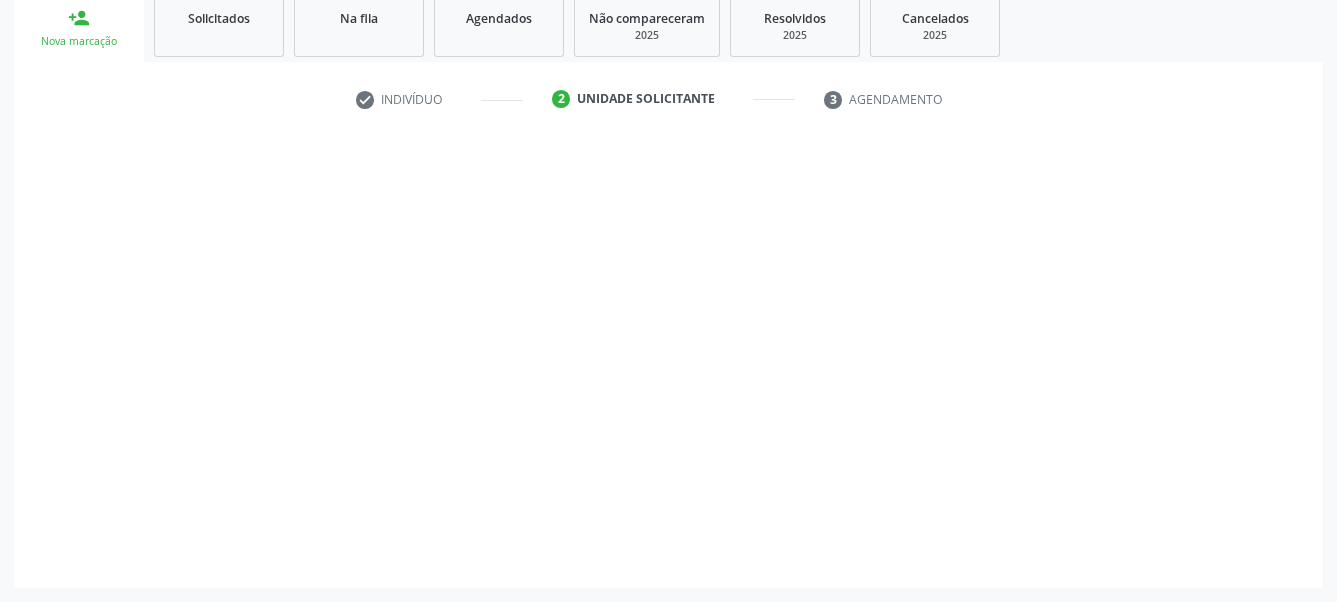 scroll, scrollTop: 320, scrollLeft: 0, axis: vertical 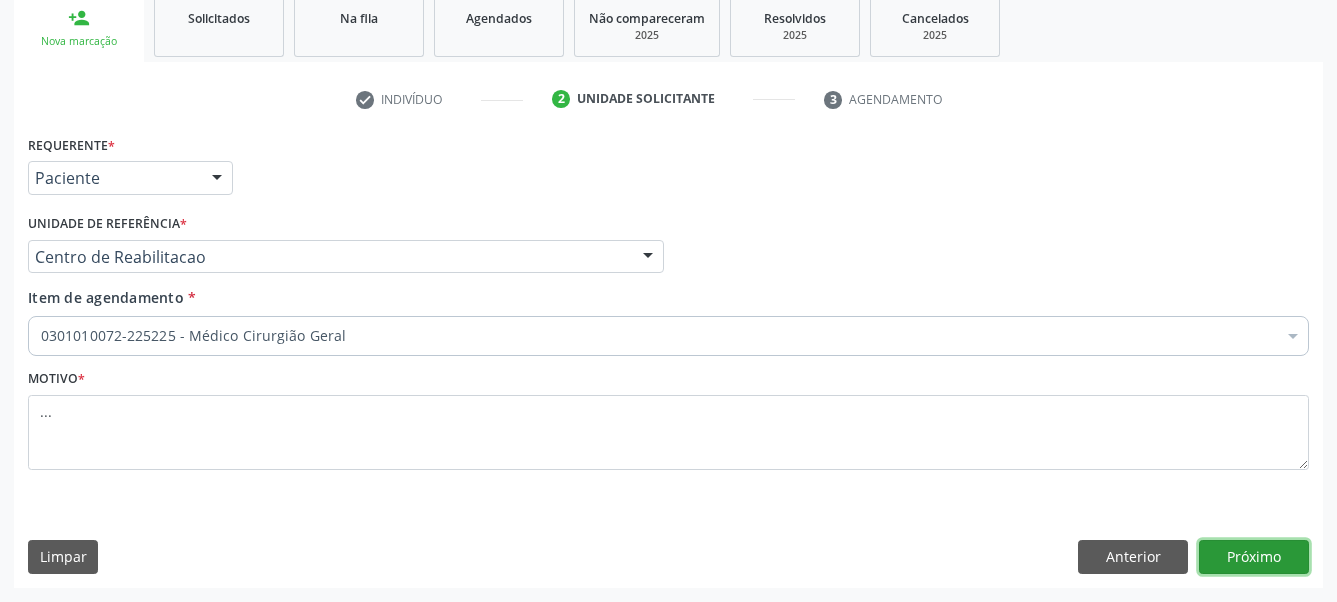 click on "Próximo" at bounding box center (1254, 557) 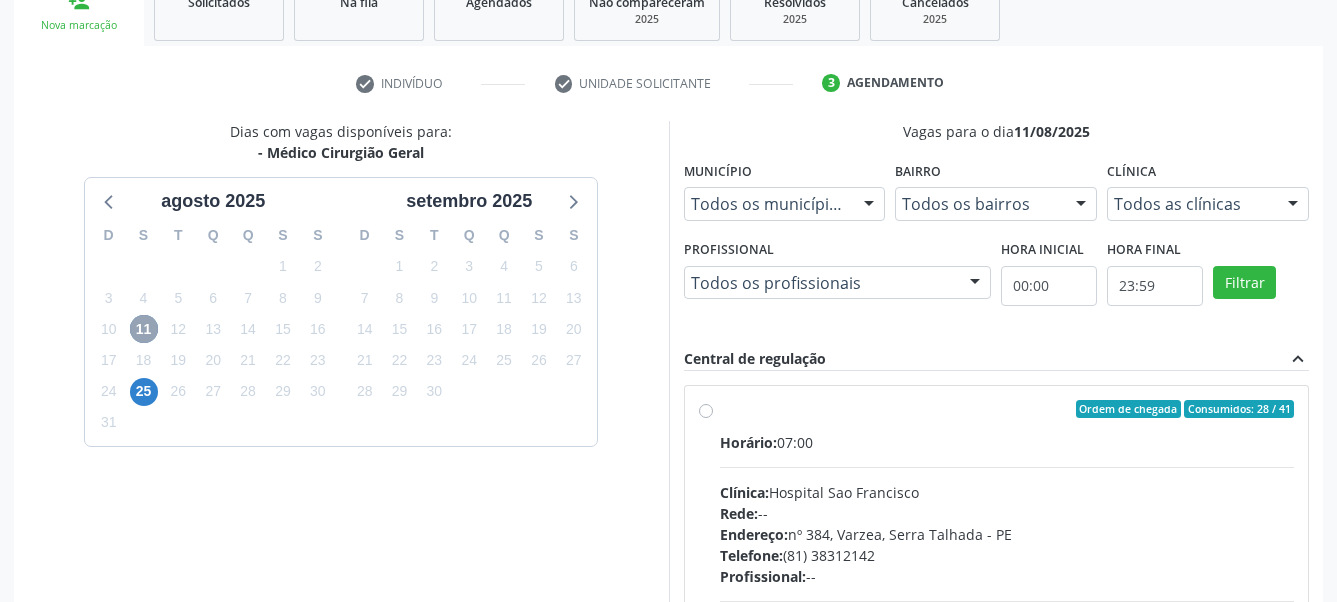 click on "11" at bounding box center [144, 329] 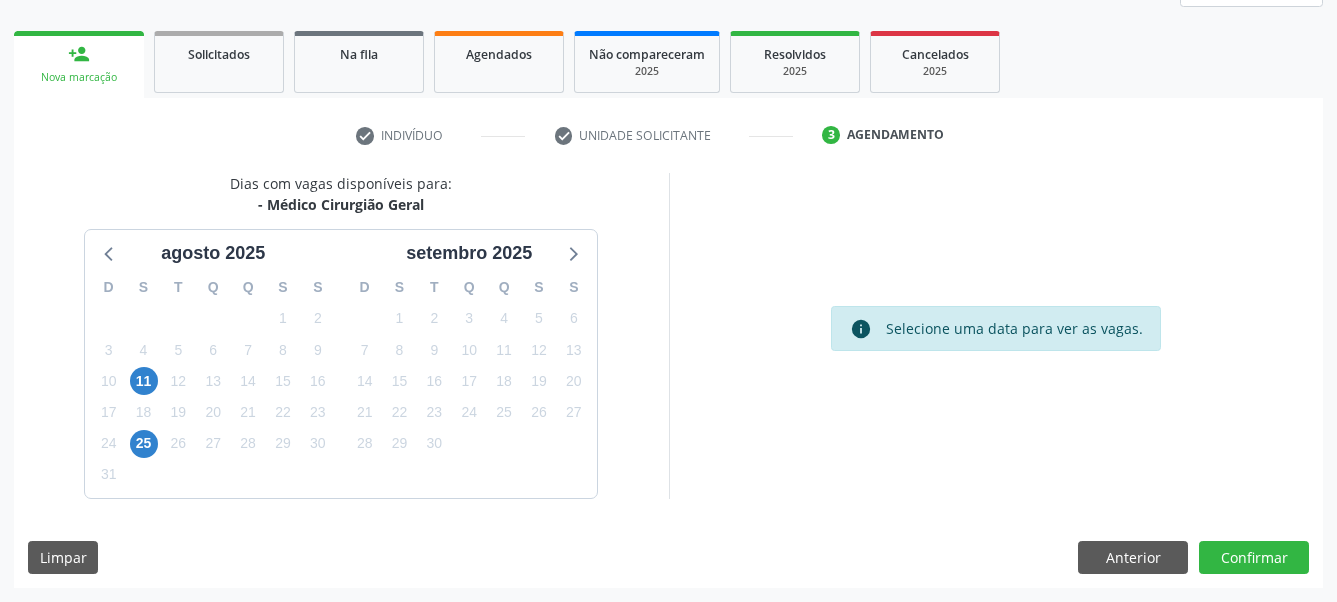 click on "check
Indivíduo
check
Unidade solicitante
3
Agendamento
CNS
704 6006 1644 1128       done
Nome
*
Rosangela de Melo Lima
Rosangela de Melo Lima
CNS:
704 6006 1644 1128
CPF:
074.681.464-03
Nascimento:
01/09/1988
Nenhum resultado encontrado para: "   "
Digite o nome
Sexo
*
Feminino         Masculino   Feminino
Nenhum resultado encontrado para: "   "
Não há nenhuma opção para ser exibida.
Está gestante
Sim
CPF
*
074.681.464-03       done
RG
Órgão emissor
Data de nascimento
*
01/09/1988
Nome da mãe
Rosangela de Melo Lima
Nº do Telefone" at bounding box center [668, 353] 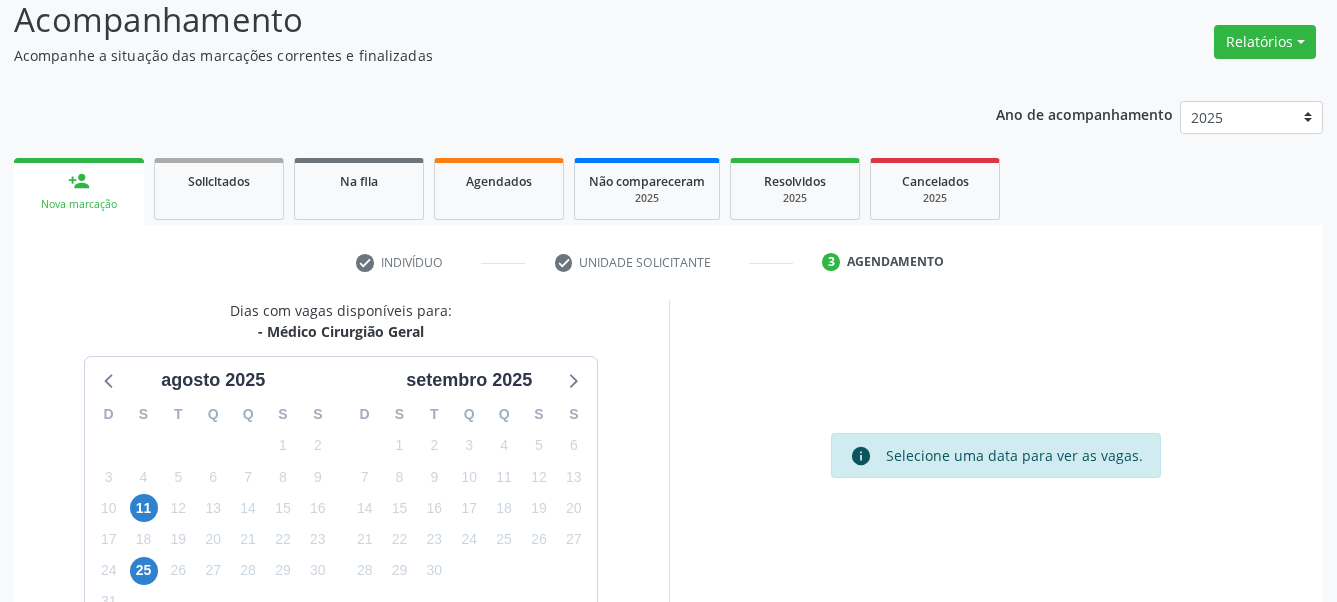scroll, scrollTop: 268, scrollLeft: 0, axis: vertical 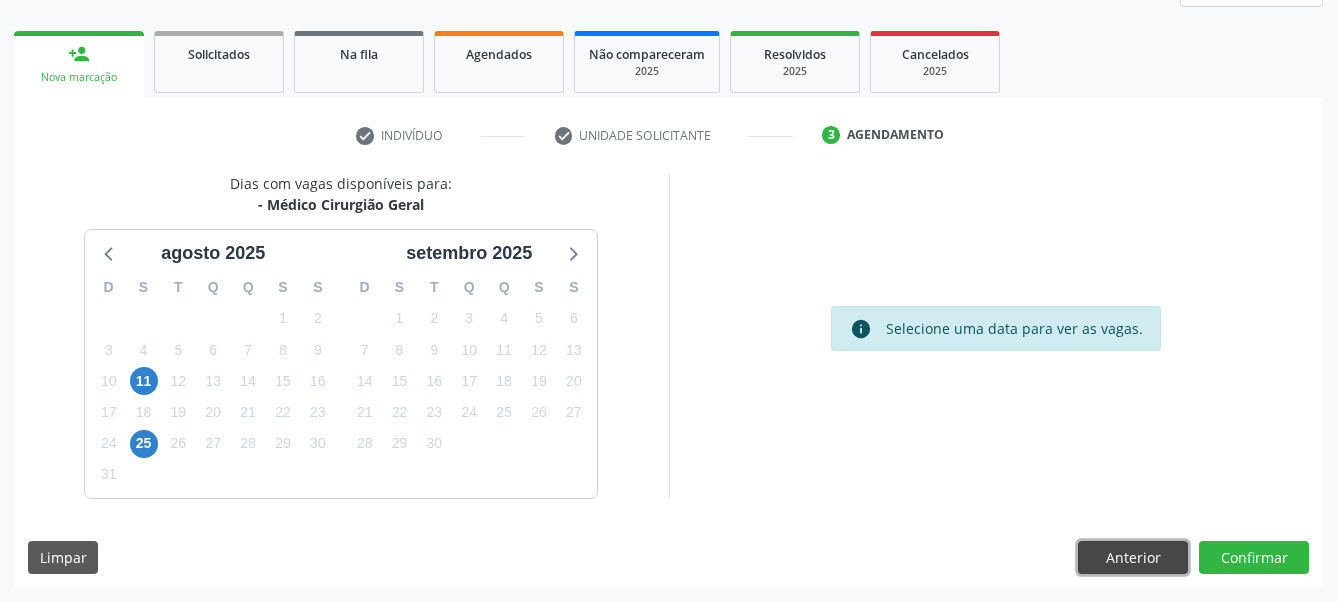 click on "Anterior" at bounding box center (1133, 558) 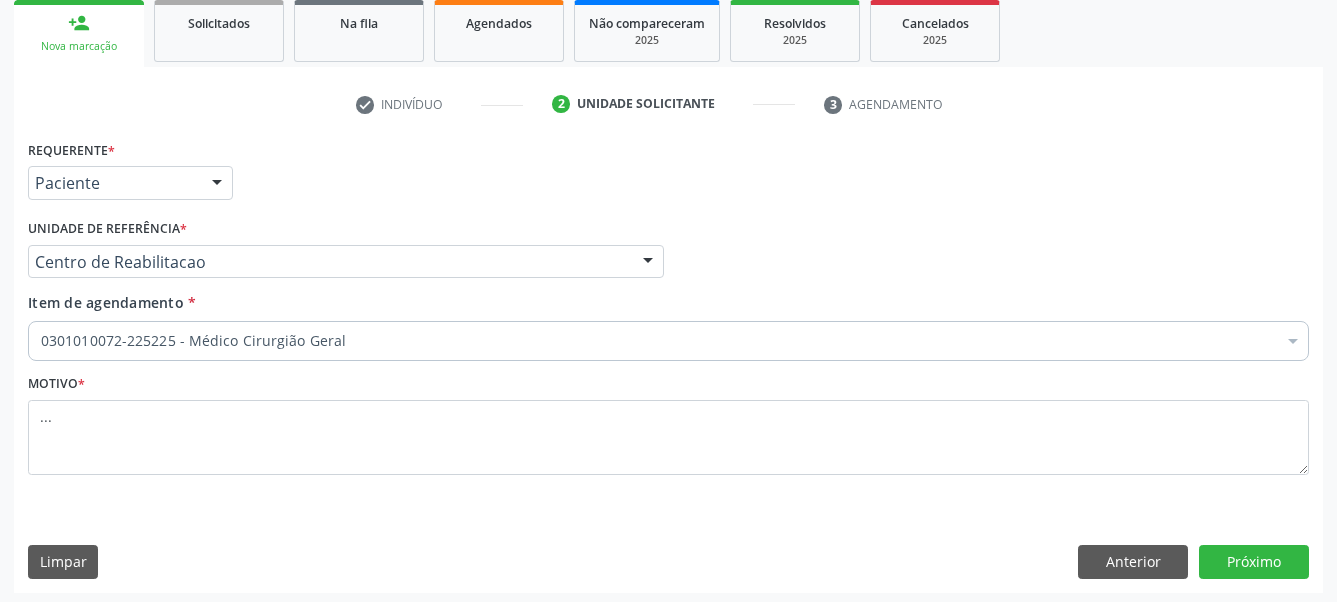 scroll, scrollTop: 320, scrollLeft: 0, axis: vertical 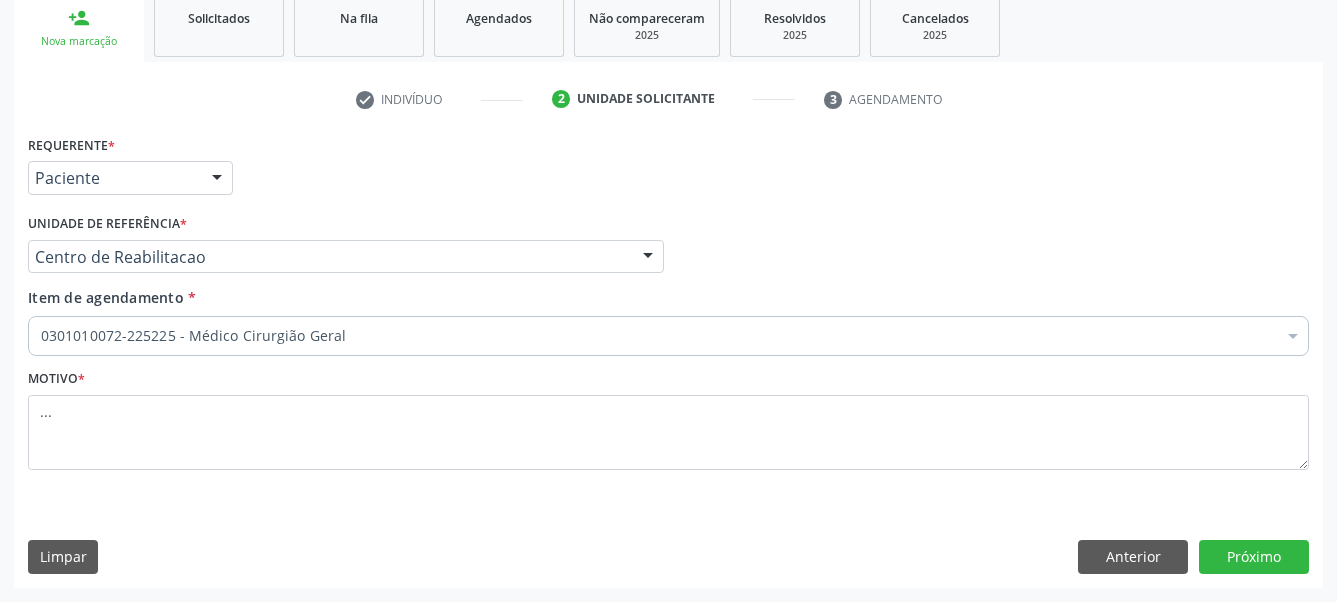 click on "Requerente
*
Paciente         Médico(a)   Enfermeiro(a)   Paciente
Nenhum resultado encontrado para: "   "
Não há nenhuma opção para ser exibida.
UF
PE         PE
Nenhum resultado encontrado para: "   "
Não há nenhuma opção para ser exibida.
Município
Serra Talhada         Serra Talhada
Nenhum resultado encontrado para: "   "
Não há nenhuma opção para ser exibida.
Médico Solicitante
Por favor, selecione a Unidade de Atendimento primeiro
Nenhum resultado encontrado para: "   "
Não há nenhuma opção para ser exibida.
Unidade de referência
*
Centro de Reabilitacao         Usf do Mutirao   Usf Cohab   Usf Caicarinha da Penha Tauapiranga   Posto de Saude Bernardo Vieira   Usf Borborema   Usf Bom Jesus I   Usf Ipsep   Usf Sao Cristovao" at bounding box center [668, 358] 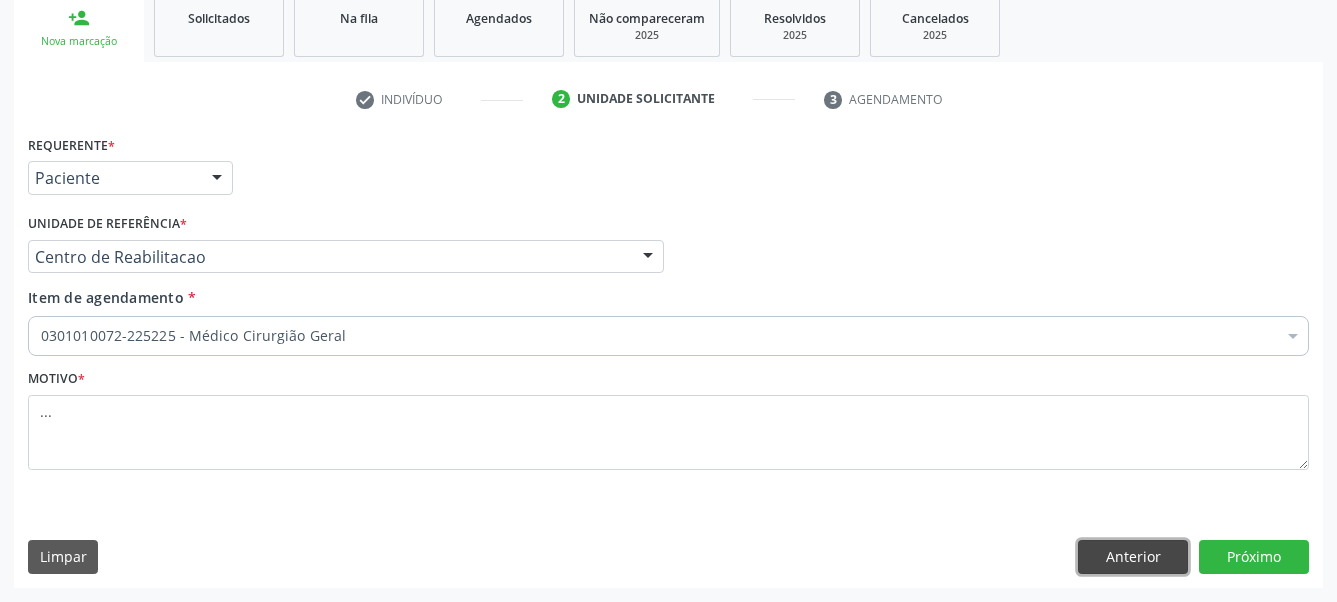 click on "Anterior" at bounding box center (1133, 557) 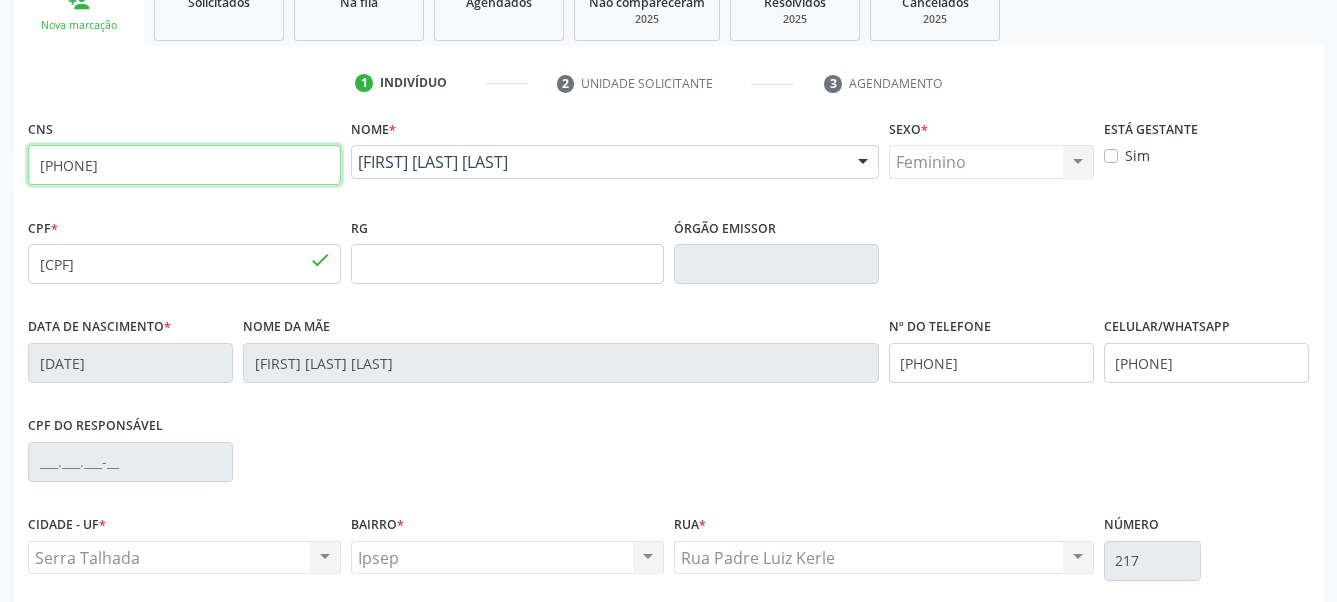 drag, startPoint x: 176, startPoint y: 168, endPoint x: 25, endPoint y: 174, distance: 151.11916 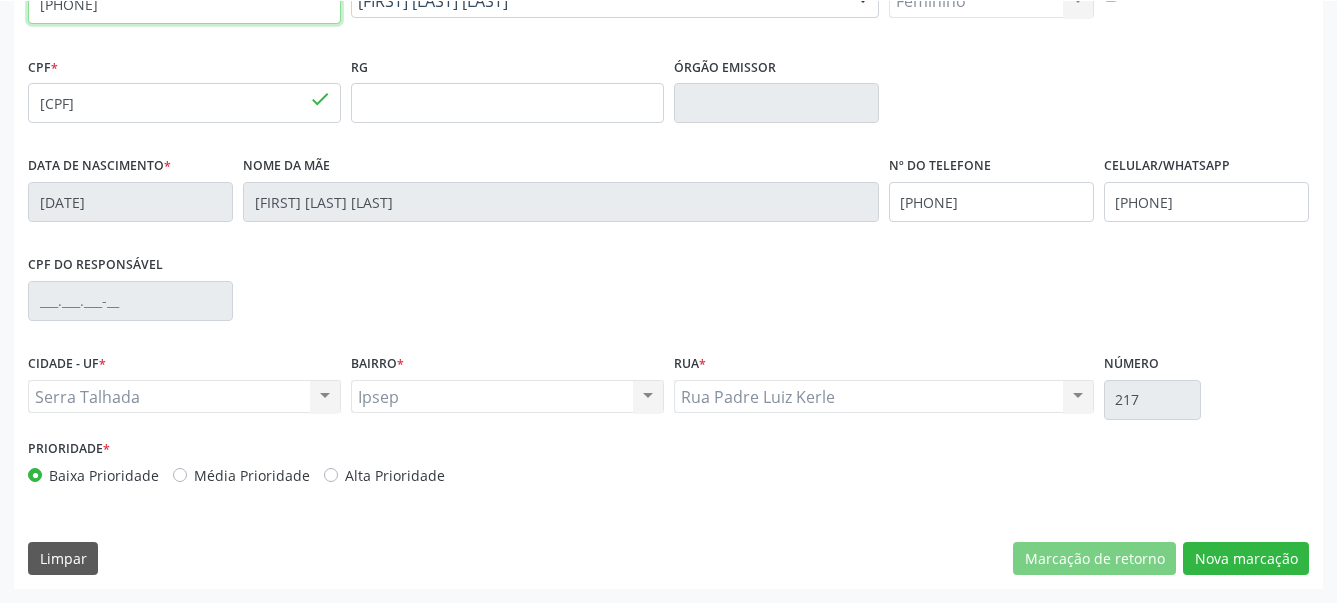 scroll, scrollTop: 481, scrollLeft: 0, axis: vertical 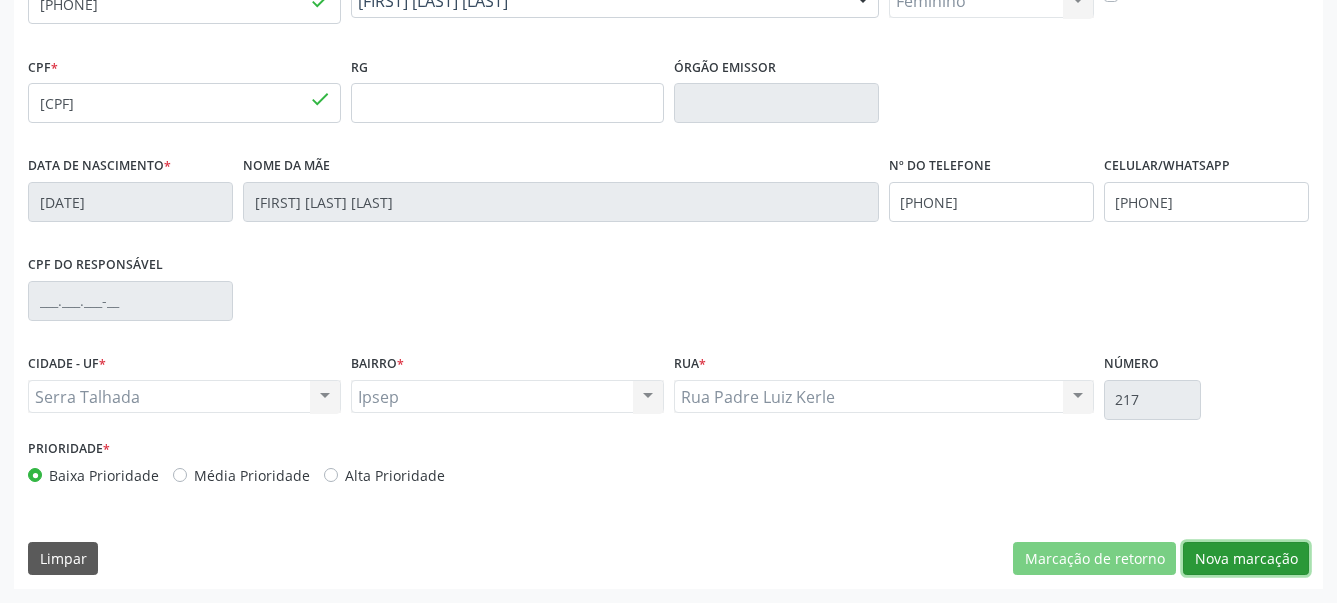 click on "Nova marcação" at bounding box center (1246, 559) 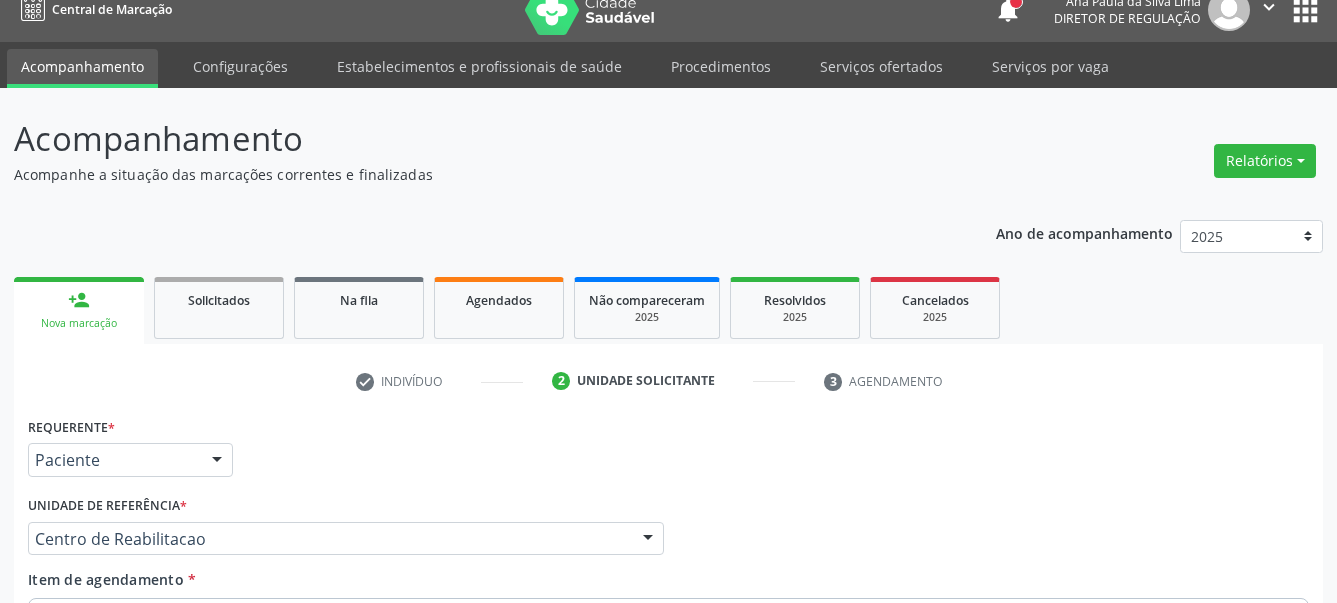 scroll, scrollTop: 0, scrollLeft: 0, axis: both 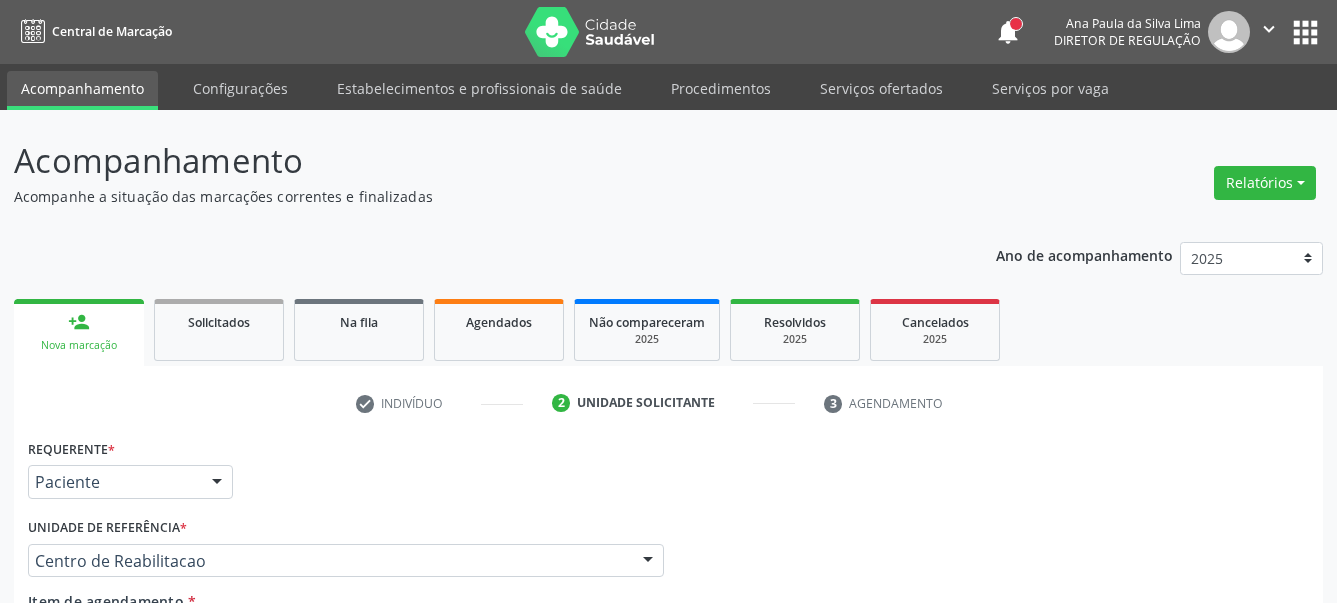 click on "apps" at bounding box center (1305, 32) 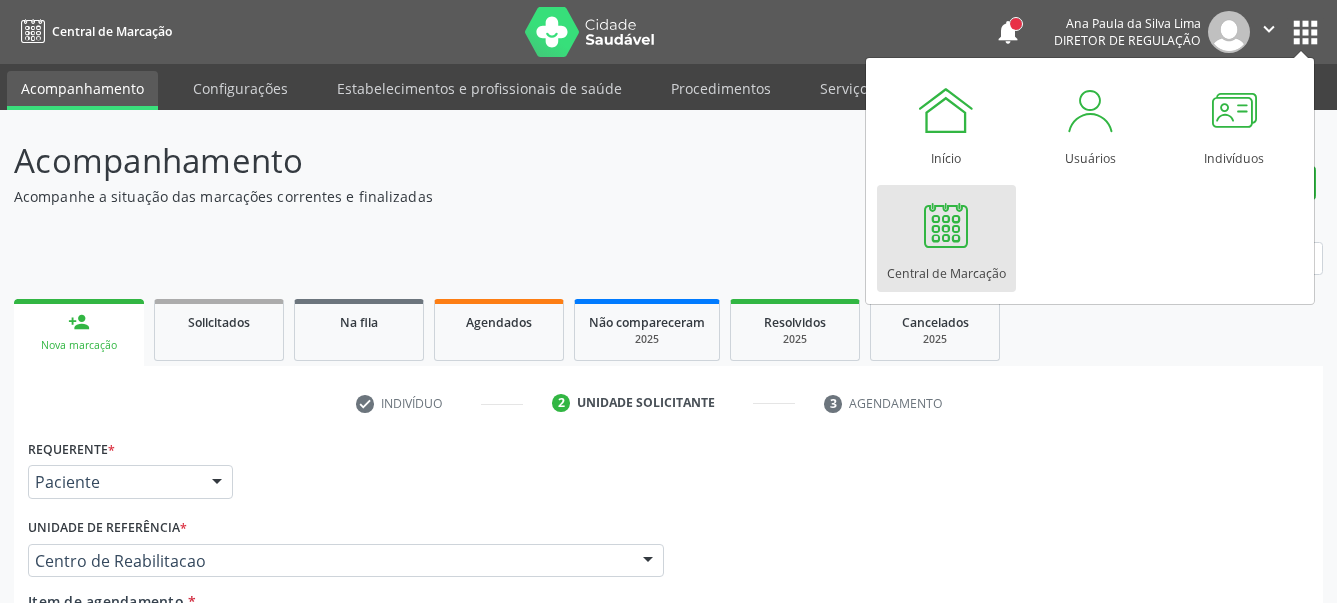 click on "Central de Marcação" at bounding box center [946, 238] 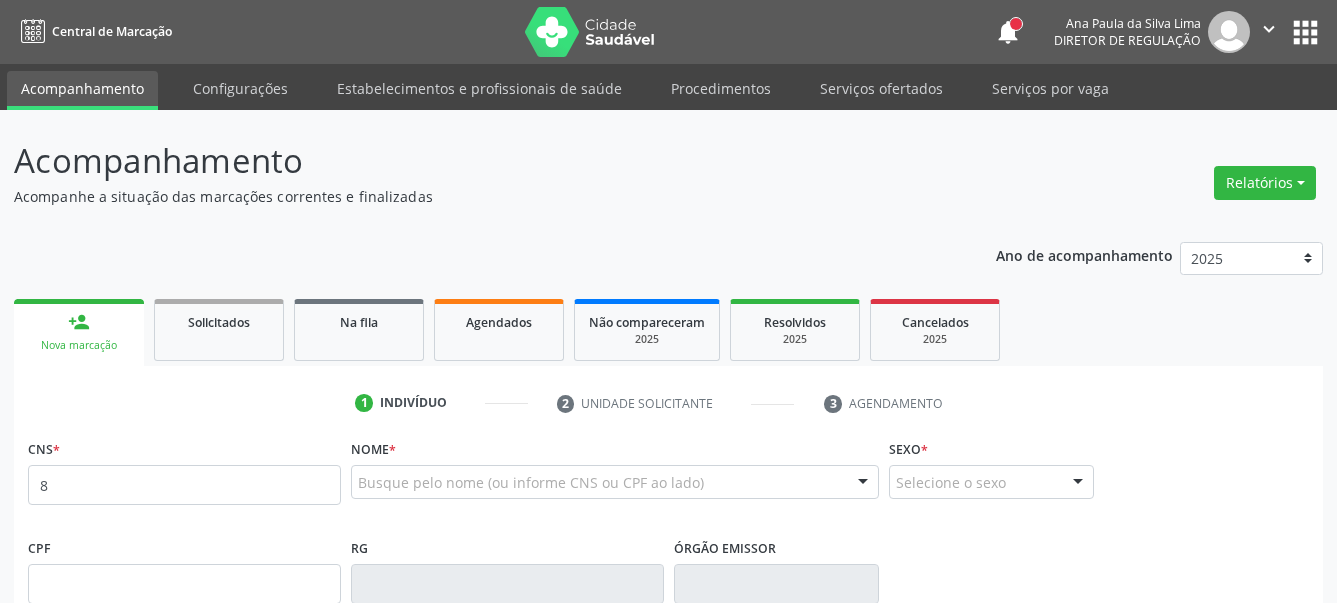 scroll, scrollTop: 0, scrollLeft: 0, axis: both 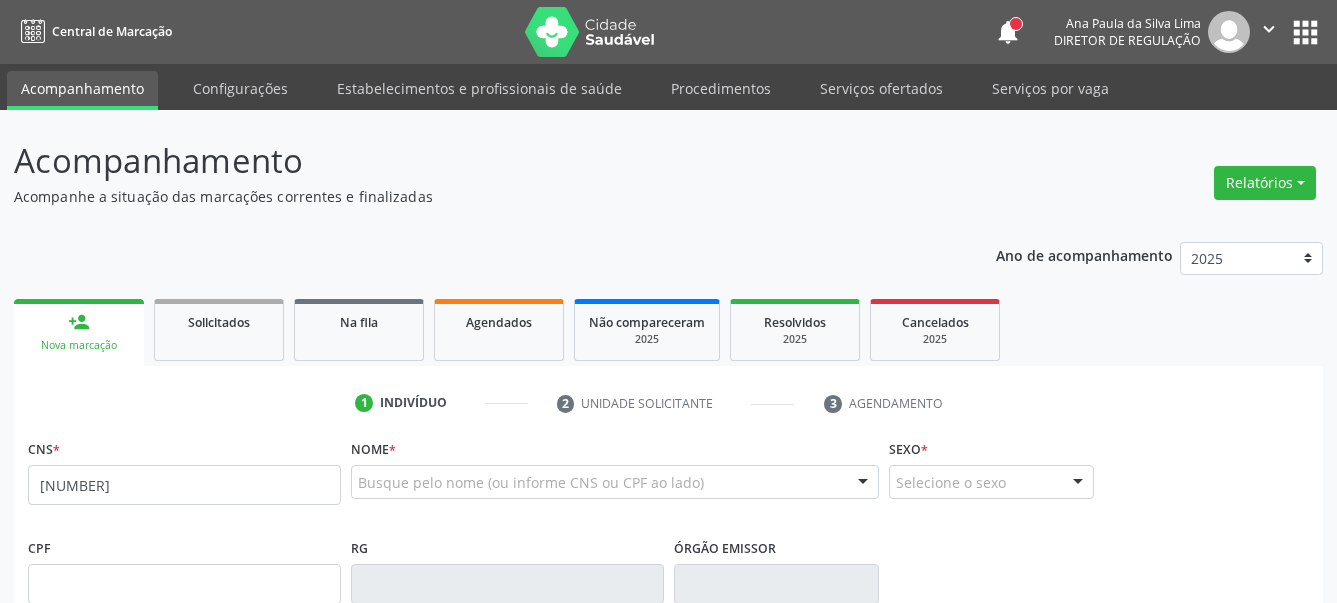 type on "[NUMBER]" 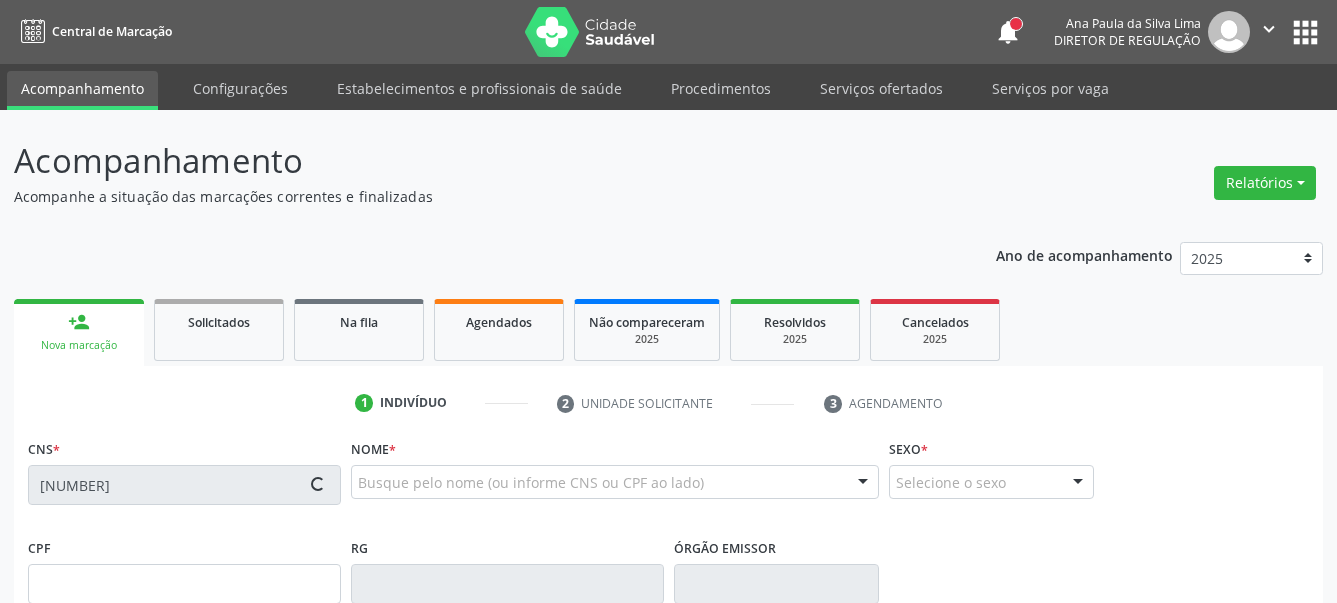 type on "[CPF]" 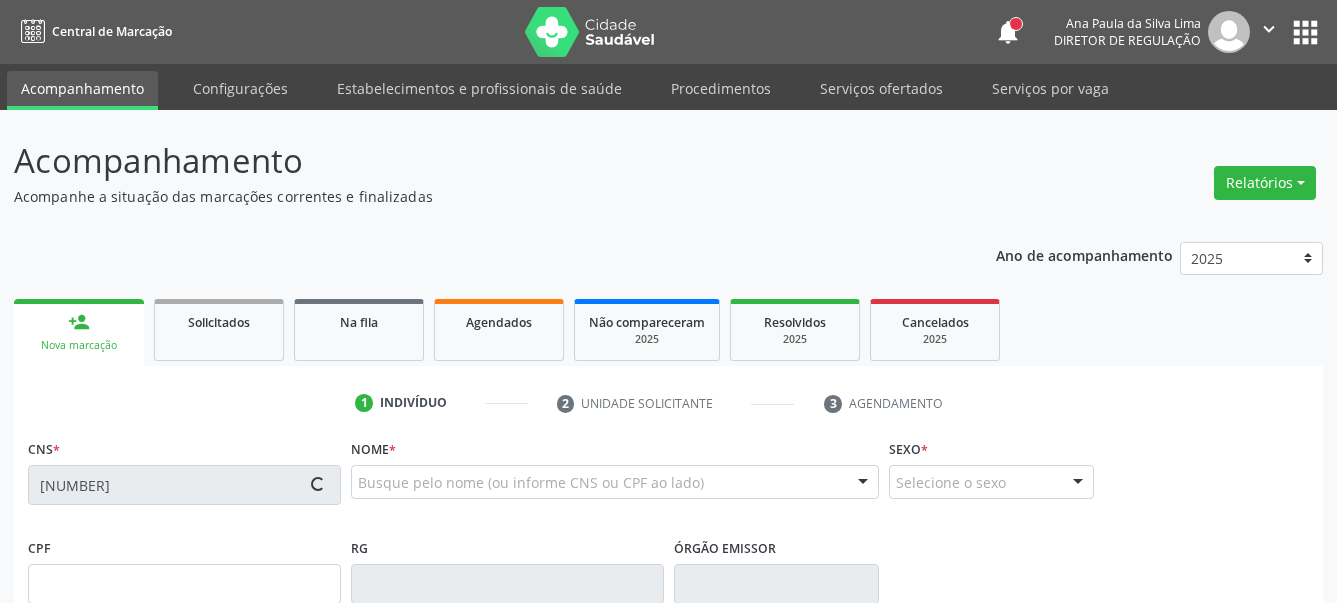 type on "[DATE]" 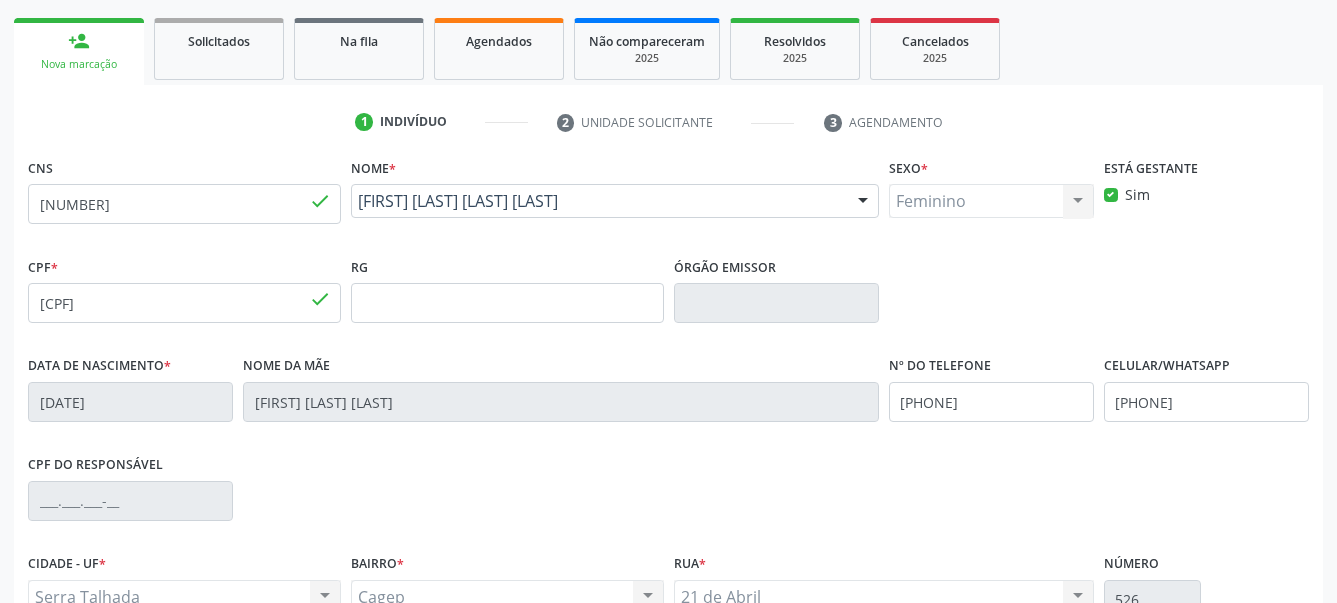 scroll, scrollTop: 306, scrollLeft: 0, axis: vertical 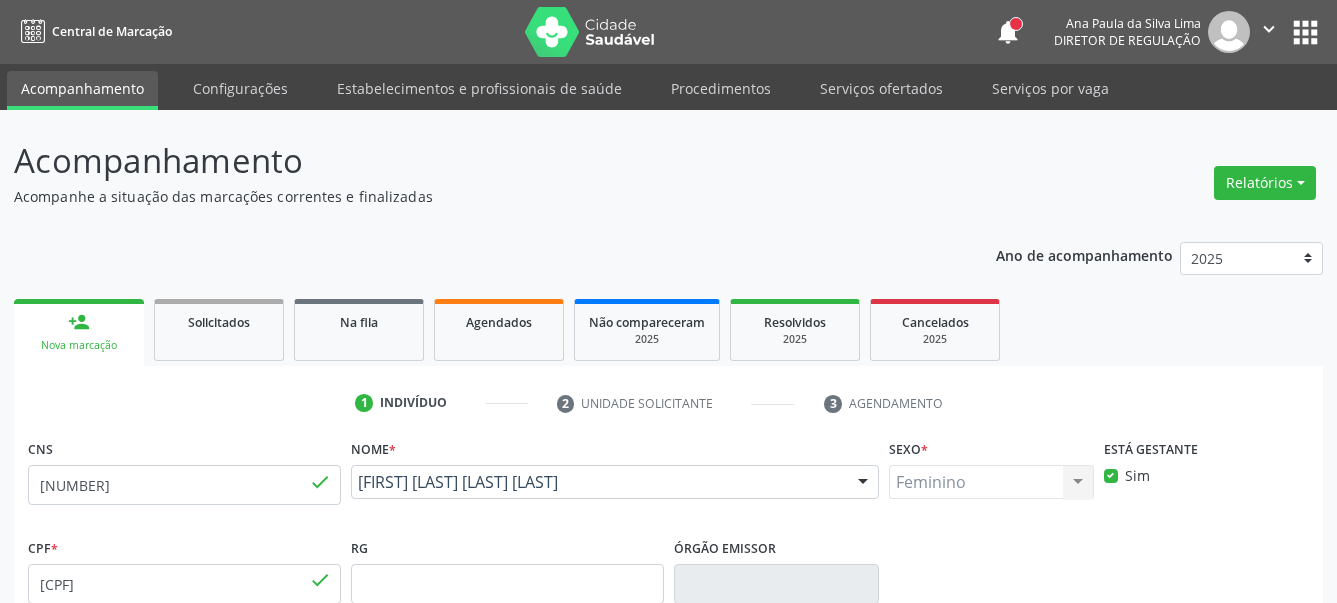click on "apps" at bounding box center (1305, 32) 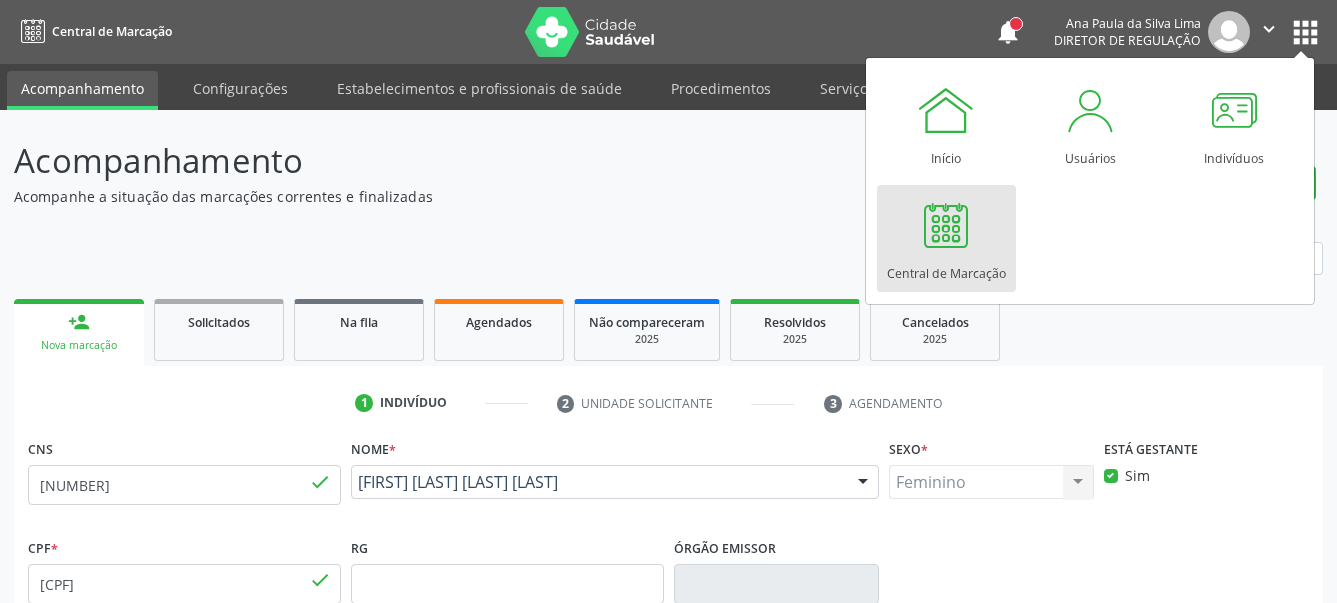 click on "Central de Marcação" at bounding box center [946, 268] 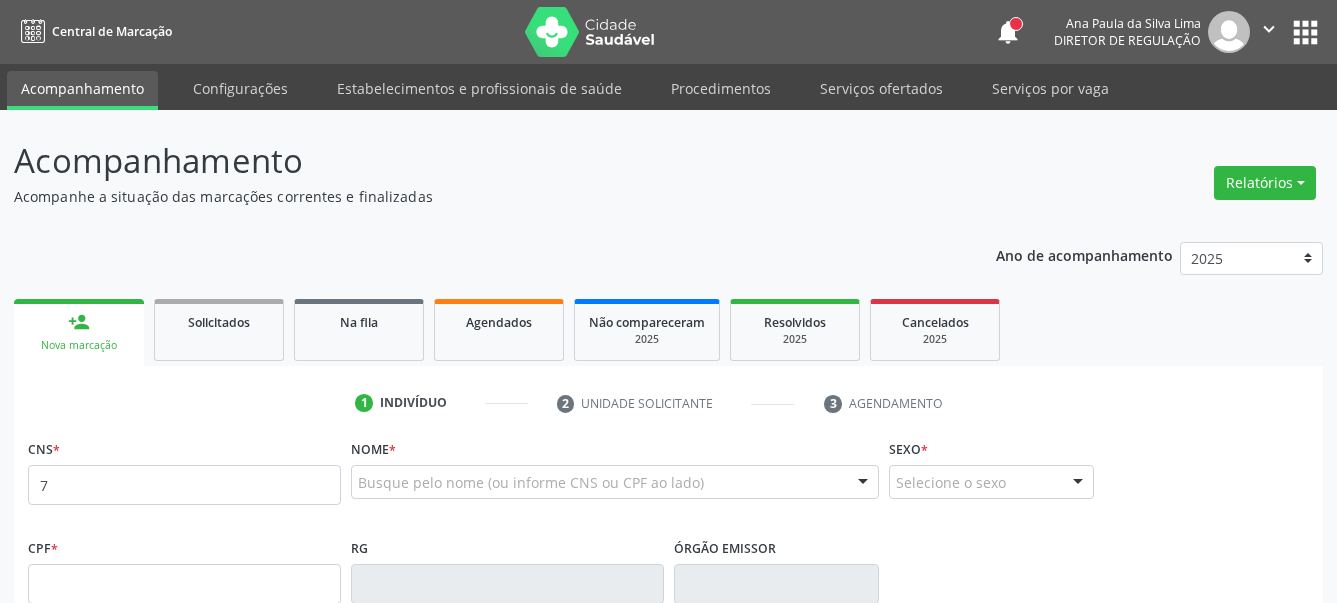 scroll, scrollTop: 0, scrollLeft: 0, axis: both 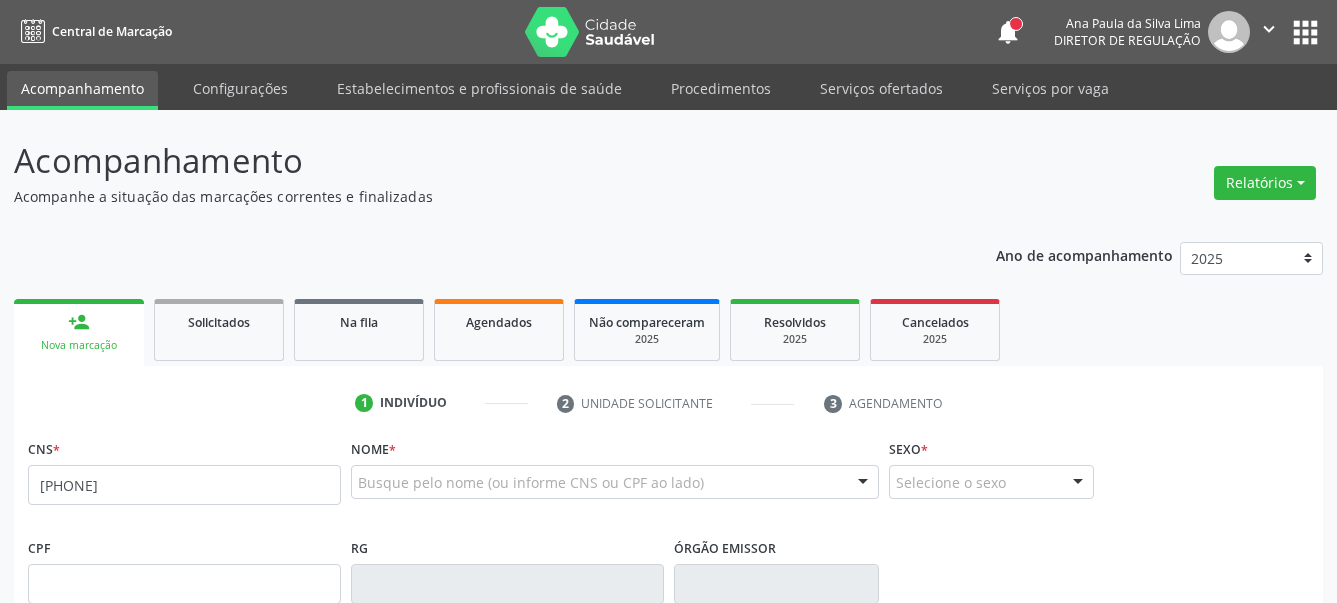 type on "[PHONE]" 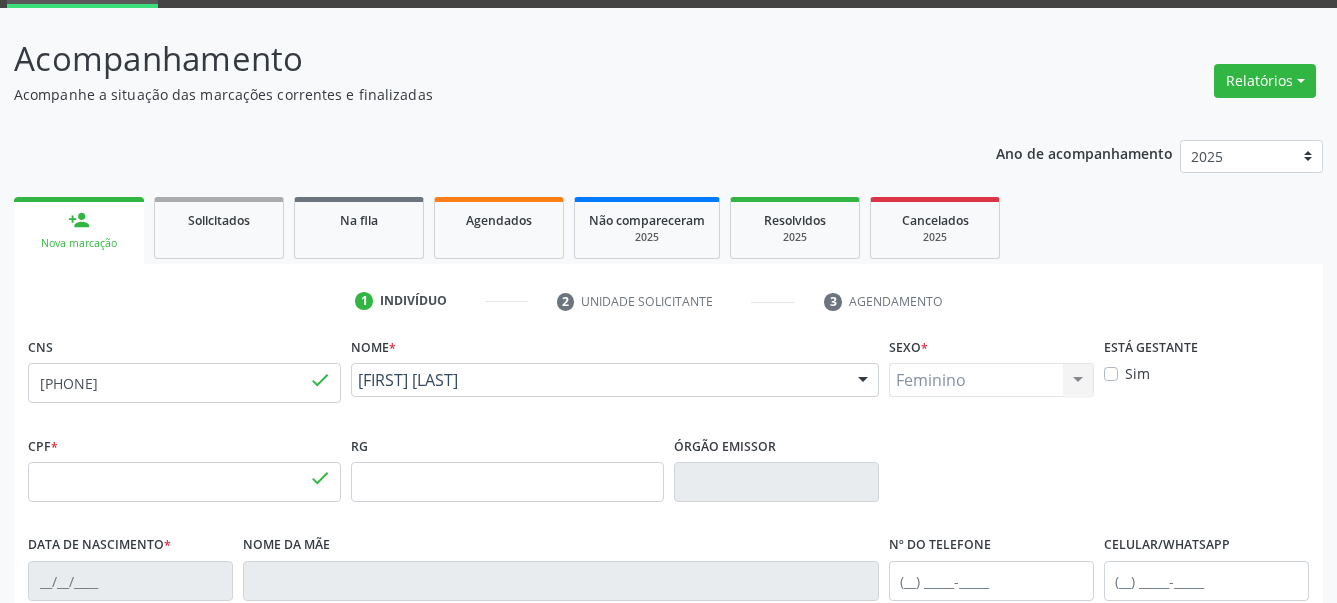 type on "[SSN]" 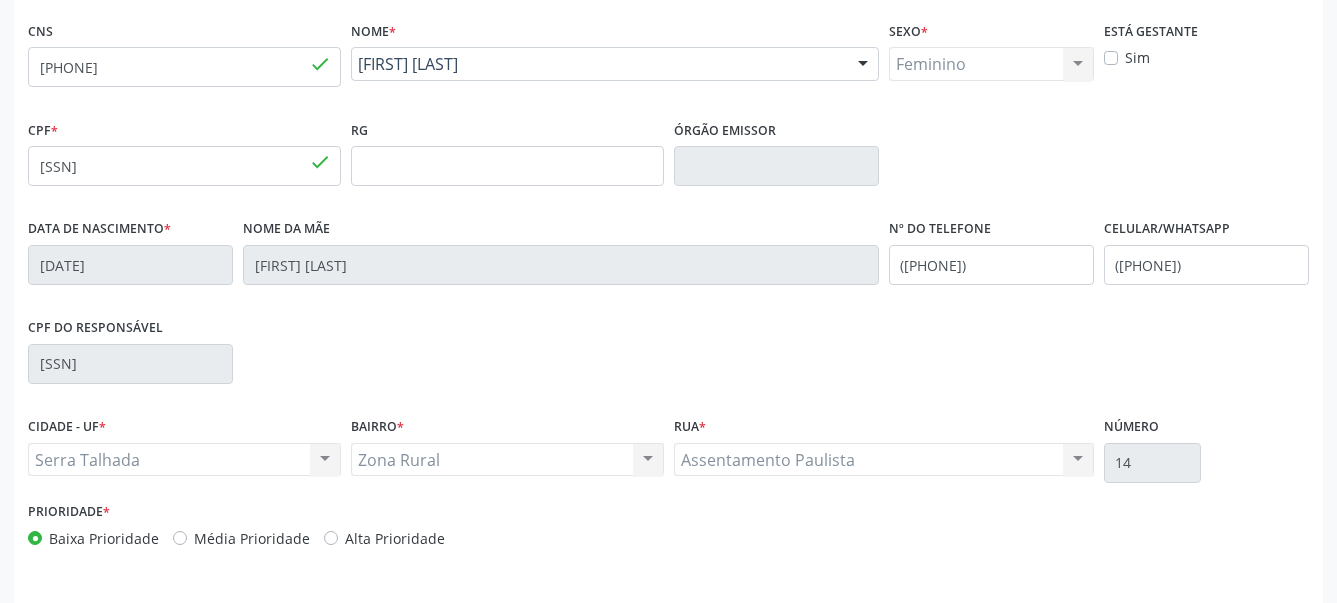 scroll, scrollTop: 481, scrollLeft: 0, axis: vertical 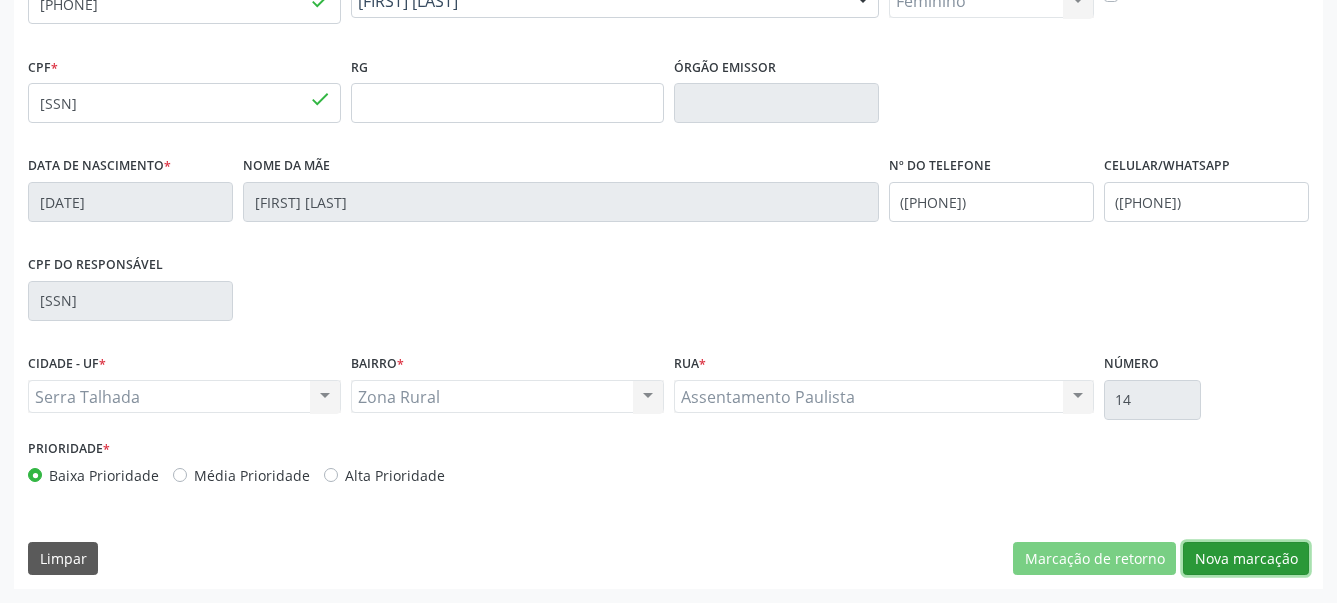 click on "Nova marcação" at bounding box center (1246, 559) 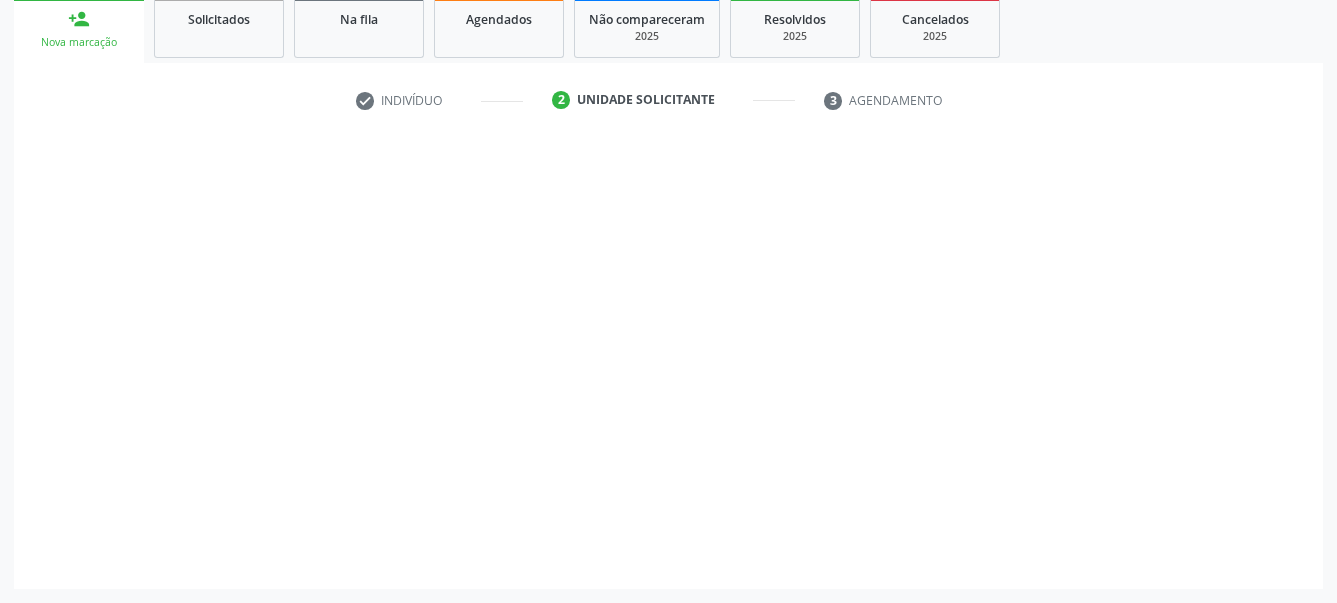 scroll, scrollTop: 319, scrollLeft: 0, axis: vertical 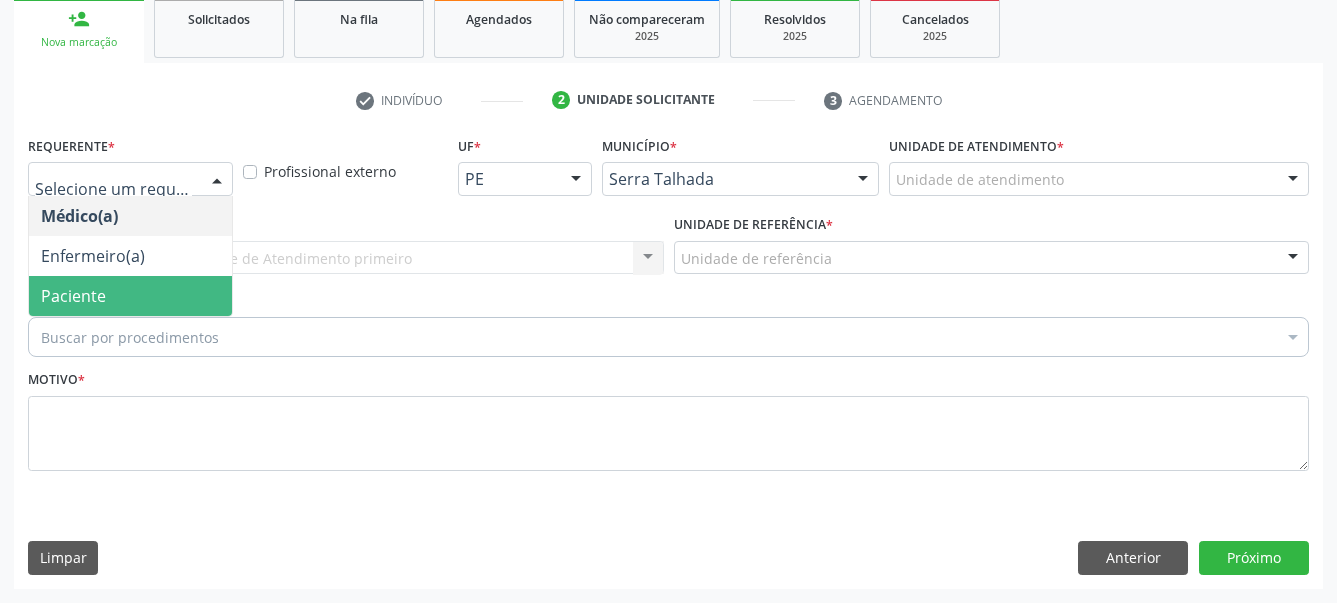 click on "Paciente" at bounding box center (130, 296) 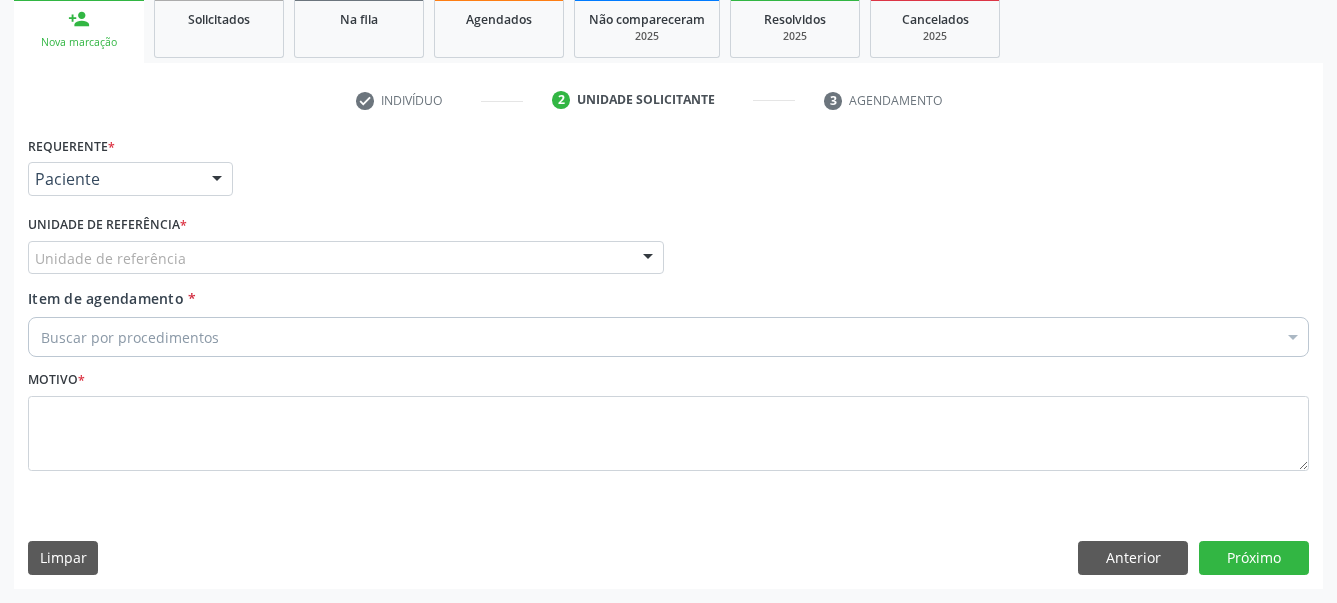 click on "Item de agendamento" at bounding box center (106, 298) 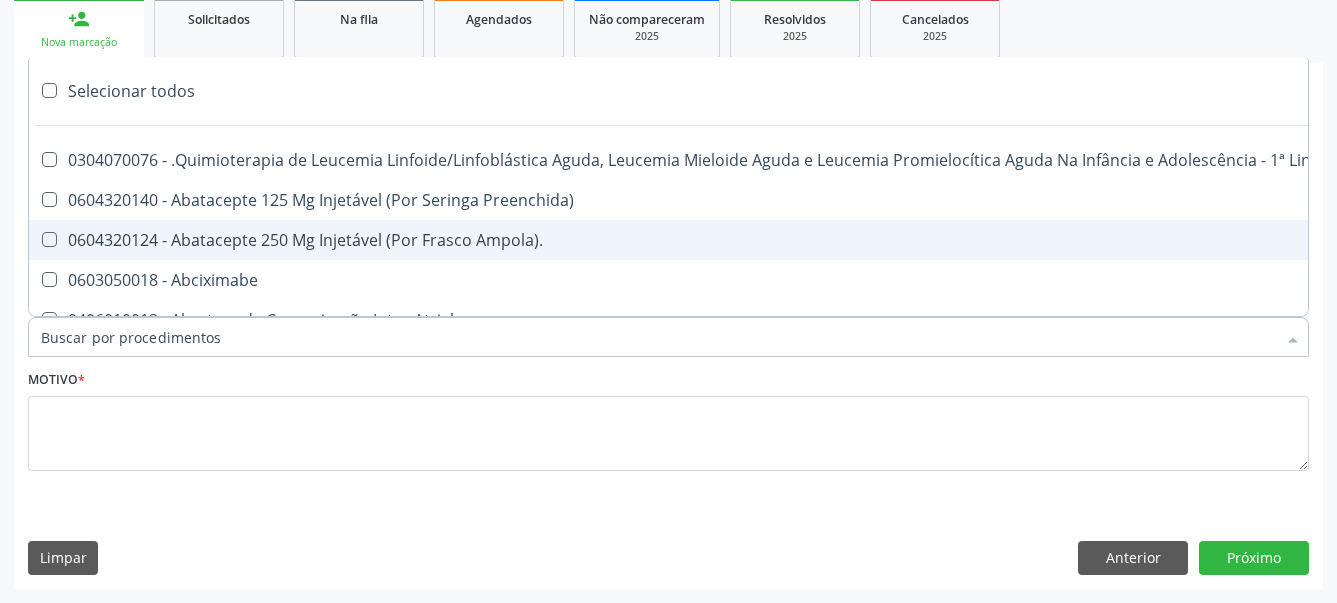 click on "0604320124 - Abatacepte 250 Mg Injetável (Por Frasco Ampola)." at bounding box center [819, 240] 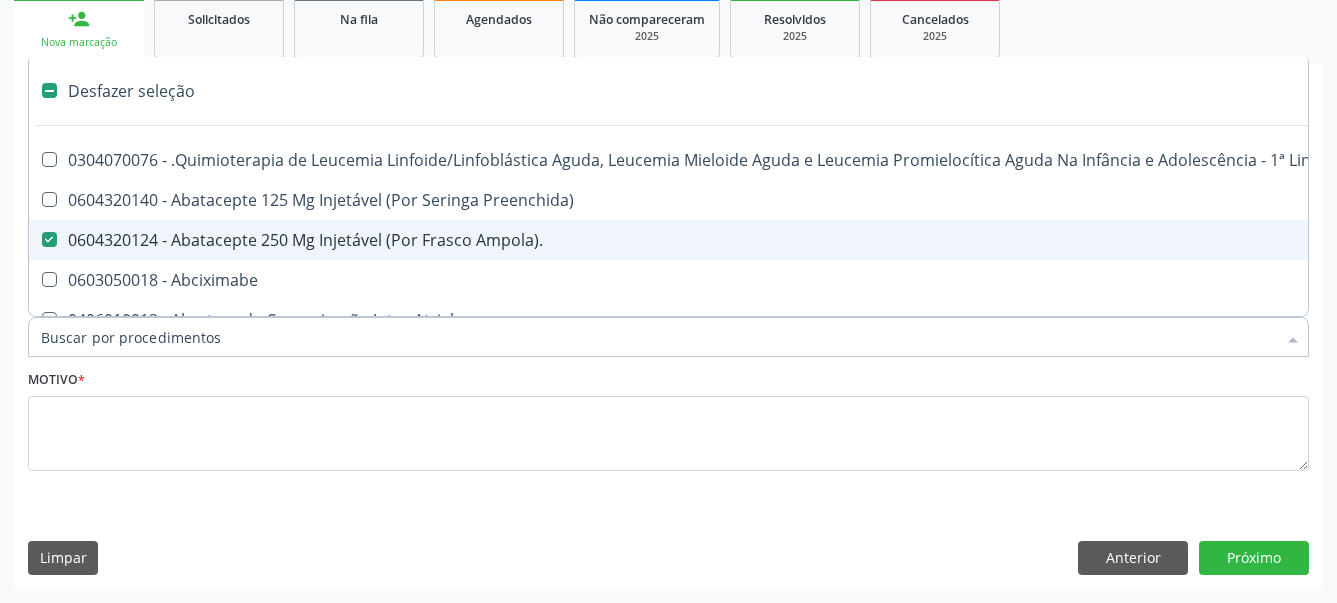 click on "0604320124 - Abatacepte 250 Mg Injetável (Por Frasco Ampola)." at bounding box center [819, 240] 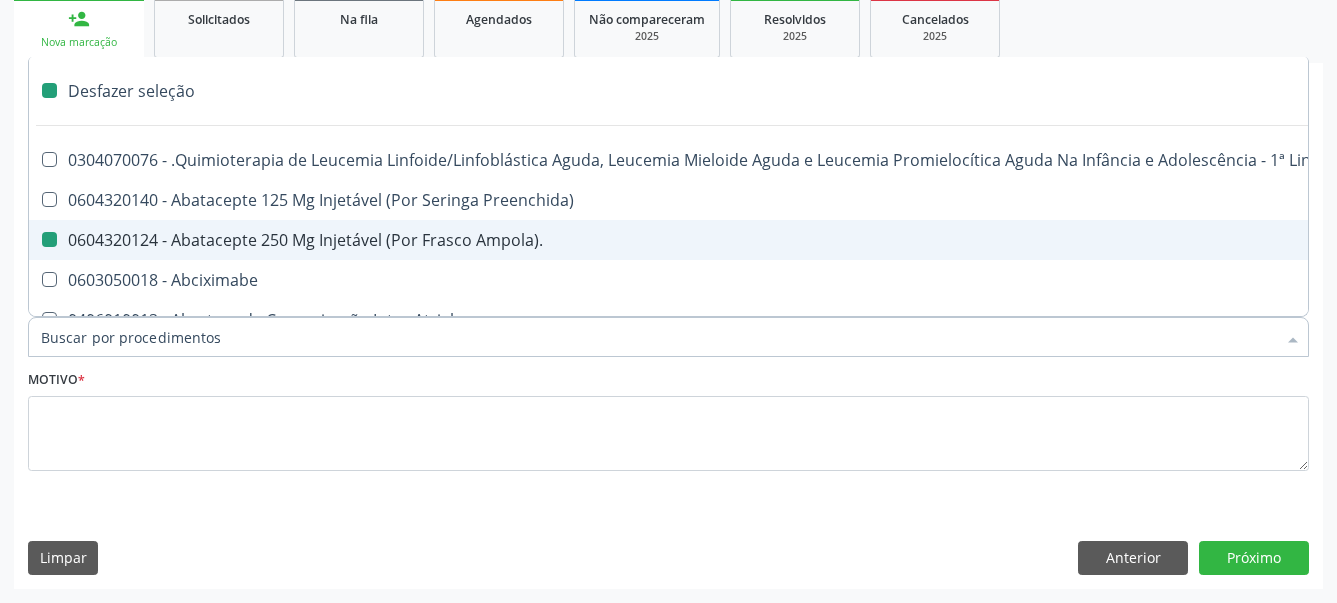 checkbox on "false" 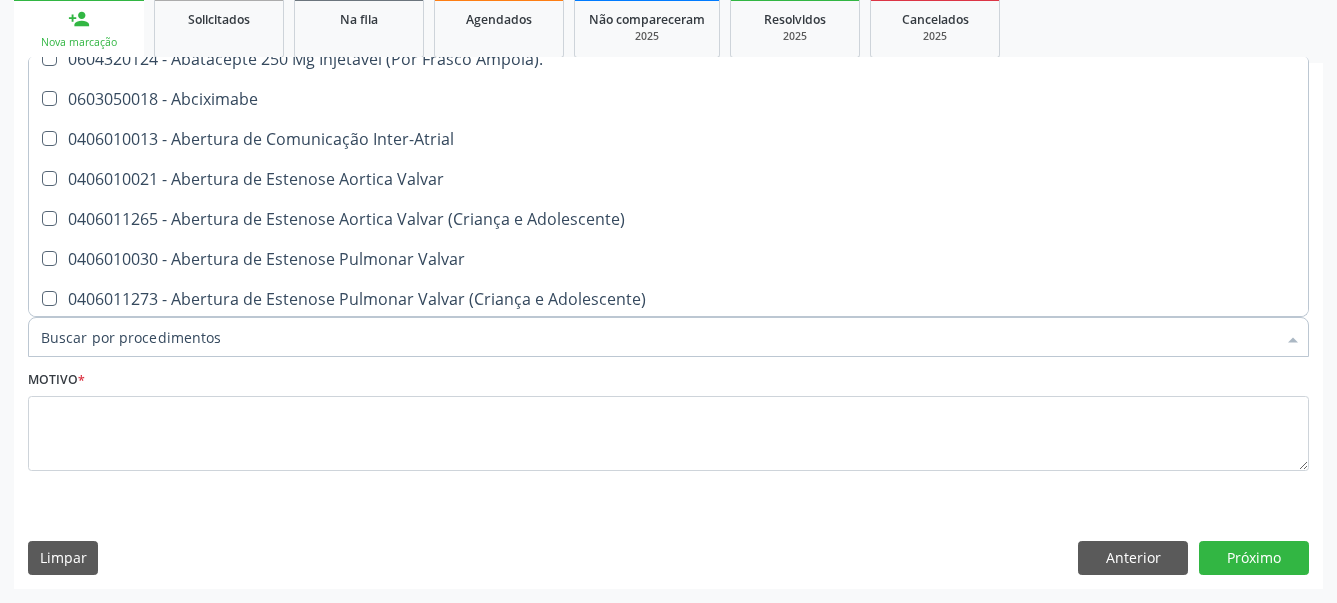 scroll, scrollTop: 264, scrollLeft: 0, axis: vertical 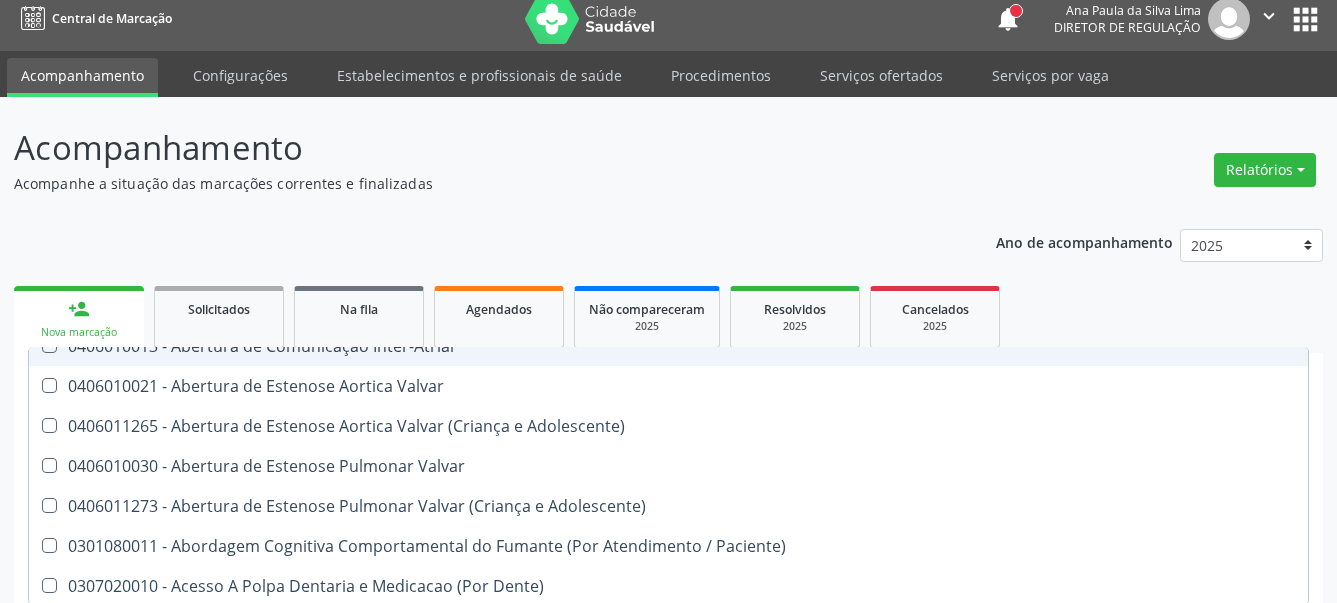 drag, startPoint x: 1085, startPoint y: 167, endPoint x: 425, endPoint y: 365, distance: 689.06024 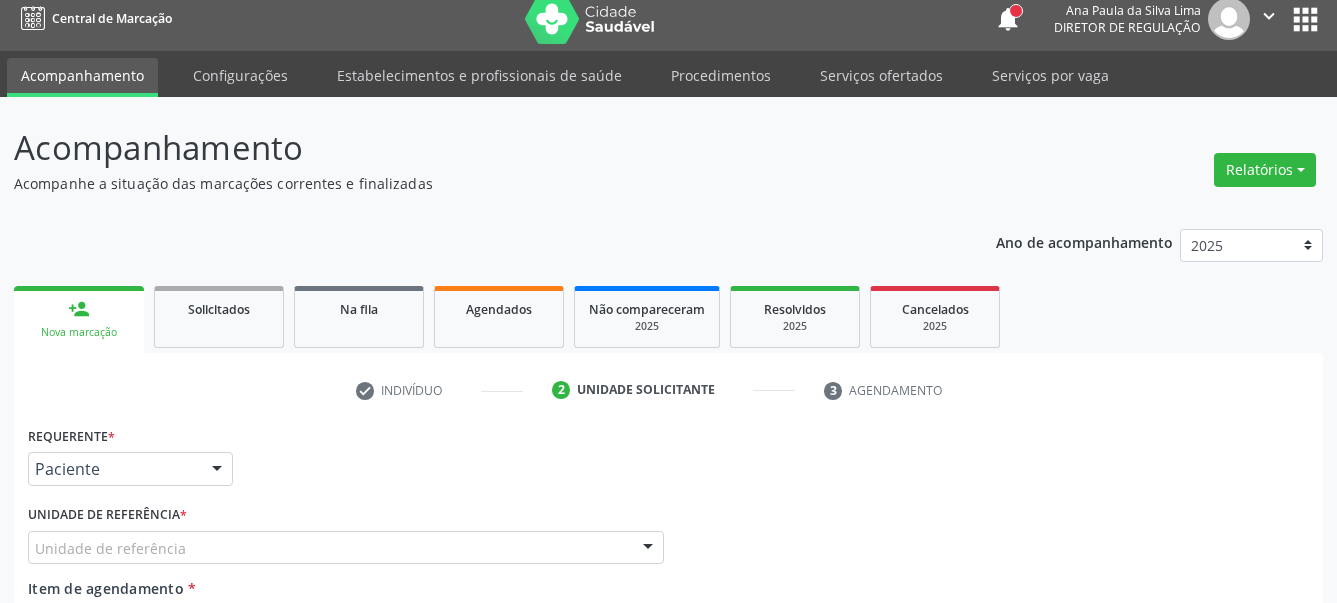 scroll, scrollTop: 0, scrollLeft: 0, axis: both 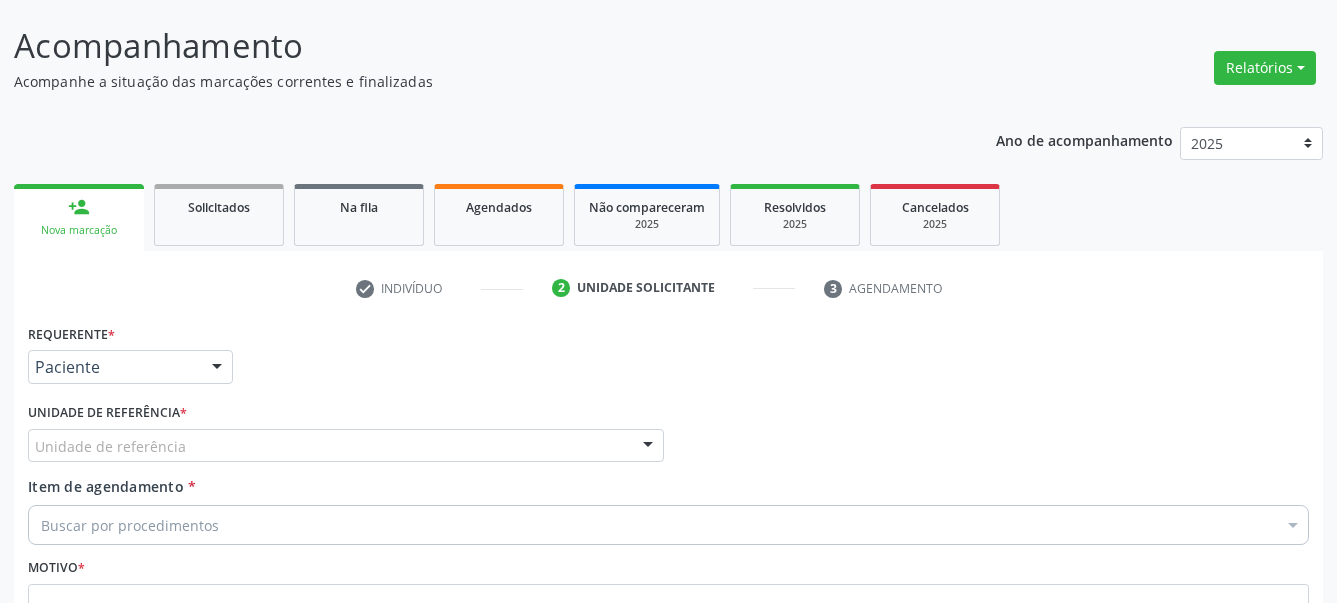 click on "Unidade de referência" at bounding box center (346, 446) 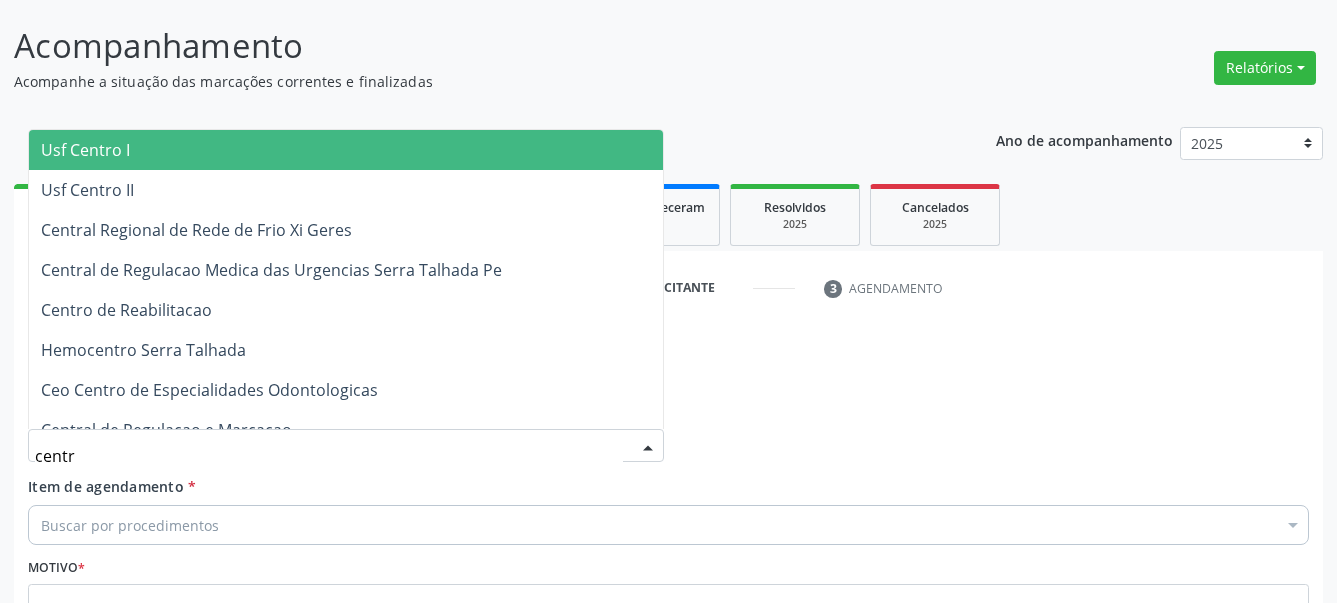 type on "centro" 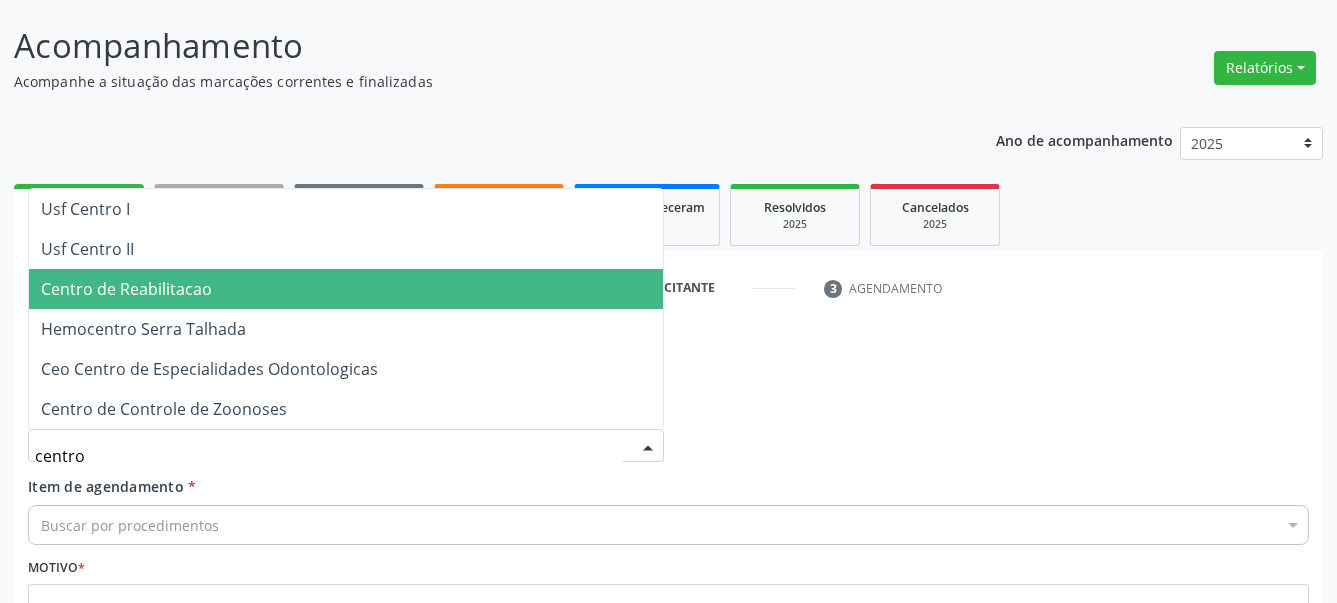 drag, startPoint x: 251, startPoint y: 287, endPoint x: 259, endPoint y: 337, distance: 50.635956 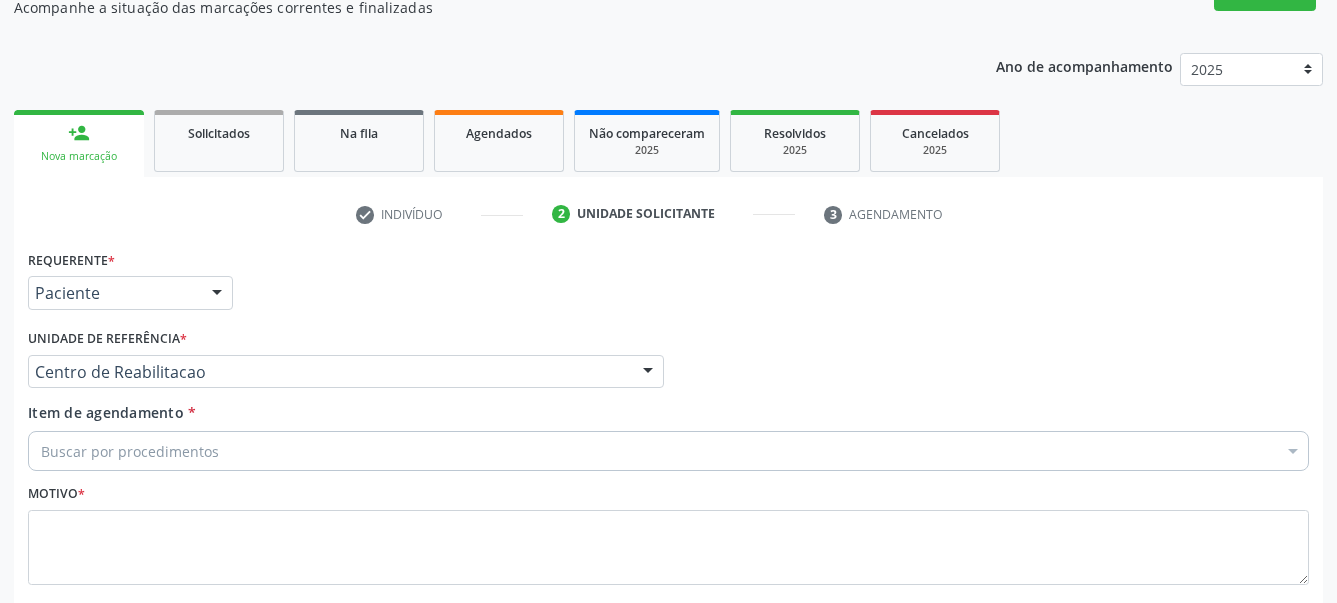 scroll, scrollTop: 319, scrollLeft: 0, axis: vertical 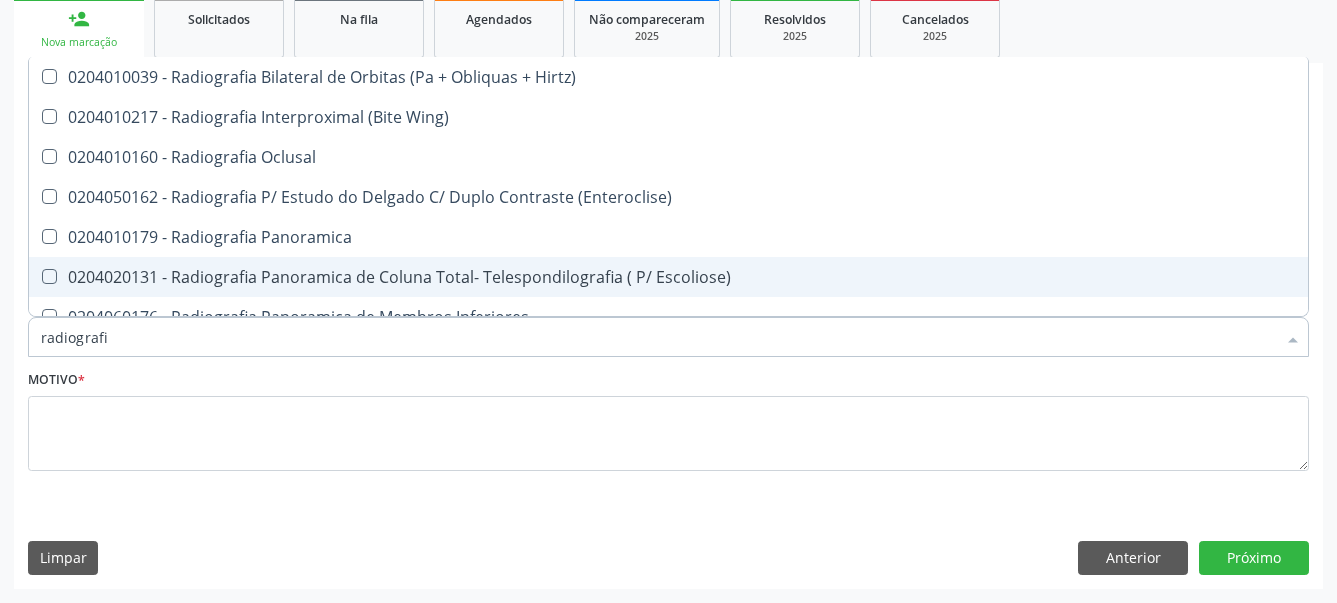 type on "radiografia" 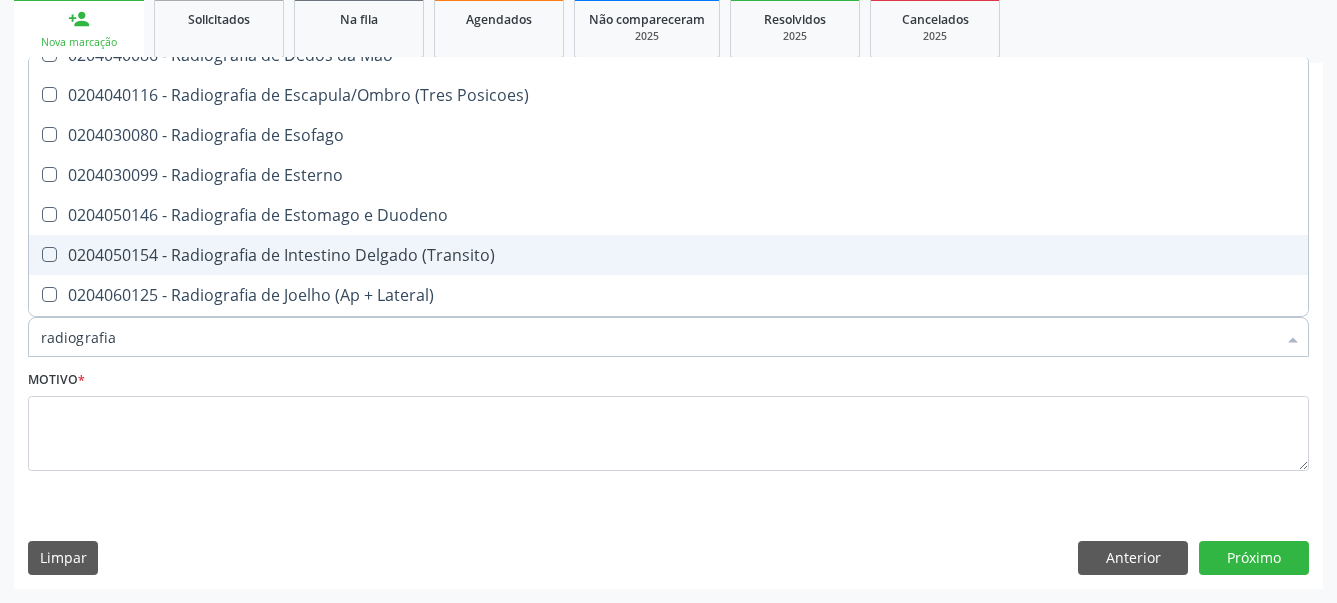 scroll, scrollTop: 1716, scrollLeft: 0, axis: vertical 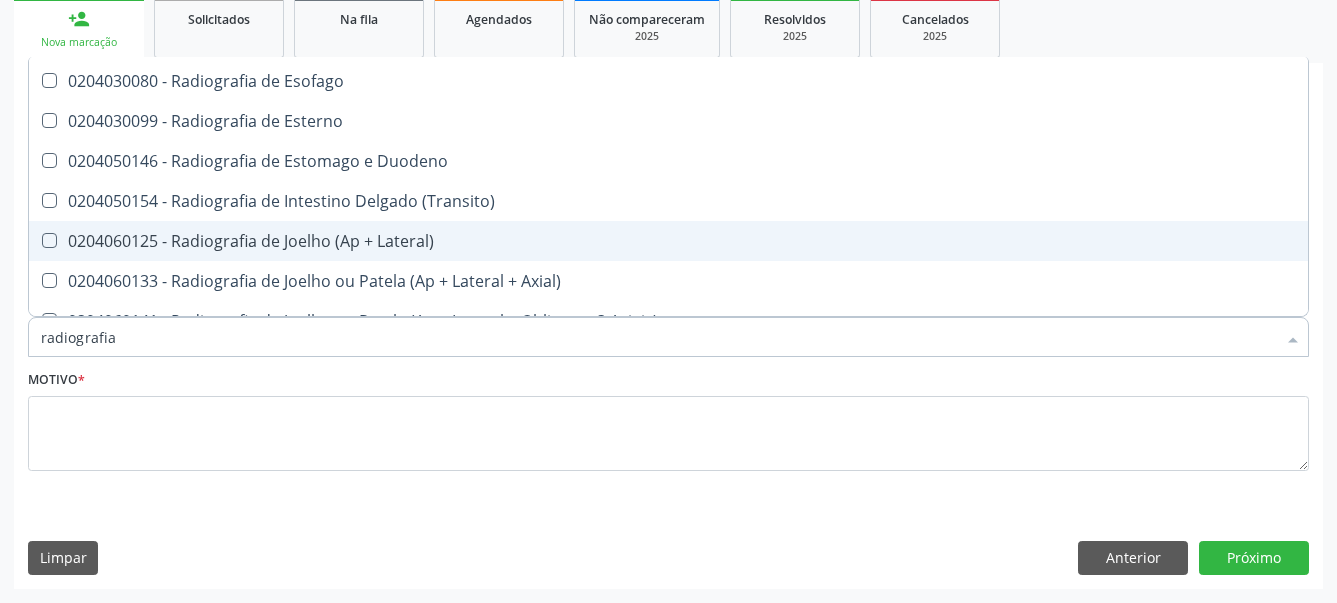 click on "0204060125 - Radiografia de Joelho (Ap + Lateral)" at bounding box center [668, 241] 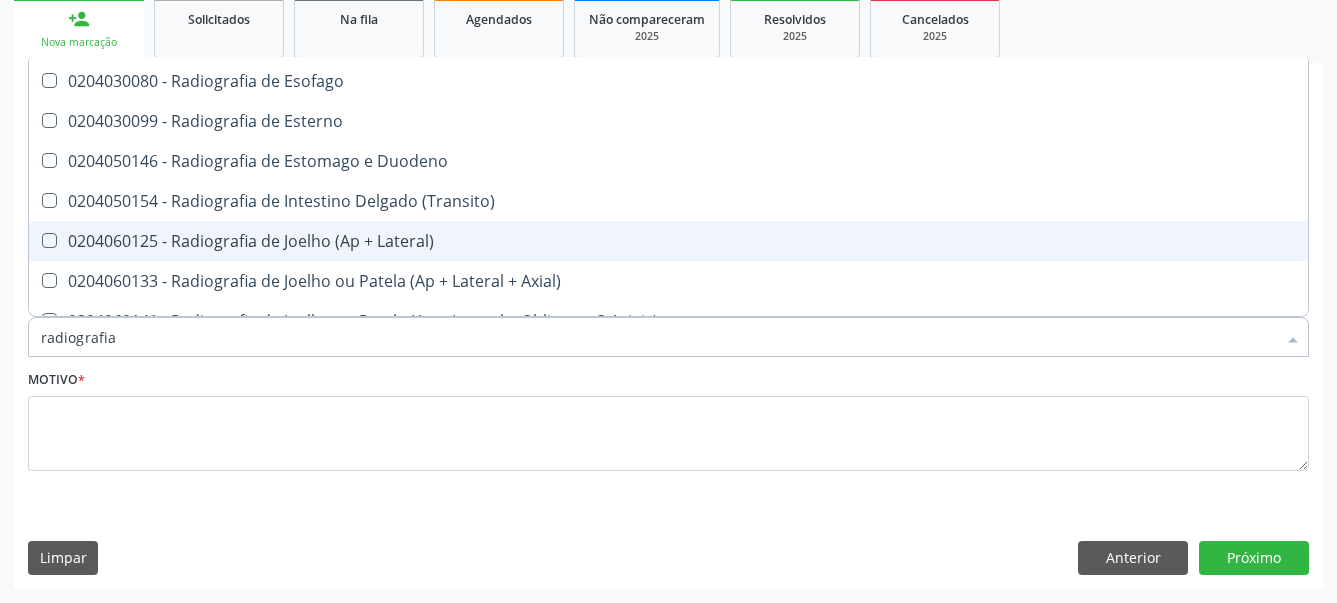 checkbox on "true" 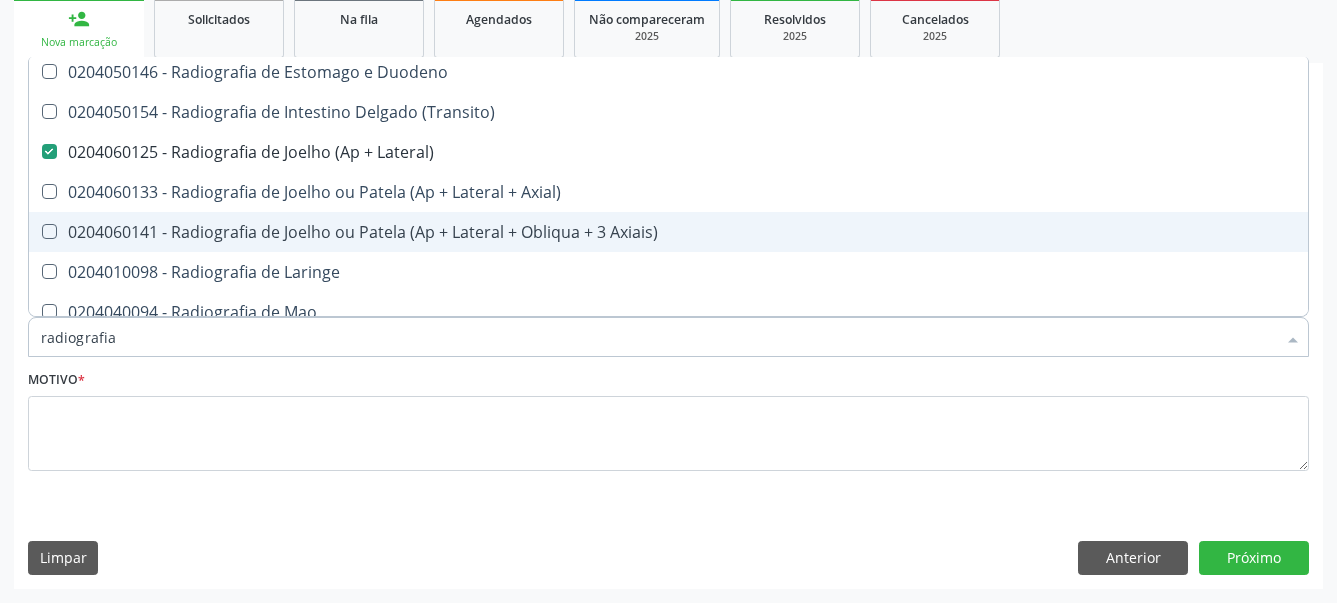 scroll, scrollTop: 1848, scrollLeft: 0, axis: vertical 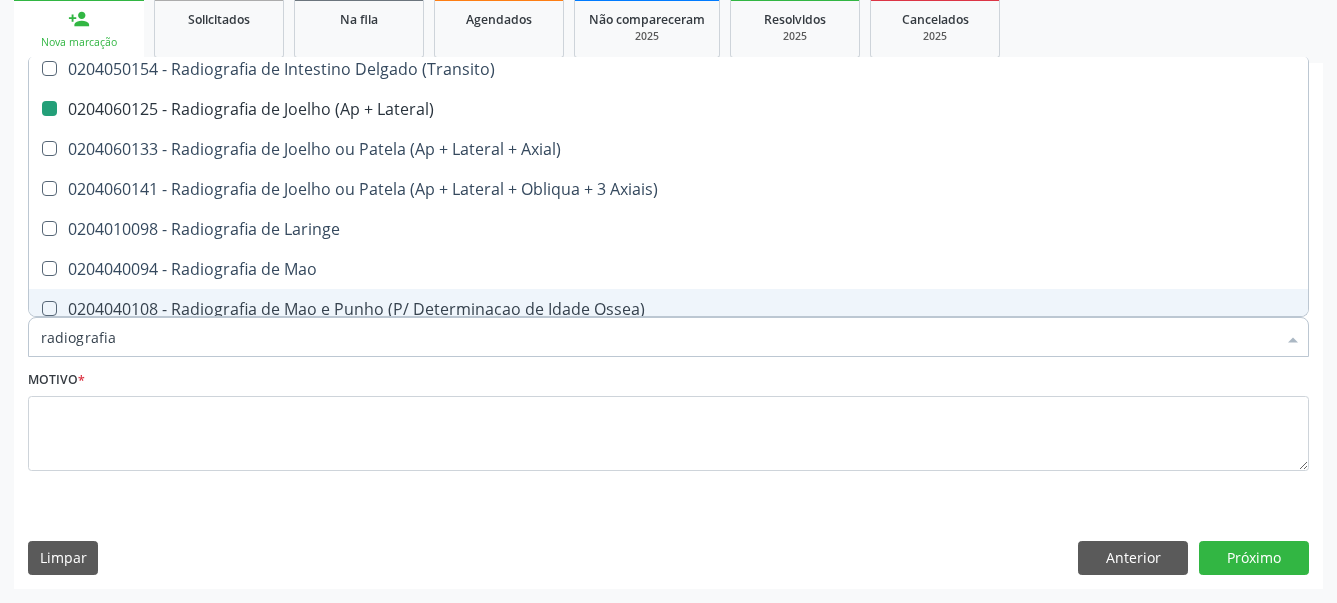 type on "radiografia d" 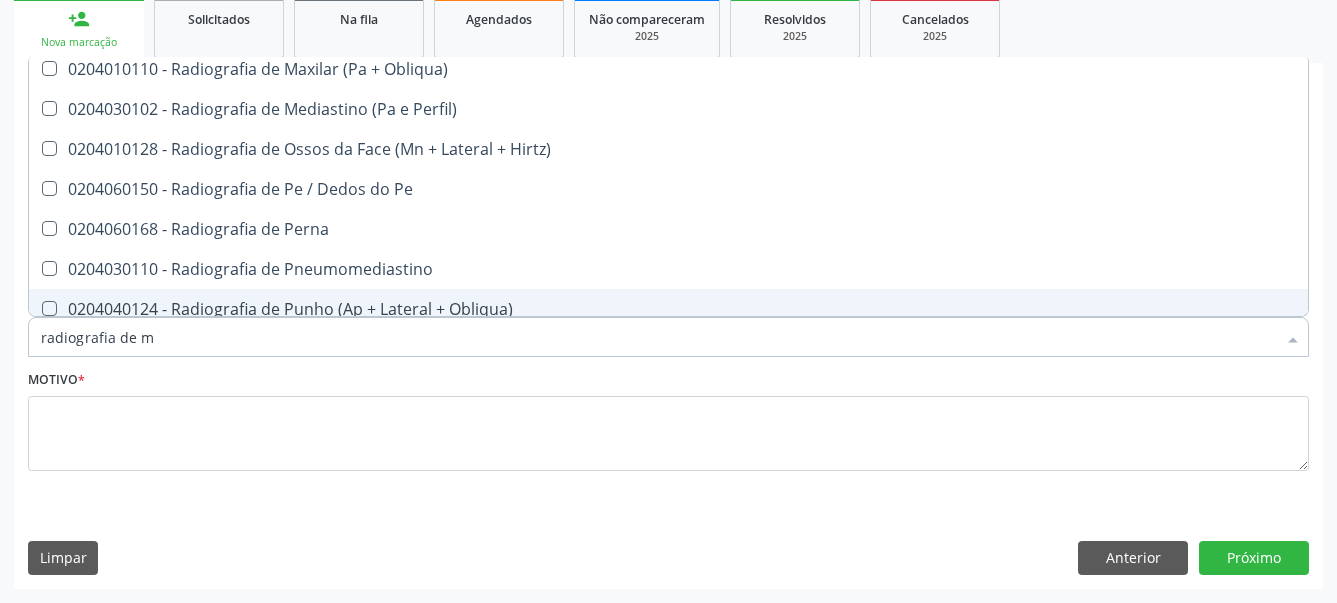 type on "radiografia de ma" 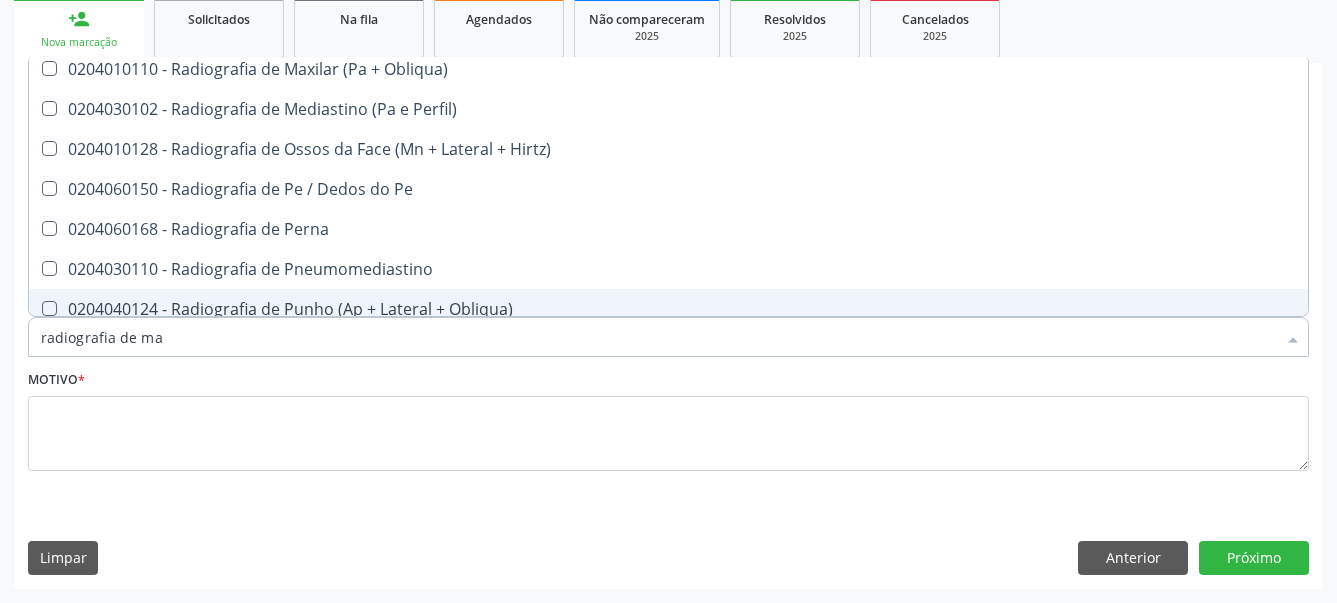 scroll, scrollTop: 0, scrollLeft: 0, axis: both 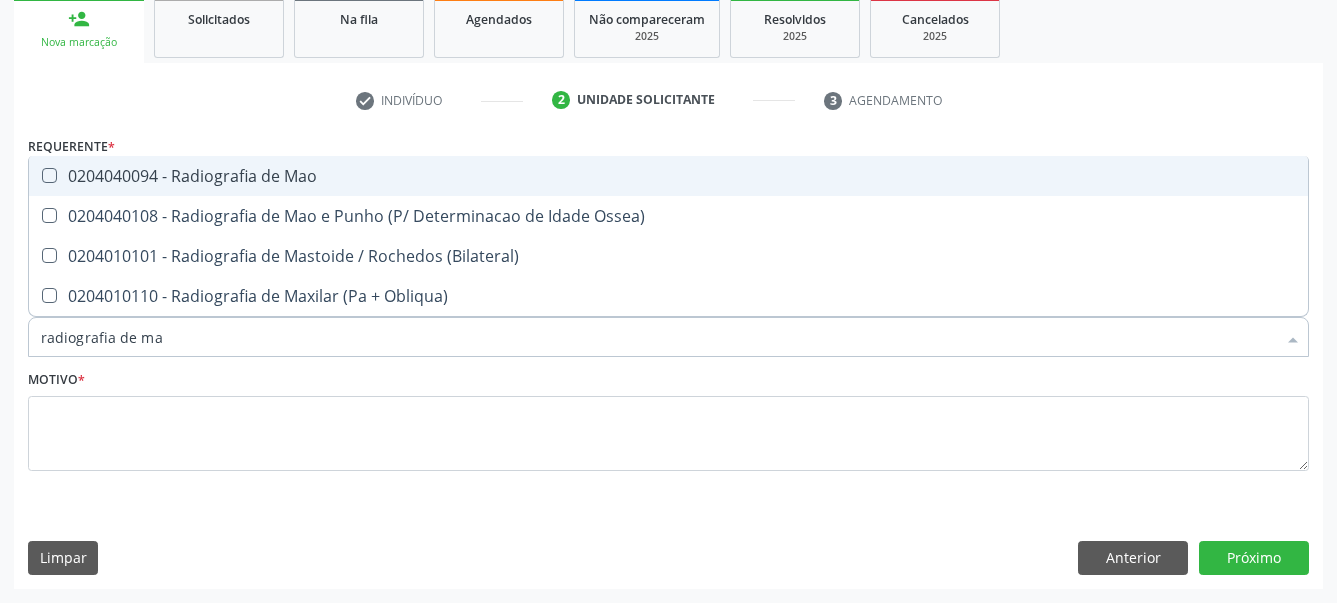 click on "0204040094 - Radiografia de Mao" at bounding box center (668, 176) 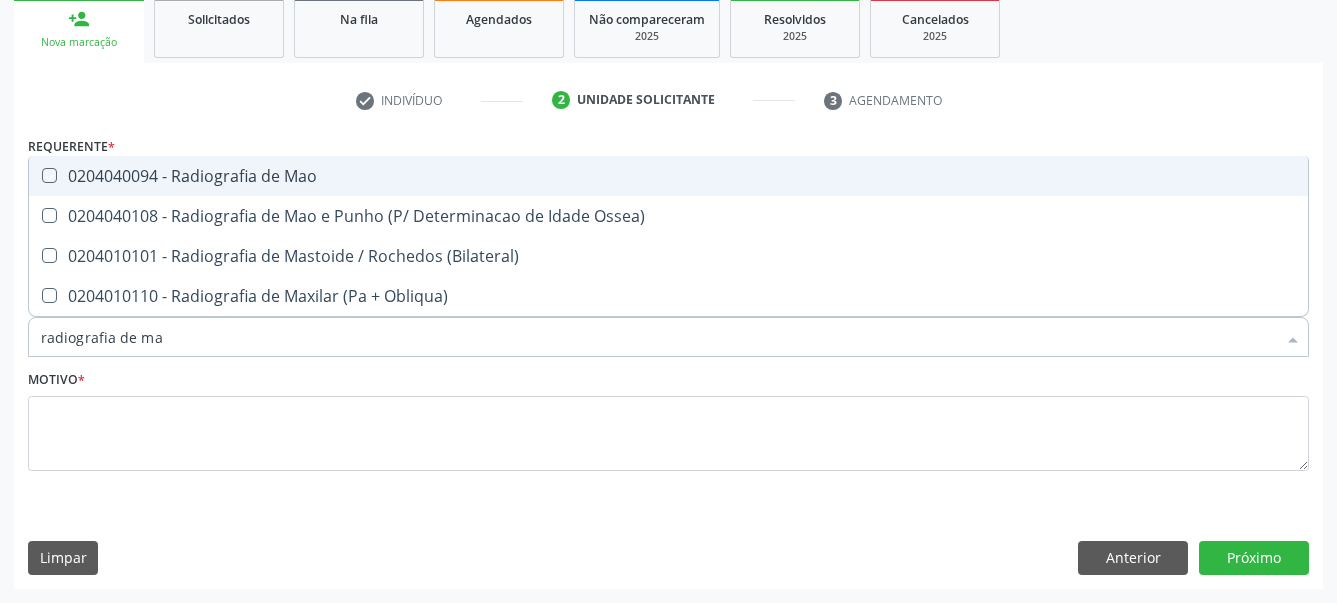 checkbox on "true" 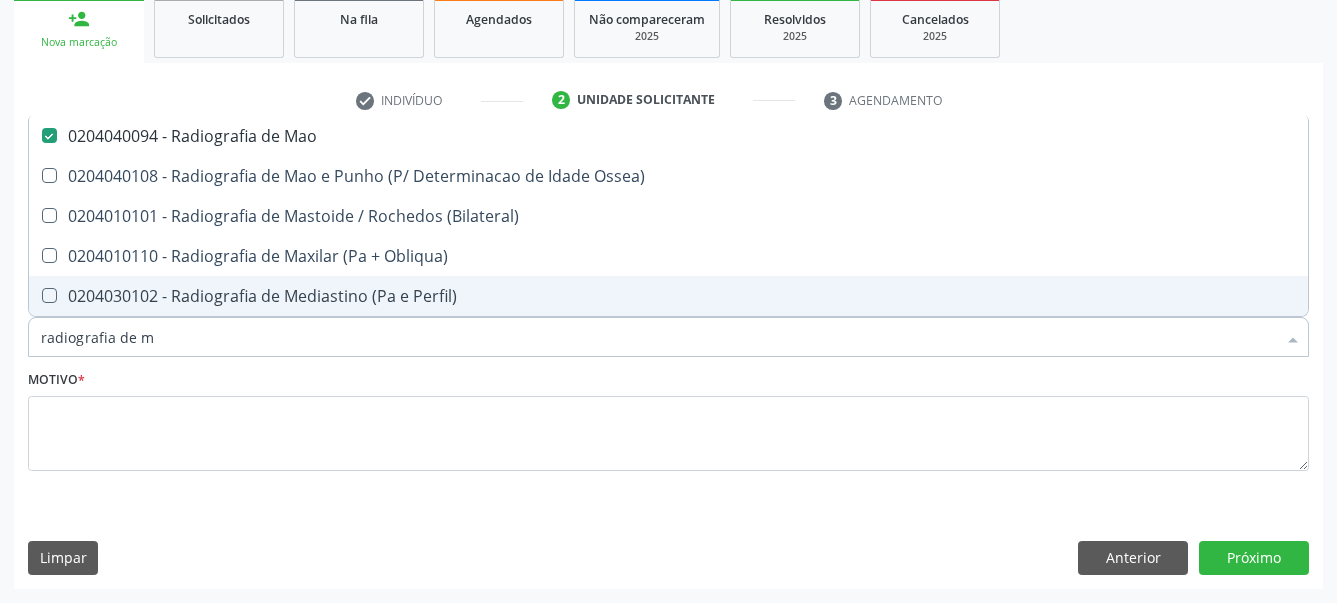 type on "radiografia de" 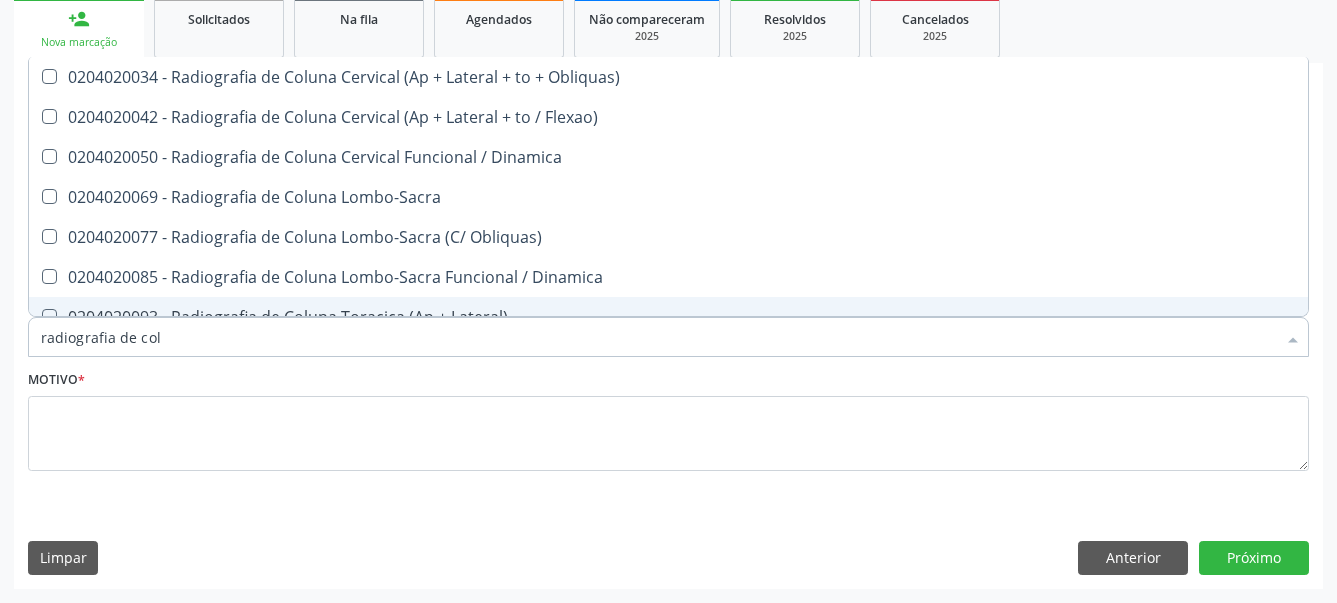 type on "radiografia de colu" 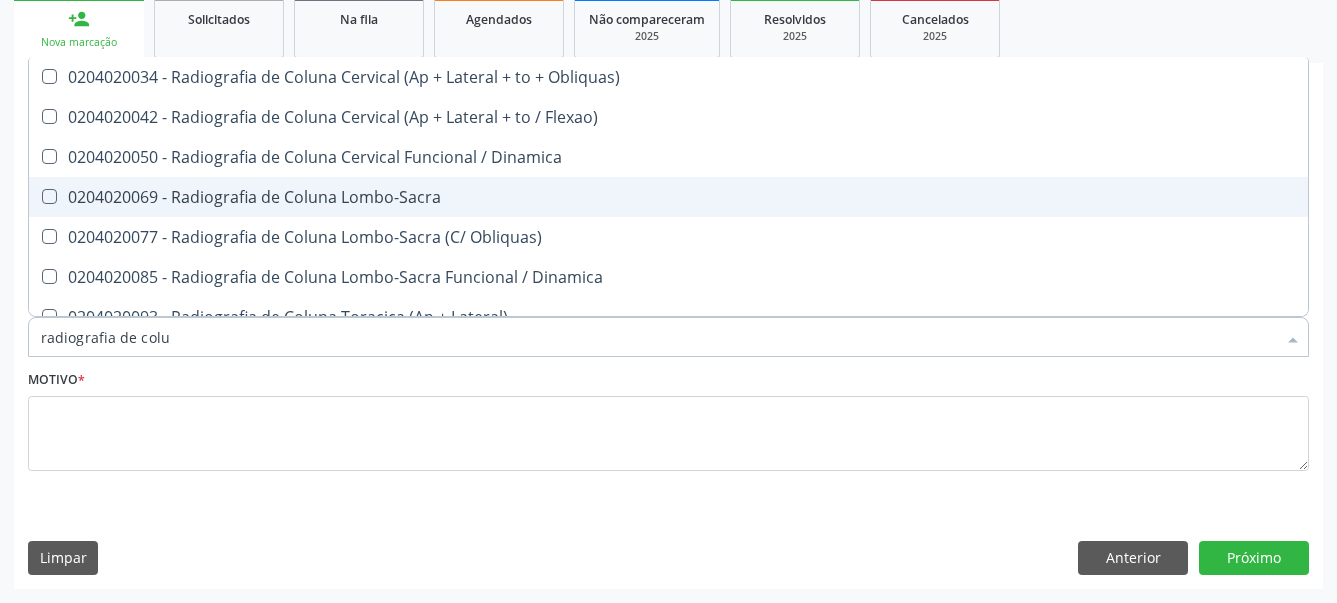 click on "0204020069 - Radiografia de Coluna Lombo-Sacra" at bounding box center (668, 197) 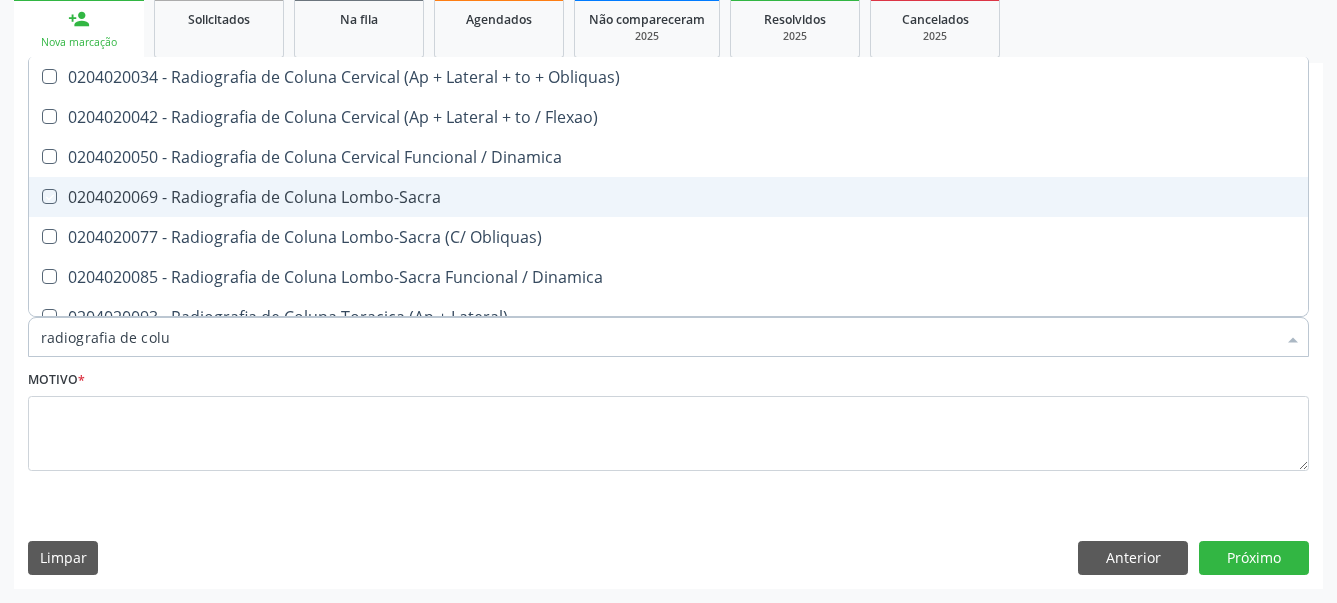 checkbox on "true" 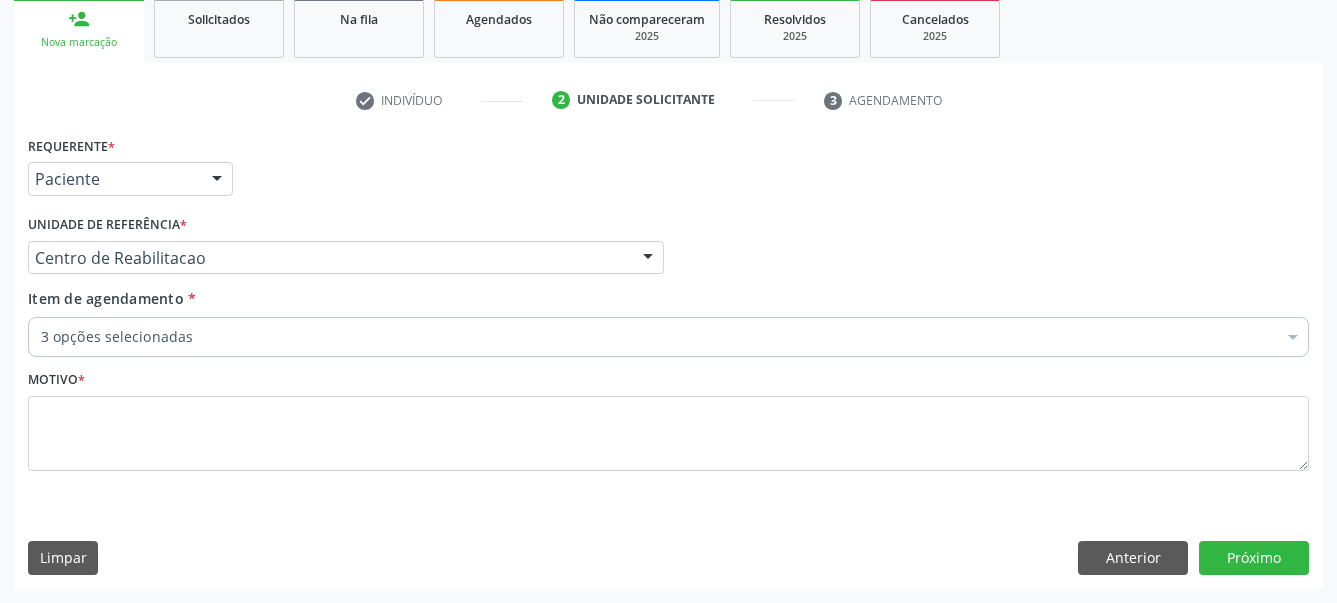 click at bounding box center [668, 434] 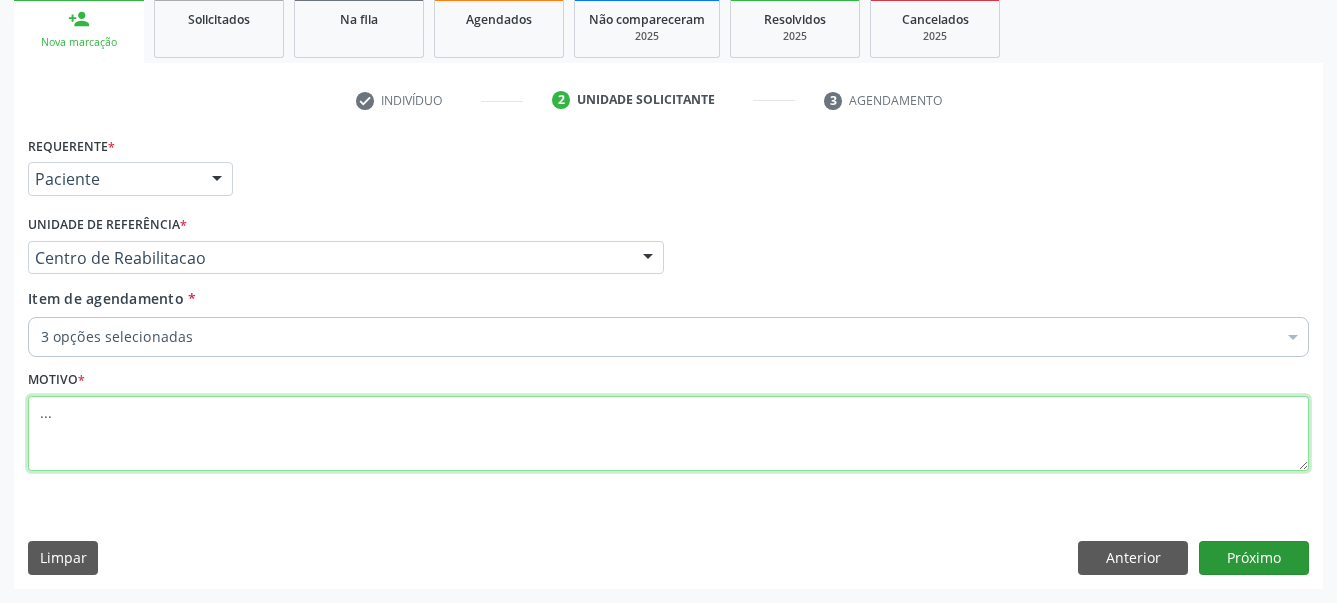 type on "..." 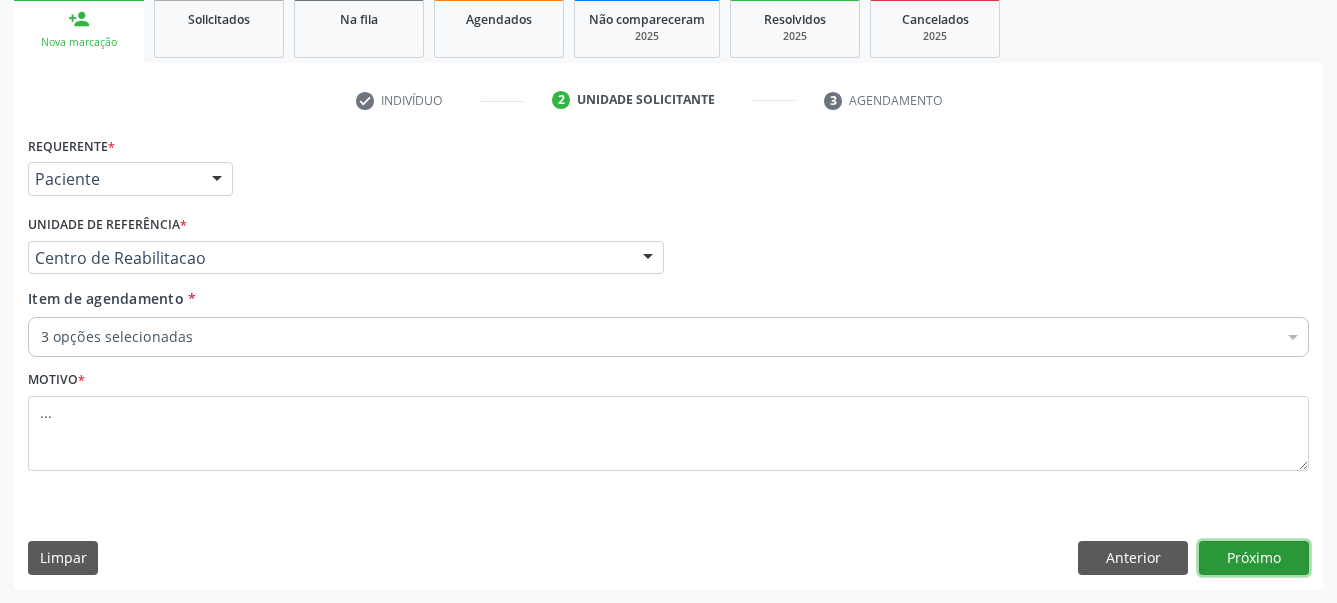 click on "Próximo" at bounding box center [1254, 558] 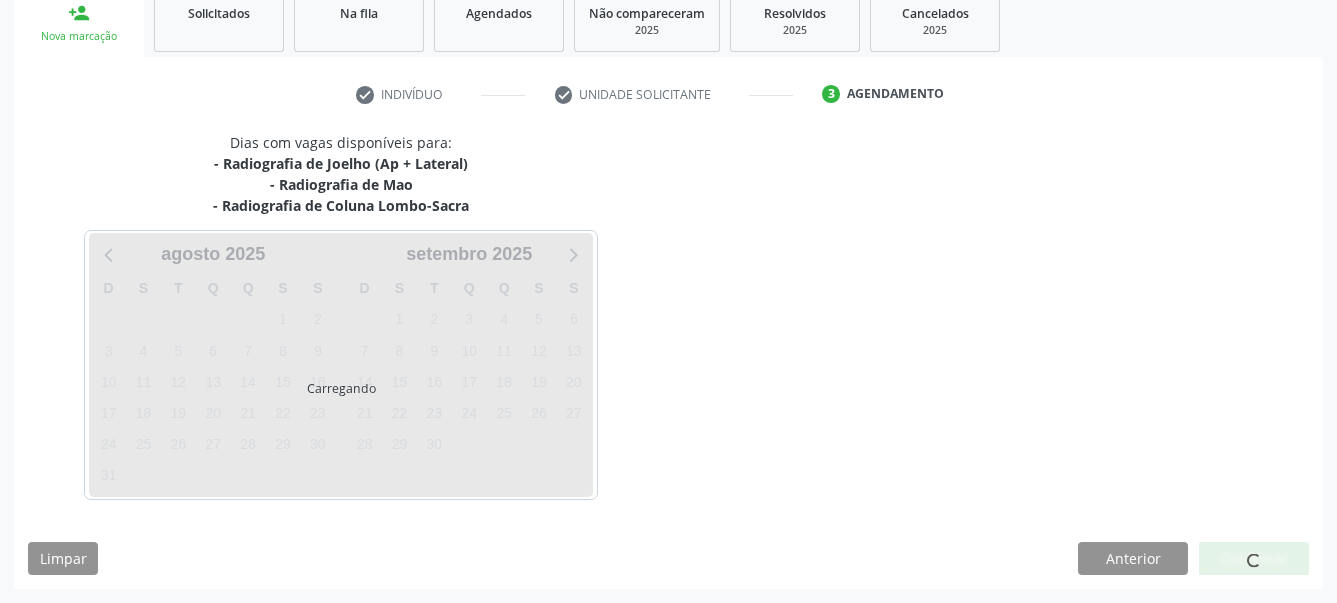 scroll, scrollTop: 309, scrollLeft: 0, axis: vertical 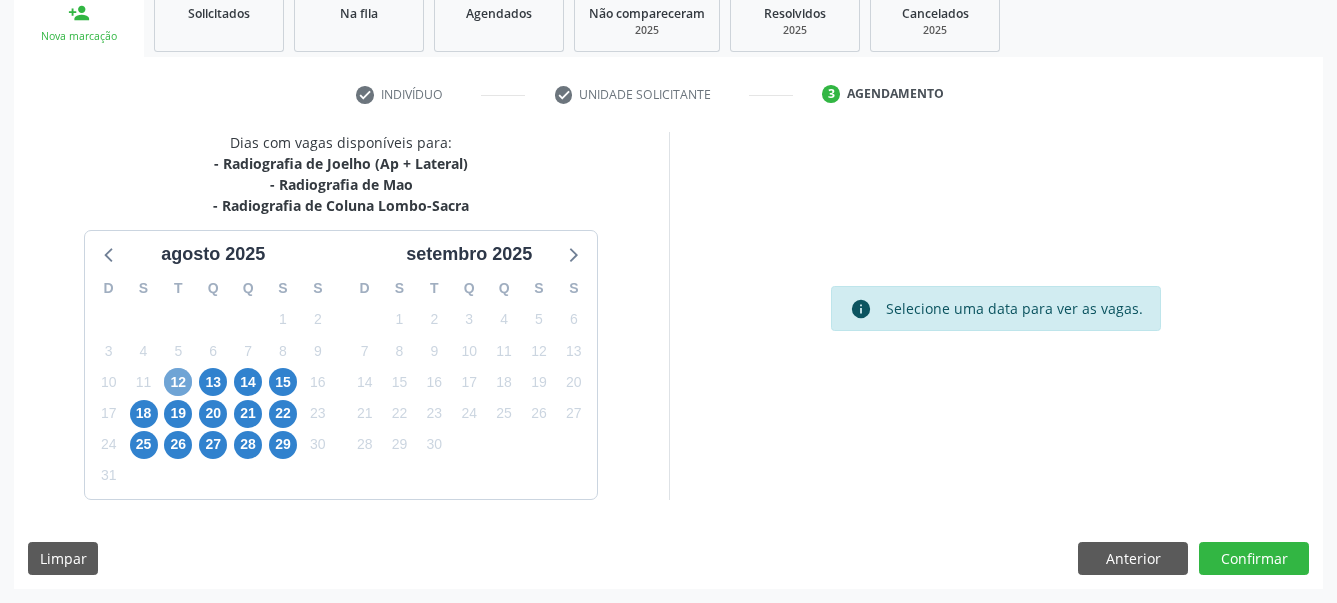 click on "12" at bounding box center (178, 382) 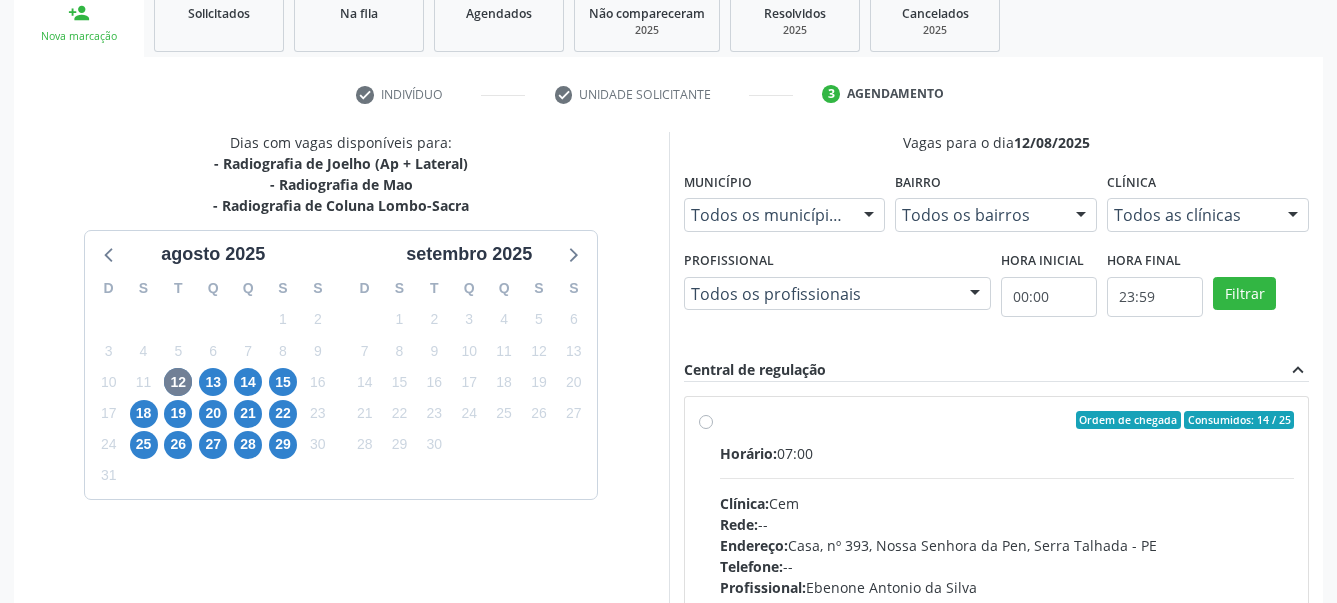 click on "Ordem de chegada
Consumidos: 14 / 25
Horário:   07:00
Clínica:  Cem
Rede:
--
Endereço:   Casa, nº 393, Nossa Senhora da Pen, Serra Talhada - PE
Telefone:   --
Profissional:
Ebenone Antonio da Silva
Informações adicionais sobre o atendimento
Idade de atendimento:
de 0 a 120 anos
Gênero(s) atendido(s):
Masculino e Feminino
Informações adicionais:
--" at bounding box center (997, 564) 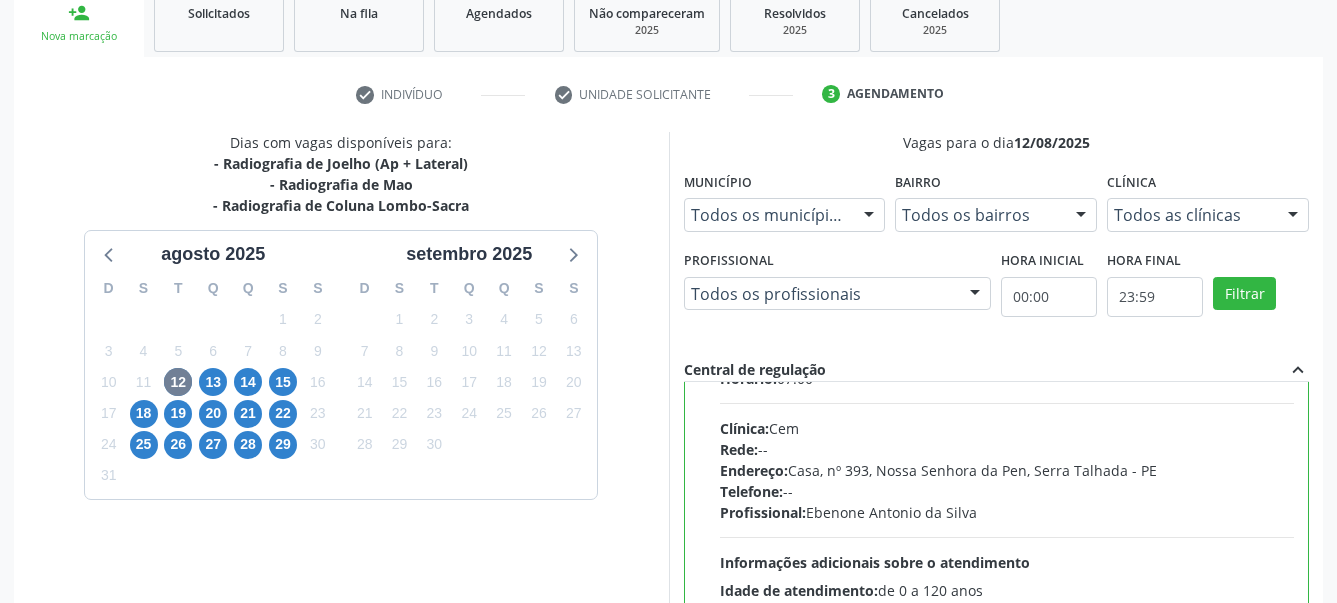 scroll, scrollTop: 99, scrollLeft: 0, axis: vertical 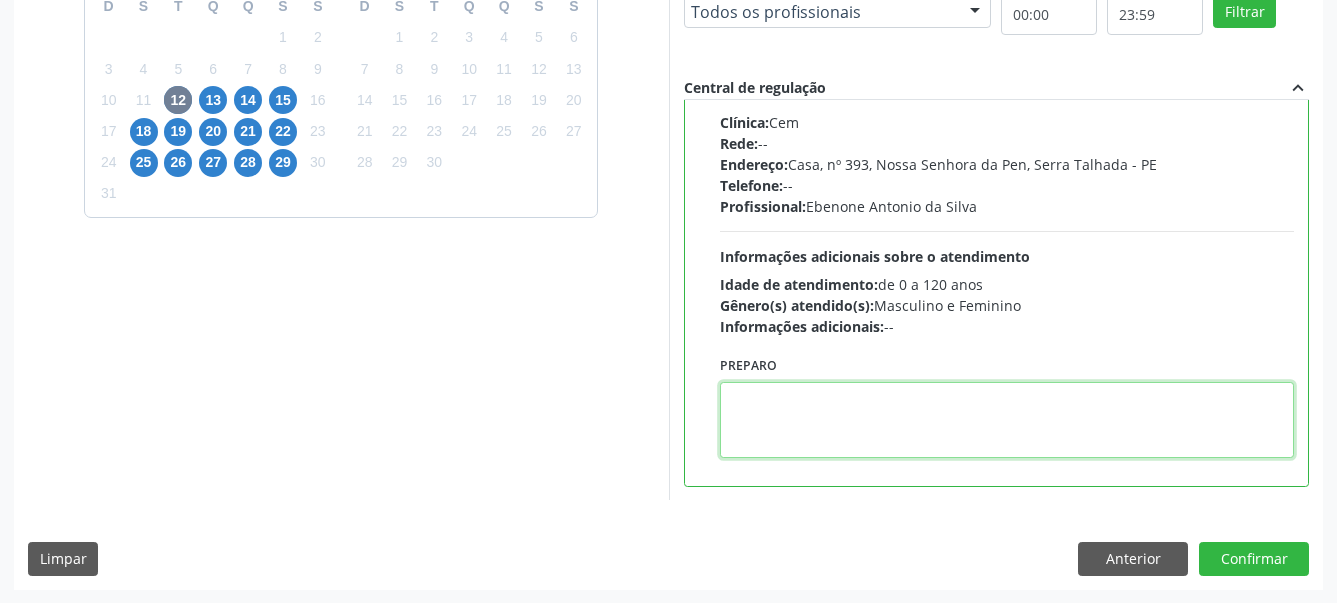 click at bounding box center (1007, 420) 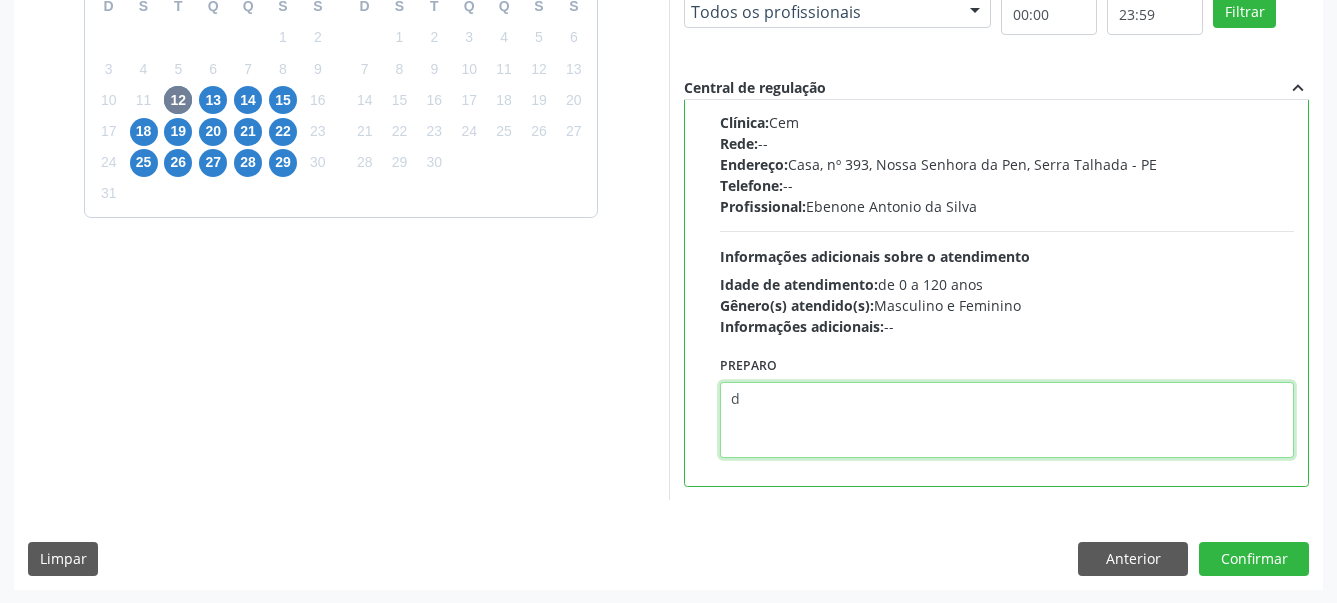 scroll, scrollTop: 95, scrollLeft: 0, axis: vertical 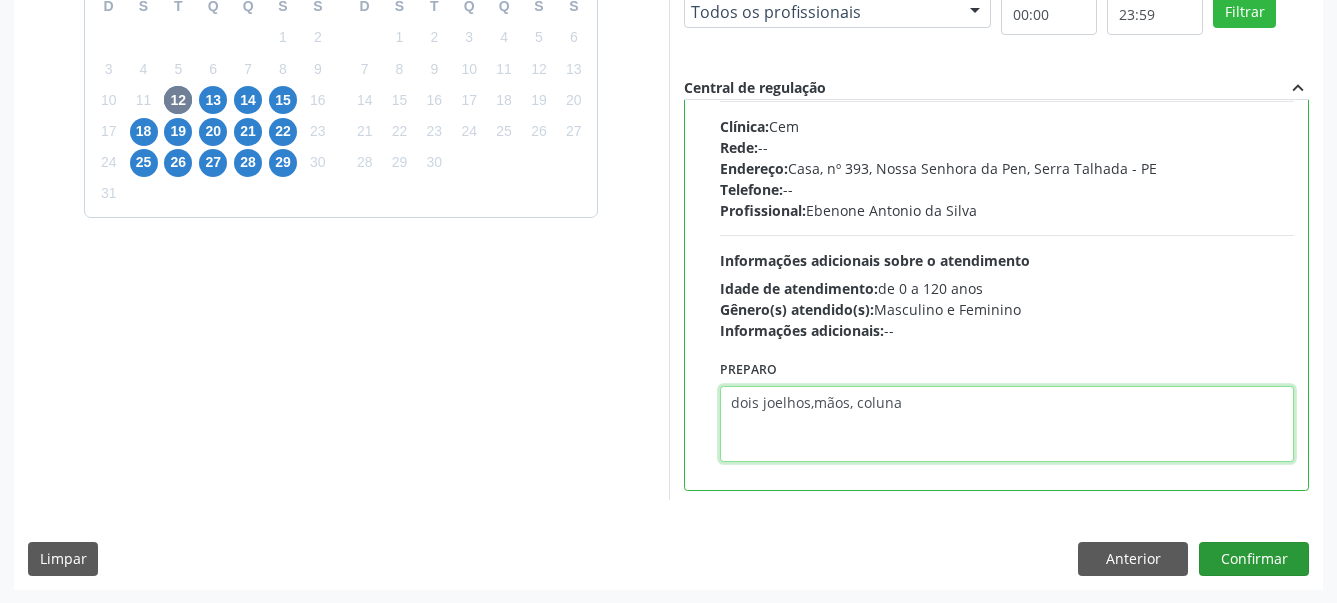 type on "dois joelhos,mãos, coluna" 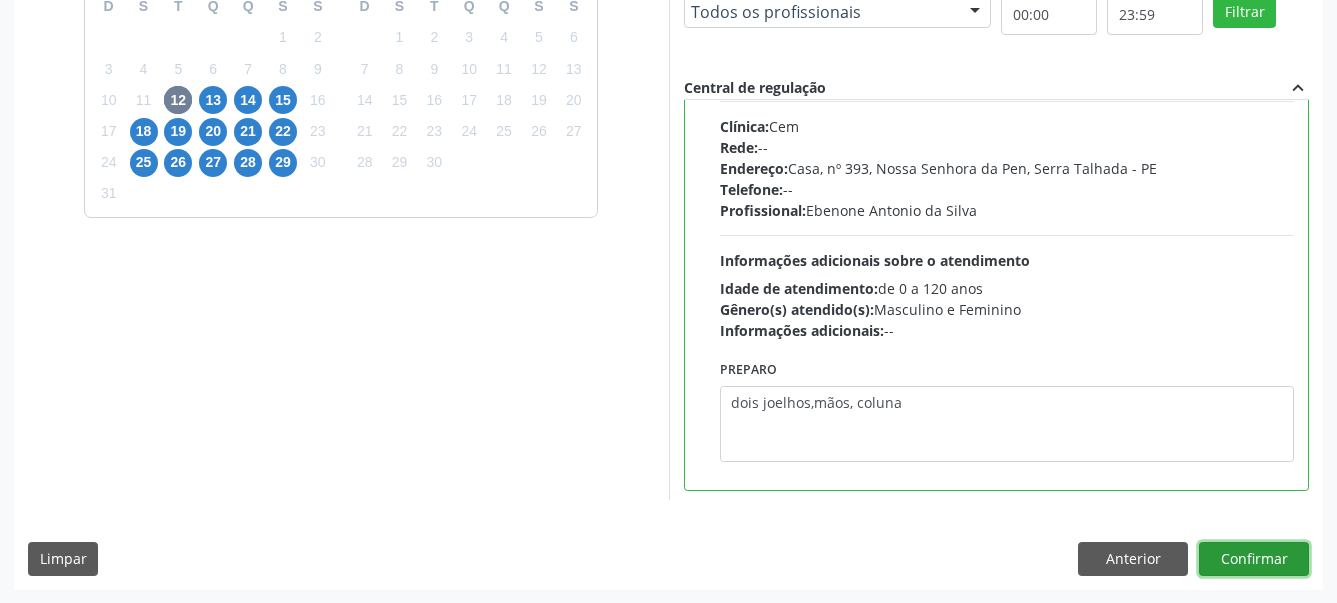click on "Confirmar" at bounding box center [1254, 559] 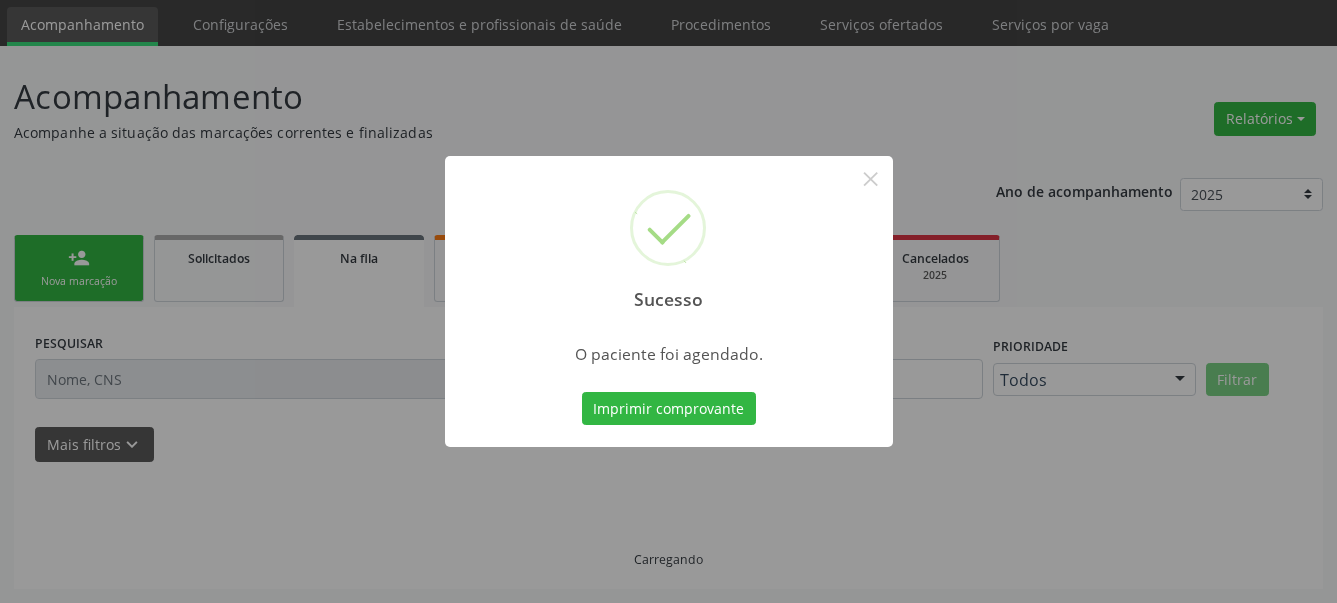 scroll, scrollTop: 63, scrollLeft: 0, axis: vertical 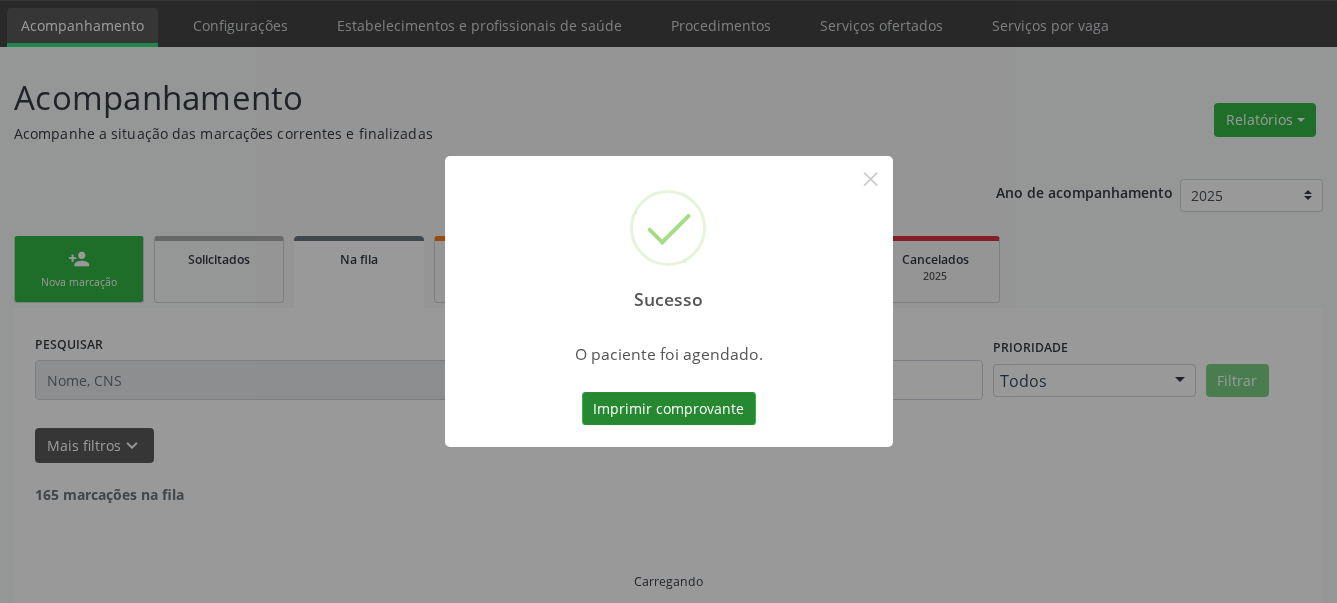 click on "Imprimir comprovante" at bounding box center [669, 409] 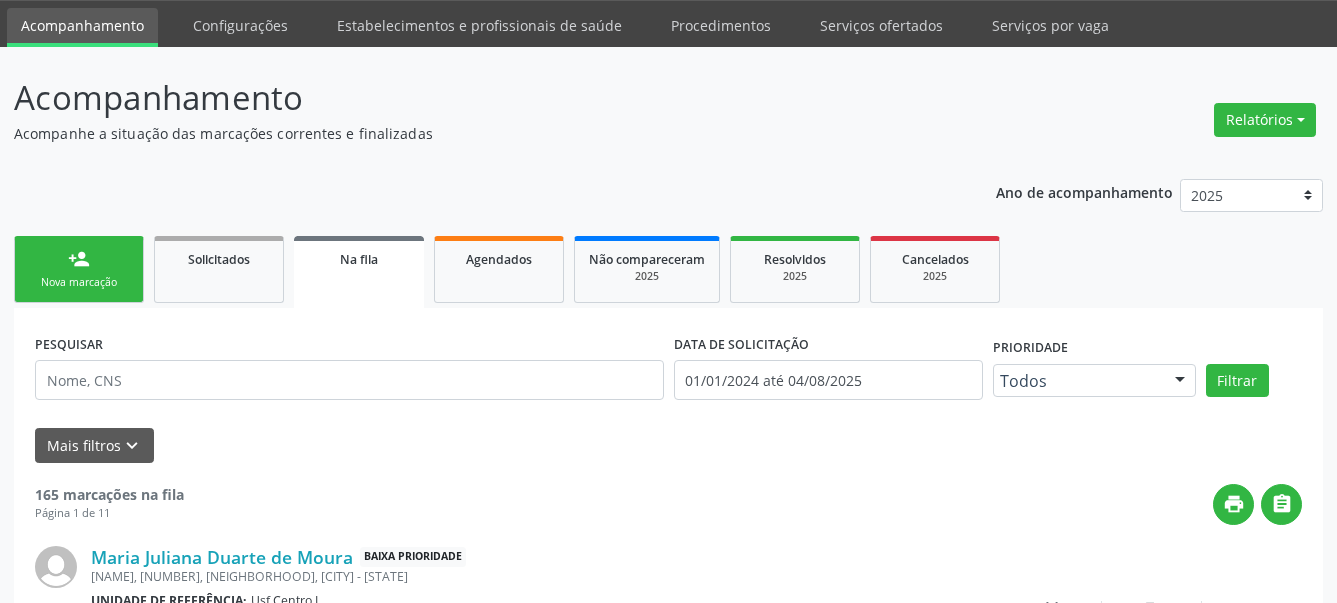scroll, scrollTop: 62, scrollLeft: 0, axis: vertical 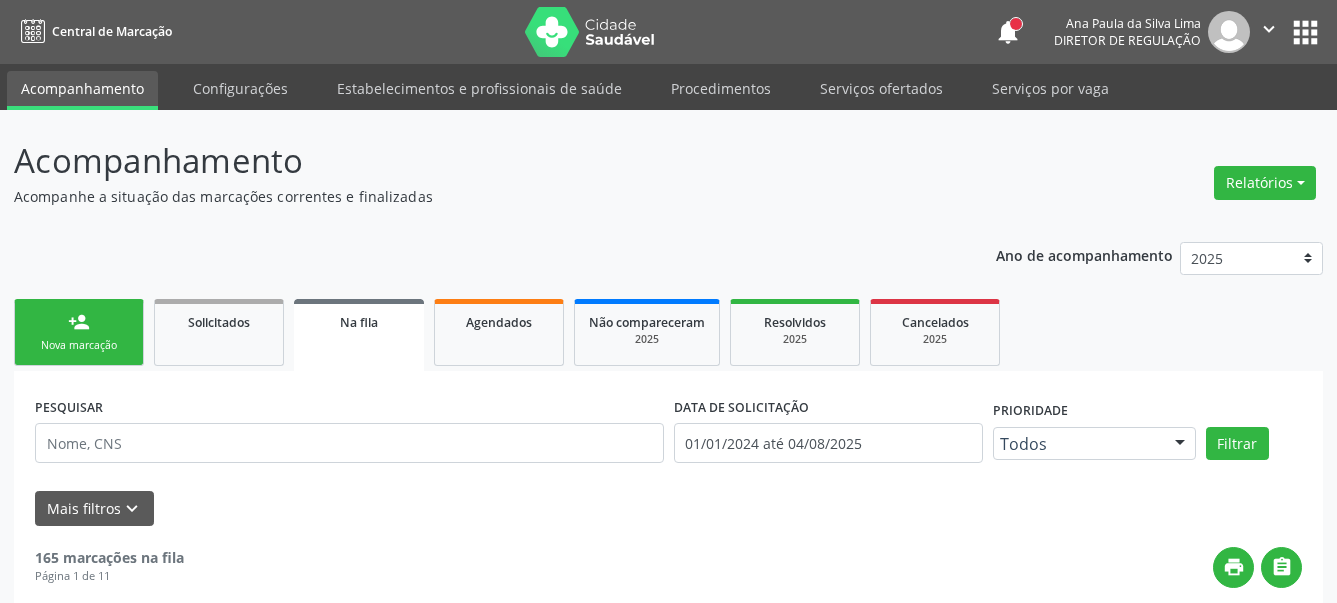click on "apps" at bounding box center [1305, 32] 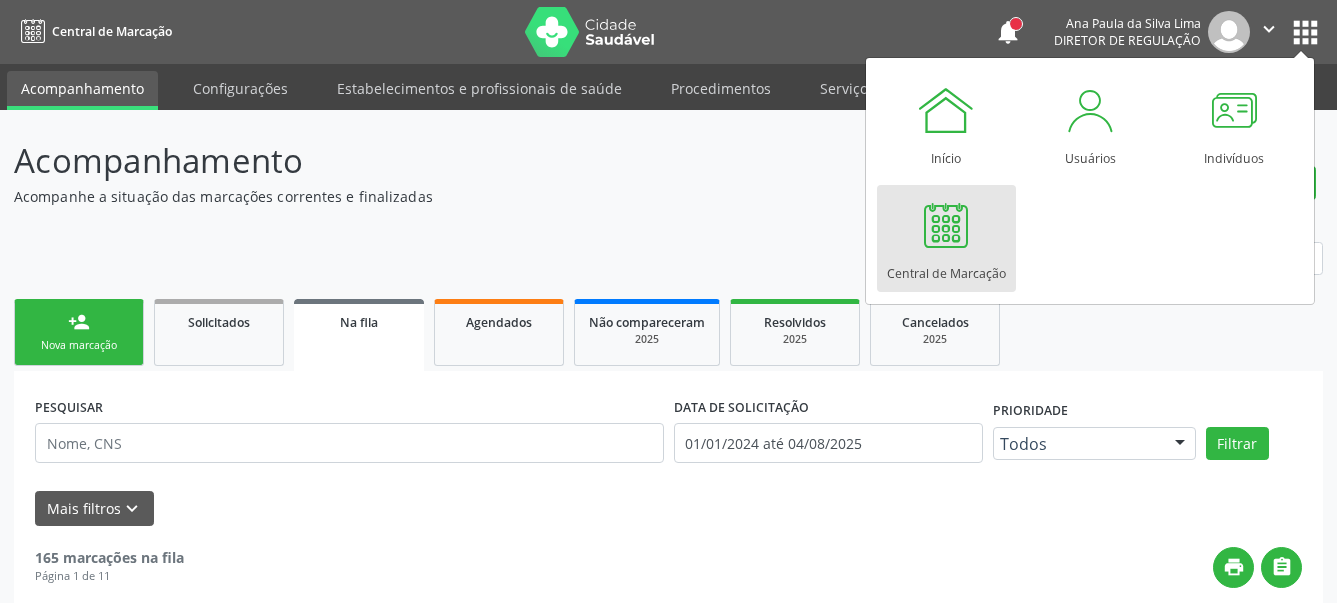 click at bounding box center [946, 225] 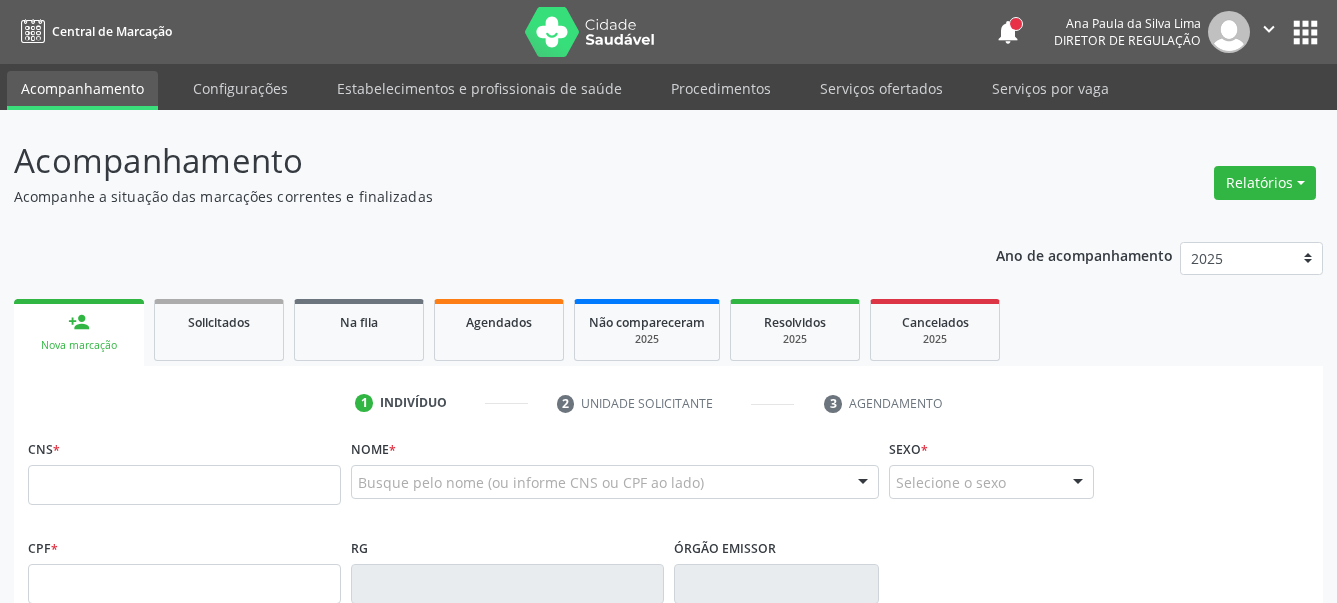 scroll, scrollTop: 0, scrollLeft: 0, axis: both 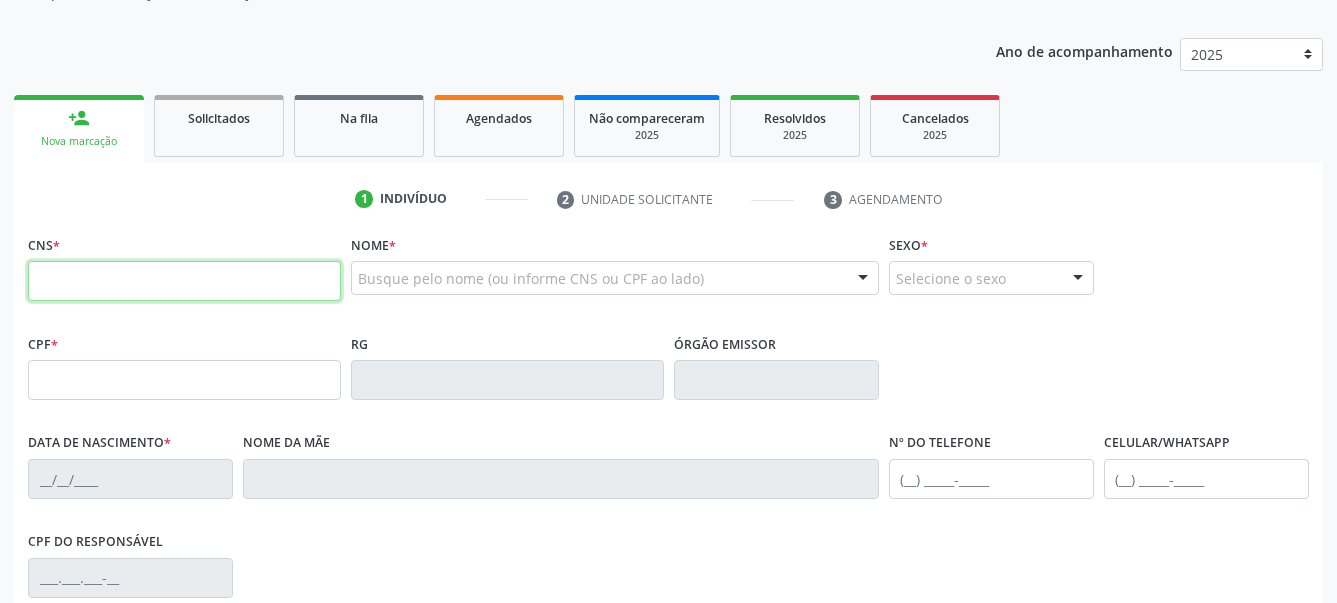 click at bounding box center (184, 281) 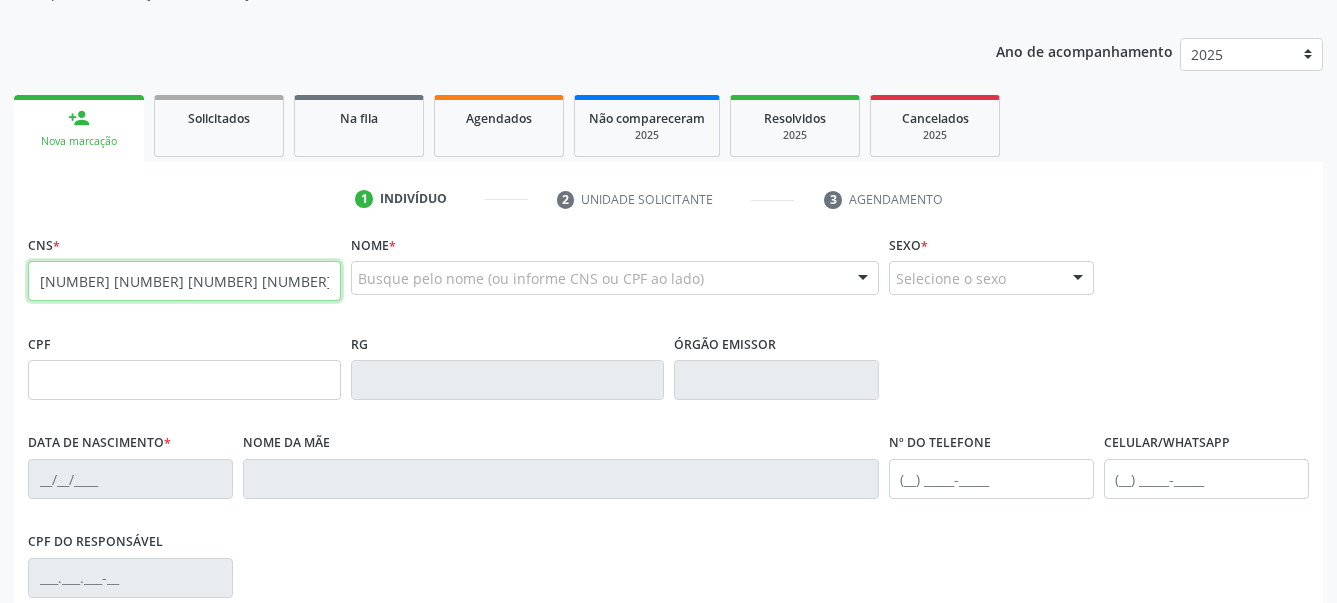 type on "700 0068 3128 2800" 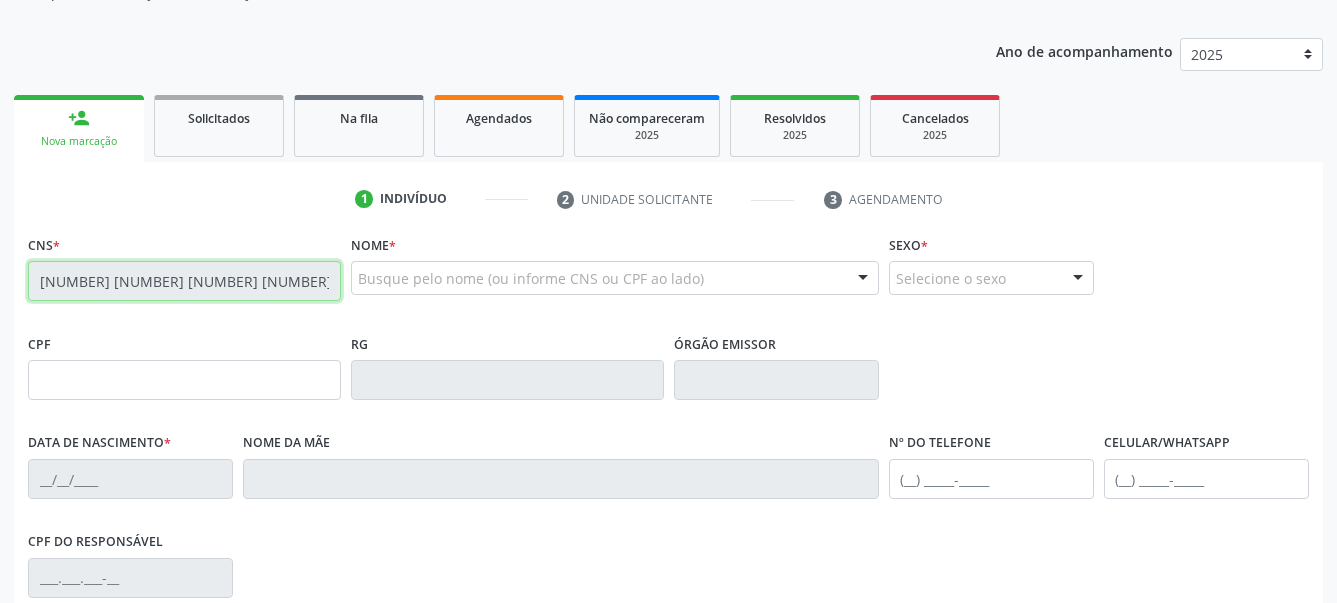type on "680.189.914-72" 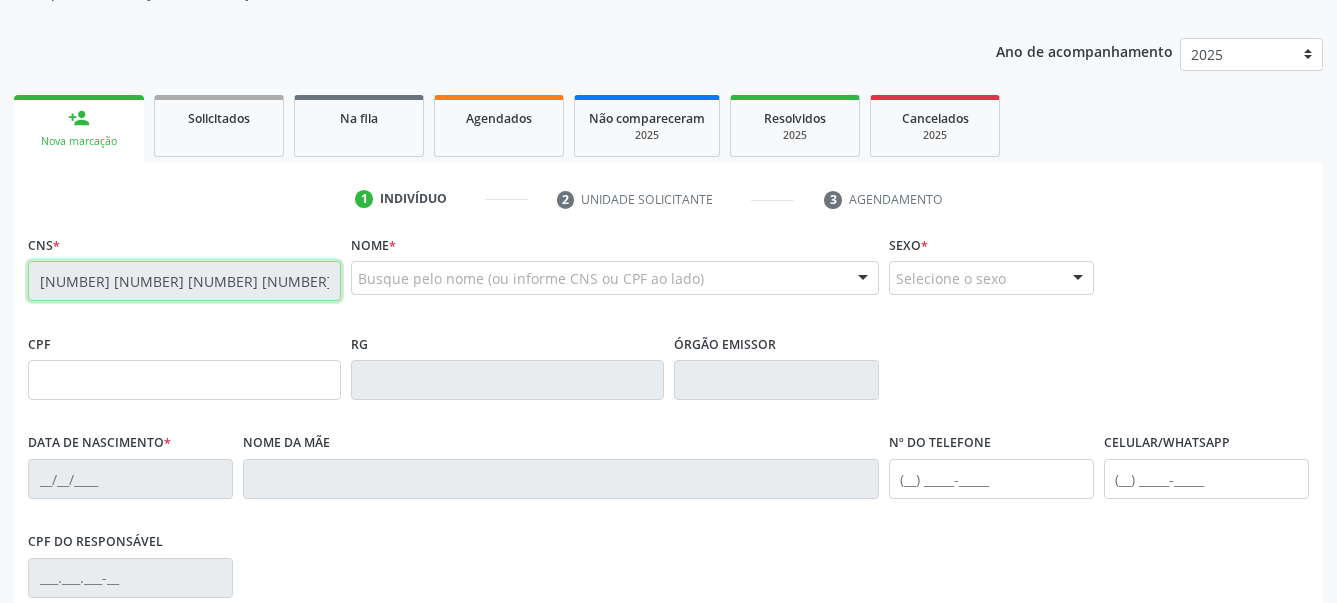 type on "29/10/1971" 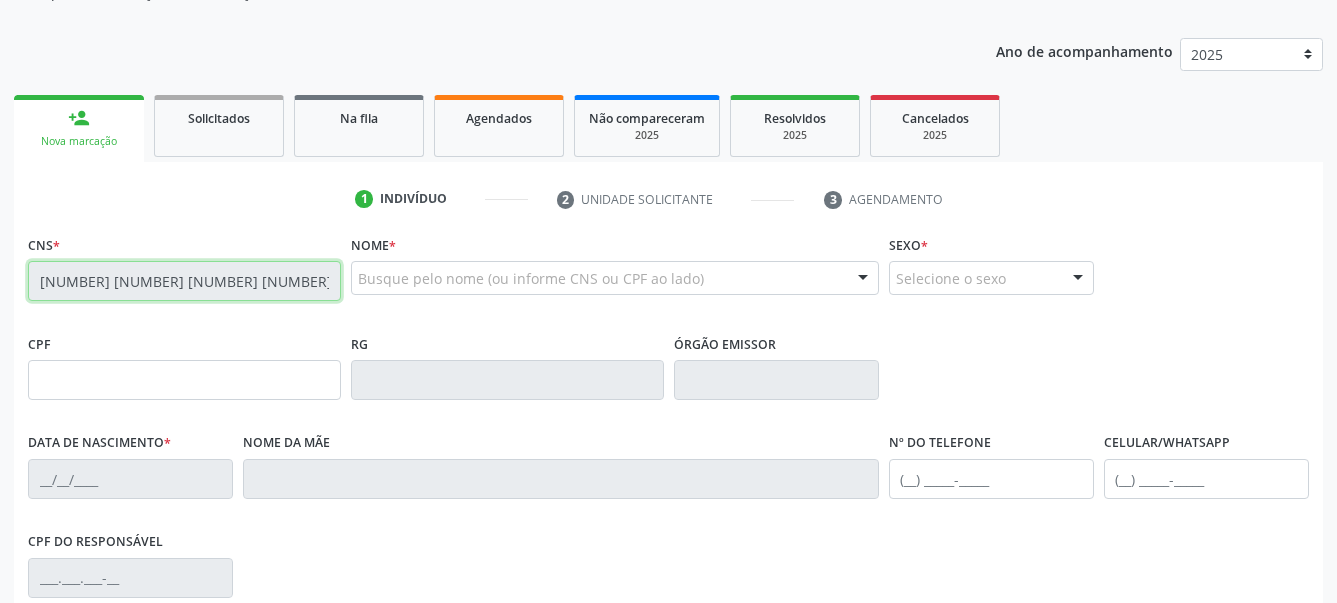 type on "56" 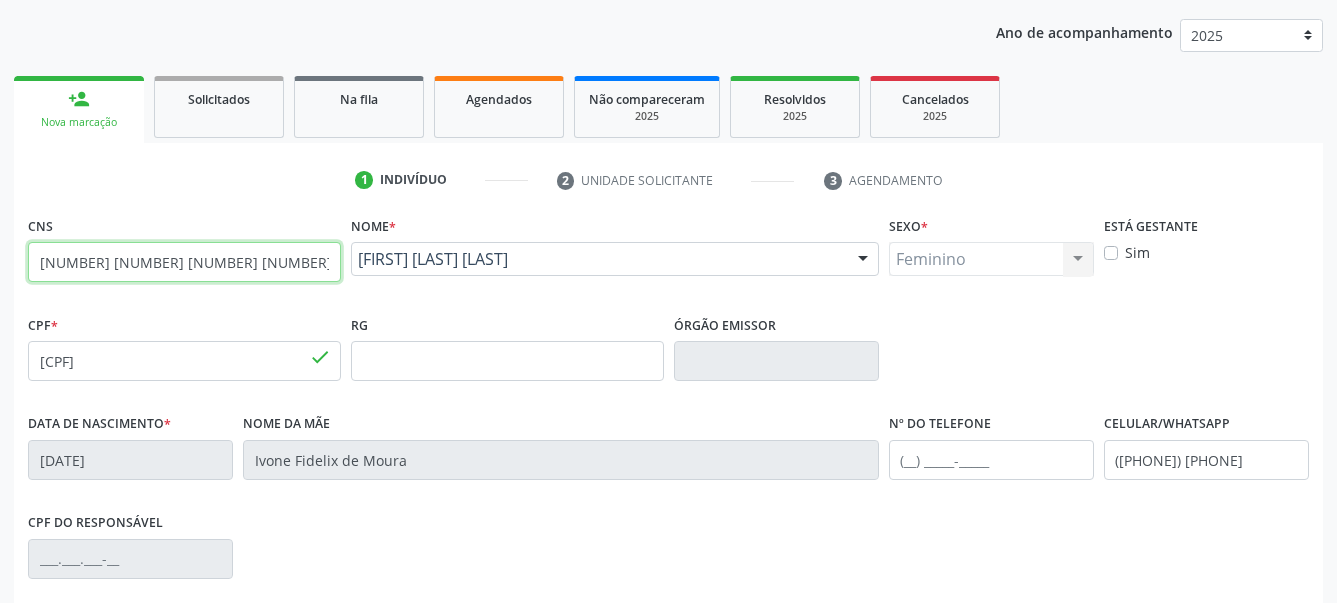 scroll, scrollTop: 481, scrollLeft: 0, axis: vertical 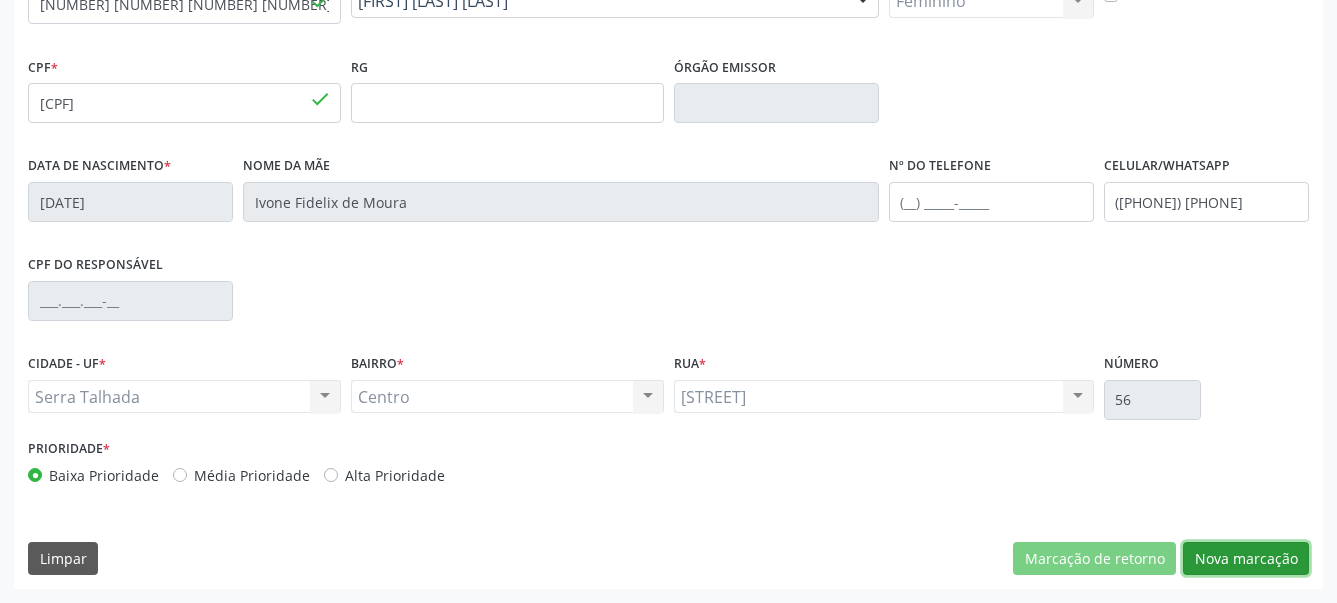click on "Nova marcação" at bounding box center (1246, 559) 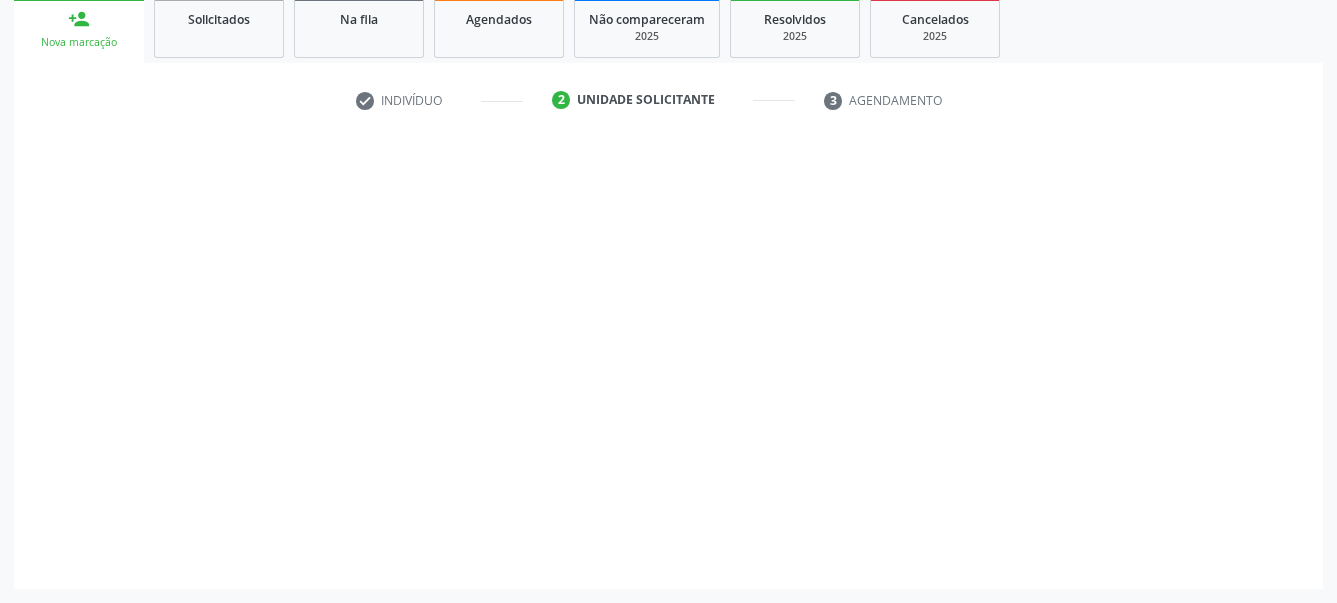 scroll, scrollTop: 319, scrollLeft: 0, axis: vertical 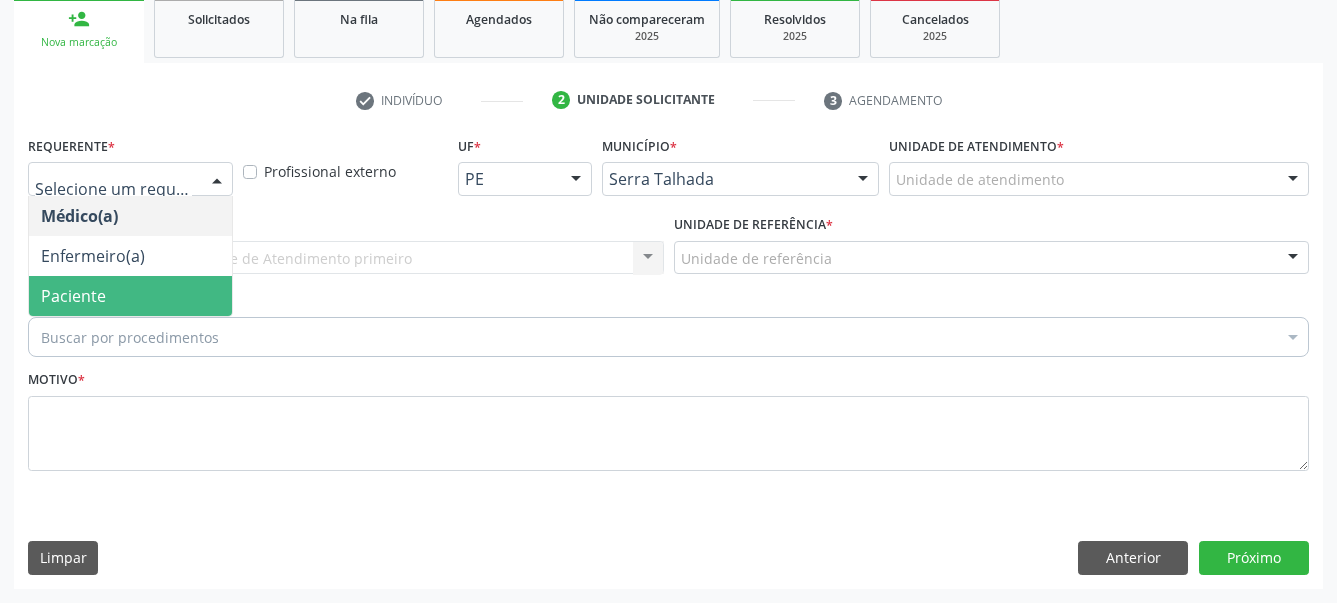 click on "Paciente" at bounding box center (130, 296) 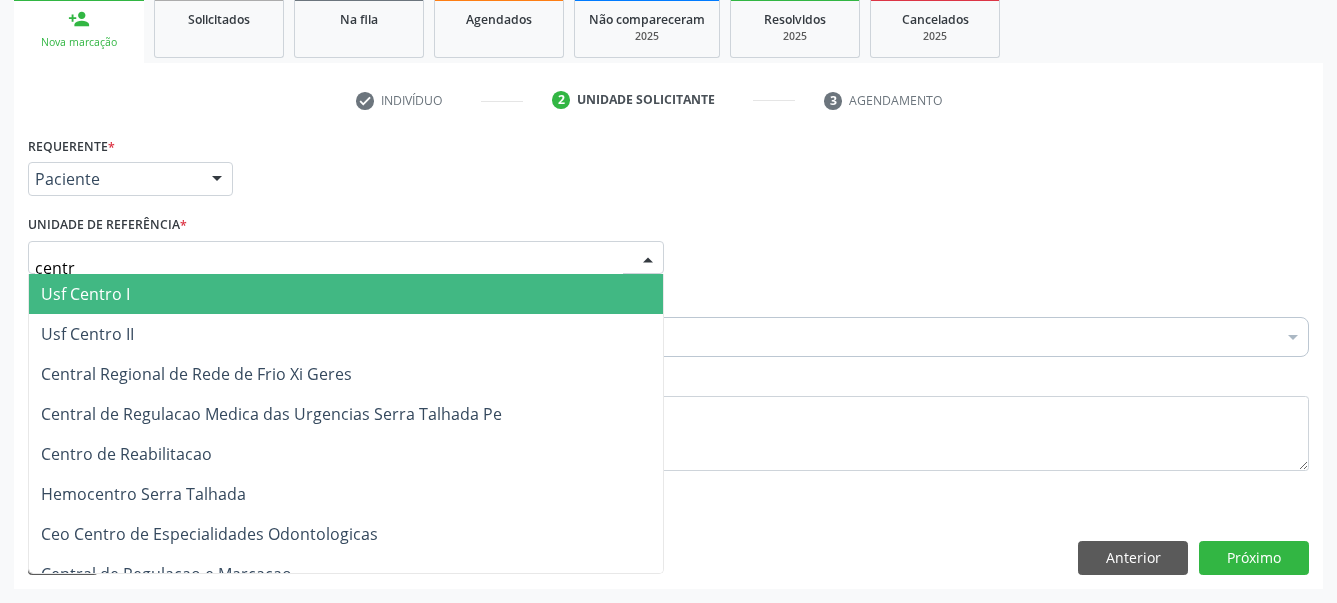 type on "centro" 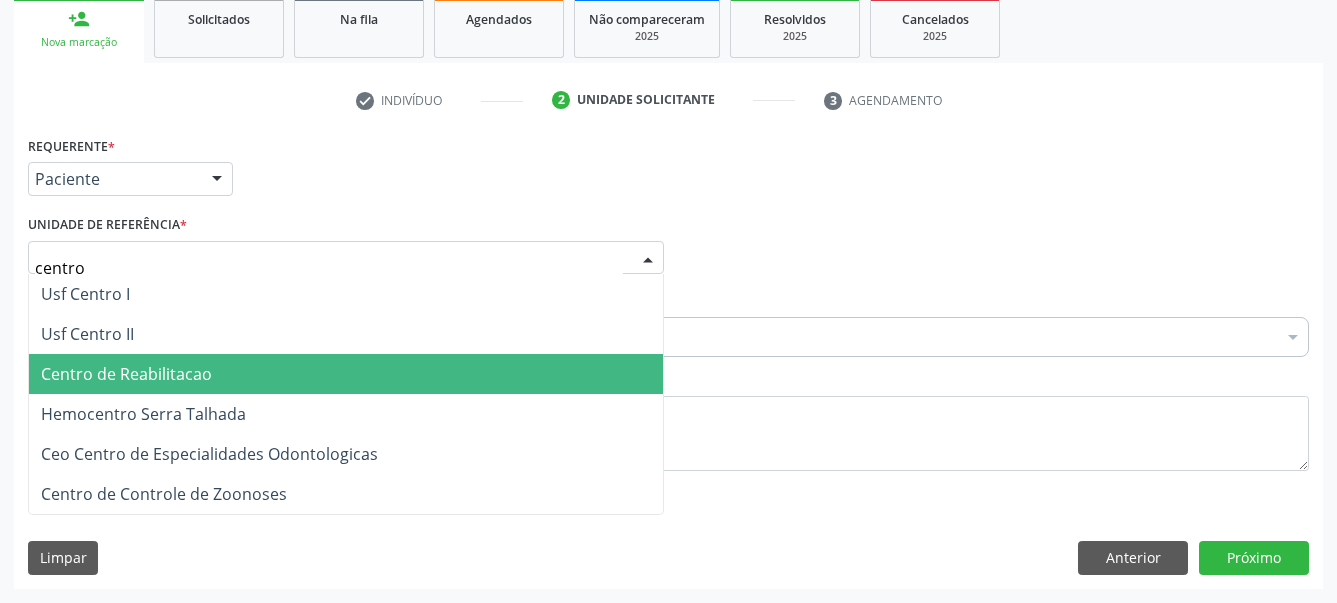 click on "Centro de Reabilitacao" at bounding box center (126, 374) 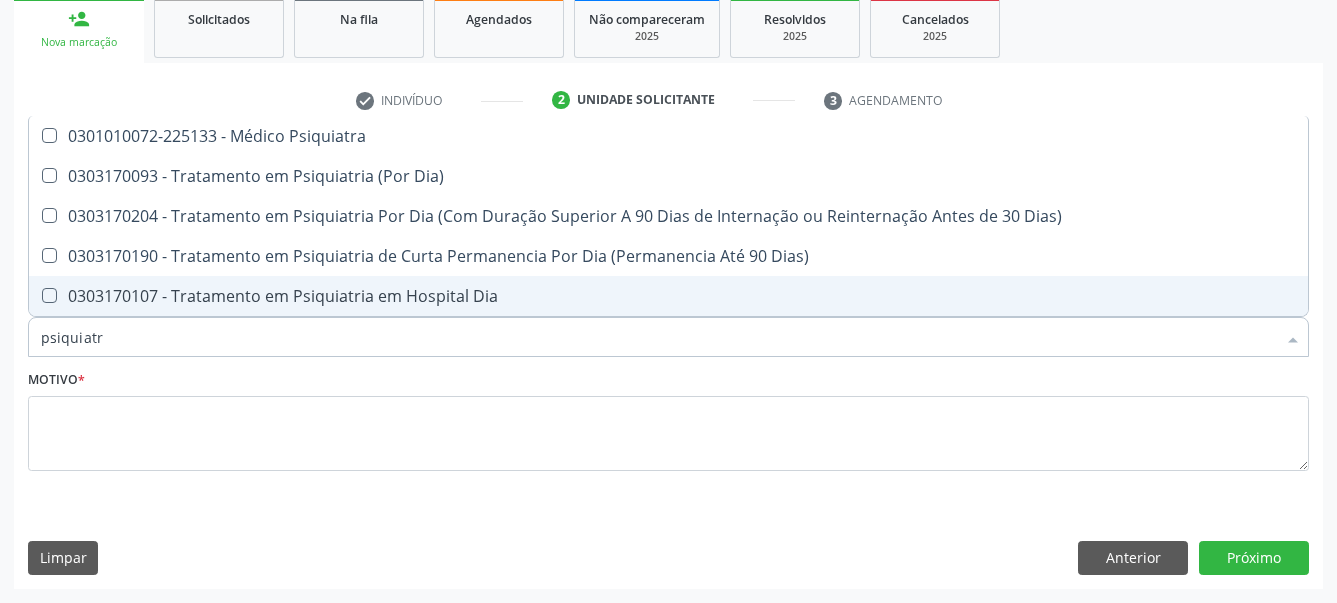 type on "psiquiatra" 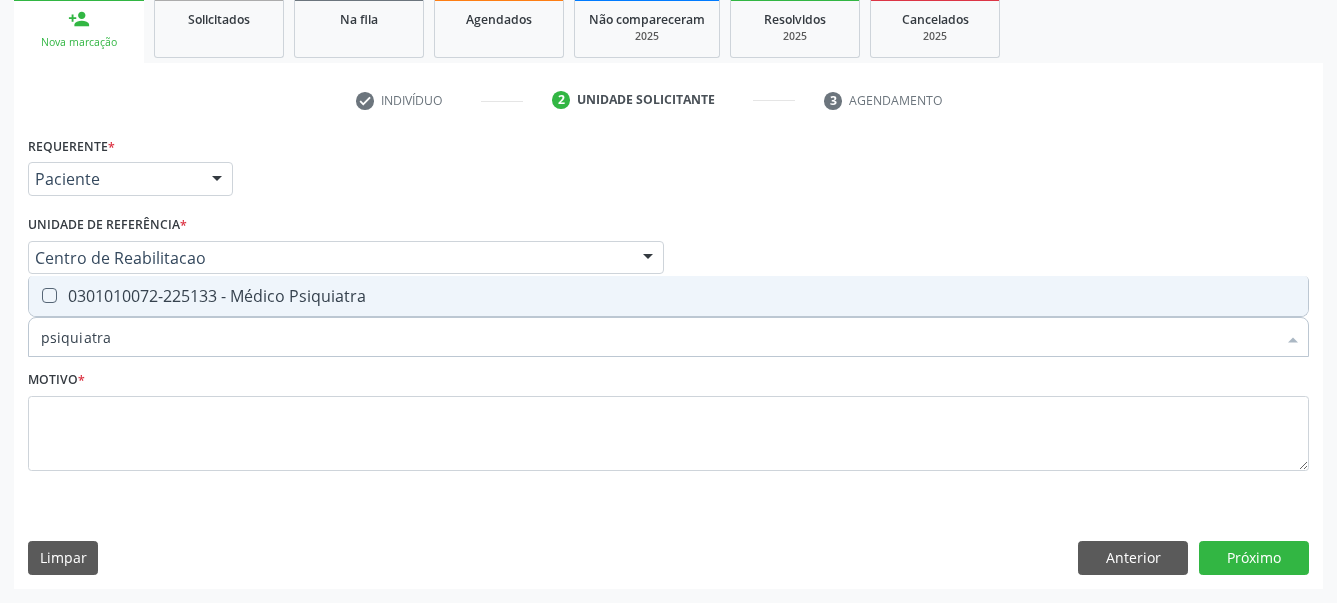 click on "0301010072-225133 - Médico Psiquiatra" at bounding box center [668, 296] 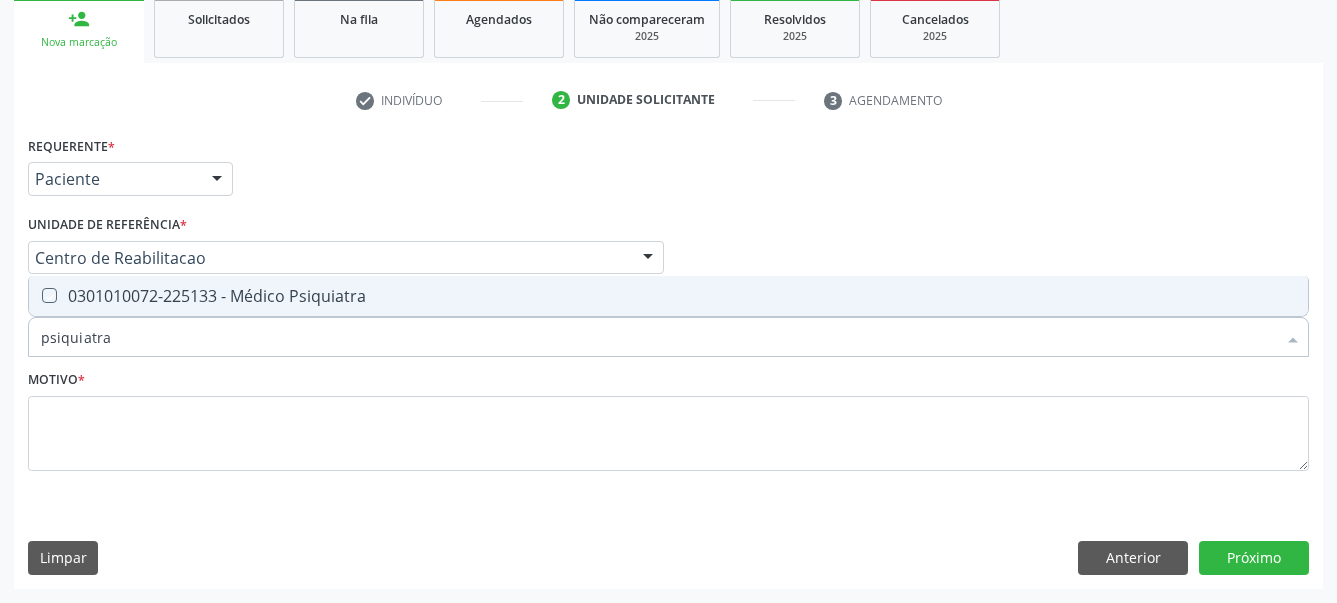 checkbox on "true" 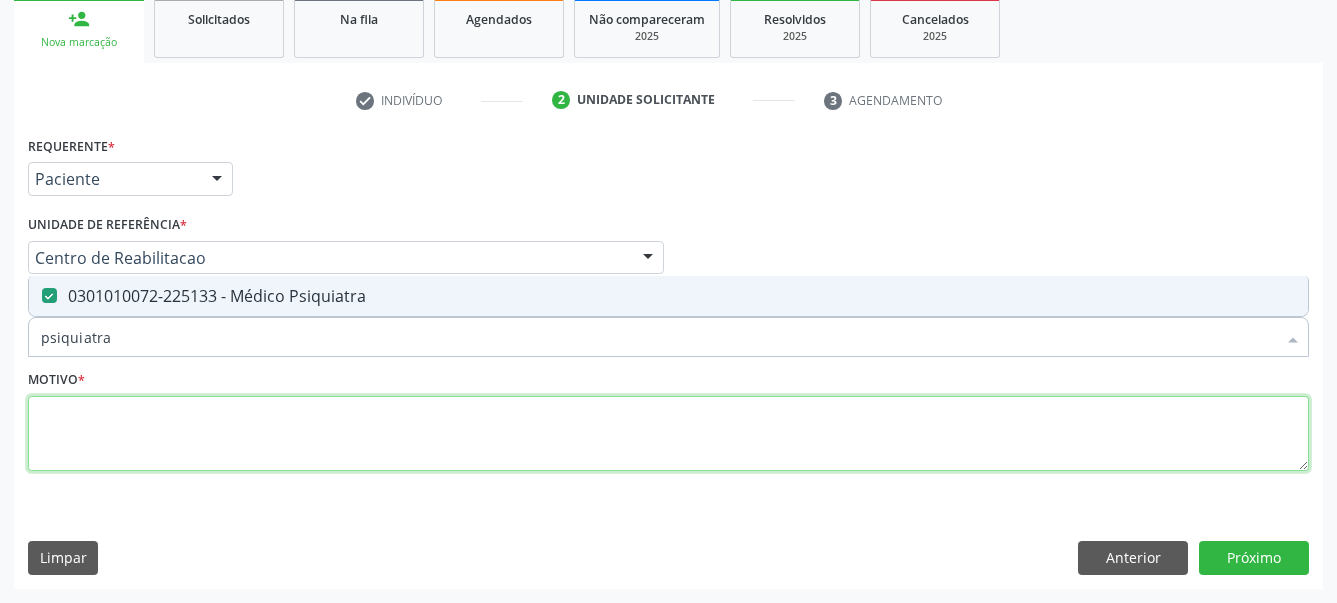 click at bounding box center (668, 434) 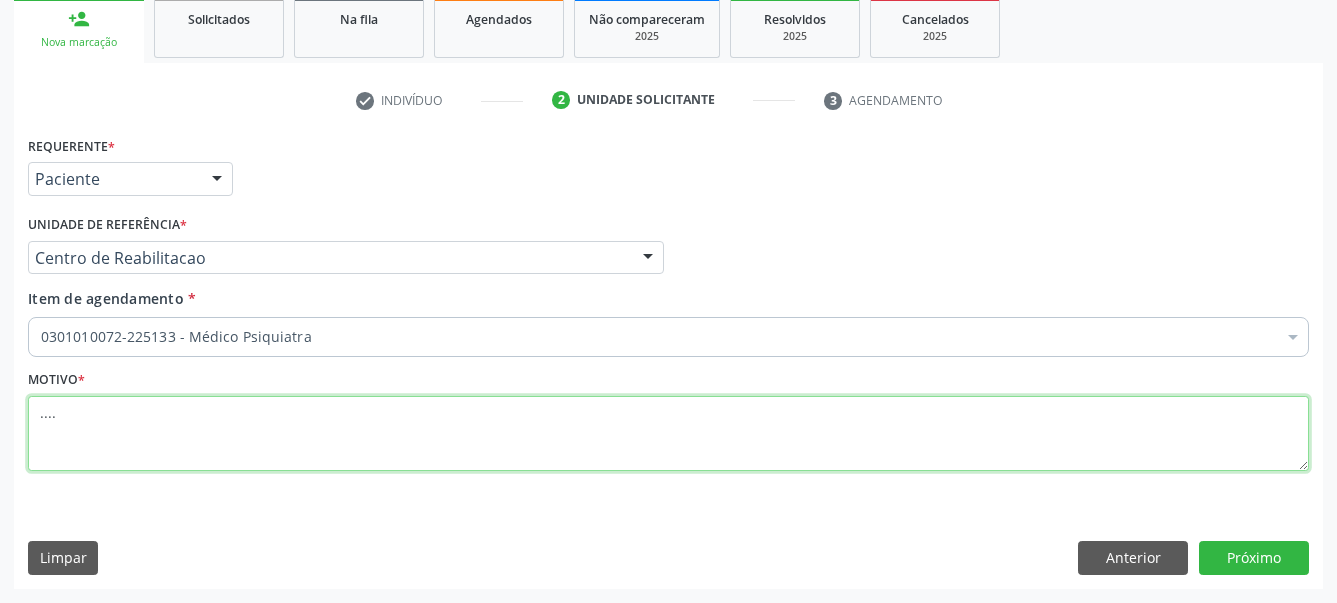 type on "...." 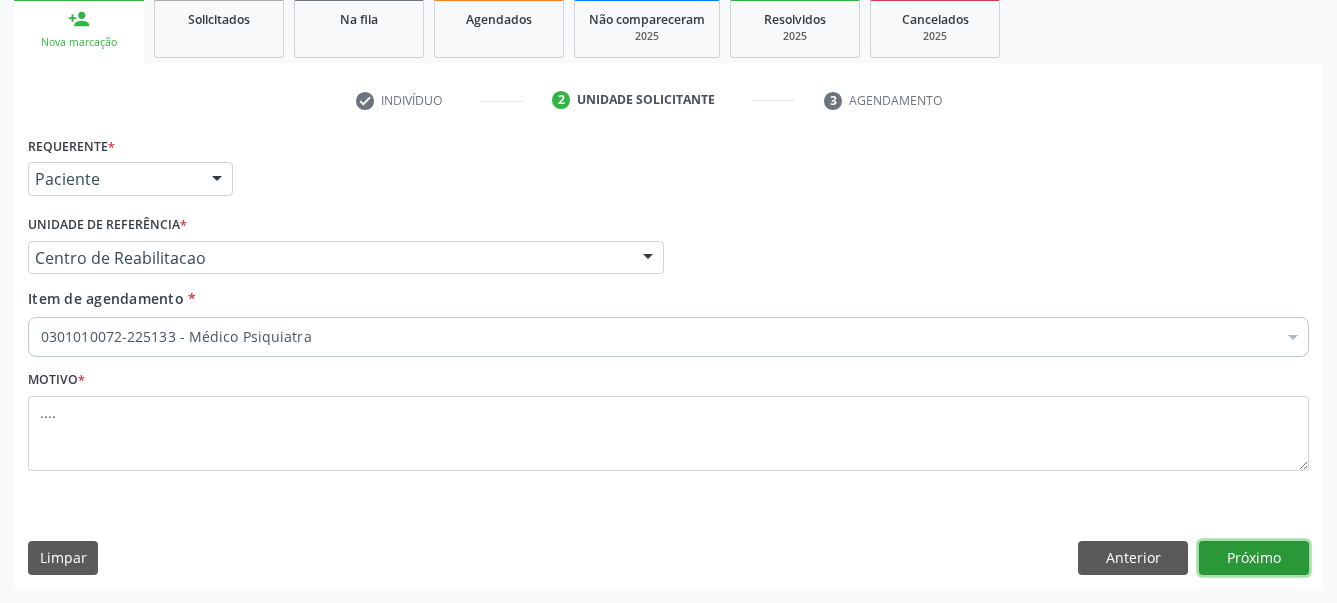 drag, startPoint x: 1279, startPoint y: 561, endPoint x: 429, endPoint y: 373, distance: 870.54236 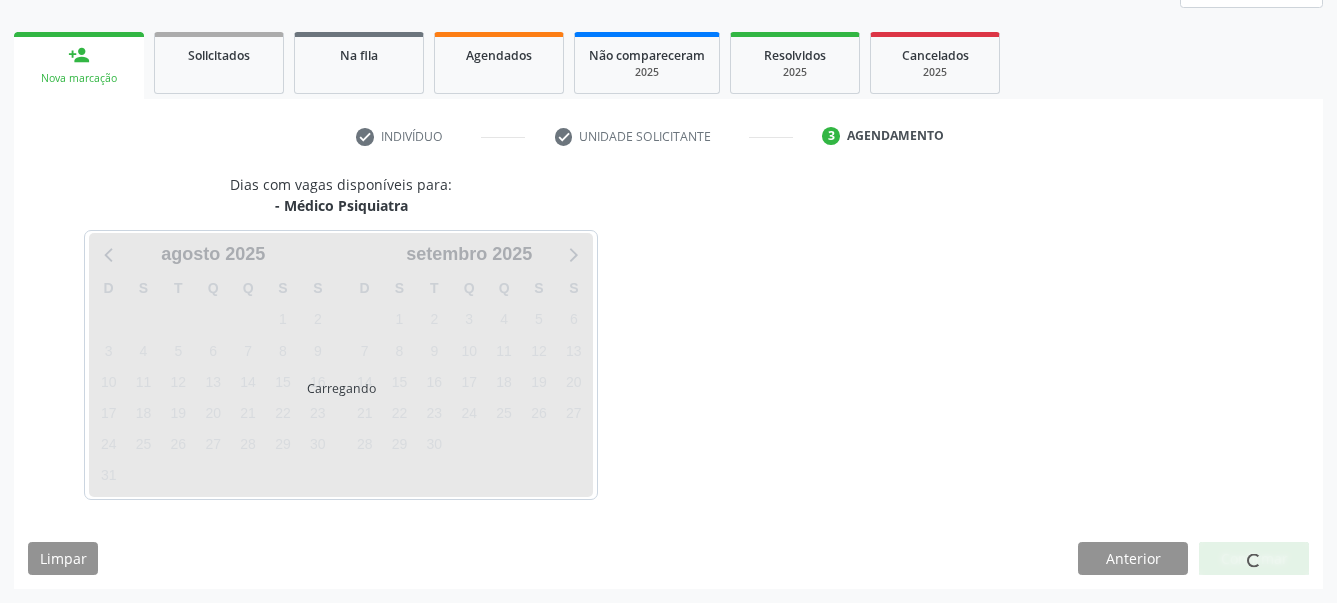 scroll, scrollTop: 267, scrollLeft: 0, axis: vertical 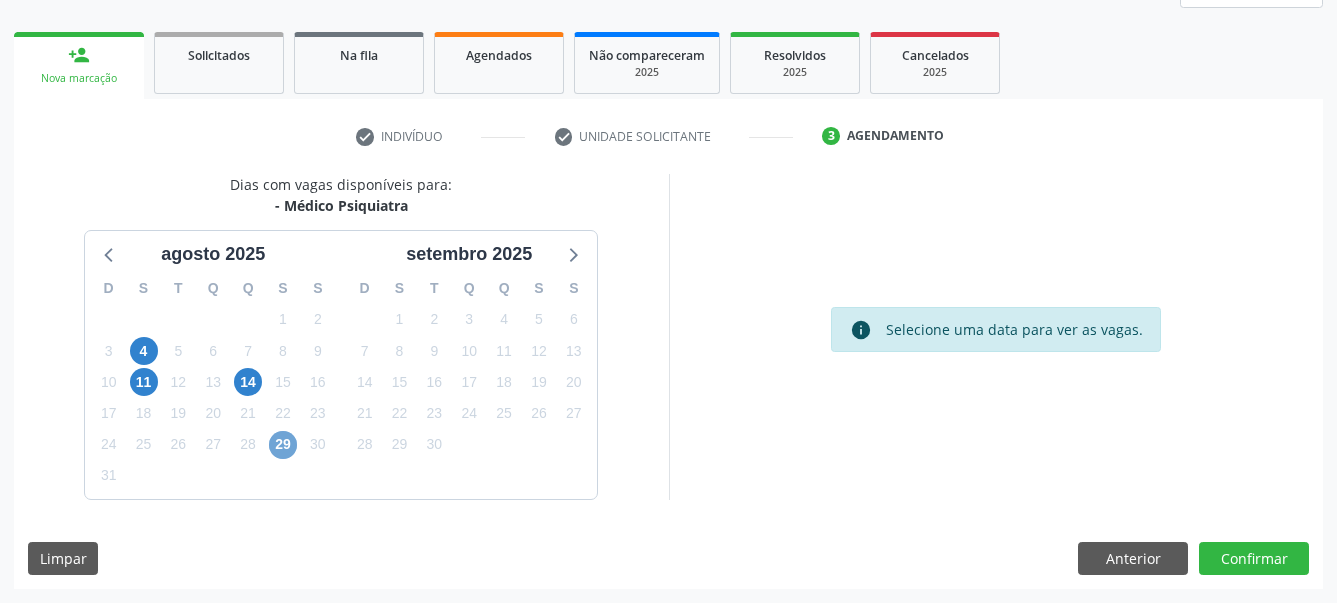 click on "29" at bounding box center (283, 445) 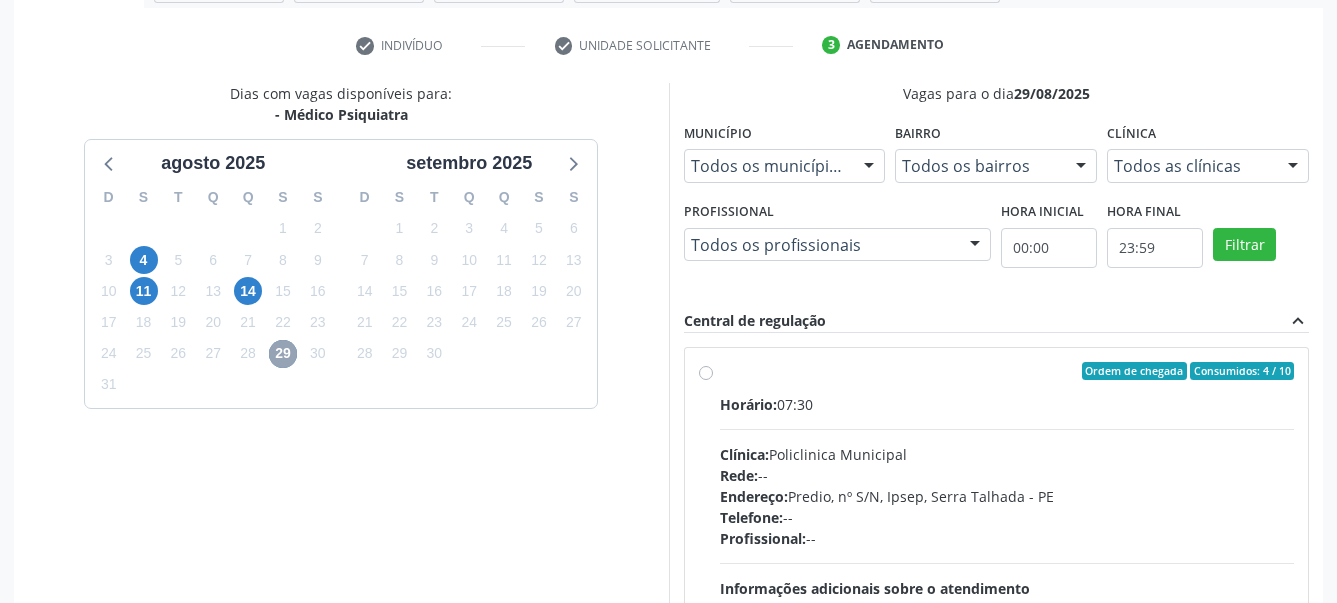 scroll, scrollTop: 471, scrollLeft: 0, axis: vertical 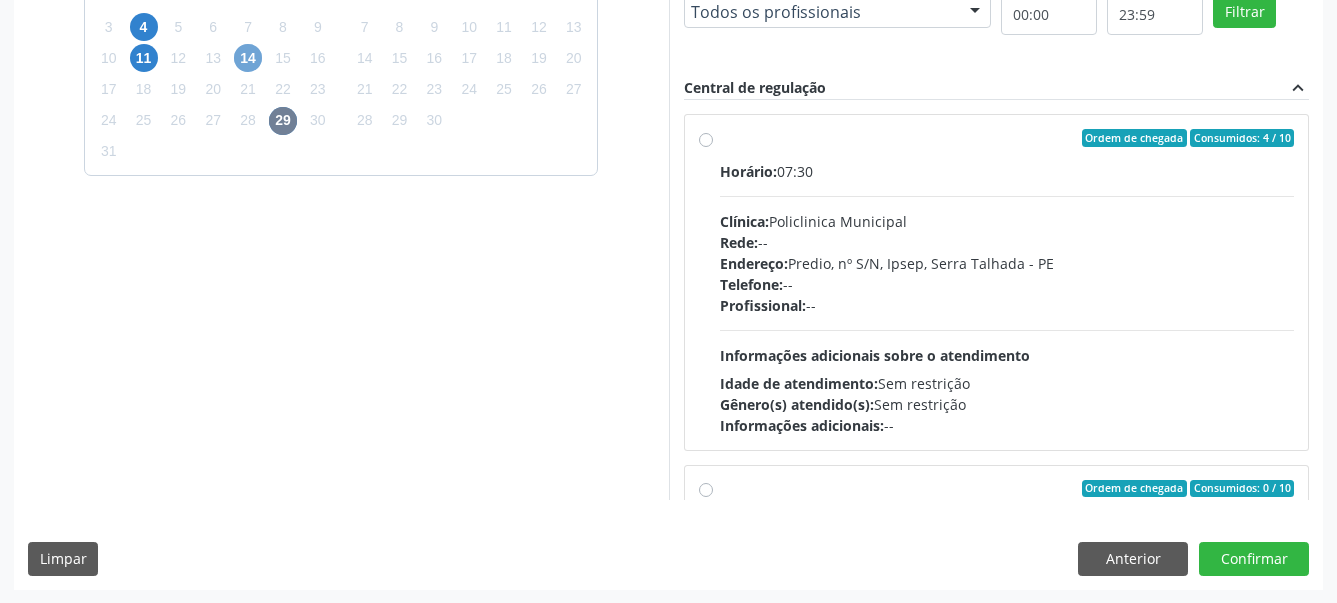 click on "14" at bounding box center (248, 58) 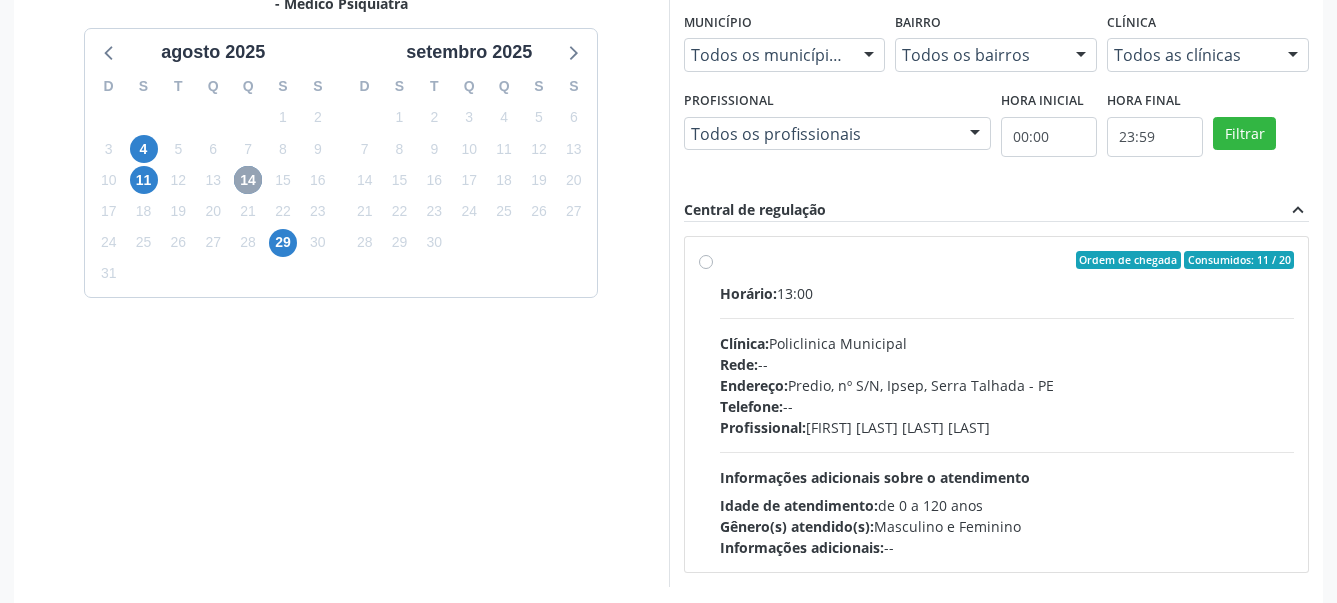 scroll, scrollTop: 471, scrollLeft: 0, axis: vertical 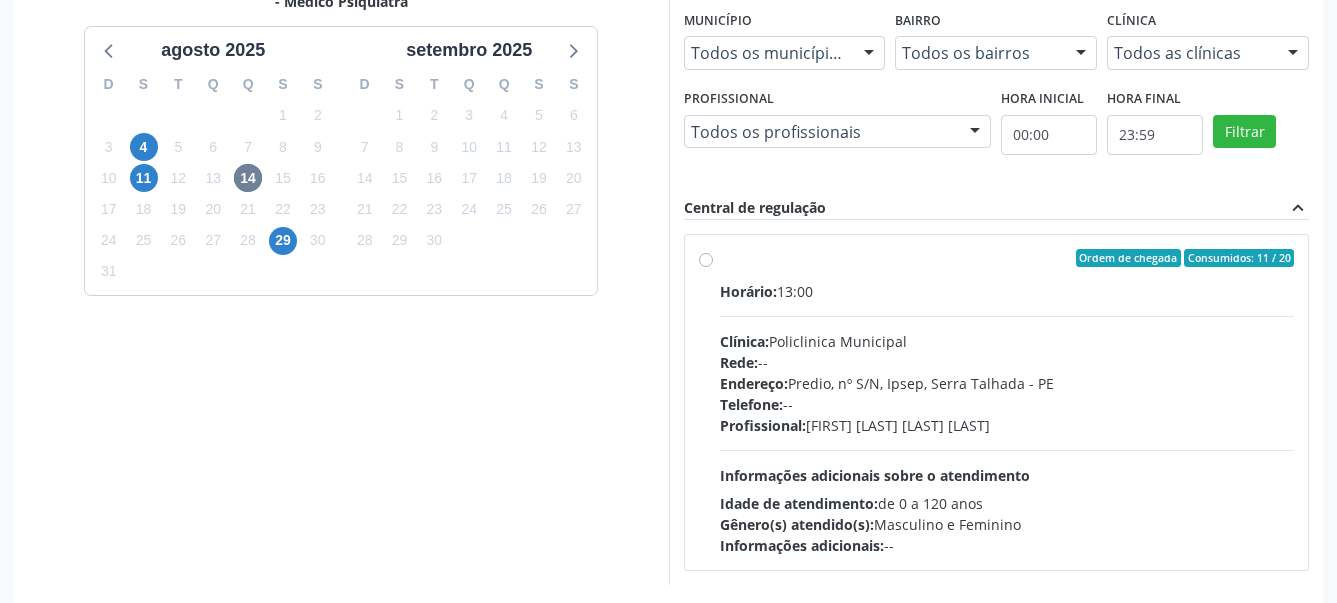 click on "Ordem de chegada
Consumidos: 11 / 20
Horário:   13:00
Clínica:  Policlinica Municipal
Rede:
--
Endereço:   Predio, nº S/N, Ipsep, Serra Talhada - PE
Telefone:   --
Profissional:
Maria Augusta Soares Sobreira Machado
Informações adicionais sobre o atendimento
Idade de atendimento:
de 0 a 120 anos
Gênero(s) atendido(s):
Masculino e Feminino
Informações adicionais:
--" at bounding box center [1007, 402] 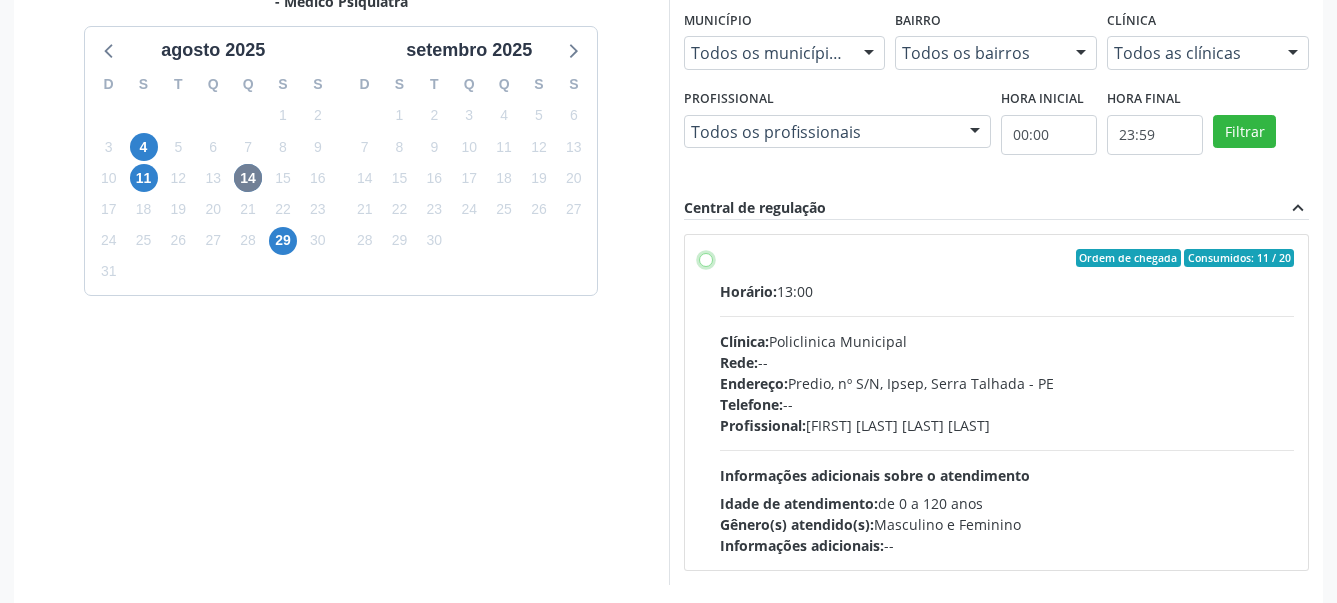 radio on "true" 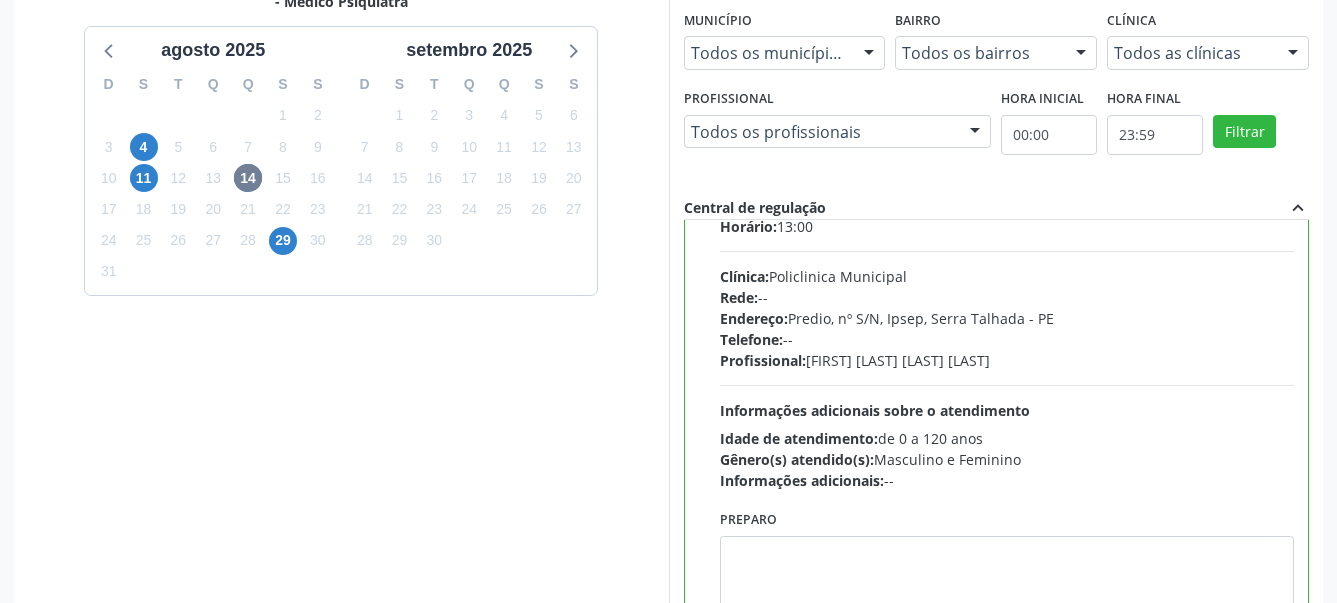 scroll, scrollTop: 99, scrollLeft: 0, axis: vertical 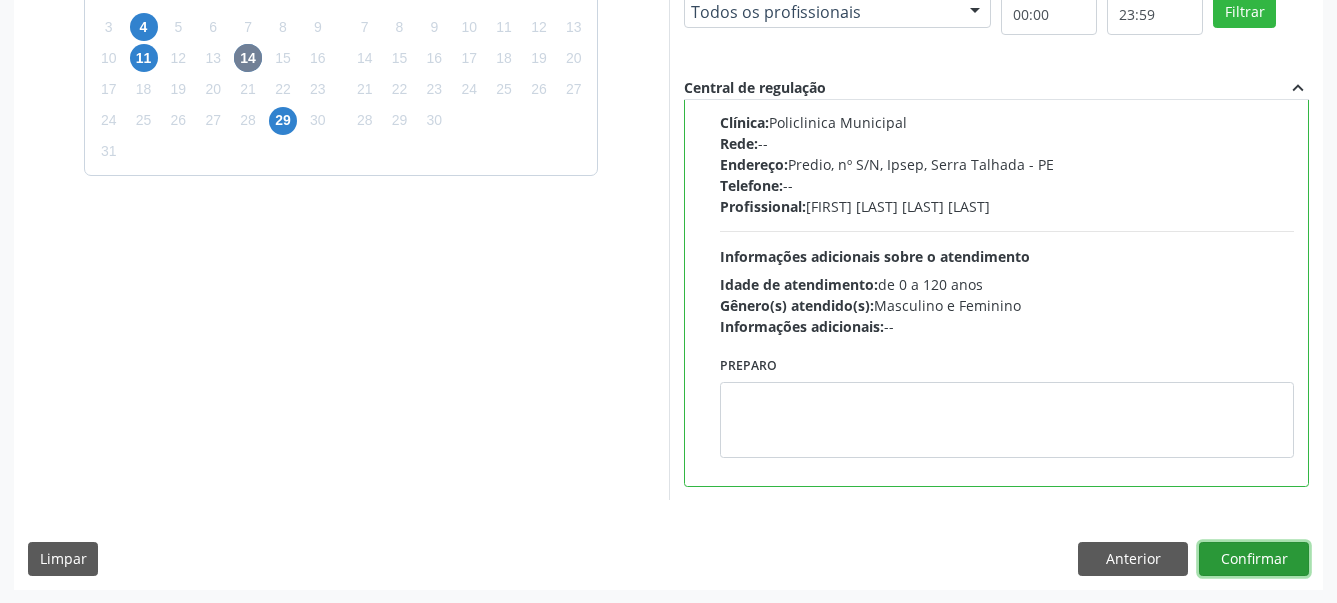 click on "Confirmar" at bounding box center (1254, 559) 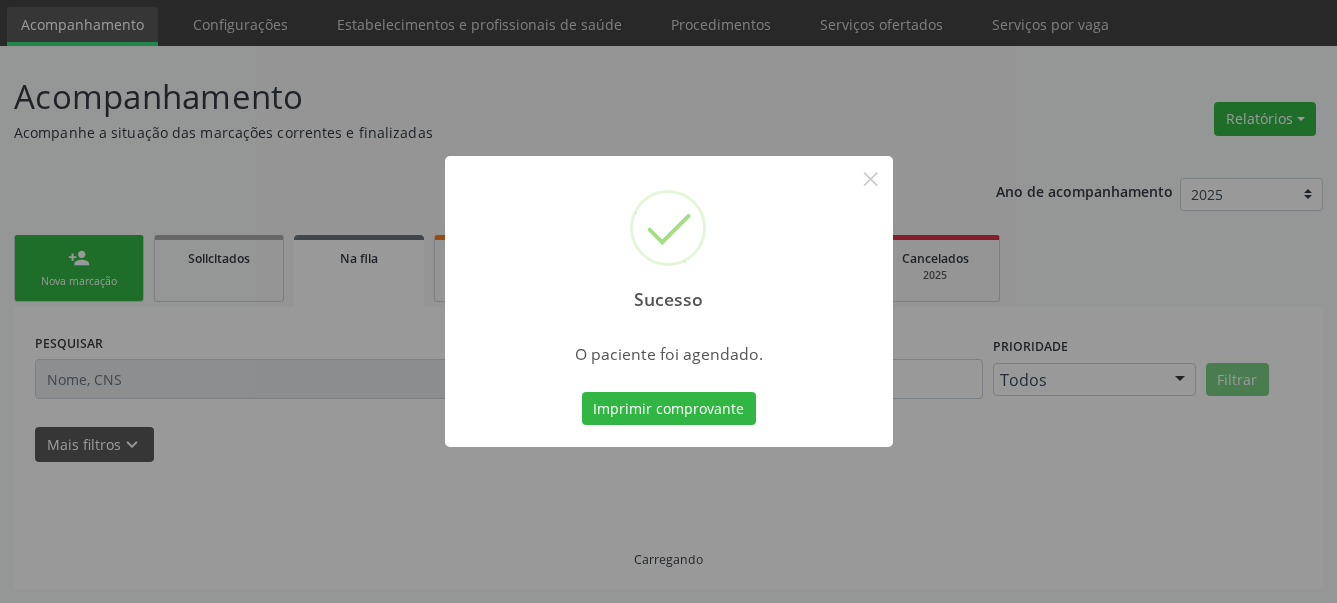 scroll, scrollTop: 63, scrollLeft: 0, axis: vertical 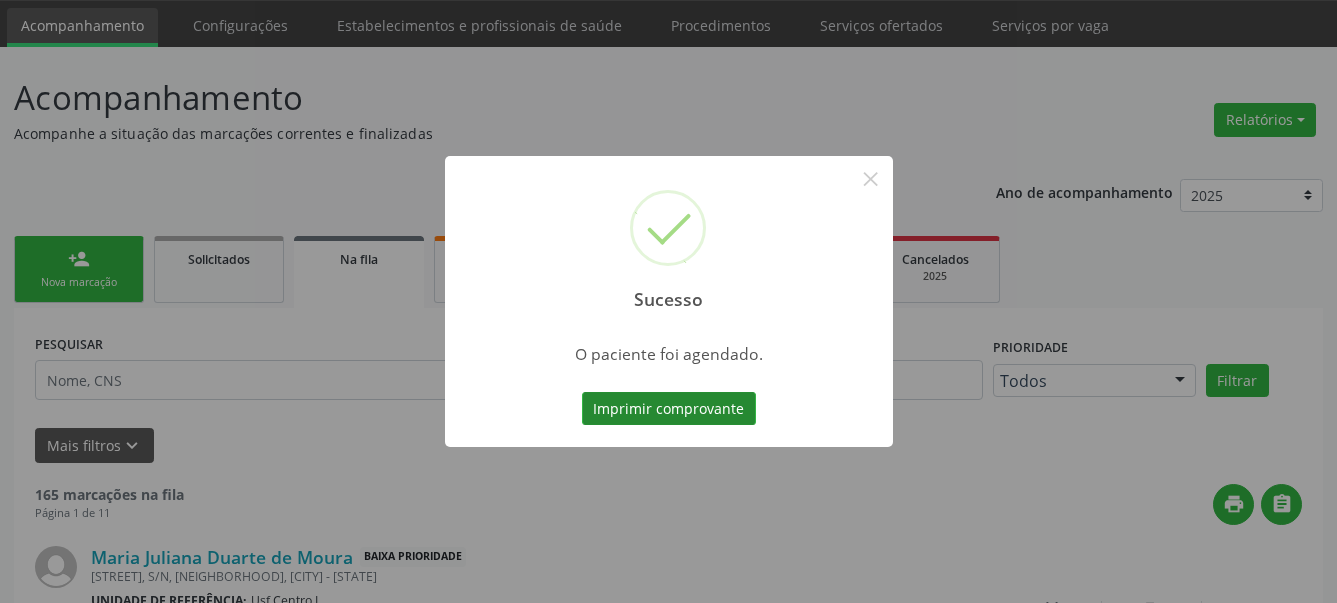 click on "Imprimir comprovante" at bounding box center [669, 409] 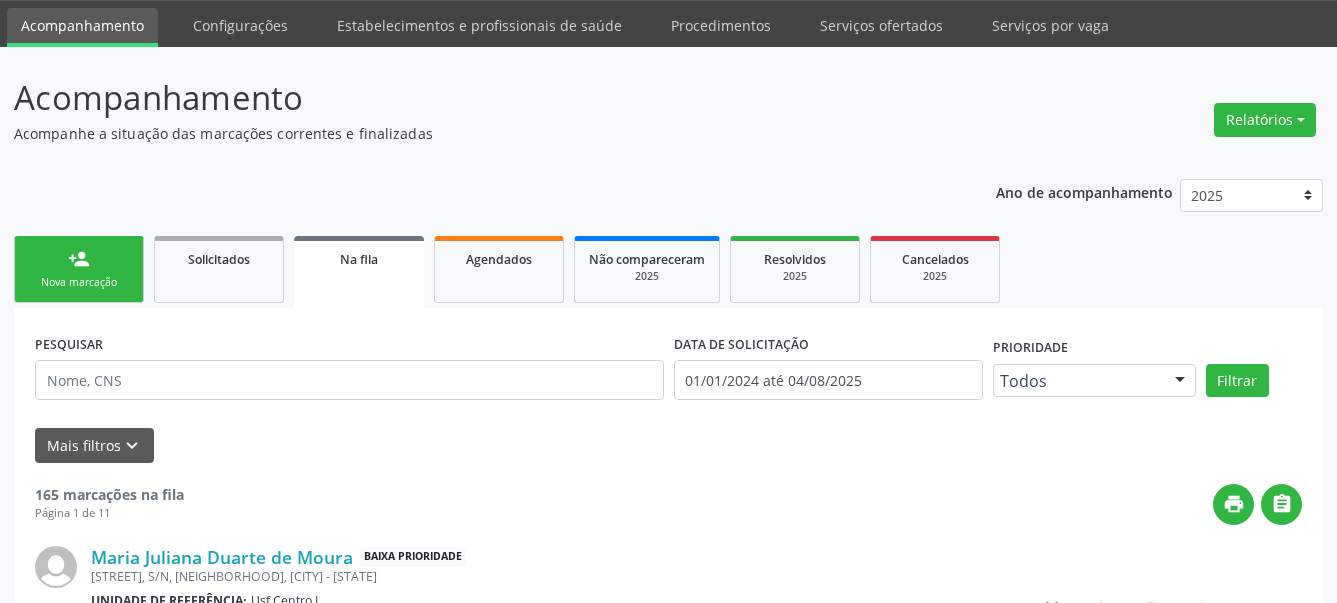 scroll, scrollTop: 62, scrollLeft: 0, axis: vertical 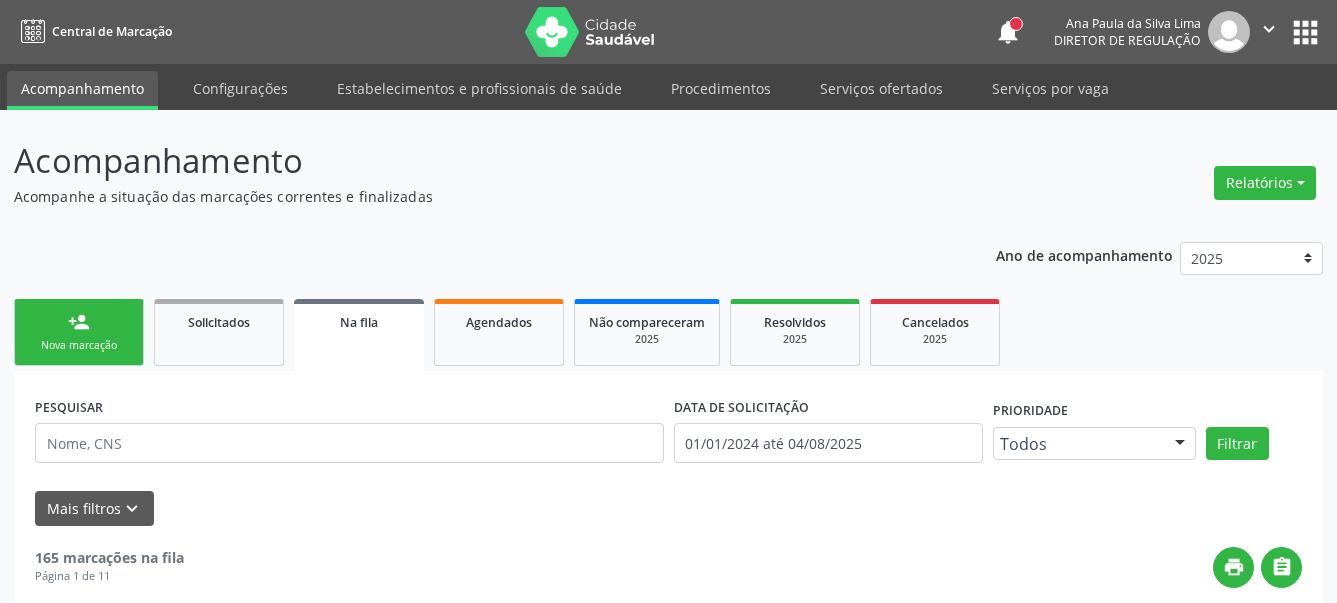click on "apps" at bounding box center [1305, 32] 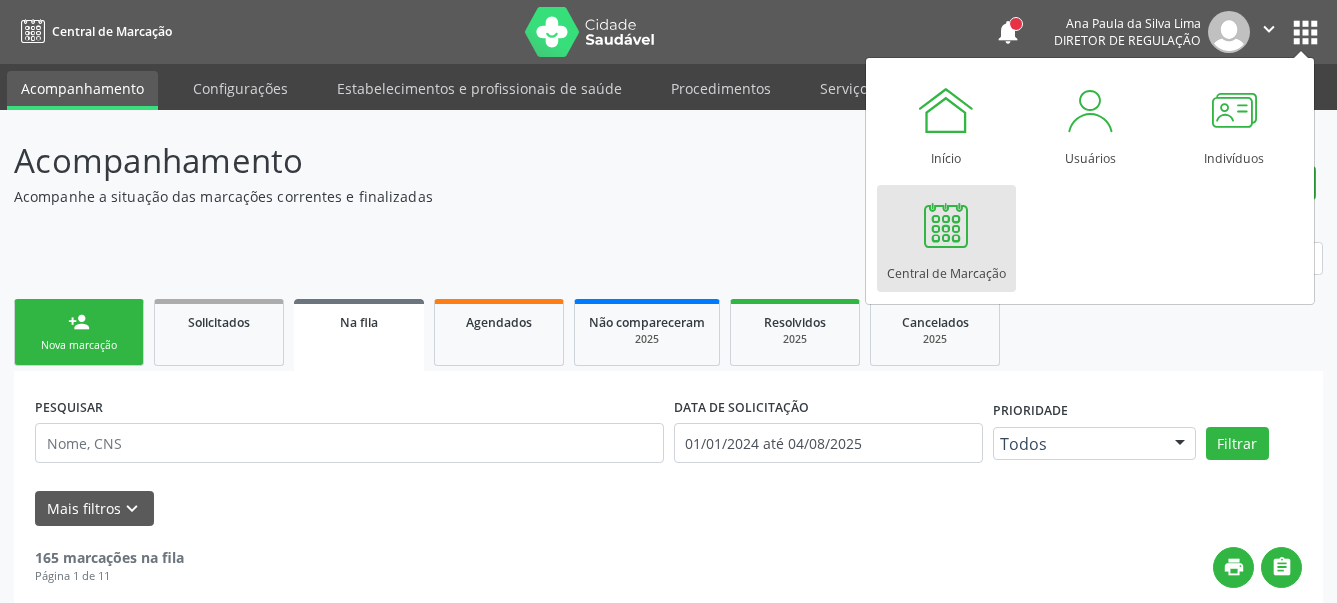 click on "Central de Marcação" at bounding box center (946, 238) 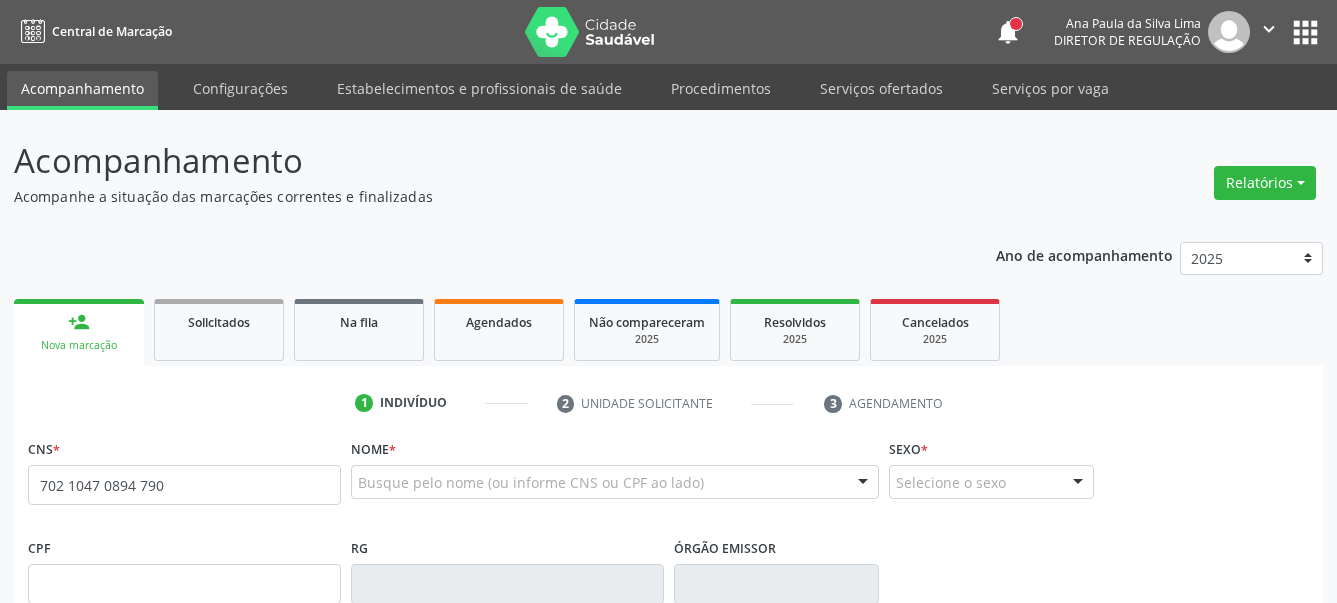 scroll, scrollTop: 204, scrollLeft: 0, axis: vertical 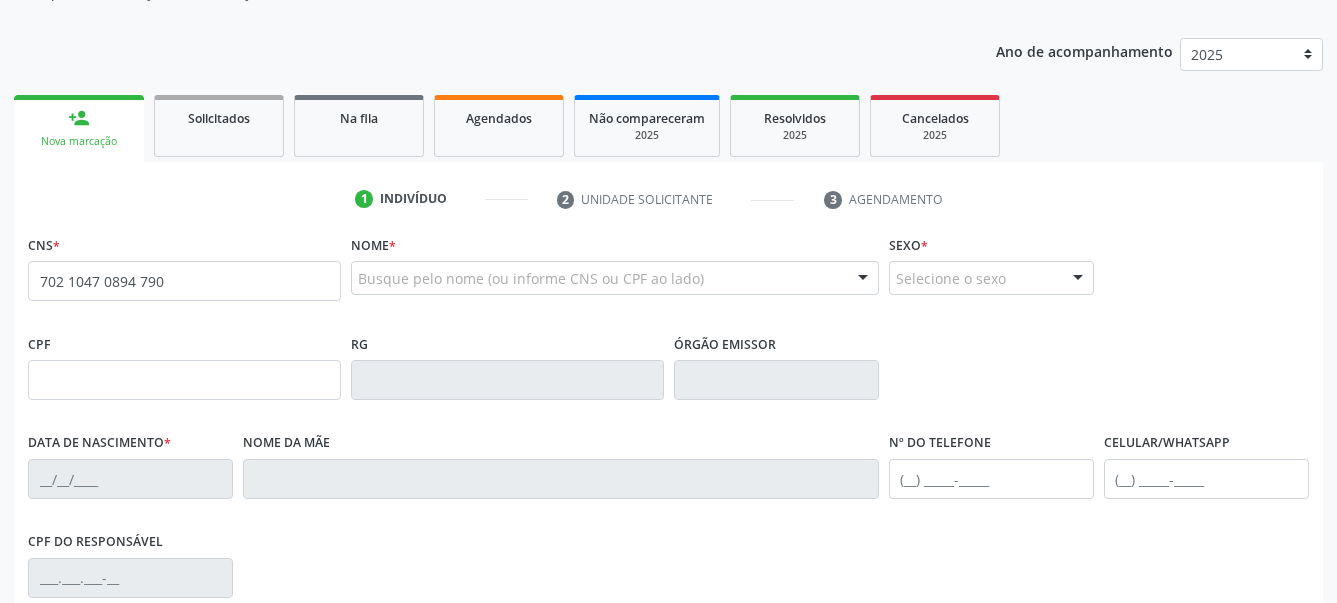 type on "702 1047 0894 790" 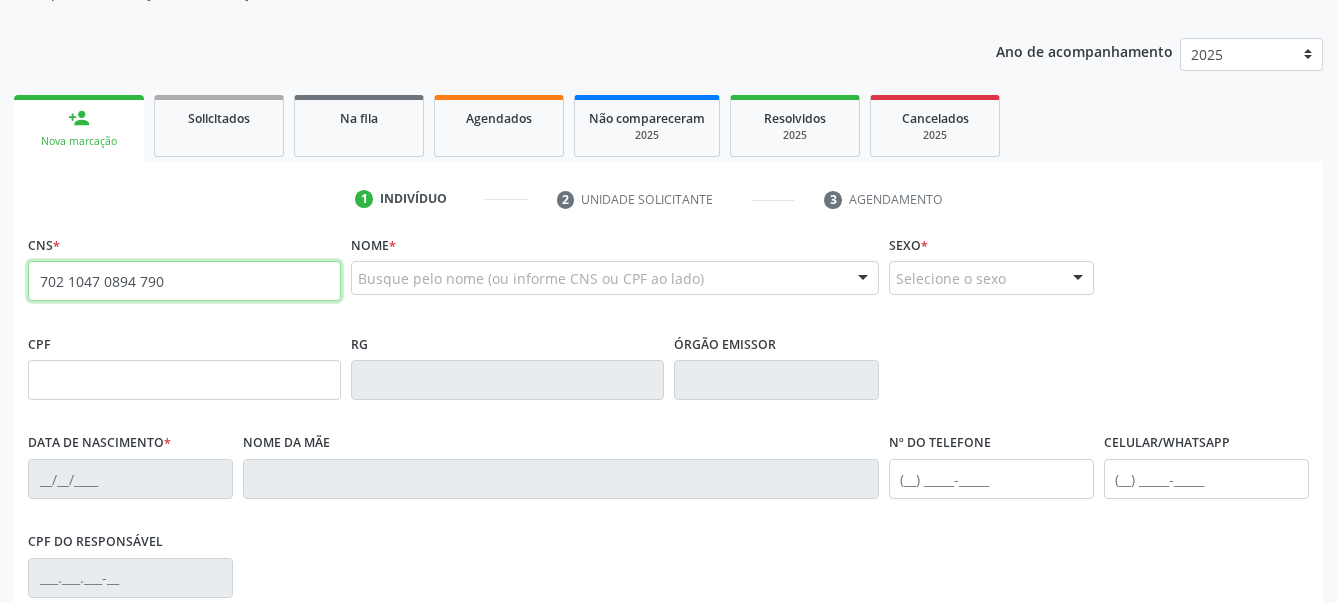 drag, startPoint x: 163, startPoint y: 274, endPoint x: -6, endPoint y: 284, distance: 169.2956 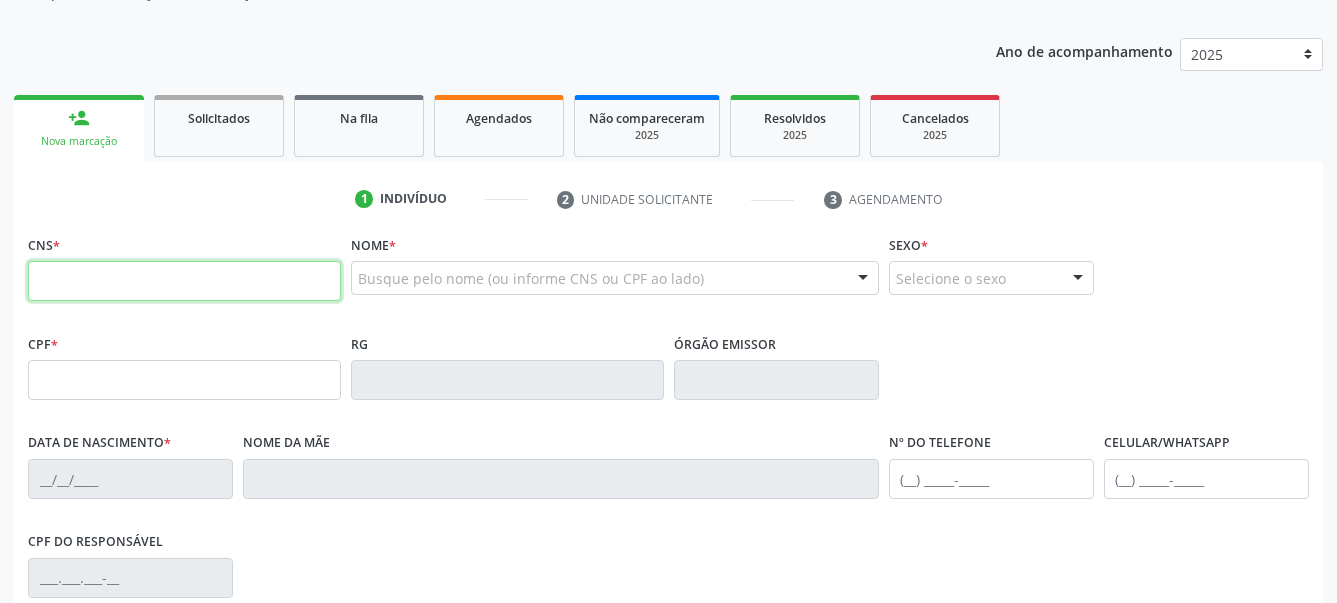 paste on "705 0082 3073 6656" 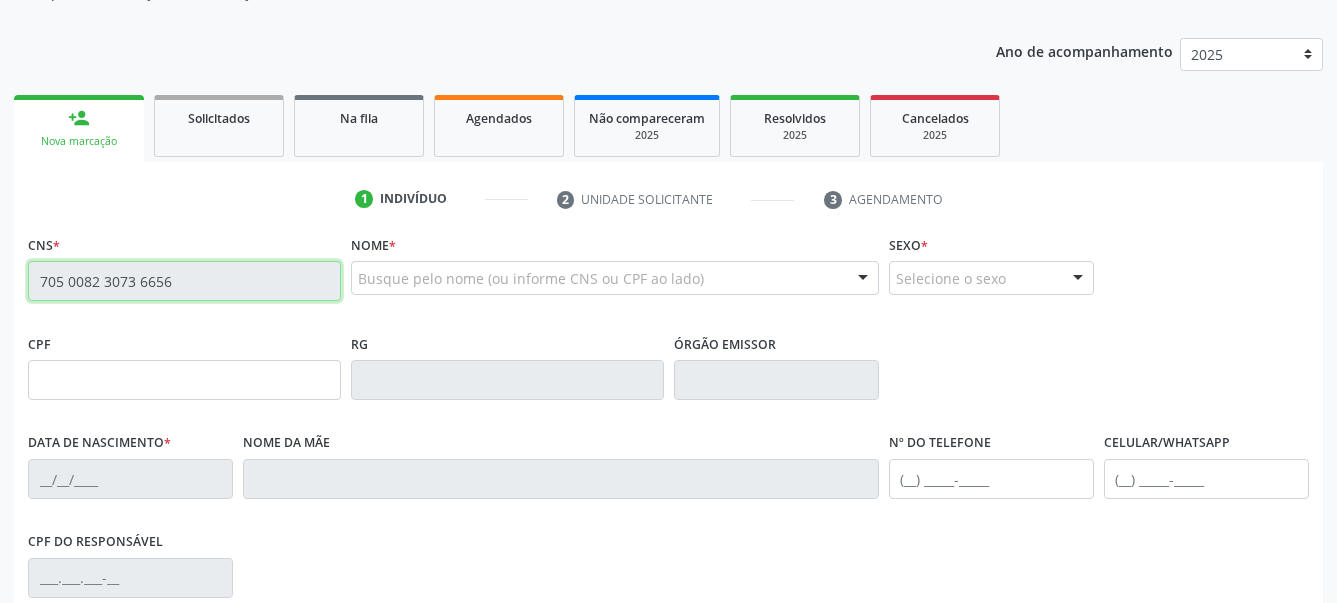 type on "[CPF]" 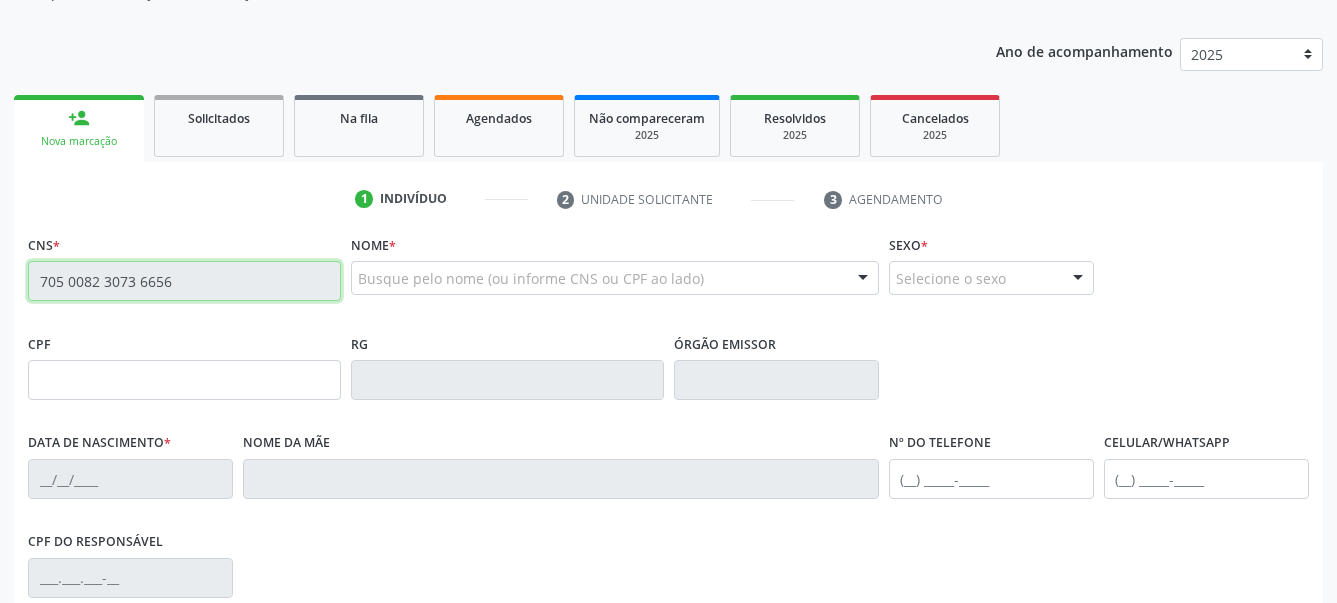 type on "[DATE]" 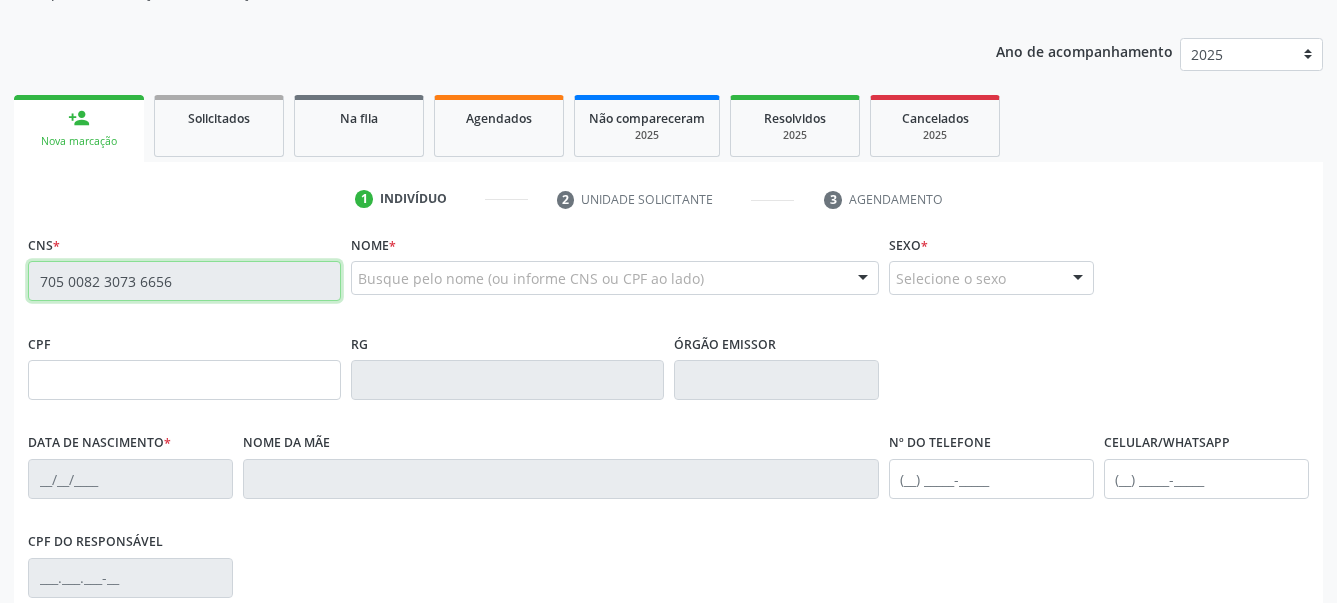 type on "Maria das Dores do Nascimento" 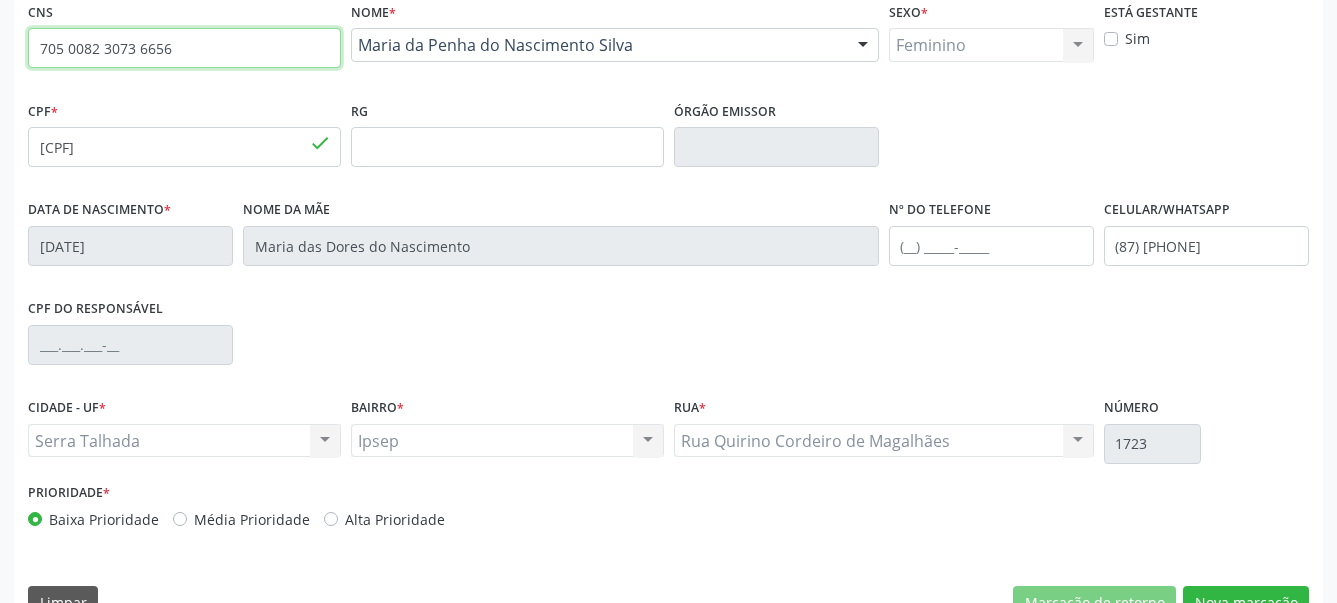 scroll, scrollTop: 481, scrollLeft: 0, axis: vertical 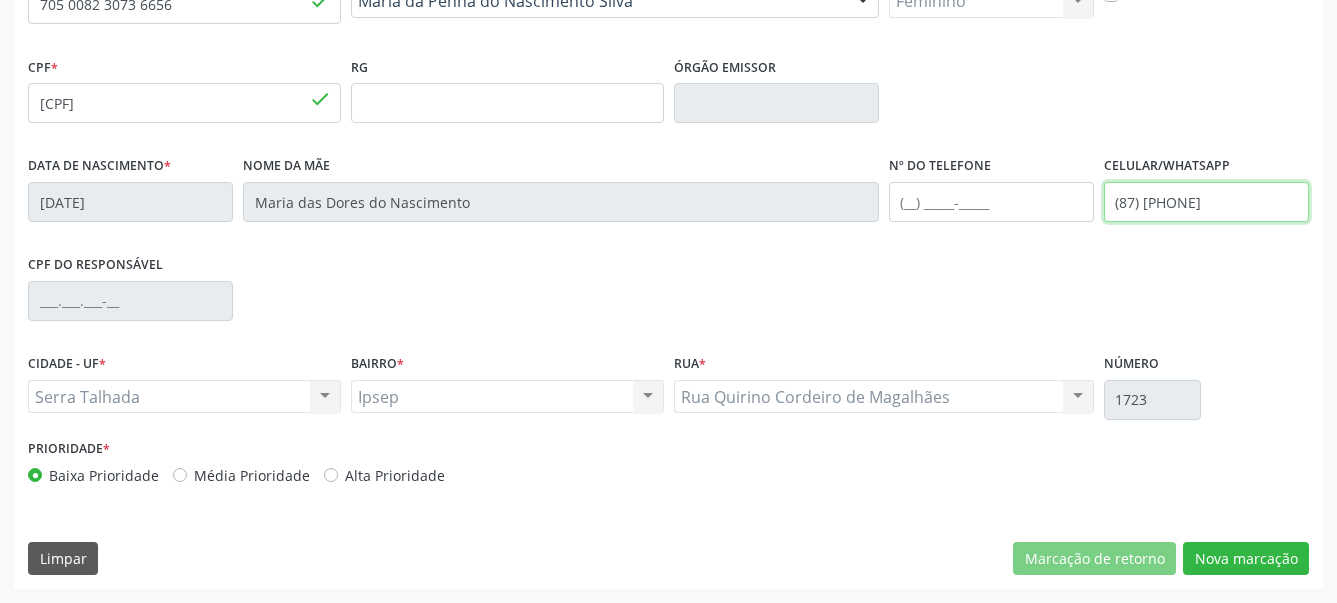 drag, startPoint x: 1226, startPoint y: 206, endPoint x: 1018, endPoint y: 250, distance: 212.60292 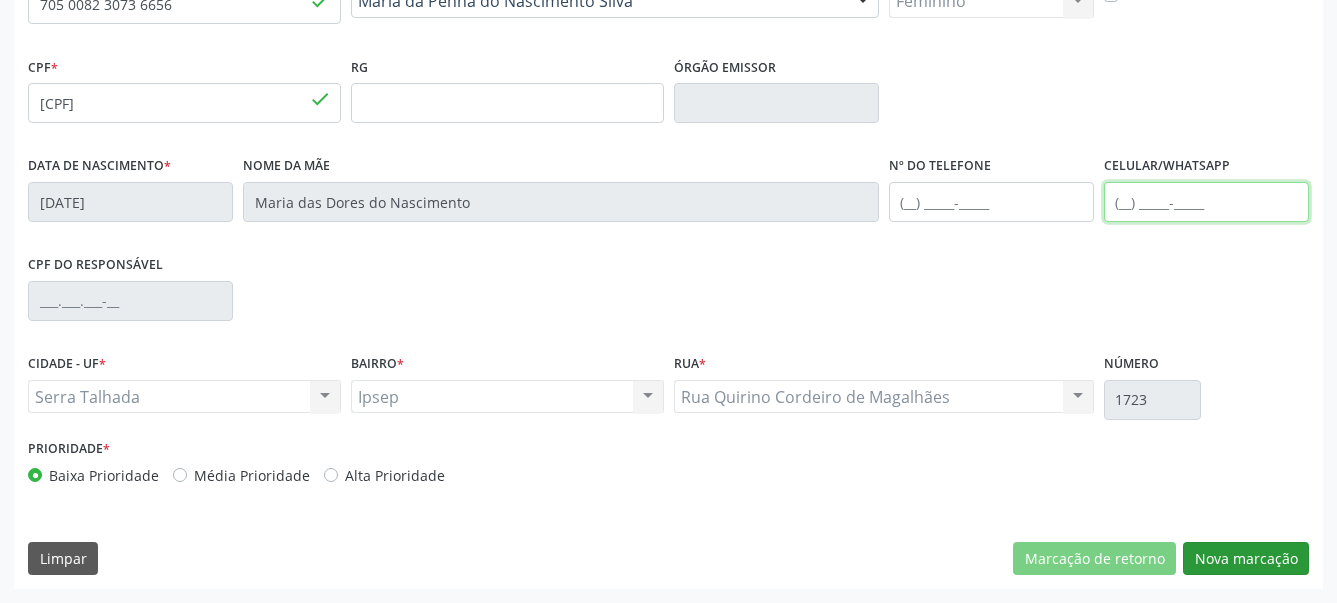 type 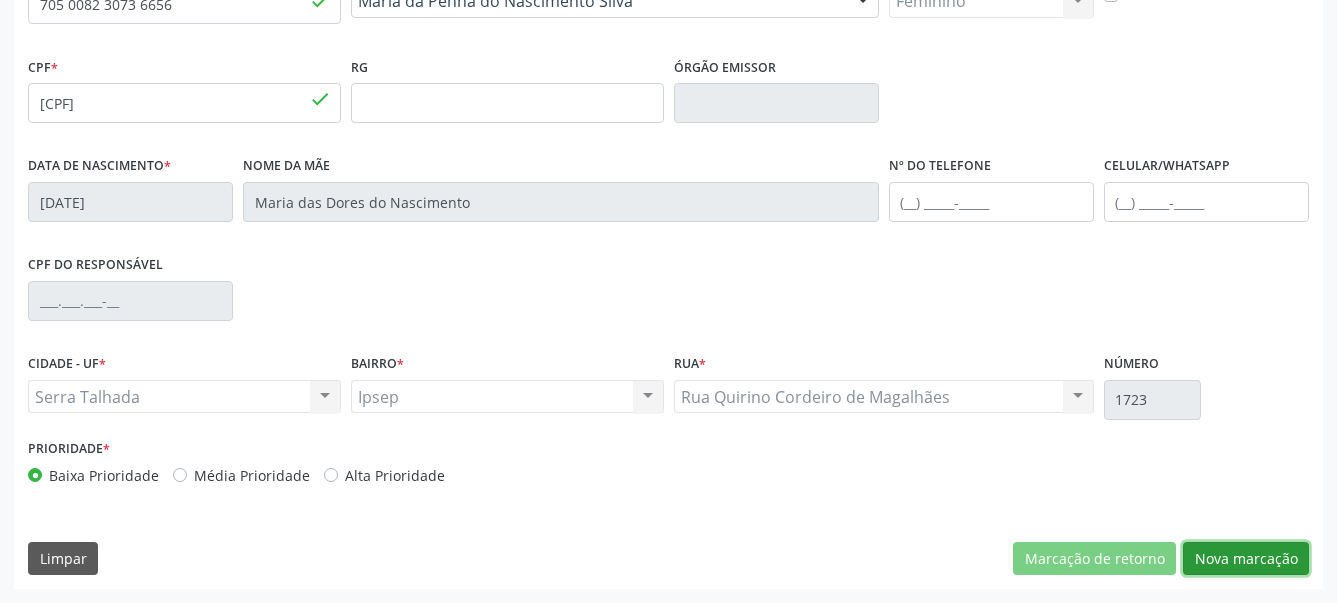click on "Nova marcação" at bounding box center [1246, 559] 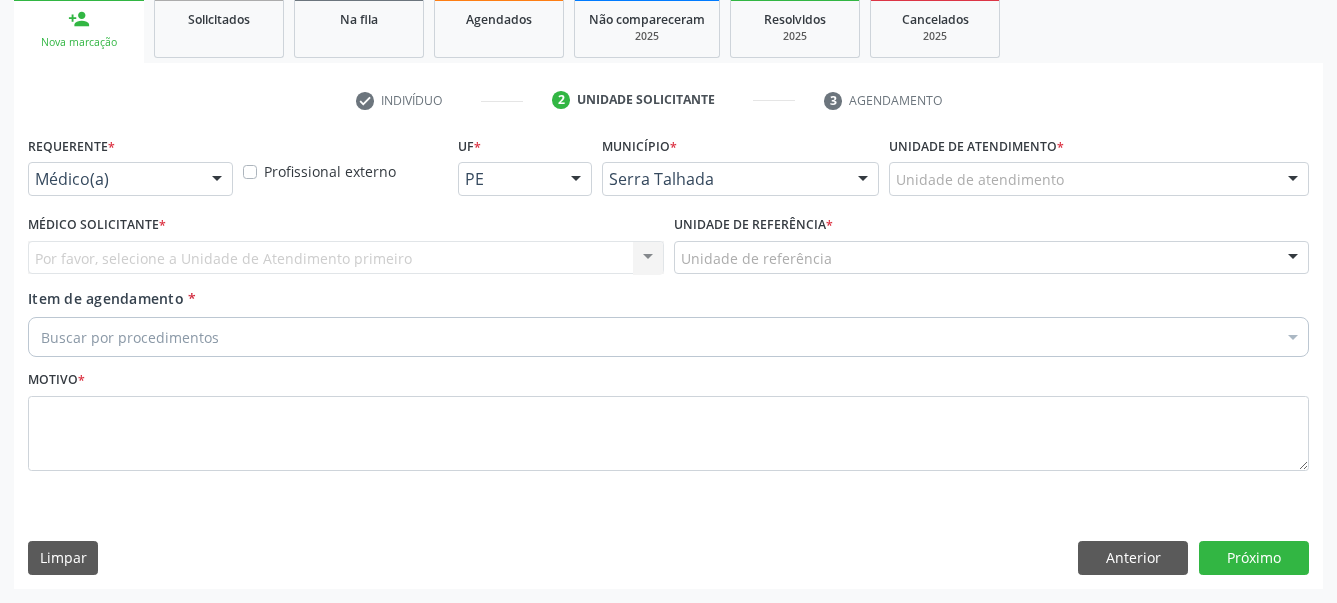 scroll, scrollTop: 319, scrollLeft: 0, axis: vertical 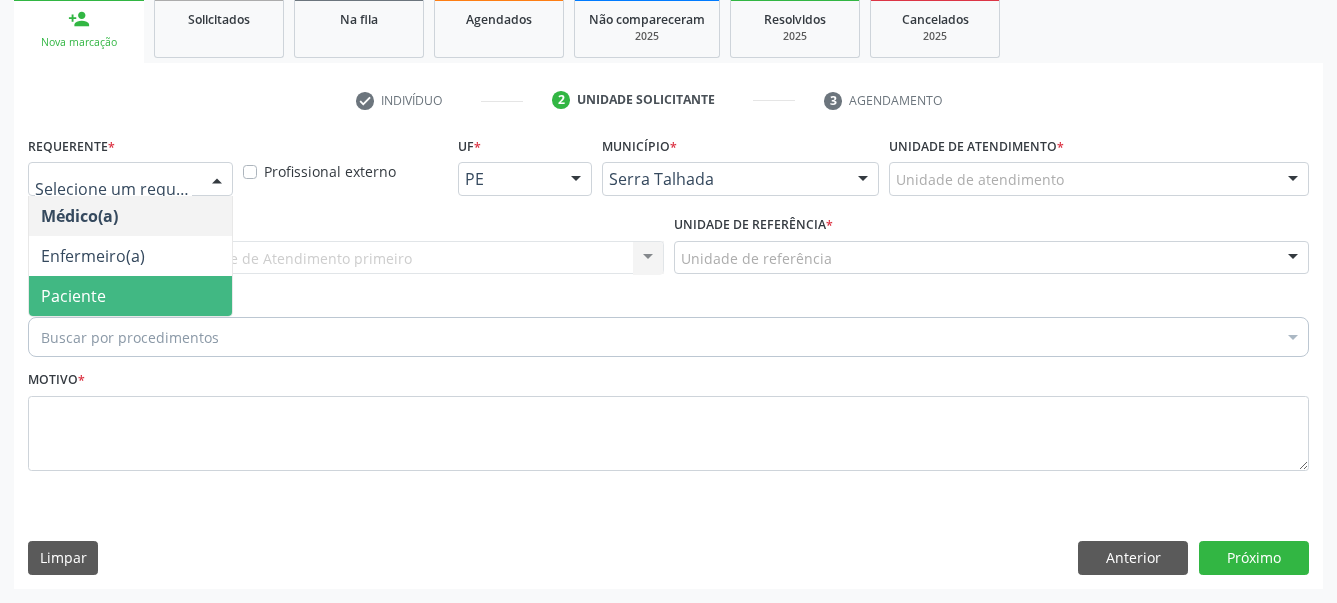 click on "Paciente" at bounding box center (130, 296) 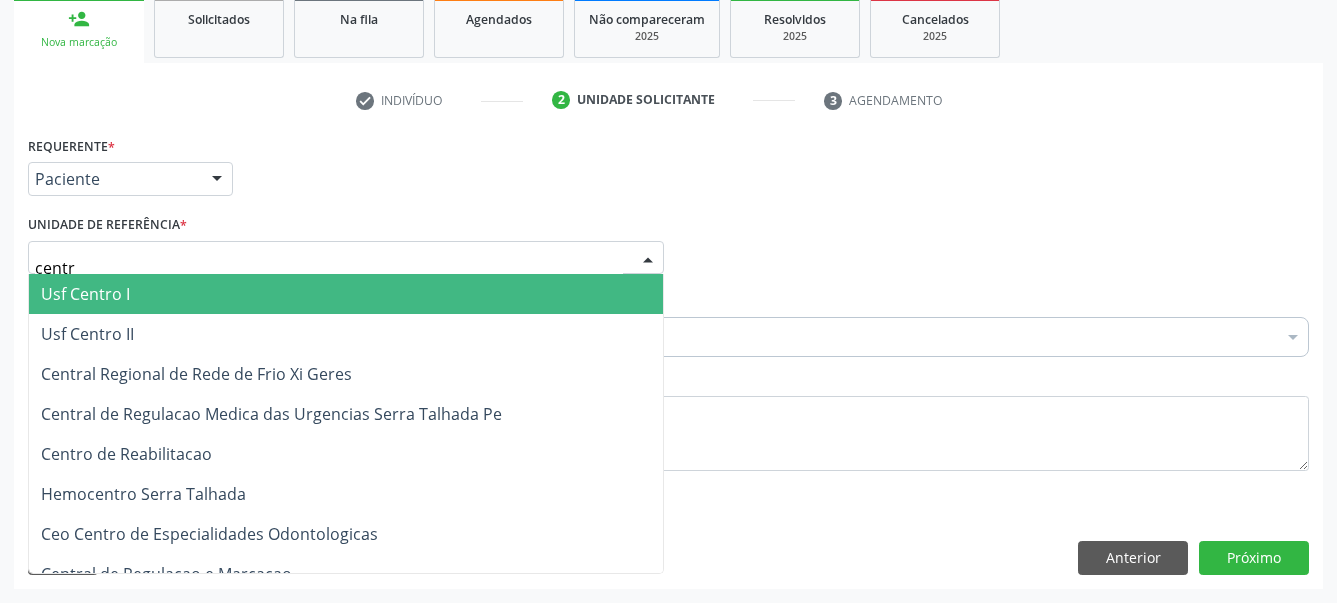 type on "centro" 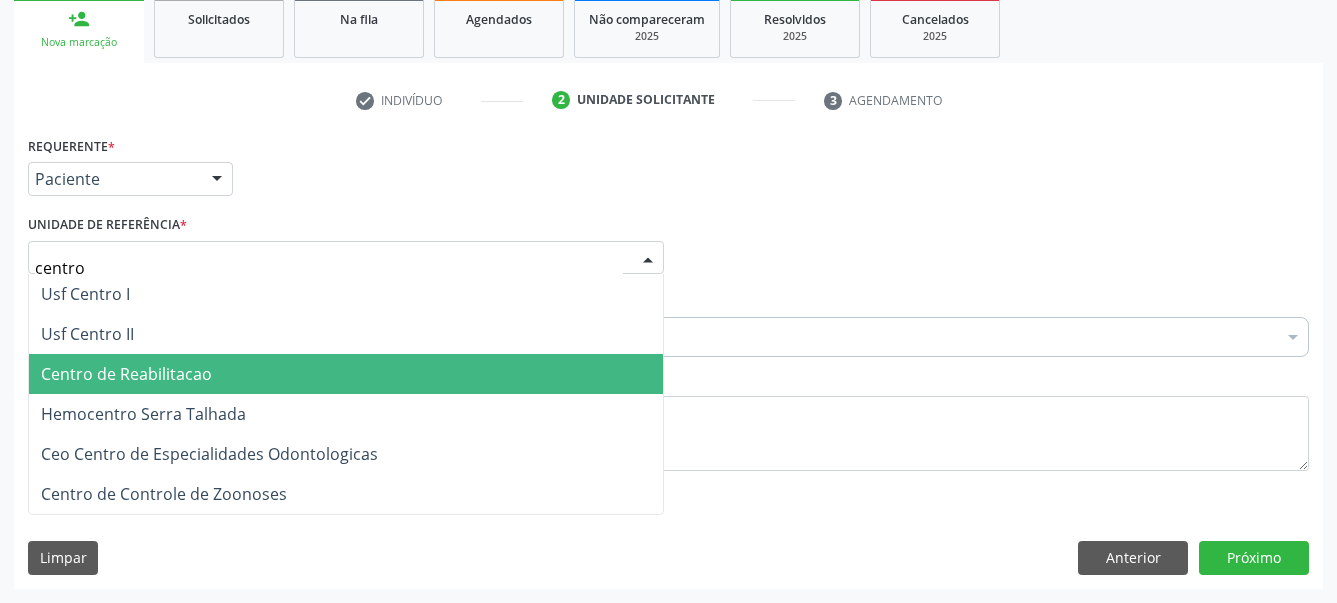 click on "Centro de Reabilitacao" at bounding box center [126, 374] 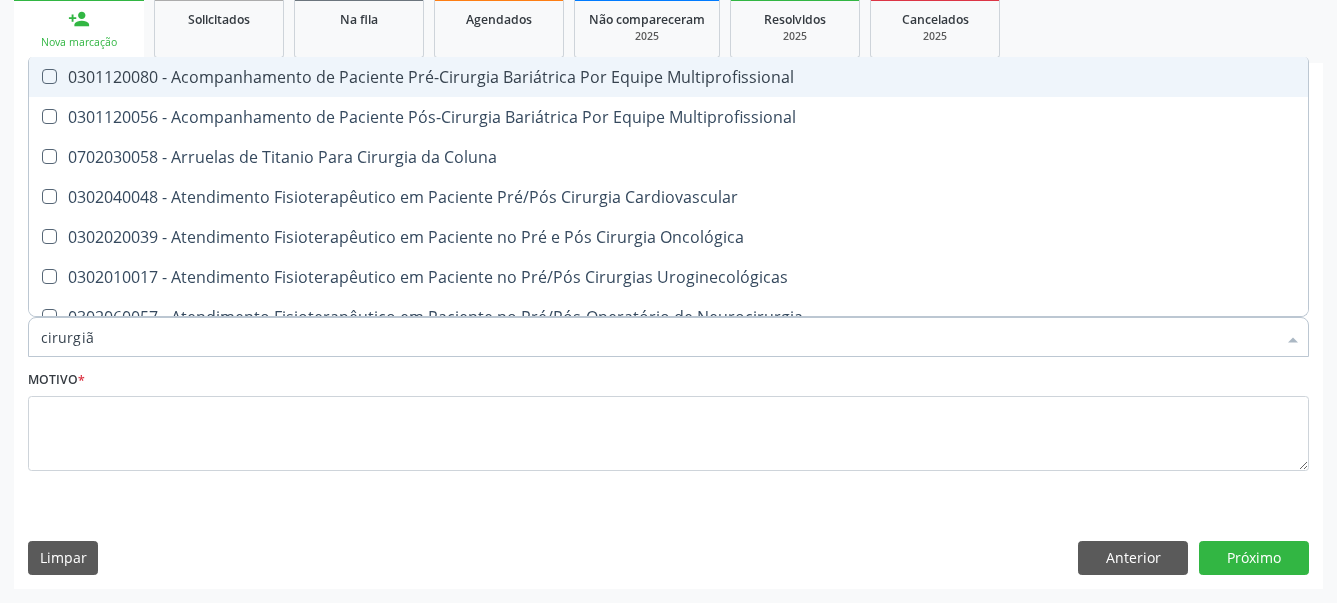 type on "cirurgião" 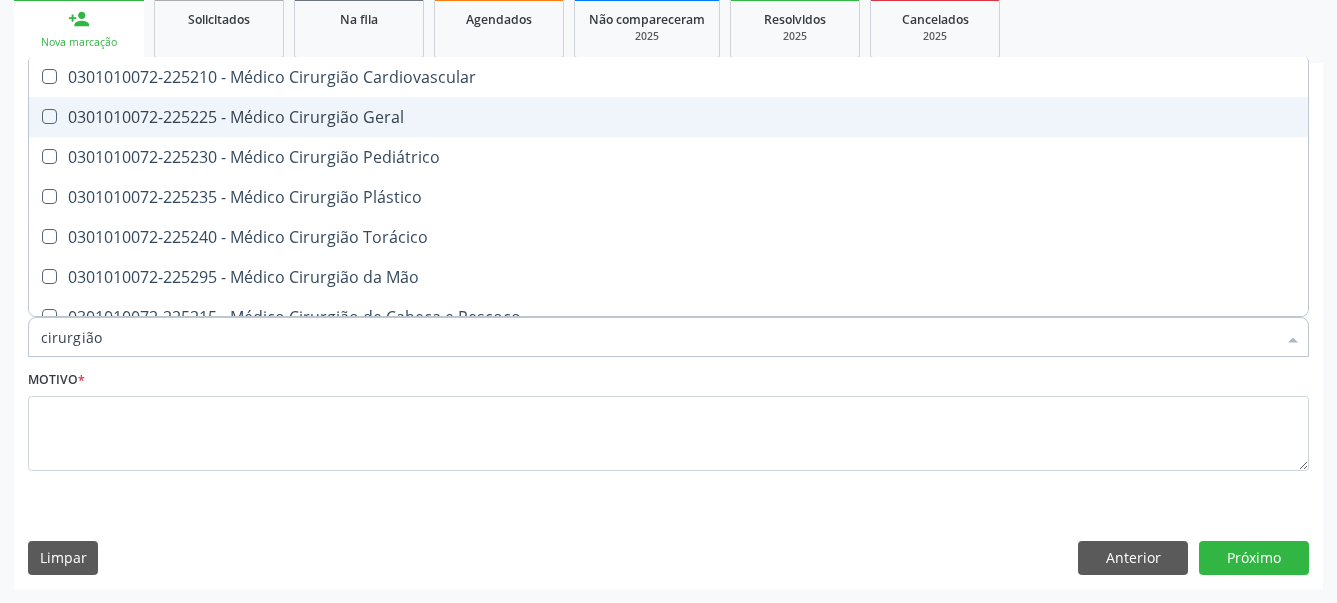 click on "0301010072-225225 - Médico Cirurgião Geral" at bounding box center [668, 117] 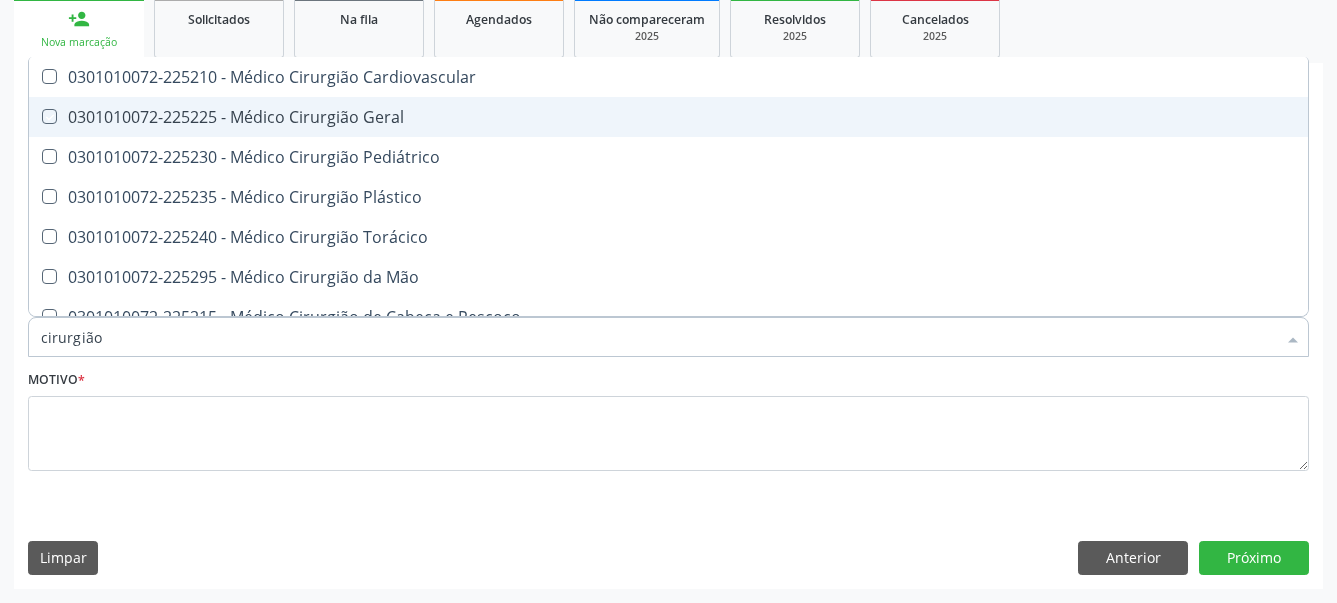 checkbox on "true" 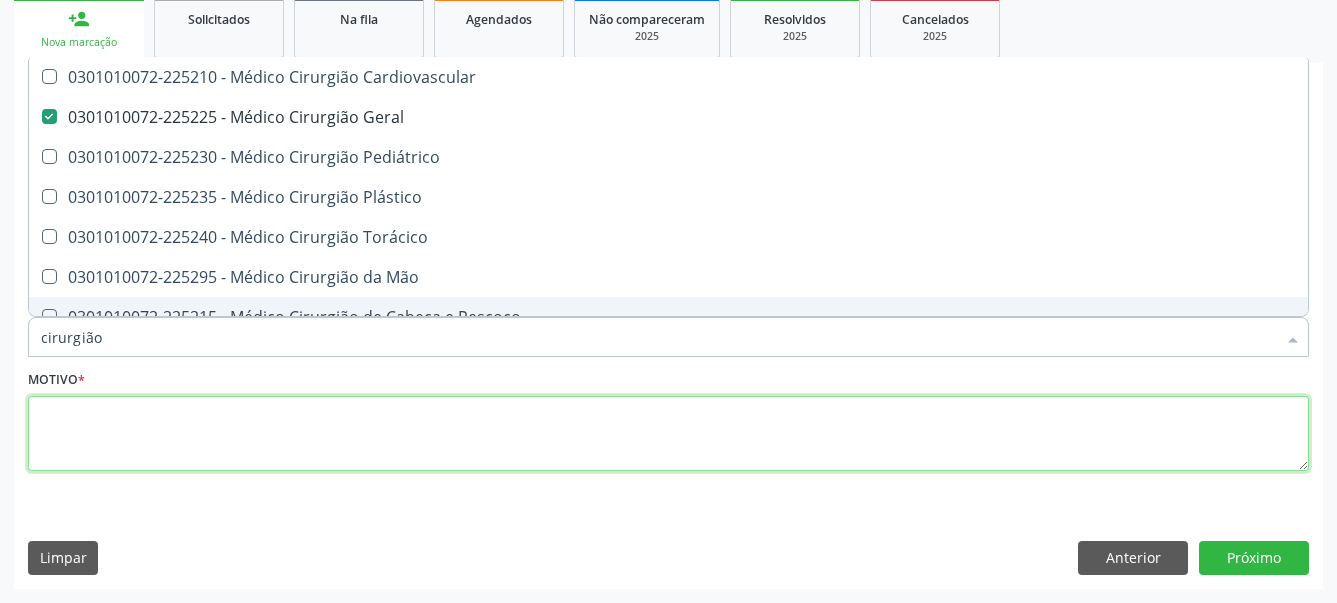 drag, startPoint x: 103, startPoint y: 418, endPoint x: 259, endPoint y: 447, distance: 158.67262 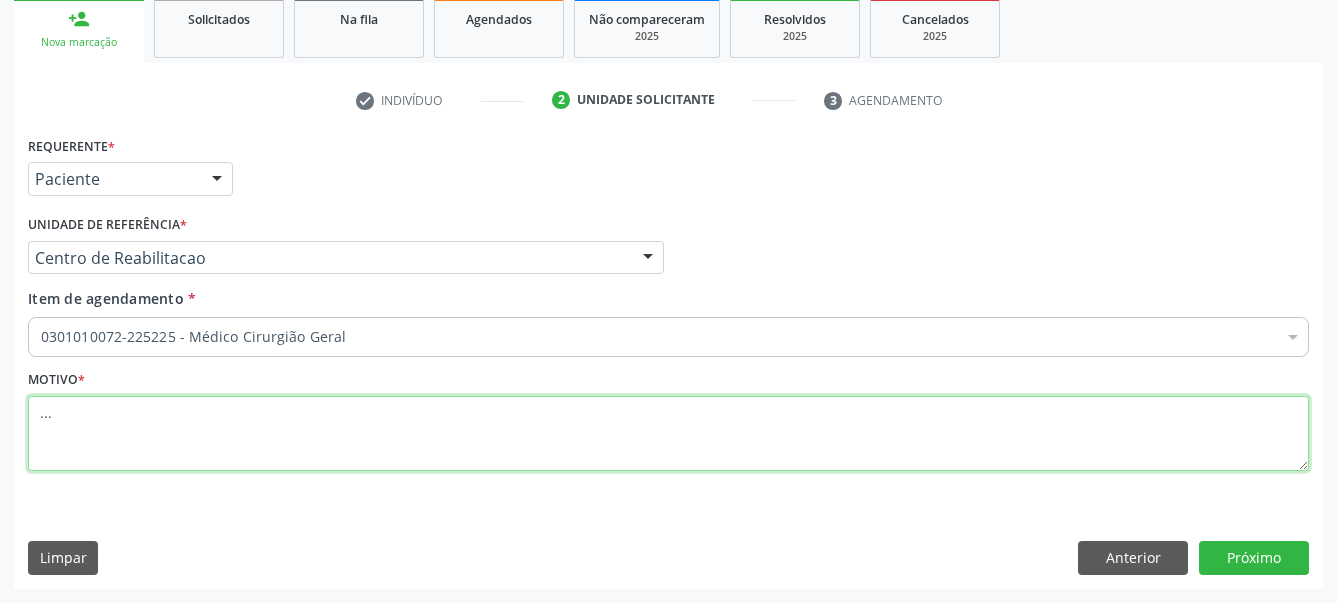 type on "..." 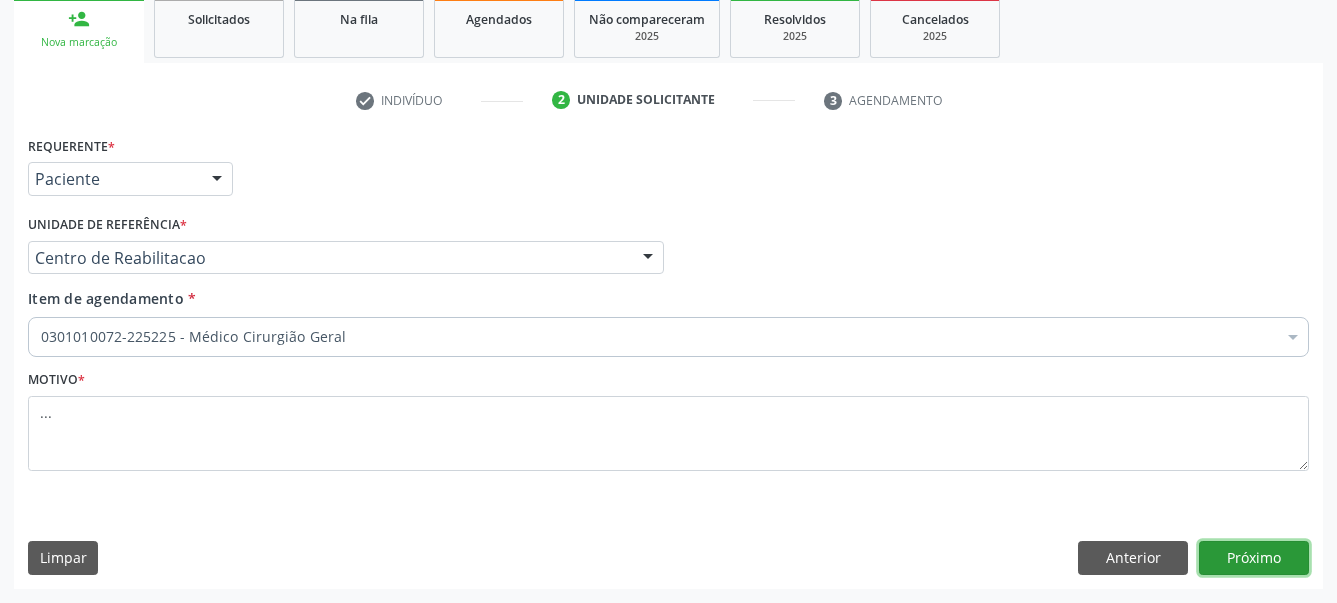 click on "Próximo" at bounding box center (1254, 558) 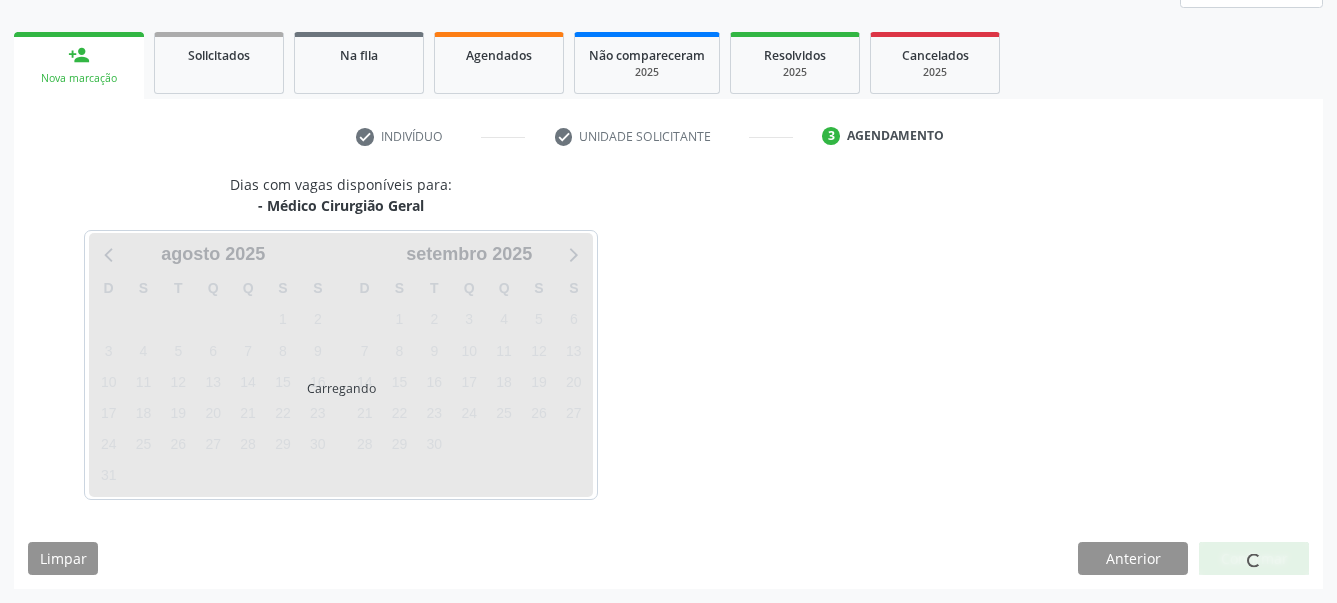scroll, scrollTop: 267, scrollLeft: 0, axis: vertical 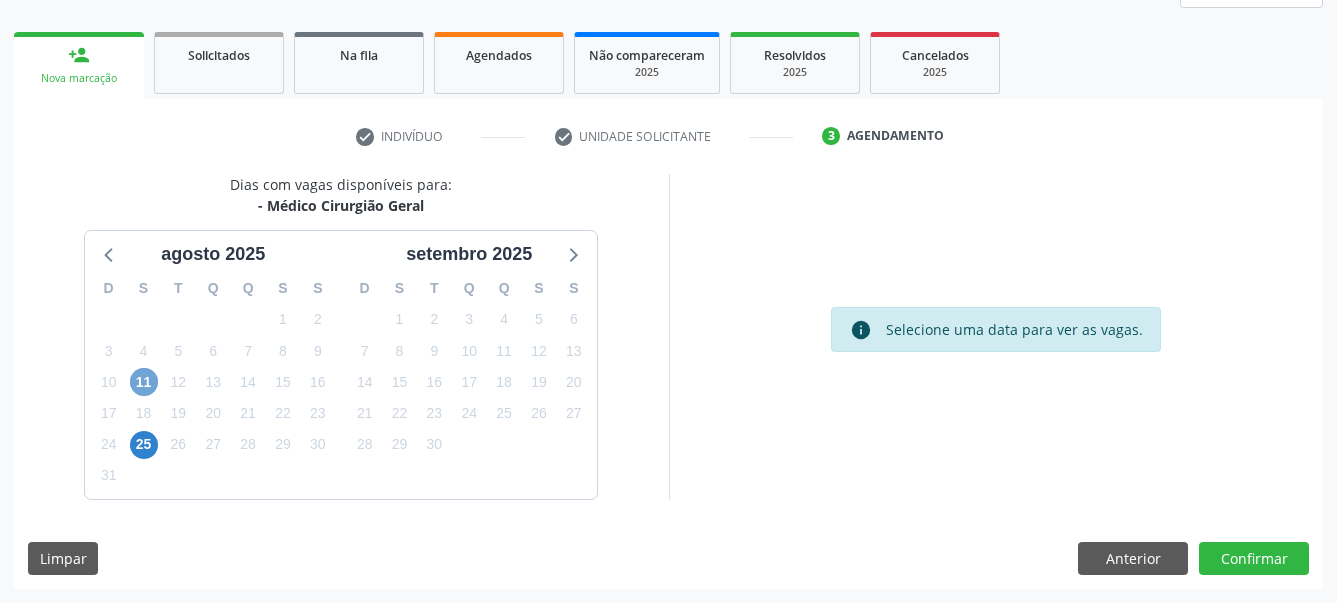 click on "11" at bounding box center (144, 382) 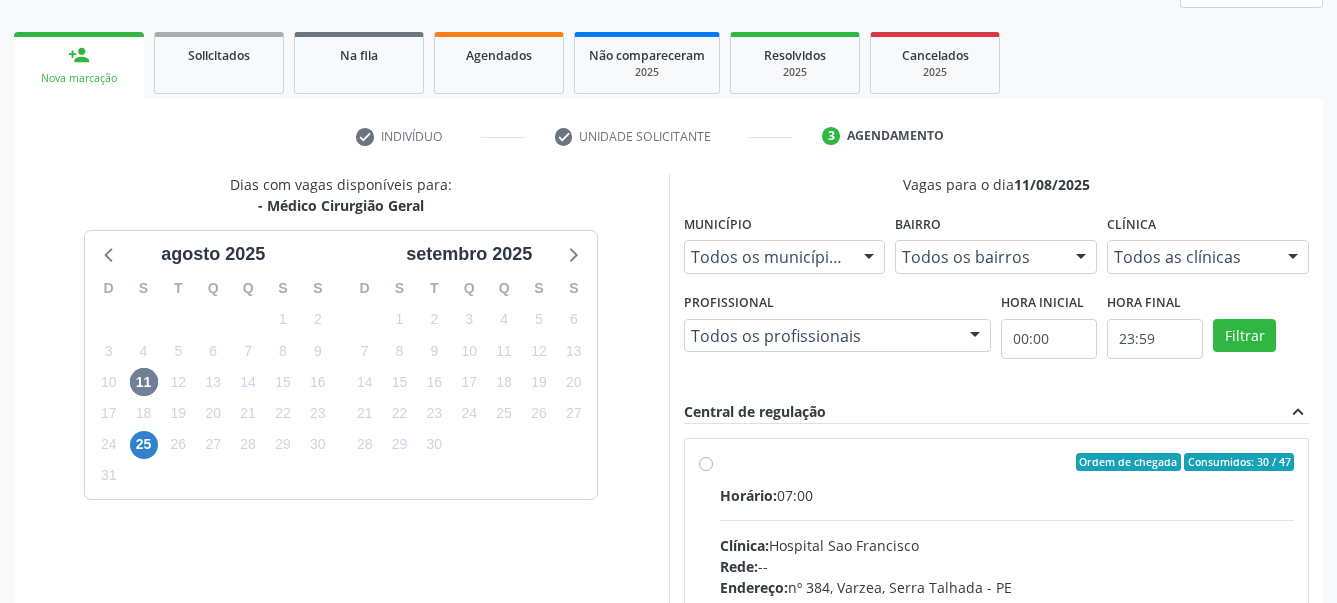 click on "Ordem de chegada
Consumidos: 30 / 47
Horário:   07:00
Clínica:  [ORGANIZATION]
Rede:
--
Endereço:   nº 384, Varzea, [CITY] - [STATE]
Telefone:   ([STATE]) [PHONE]
Profissional:
--
Informações adicionais sobre o atendimento
Idade de atendimento:
Sem restrição
Gênero(s) atendido(s):
Sem restrição
Informações adicionais:
--" at bounding box center (997, 606) 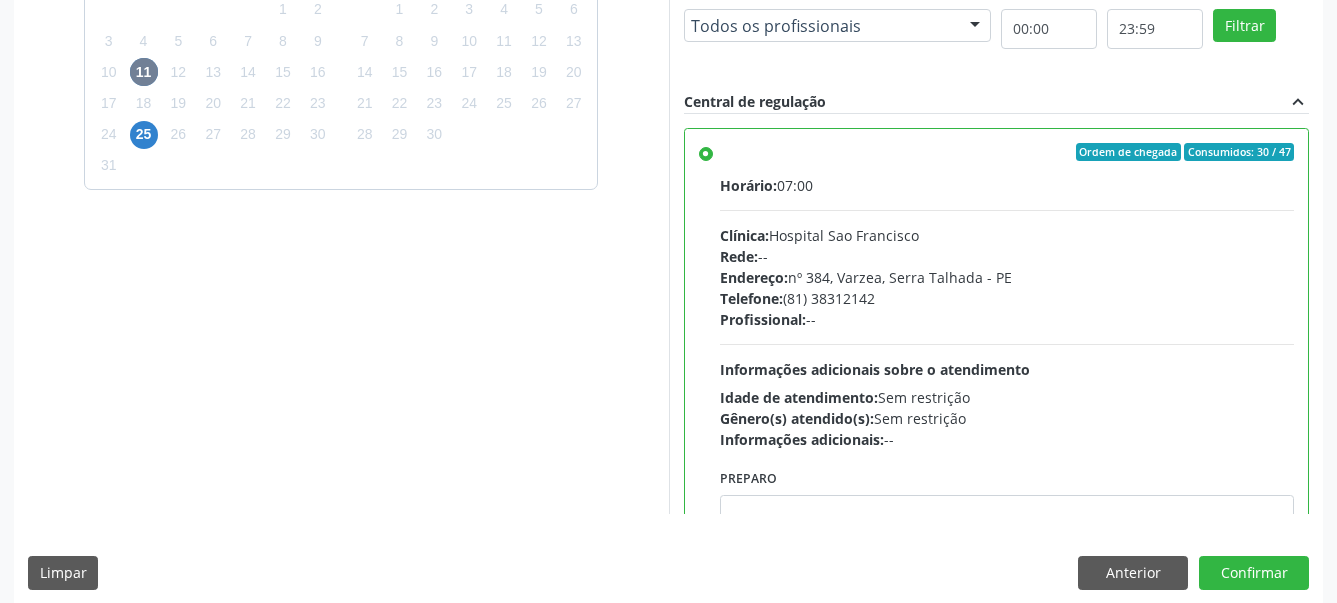 scroll, scrollTop: 591, scrollLeft: 0, axis: vertical 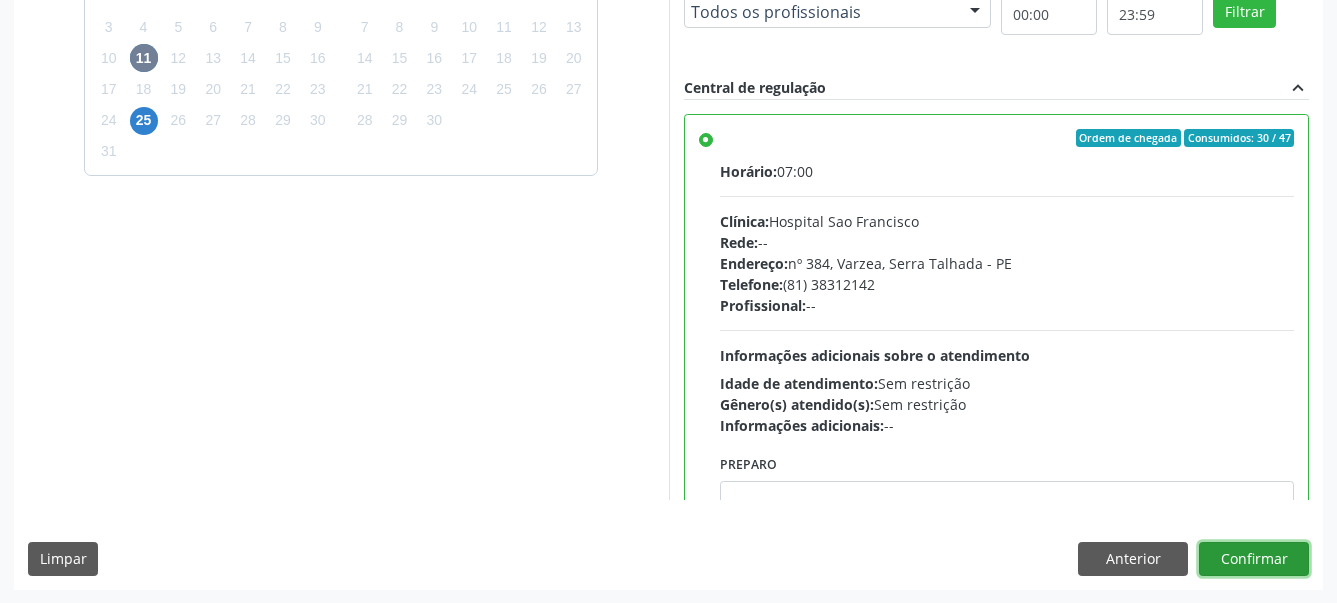 click on "Confirmar" at bounding box center (1254, 559) 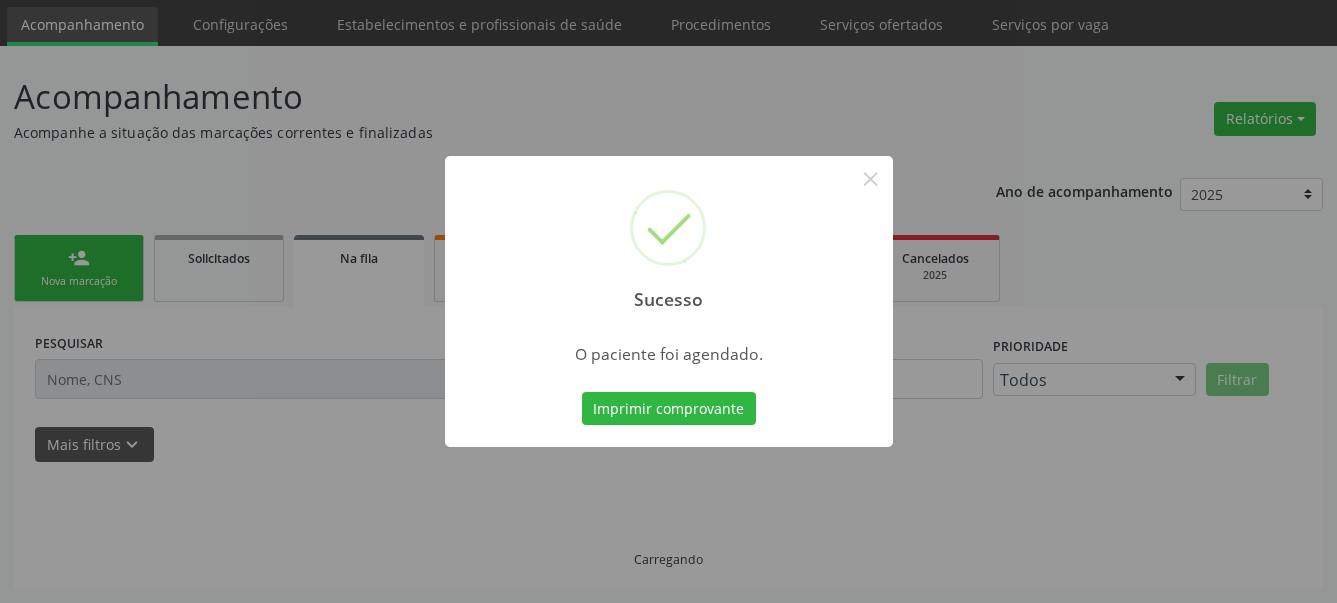 scroll, scrollTop: 63, scrollLeft: 0, axis: vertical 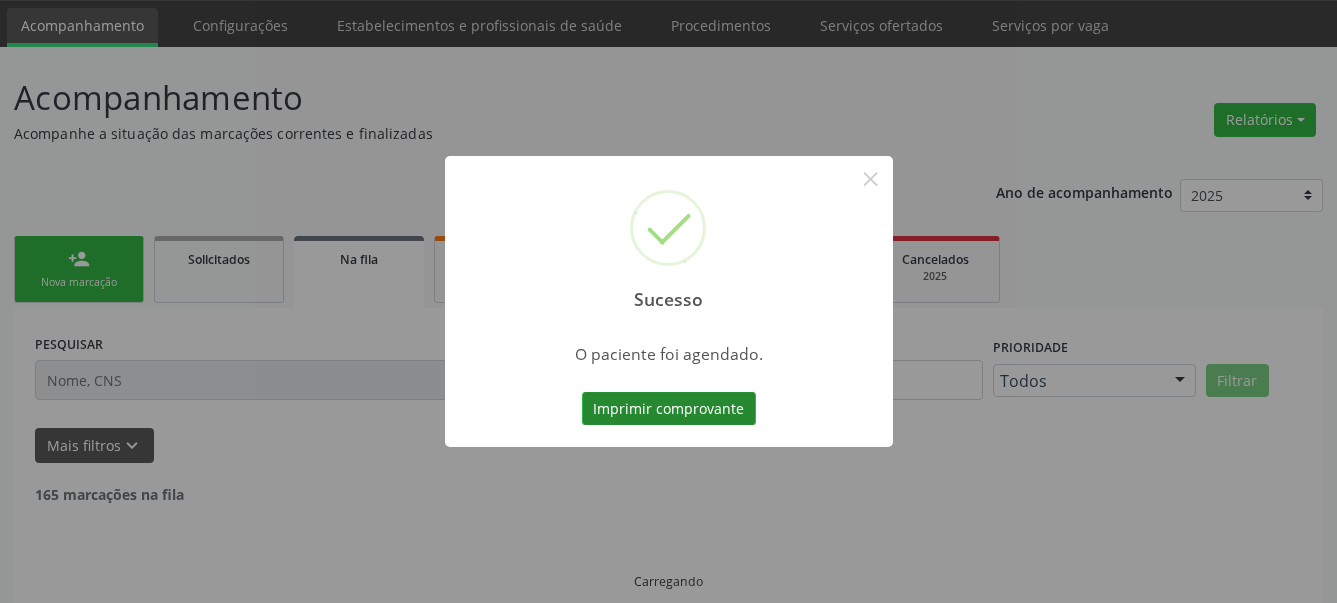 click on "Imprimir comprovante" at bounding box center (669, 409) 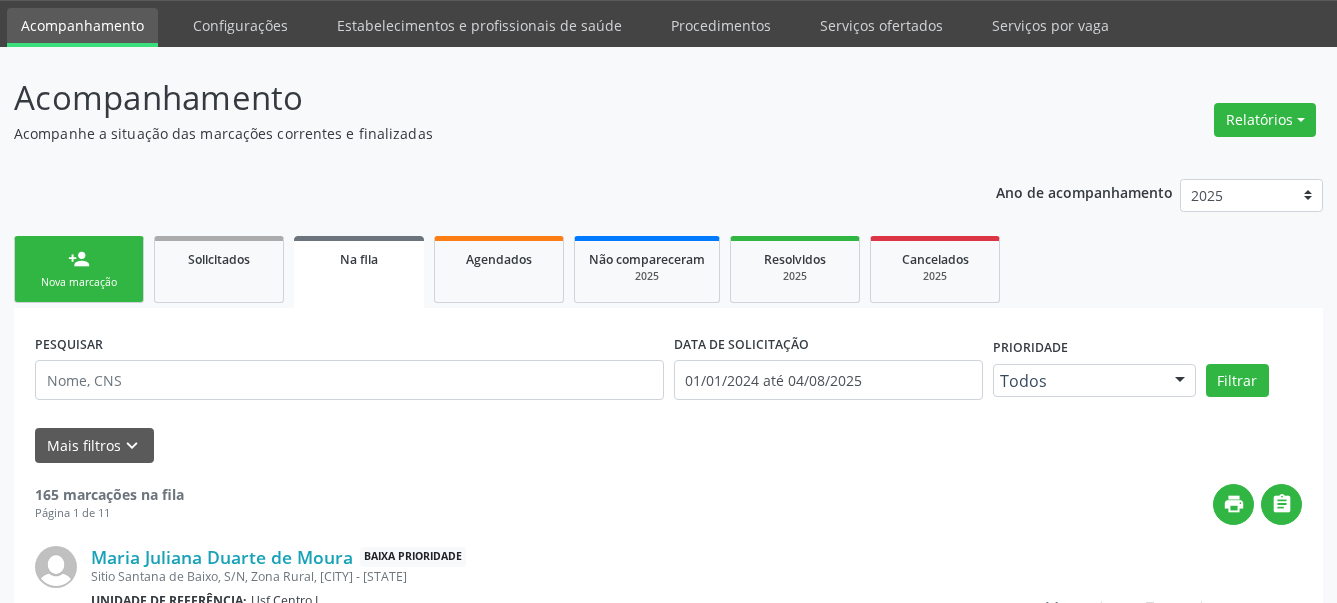 scroll, scrollTop: 62, scrollLeft: 0, axis: vertical 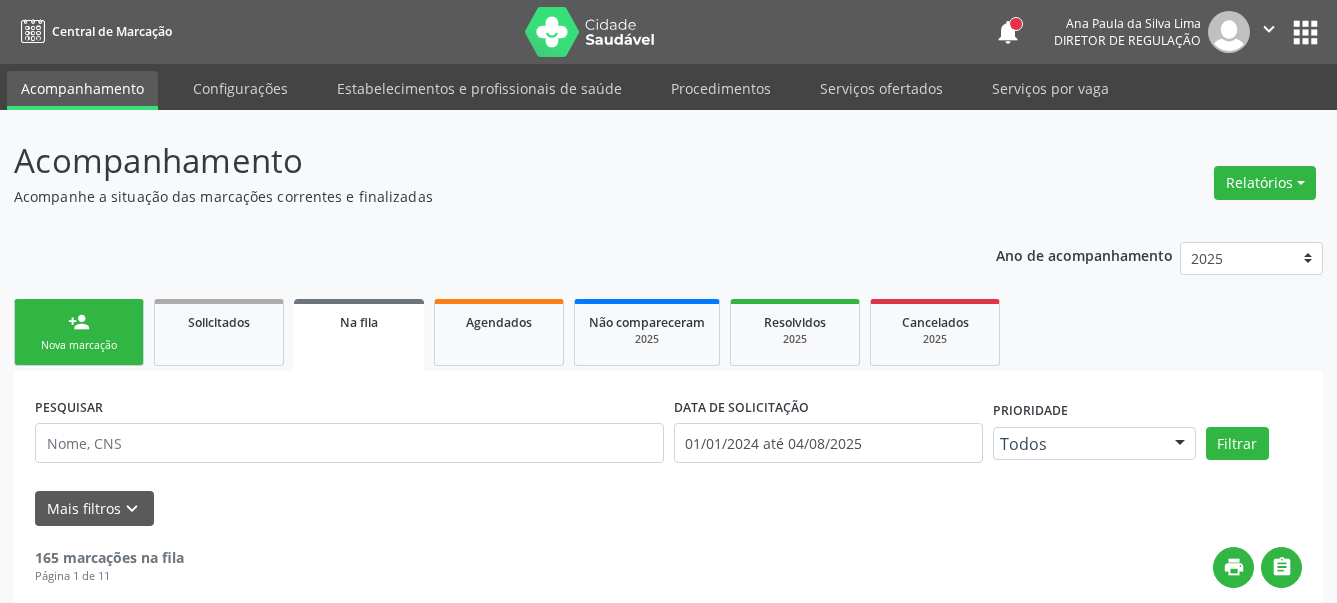 click on "apps" at bounding box center [1305, 32] 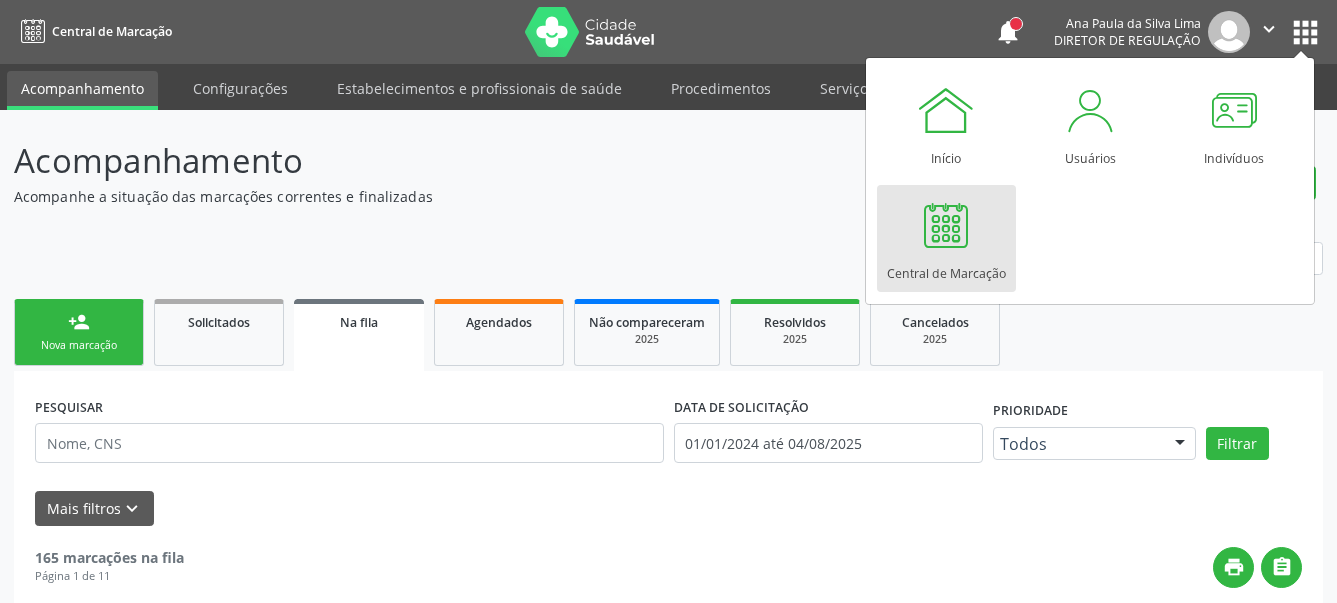 click on "Central de Marcação" at bounding box center (946, 268) 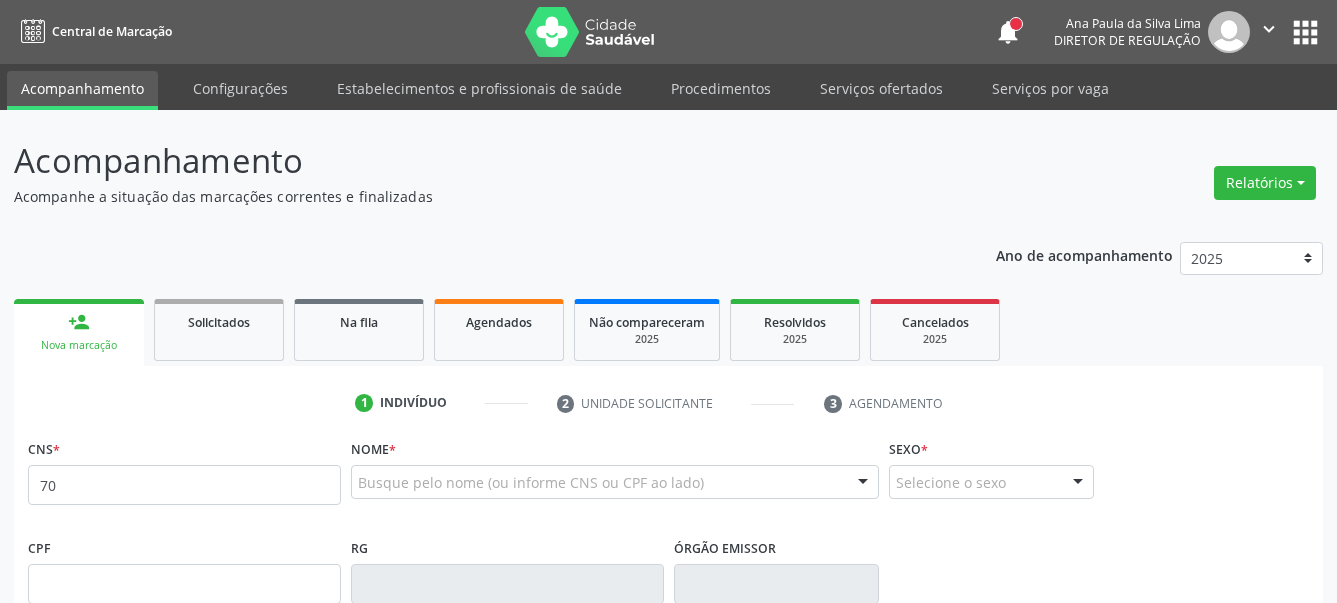scroll, scrollTop: 0, scrollLeft: 0, axis: both 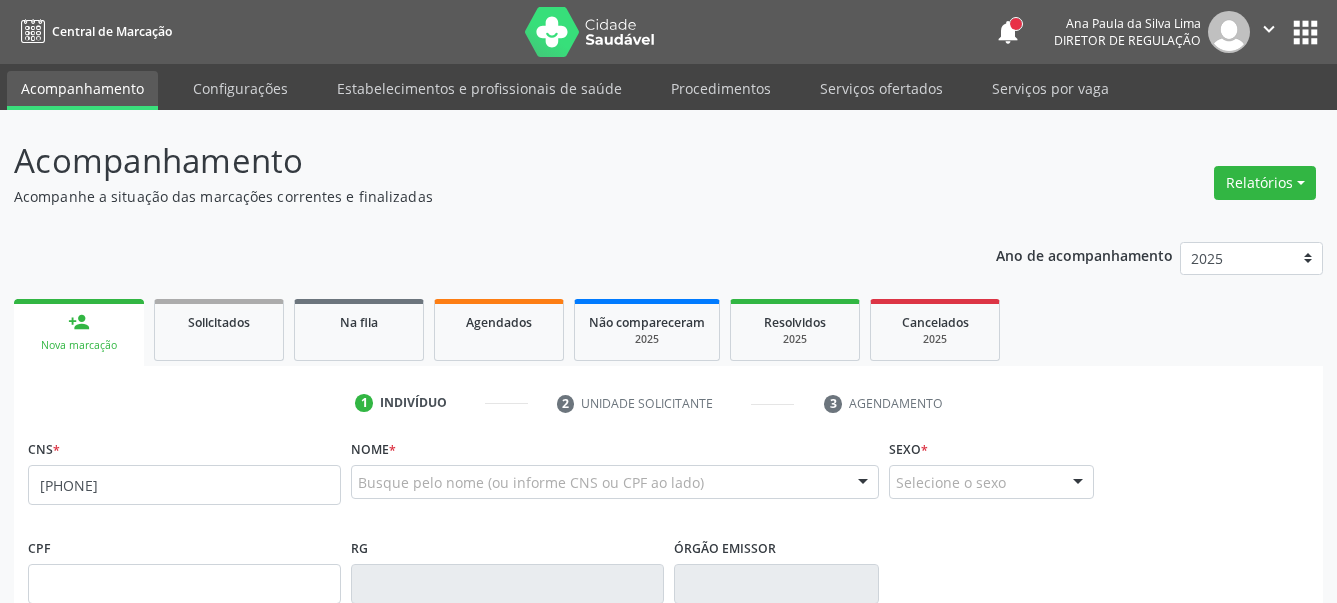 type on "[PHONE]" 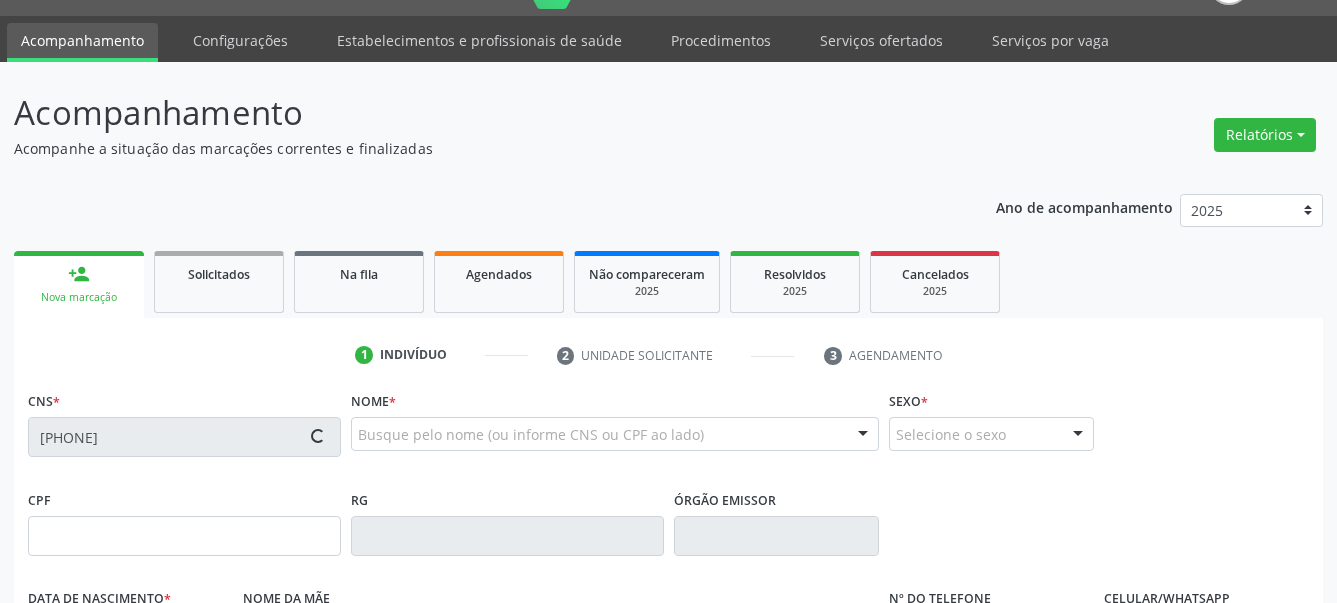 type on "[SSN]" 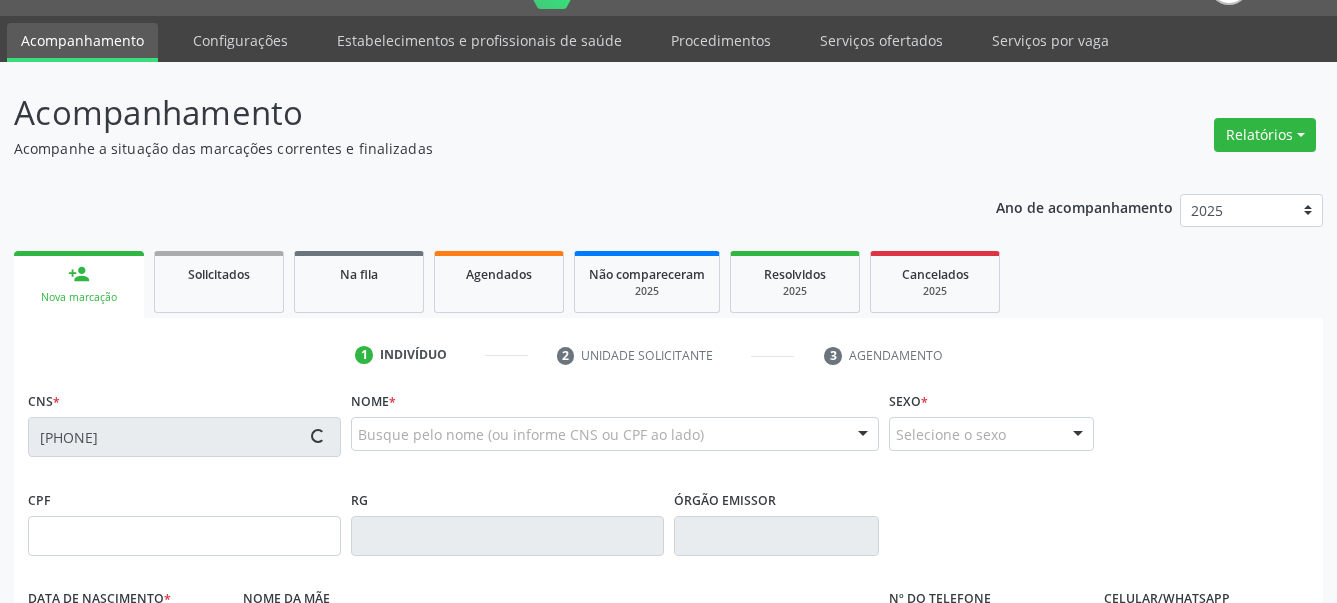 type on "[DATE]" 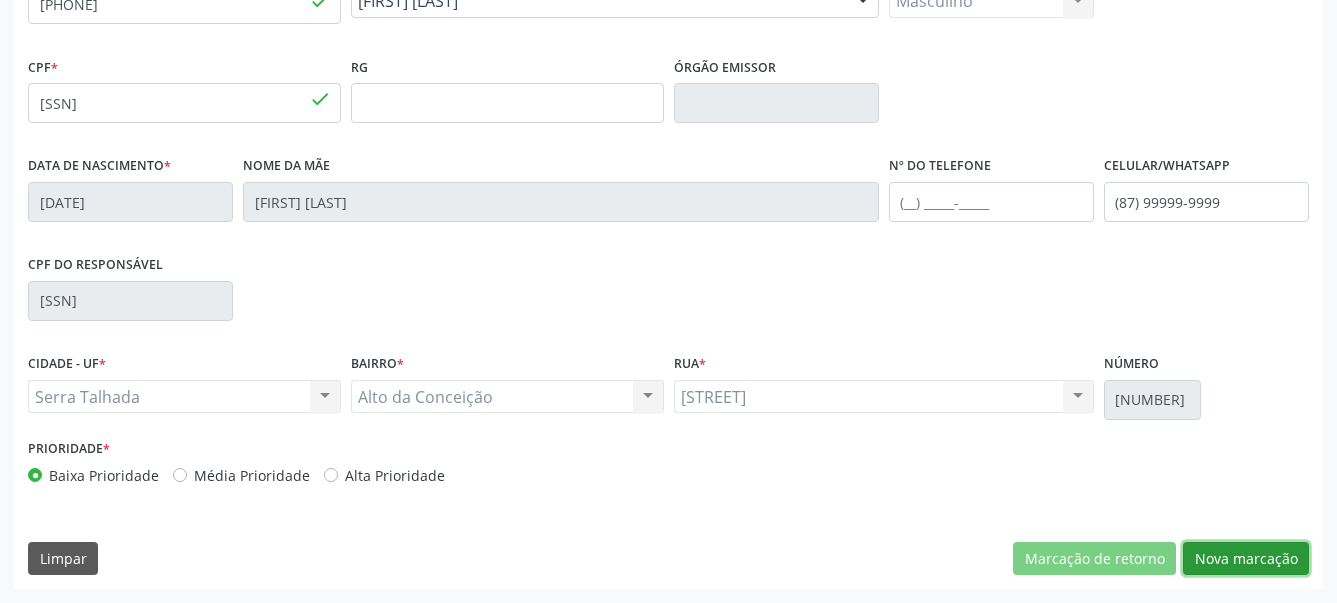 click on "Nova marcação" at bounding box center (1246, 559) 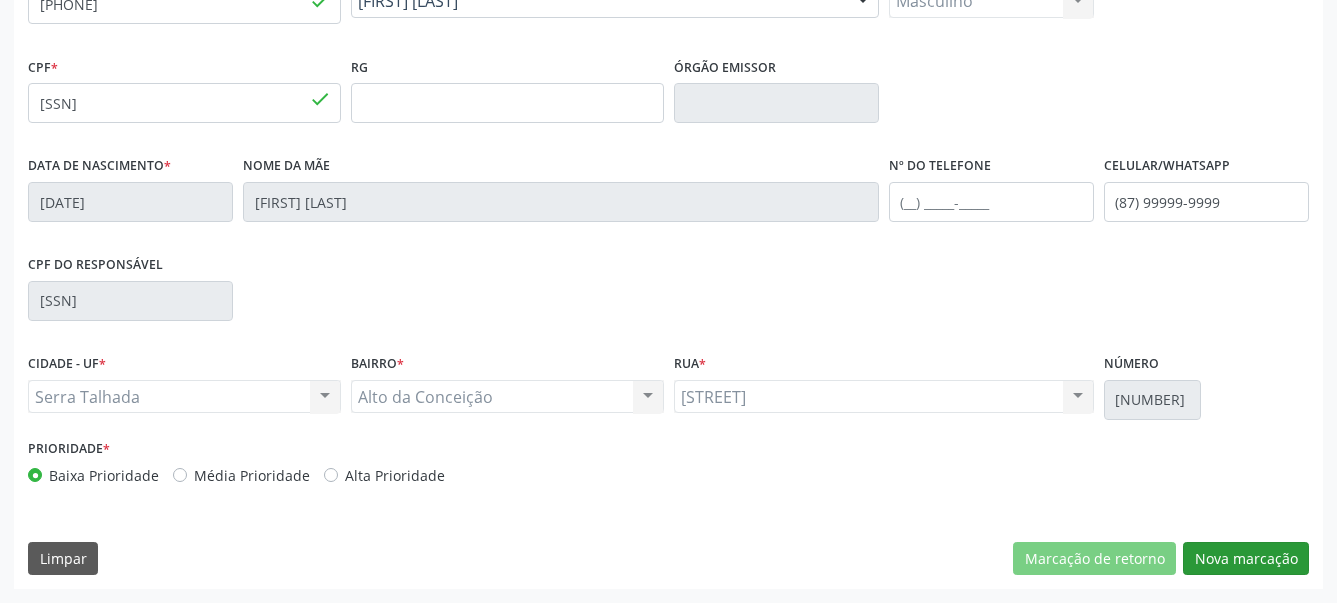 scroll, scrollTop: 319, scrollLeft: 0, axis: vertical 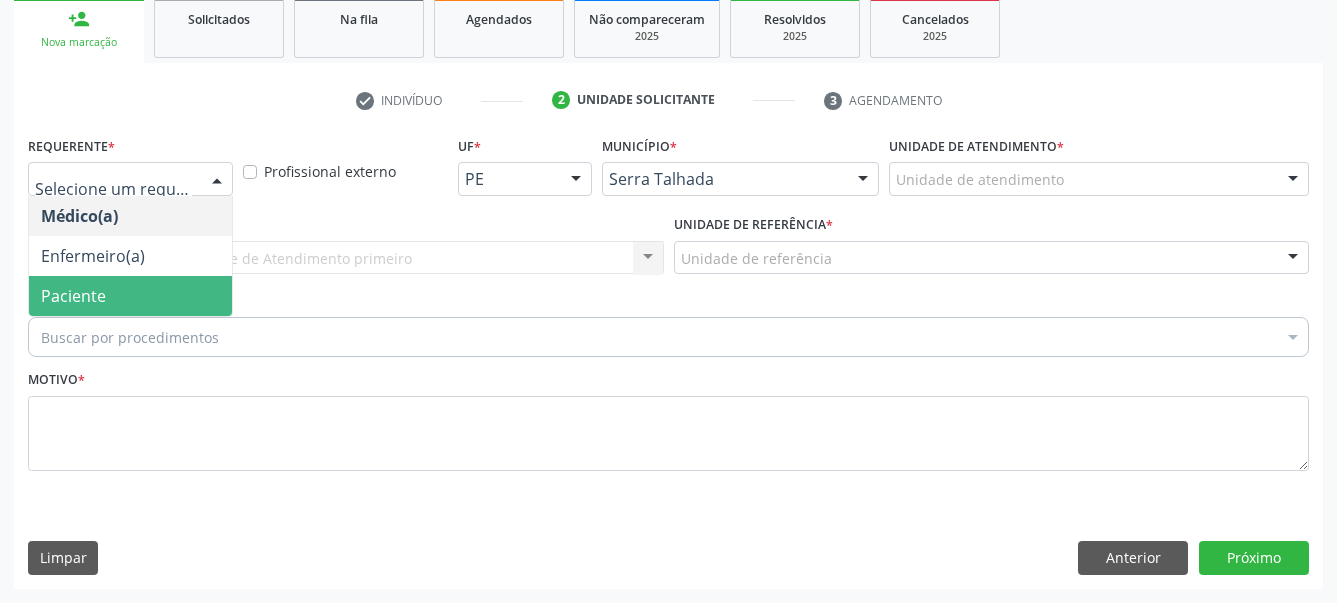 click on "Paciente" at bounding box center (130, 296) 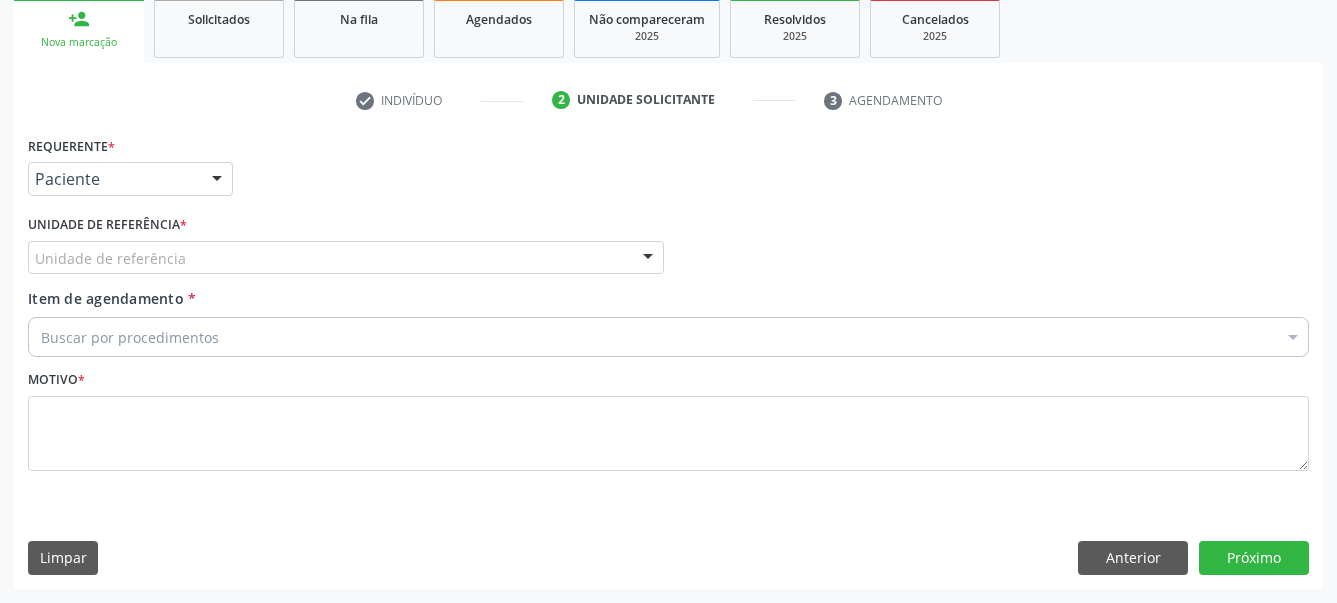 click on "Requerente
*
Paciente         Médico(a)   Enfermeiro(a)   Paciente
Nenhum resultado encontrado para: "   "
Não há nenhuma opção para ser exibida.
UF
PE         PE
Nenhum resultado encontrado para: "   "
Não há nenhuma opção para ser exibida.
Município
Serra Talhada         Serra Talhada
Nenhum resultado encontrado para: "   "
Não há nenhuma opção para ser exibida.
Médico Solicitante
Por favor, selecione a Unidade de Atendimento primeiro
Nenhum resultado encontrado para: "   "
Não há nenhuma opção para ser exibida.
Unidade de referência
*
Unidade de referência
Usf do Mutirao   Usf Cohab   Usf Caicarinha da Penha Tauapiranga   Posto de Saude Bernardo Vieira   Usf Borborema   Usf Bom Jesus I   Usf Ipsep" at bounding box center (668, 315) 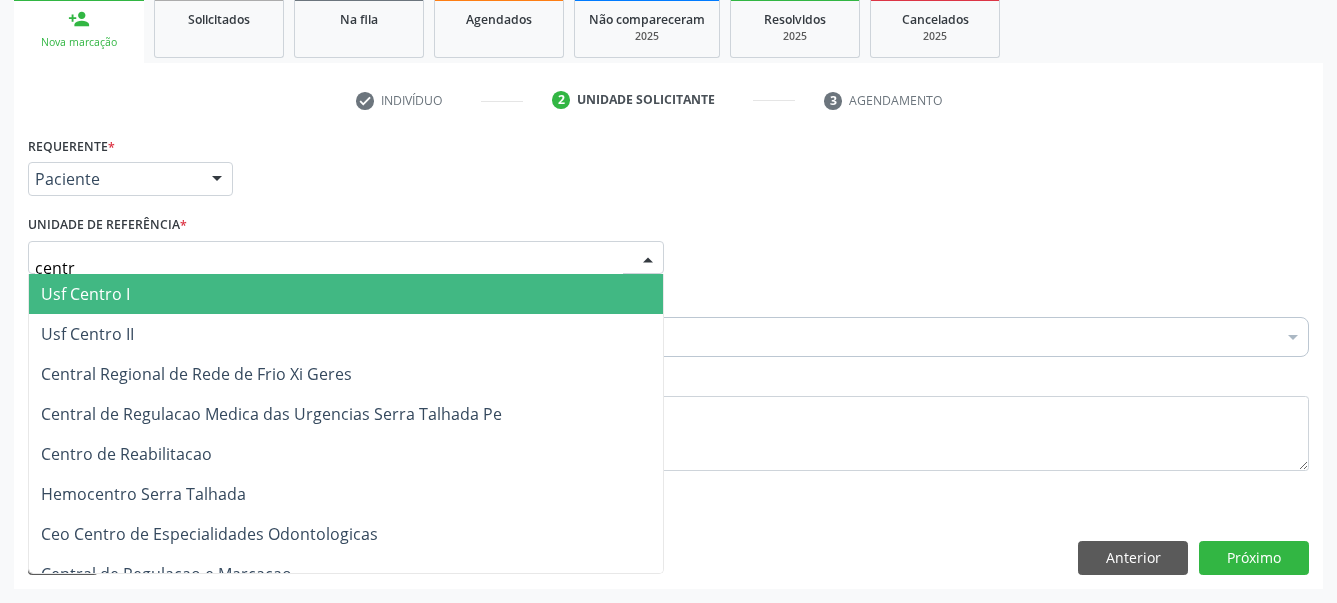 type on "centro" 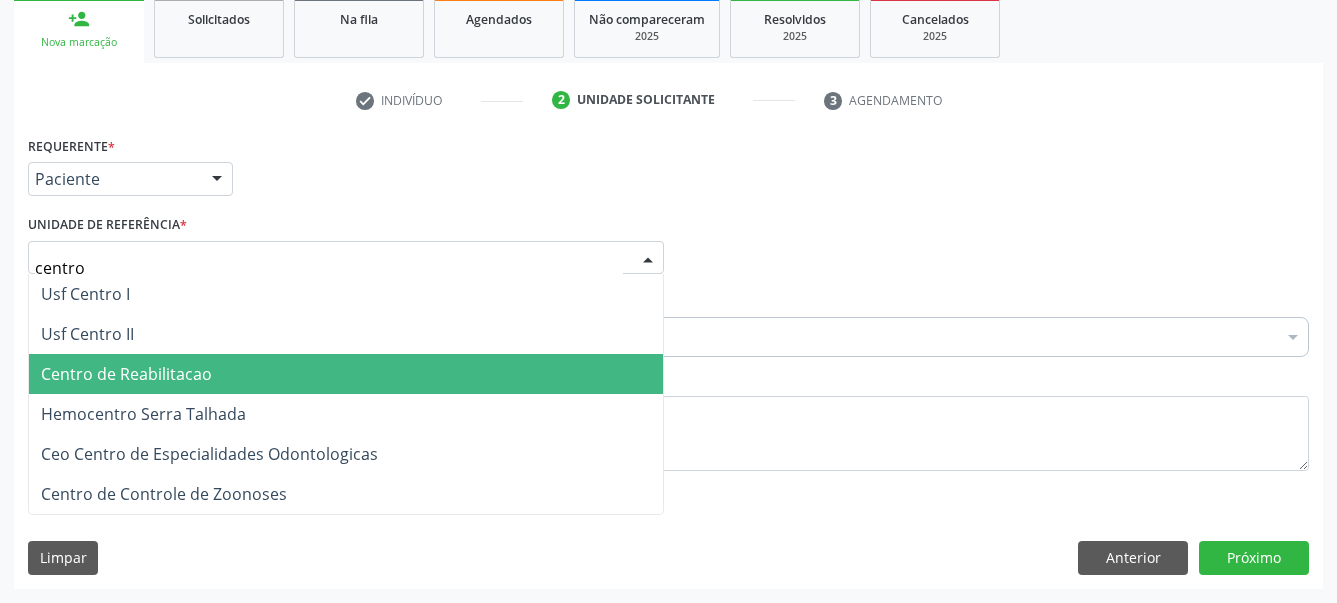 click on "Centro de Reabilitacao" at bounding box center (346, 374) 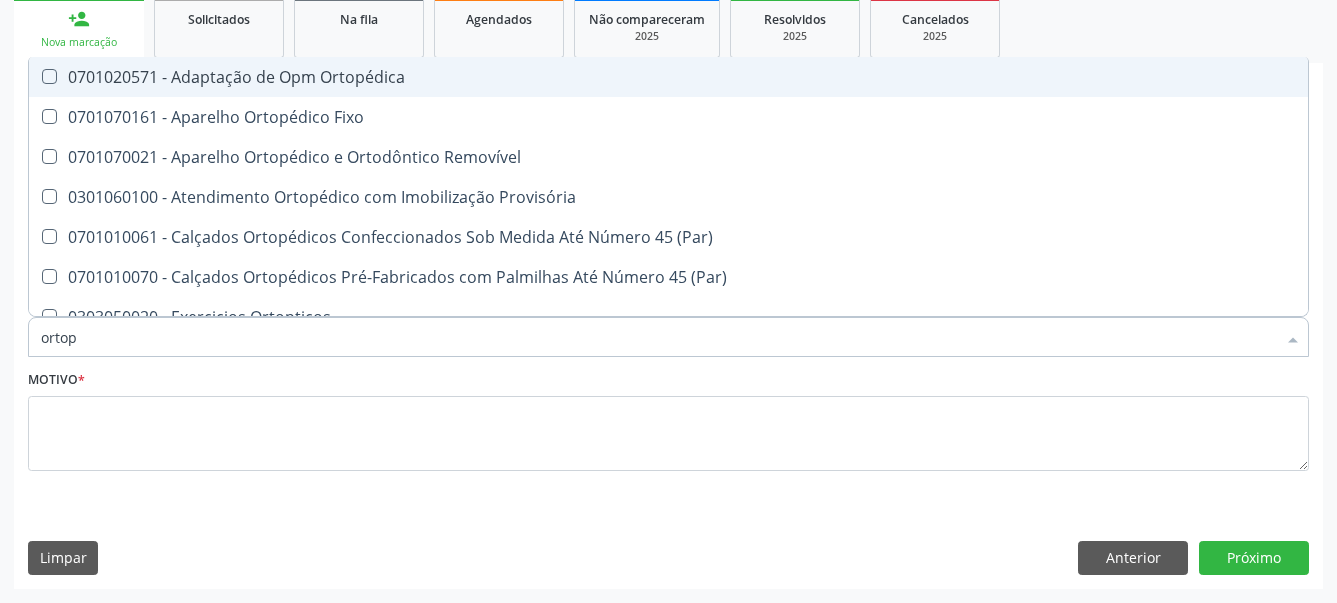 type on "ortope" 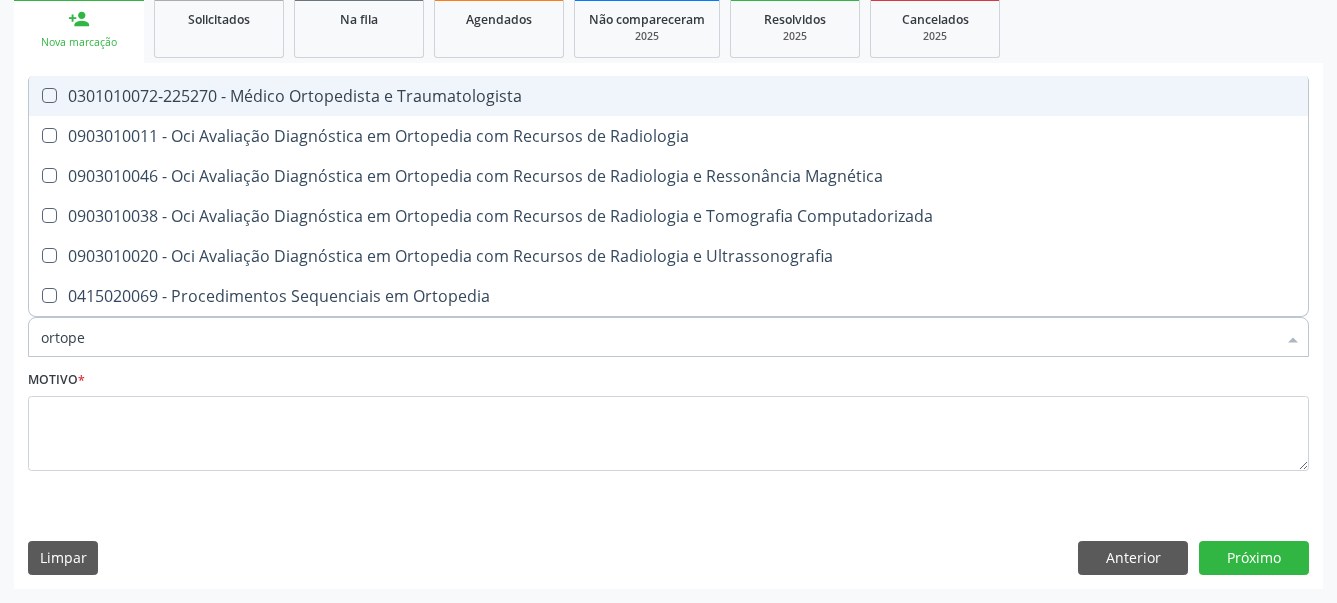 click on "0301010072-225270 - Médico Ortopedista e Traumatologista" at bounding box center (668, 96) 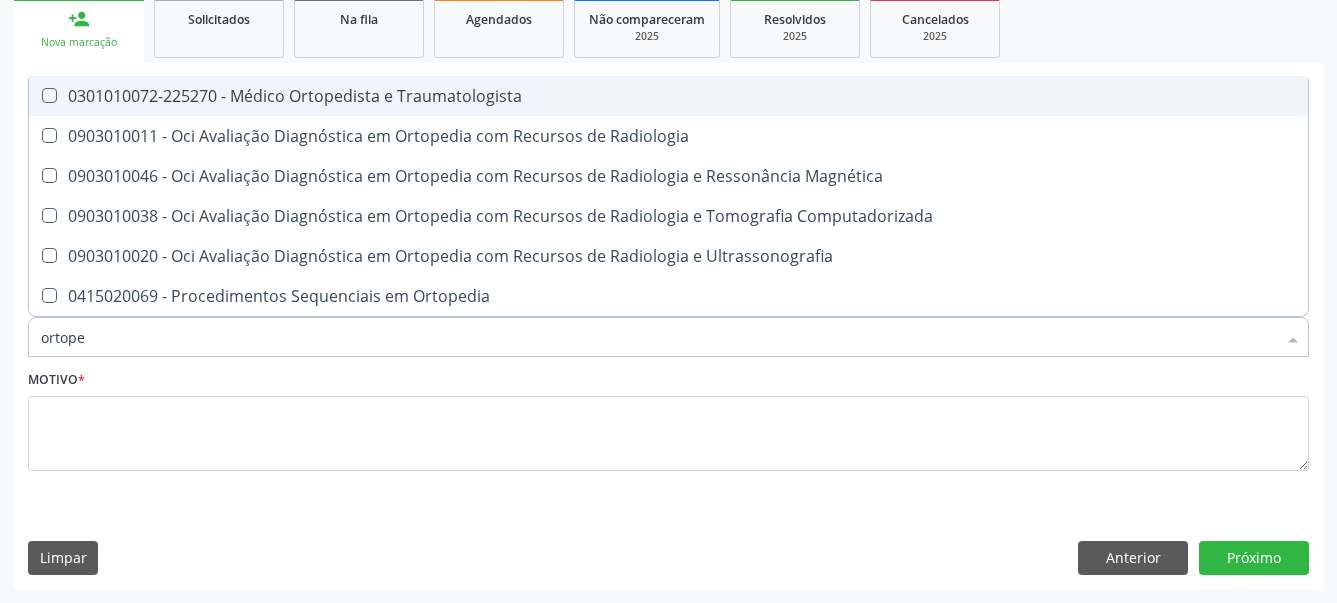 checkbox on "true" 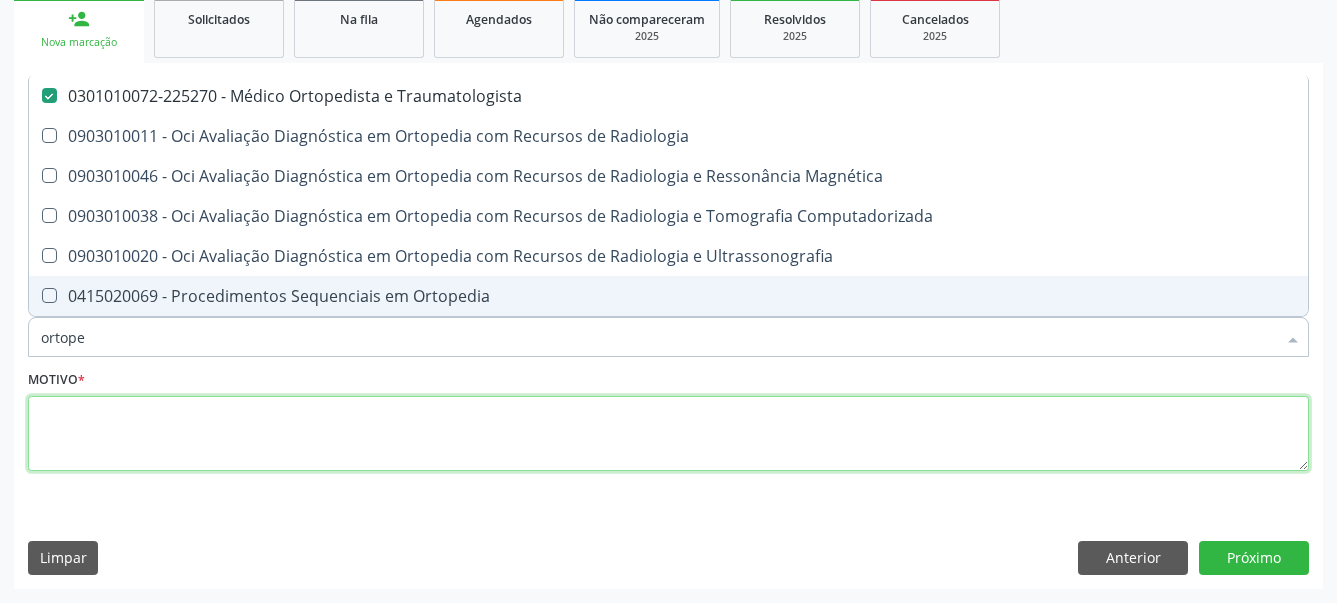 click at bounding box center [668, 434] 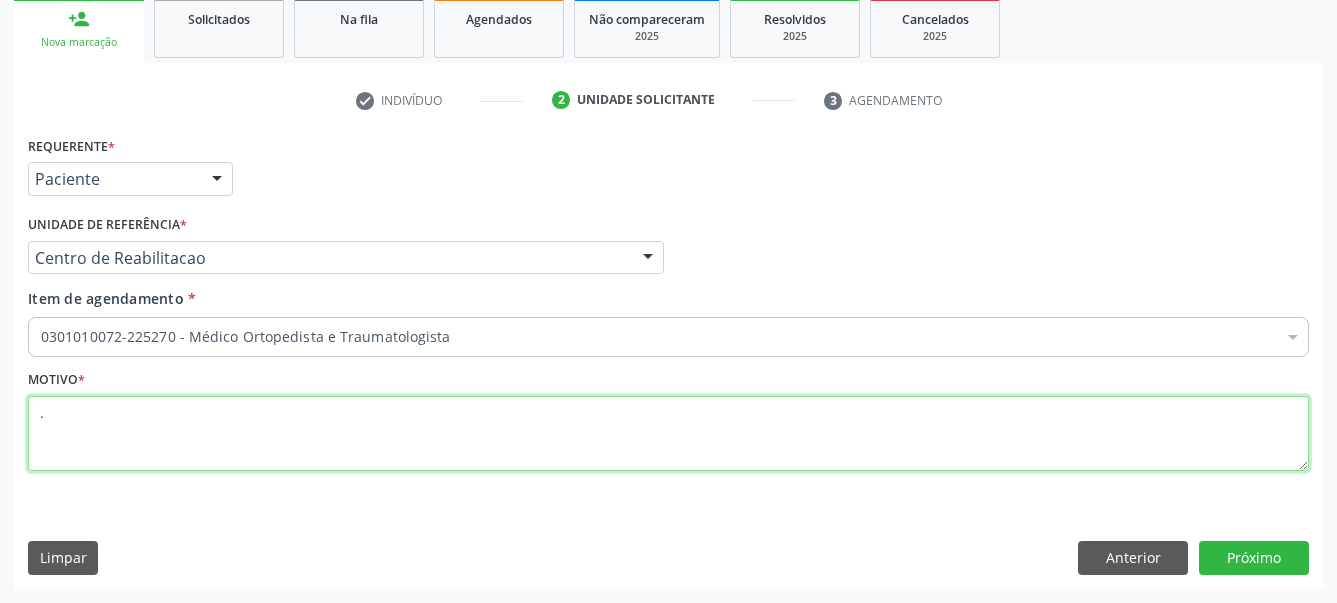 type on ".." 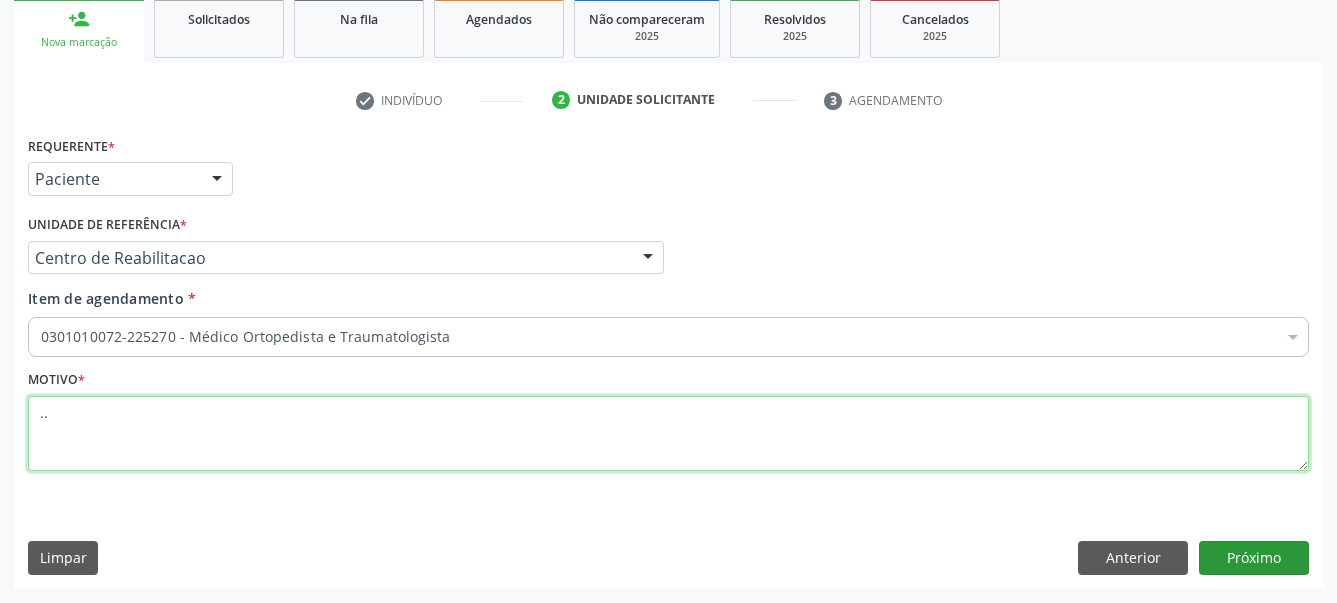 type on ".." 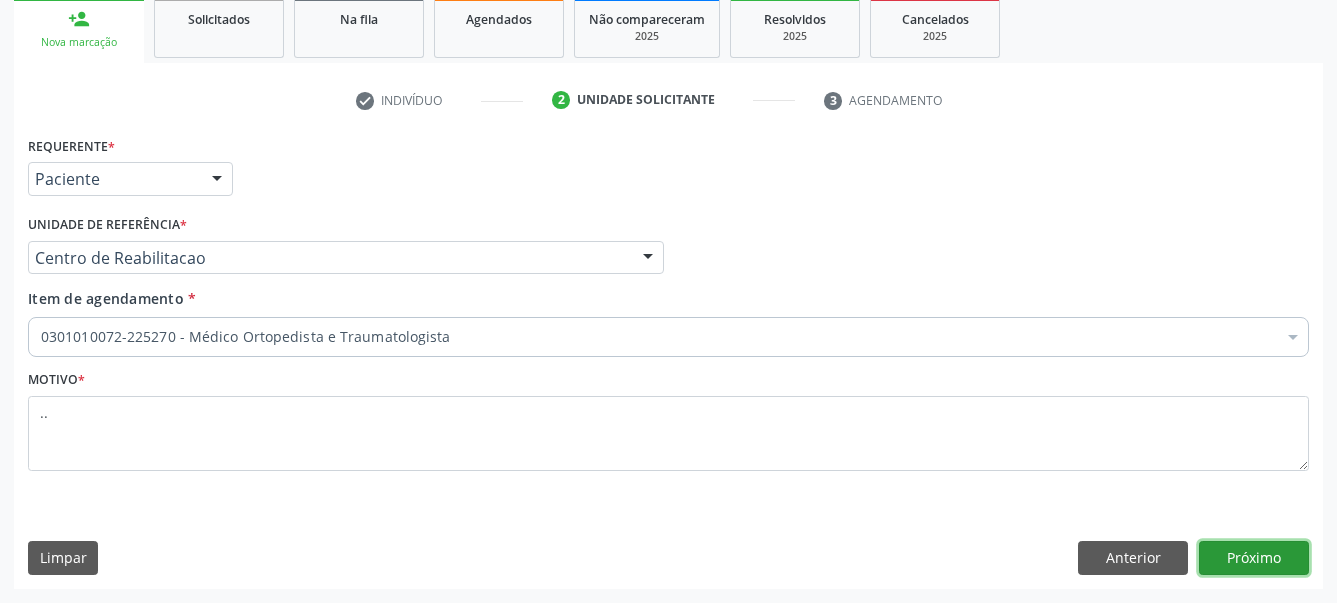 click on "Próximo" at bounding box center (1254, 558) 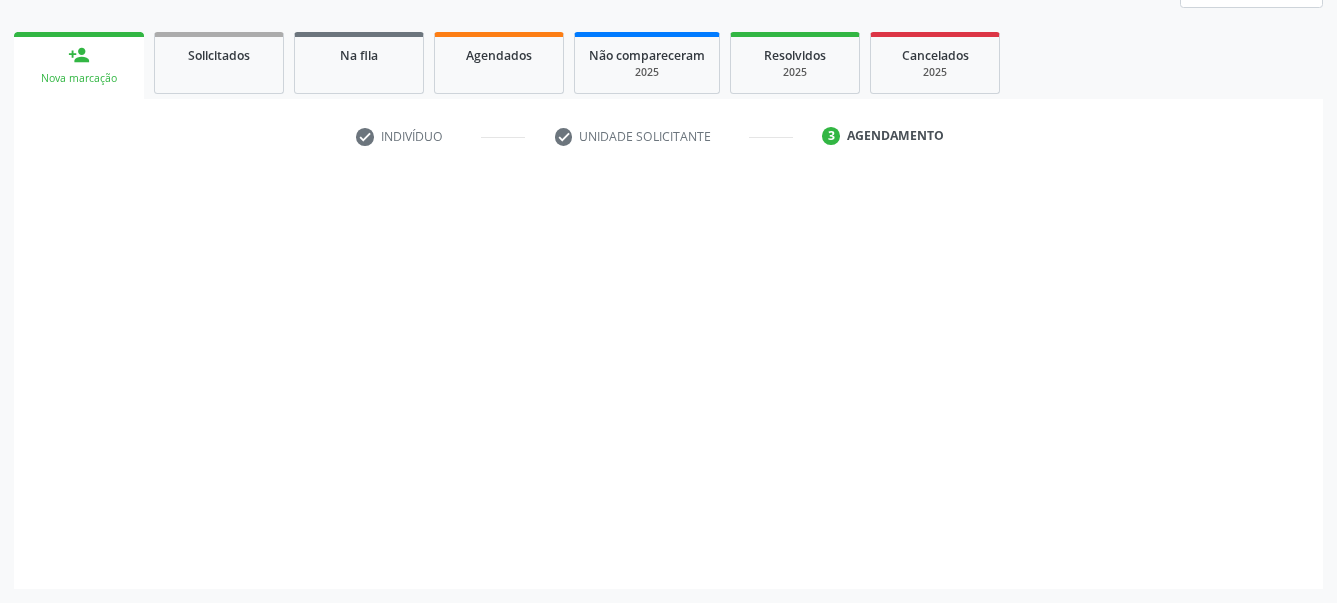 scroll, scrollTop: 267, scrollLeft: 0, axis: vertical 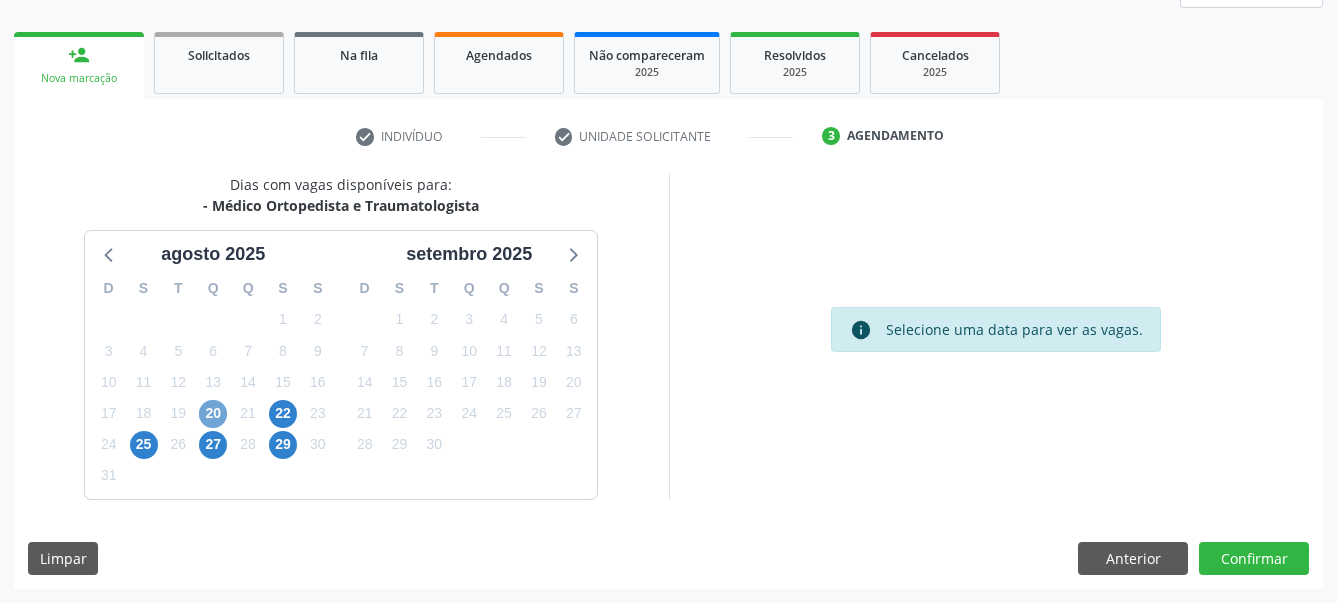 drag, startPoint x: 215, startPoint y: 405, endPoint x: 466, endPoint y: 371, distance: 253.29233 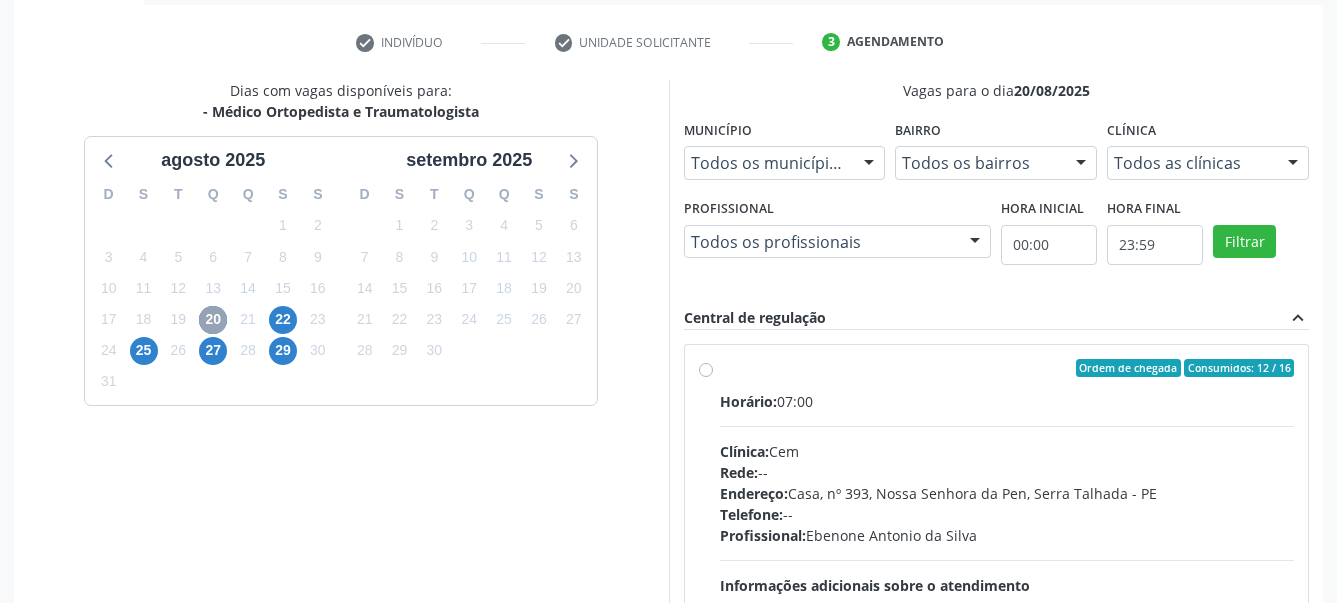 scroll, scrollTop: 471, scrollLeft: 0, axis: vertical 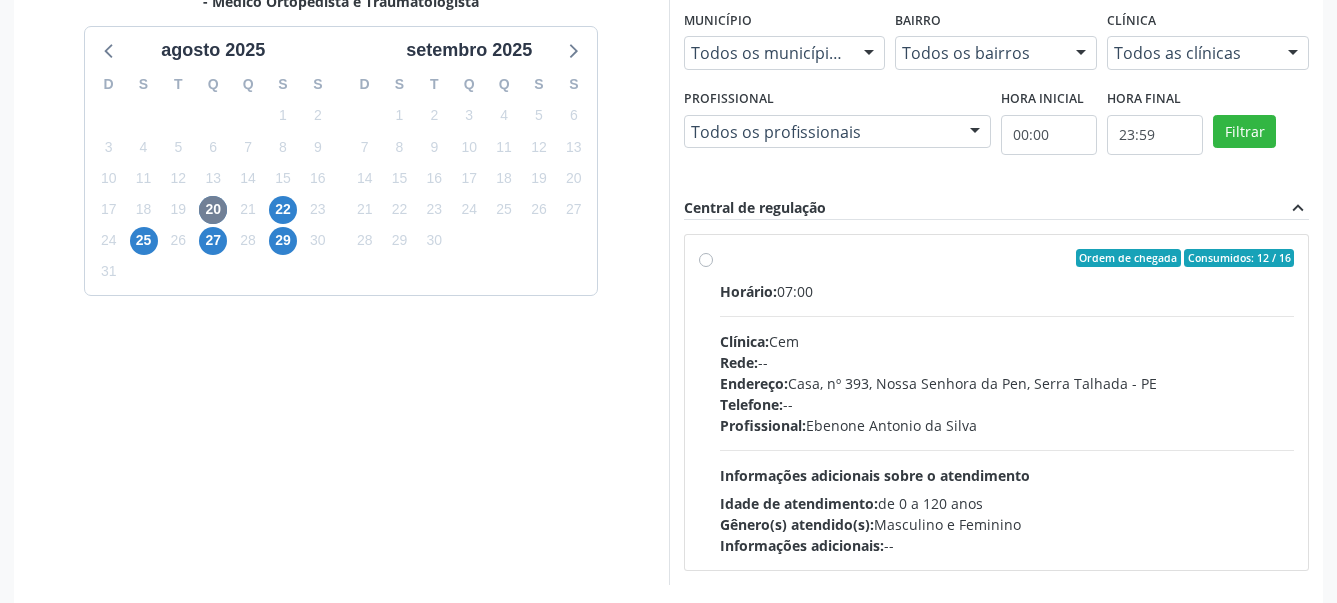click on "Ordem de chegada
Consumidos: 12 / 16
Horário:   07:00
Clínica:  Cem
Rede:
--
Endereço:   Casa, nº 393, Nossa Senhora da Pen, Serra Talhada - PE
Telefone:   --
Profissional:
Ebenone Antonio da Silva
Informações adicionais sobre o atendimento
Idade de atendimento:
de 0 a 120 anos
Gênero(s) atendido(s):
Masculino e Feminino
Informações adicionais:
--" at bounding box center [997, 402] 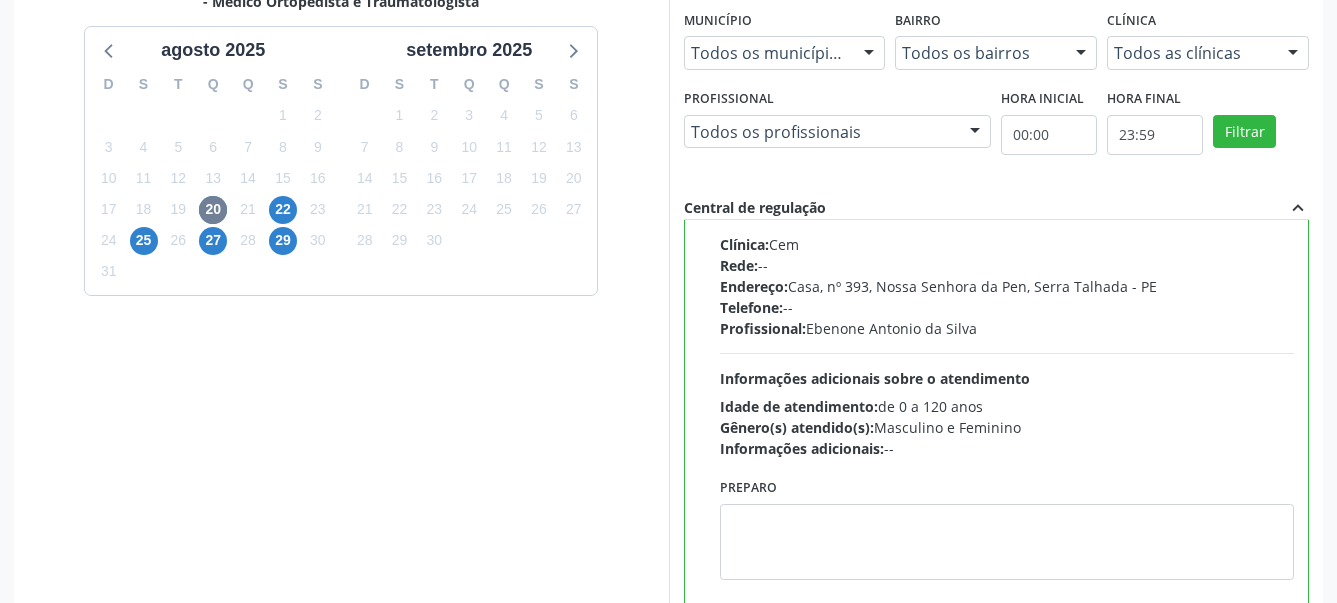 scroll, scrollTop: 99, scrollLeft: 0, axis: vertical 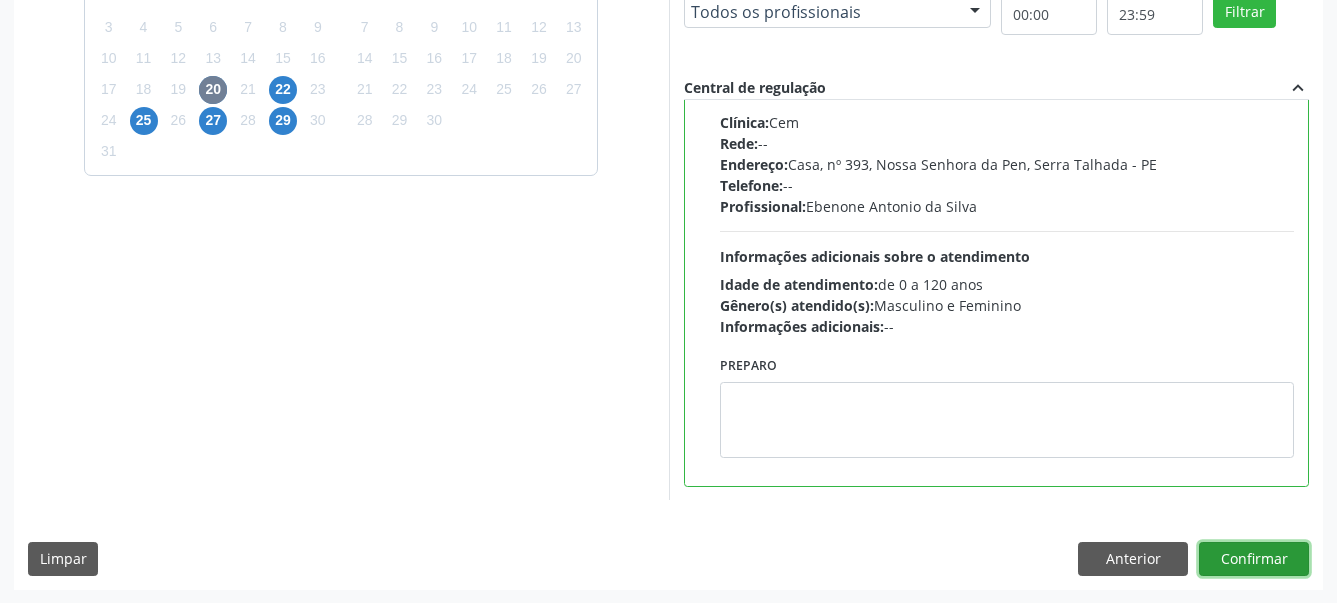 click on "Confirmar" at bounding box center [1254, 559] 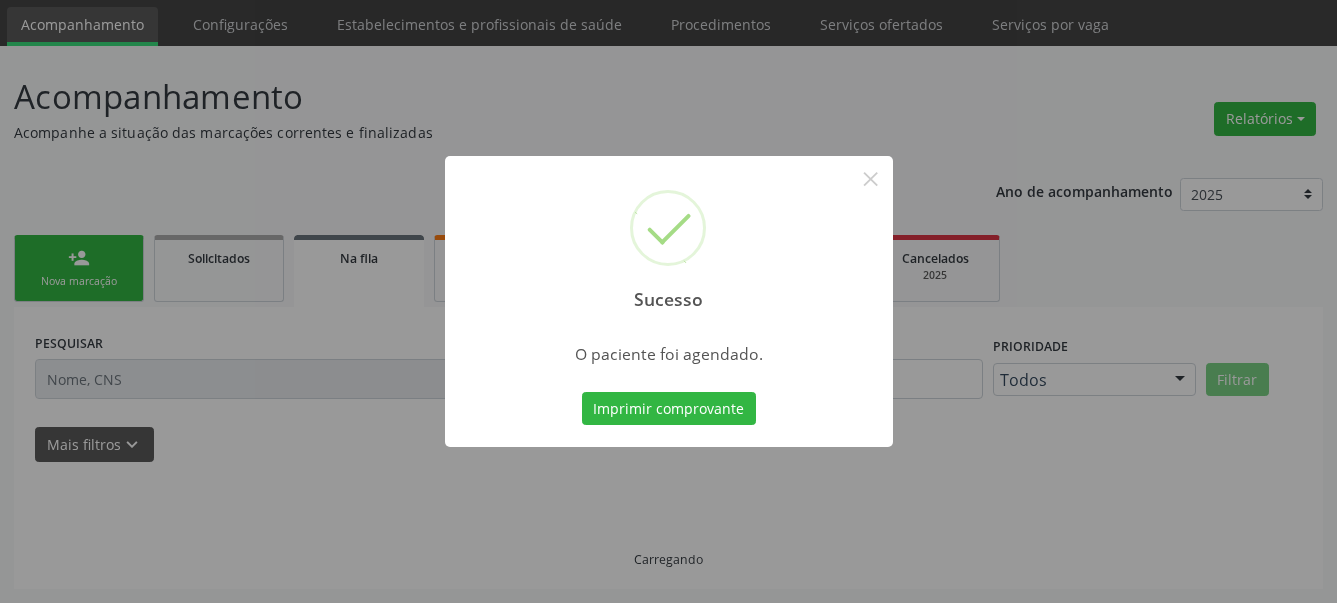 scroll, scrollTop: 63, scrollLeft: 0, axis: vertical 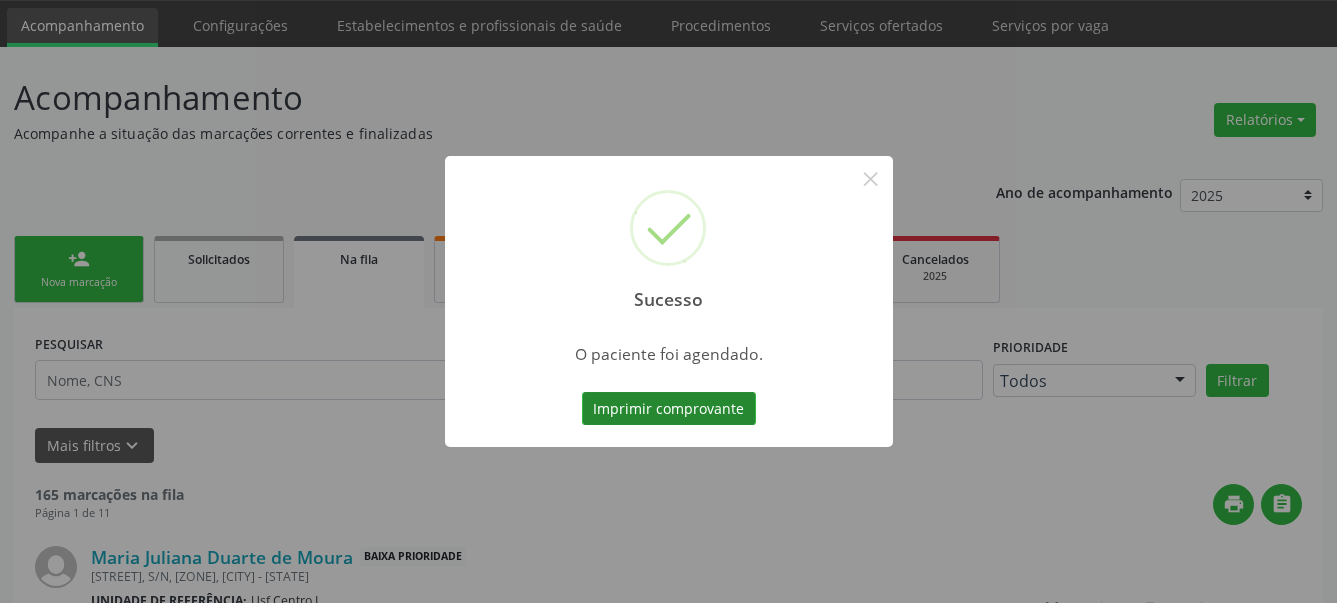 click on "Imprimir comprovante" at bounding box center (669, 409) 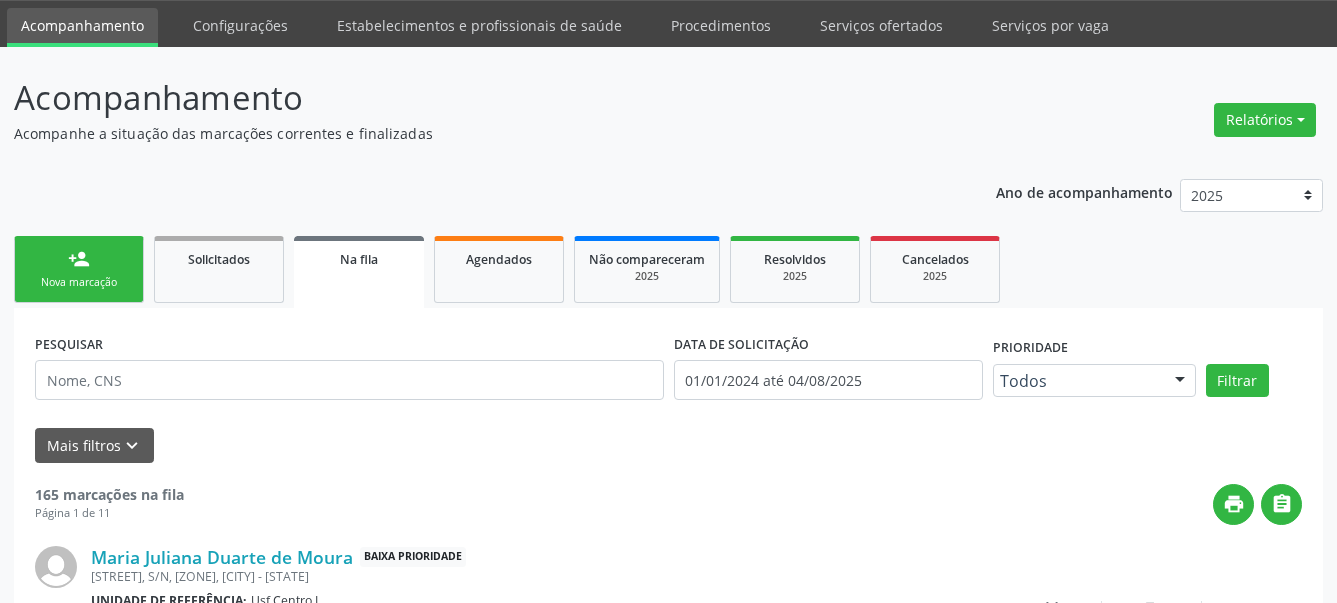 scroll, scrollTop: 62, scrollLeft: 0, axis: vertical 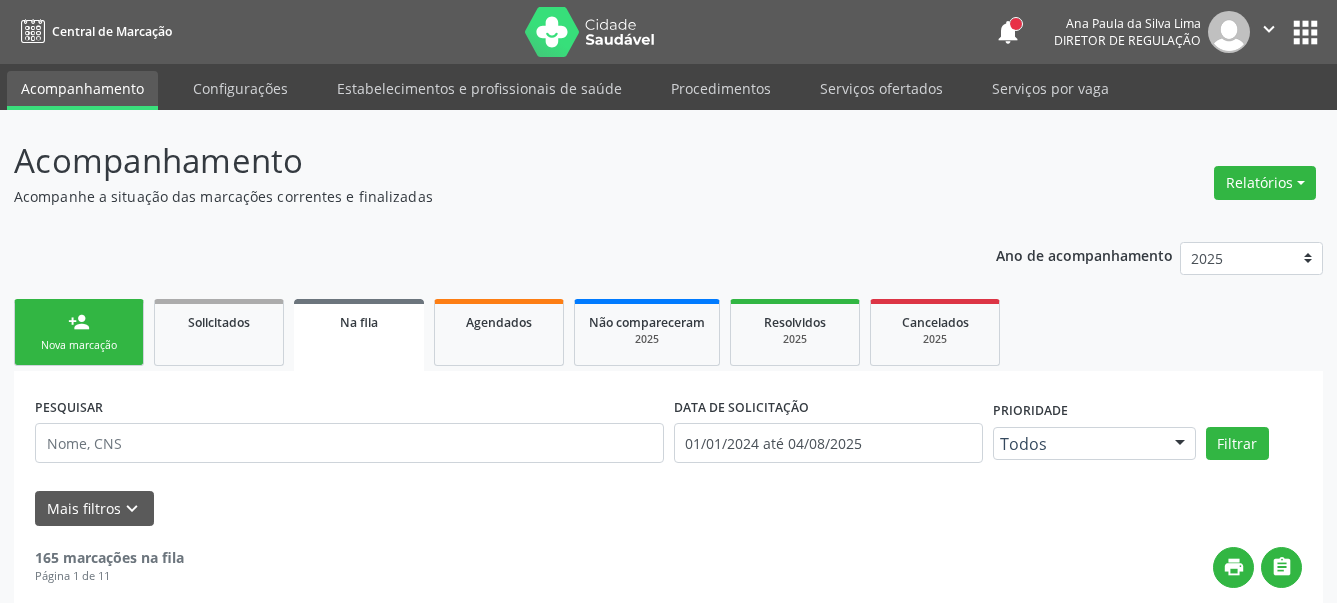 click on "apps" at bounding box center [1305, 32] 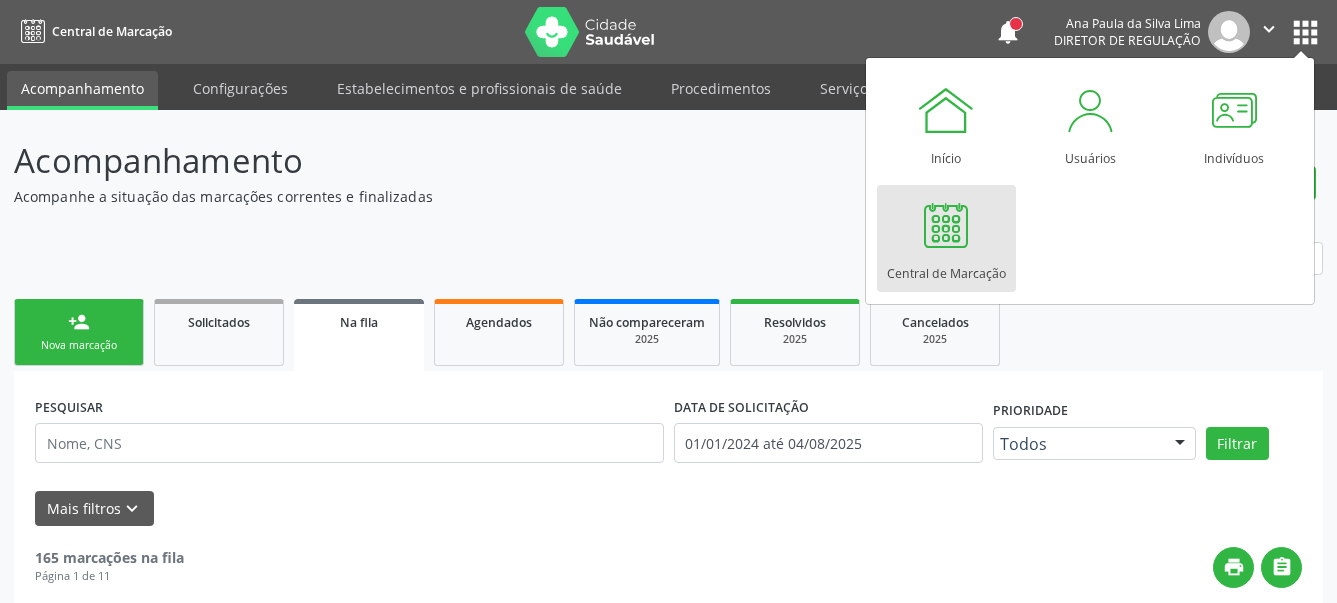 click at bounding box center [946, 225] 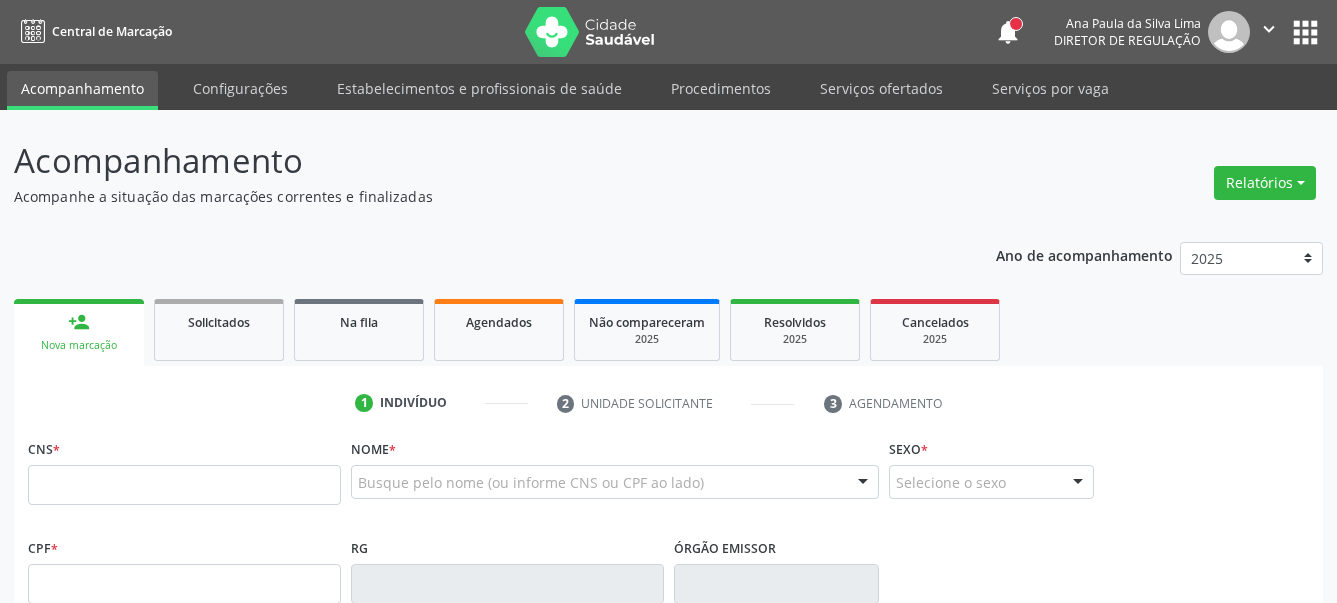 scroll, scrollTop: 0, scrollLeft: 0, axis: both 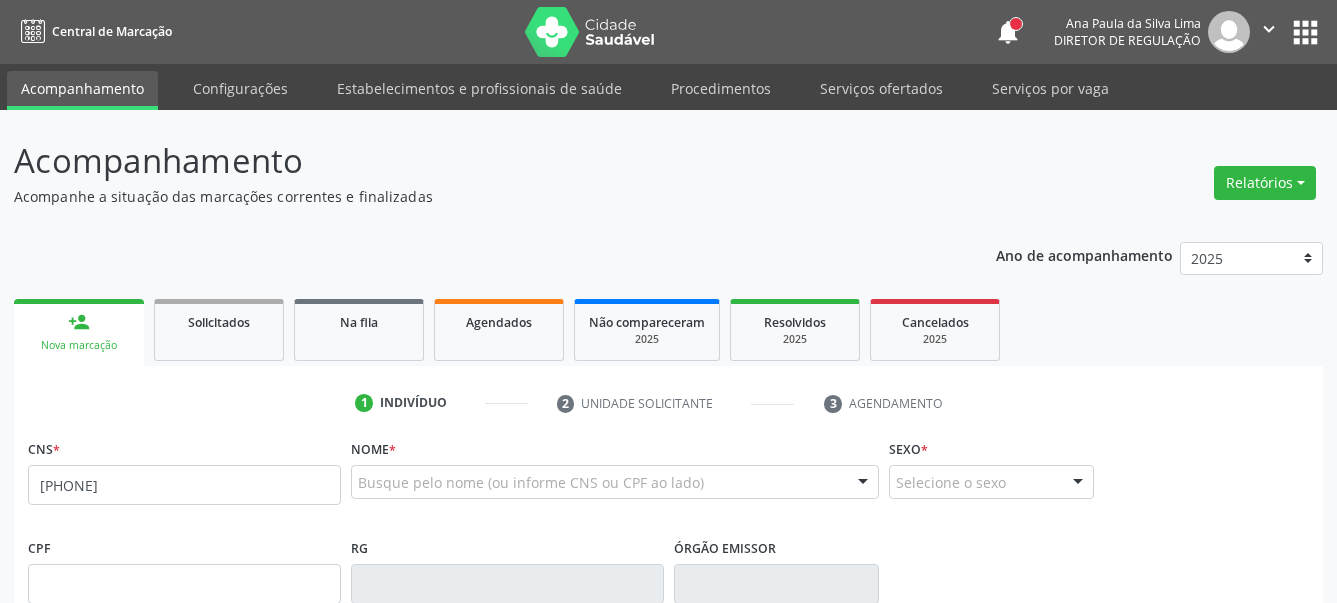 type on "[PHONE]" 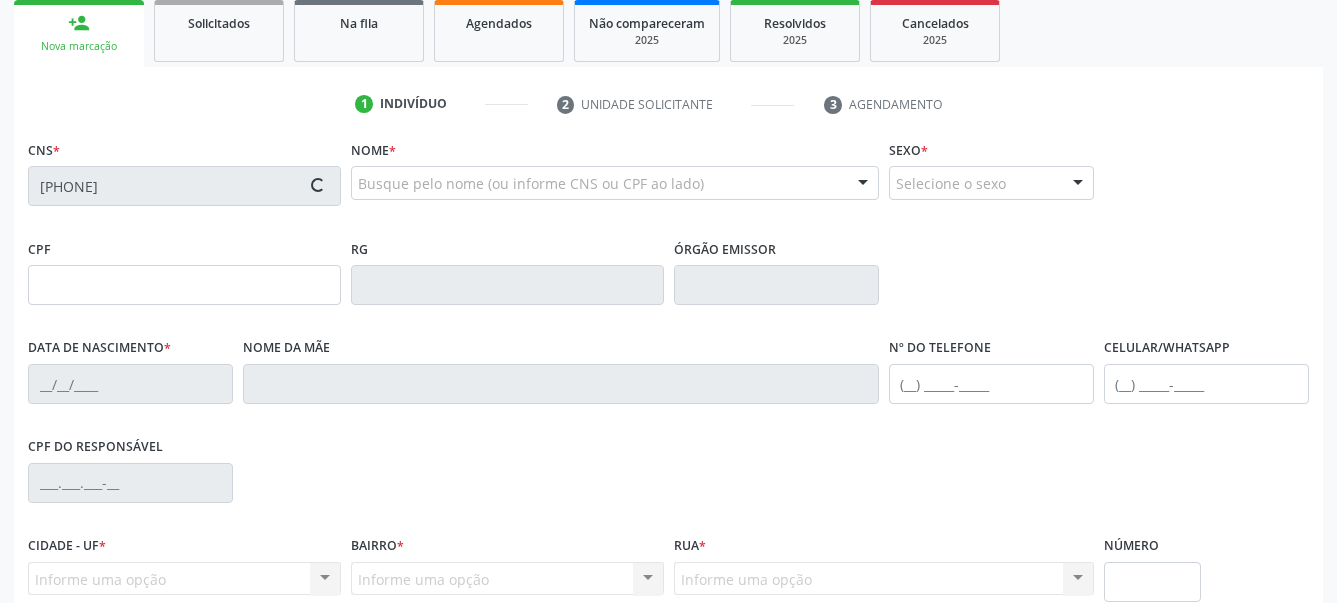 scroll, scrollTop: 306, scrollLeft: 0, axis: vertical 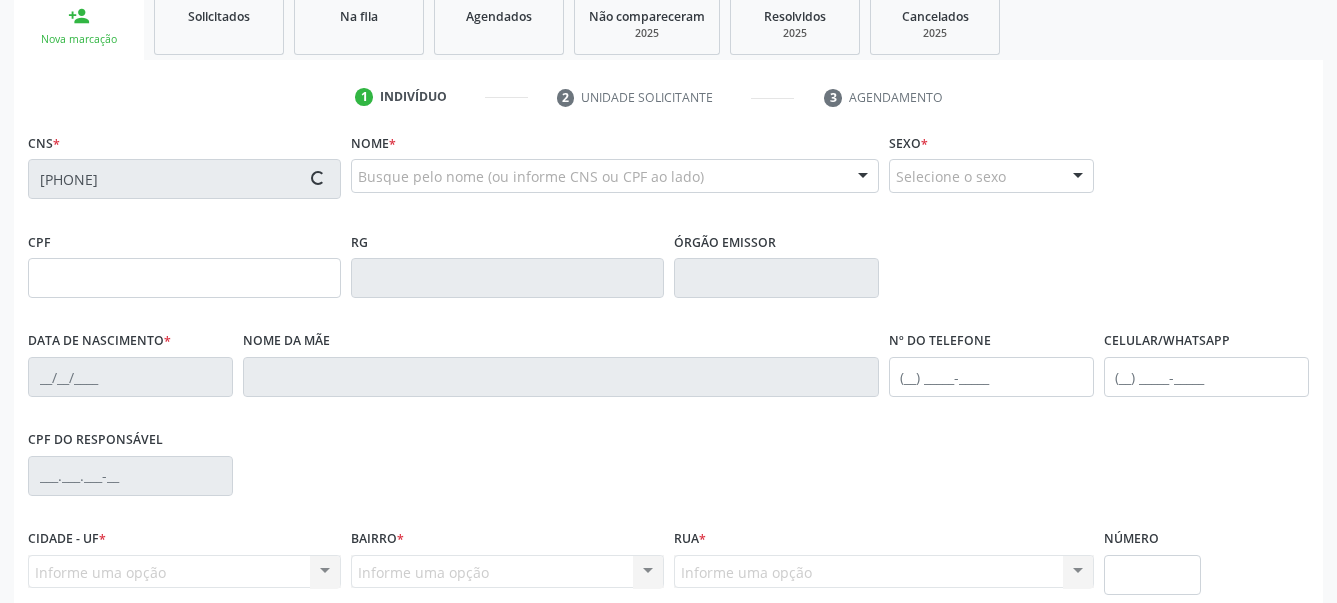 type on "[DATE]" 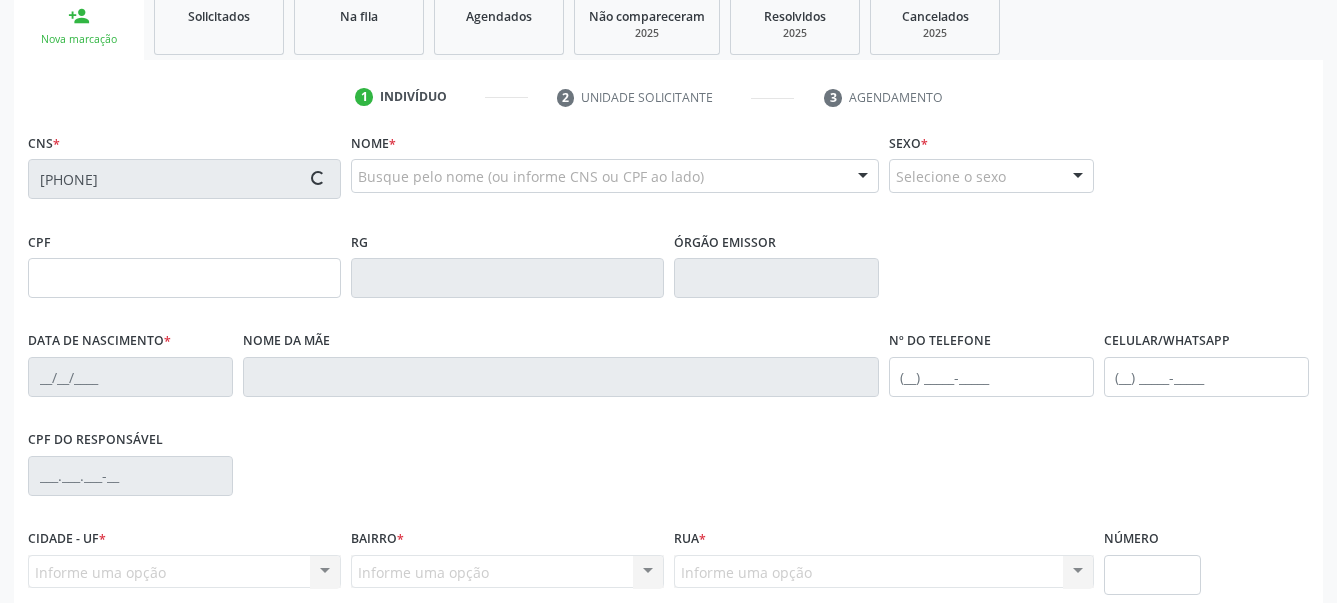 type on "[FIRST] [LAST] [LAST]" 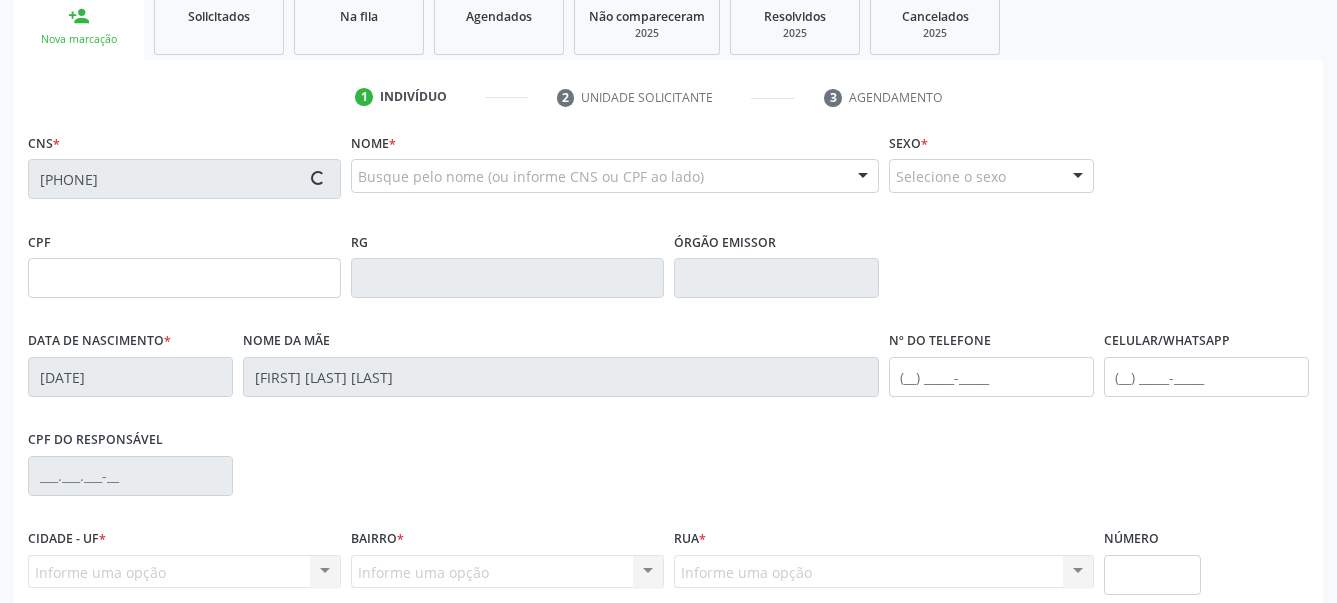 type on "([AREA]) [PHONE]" 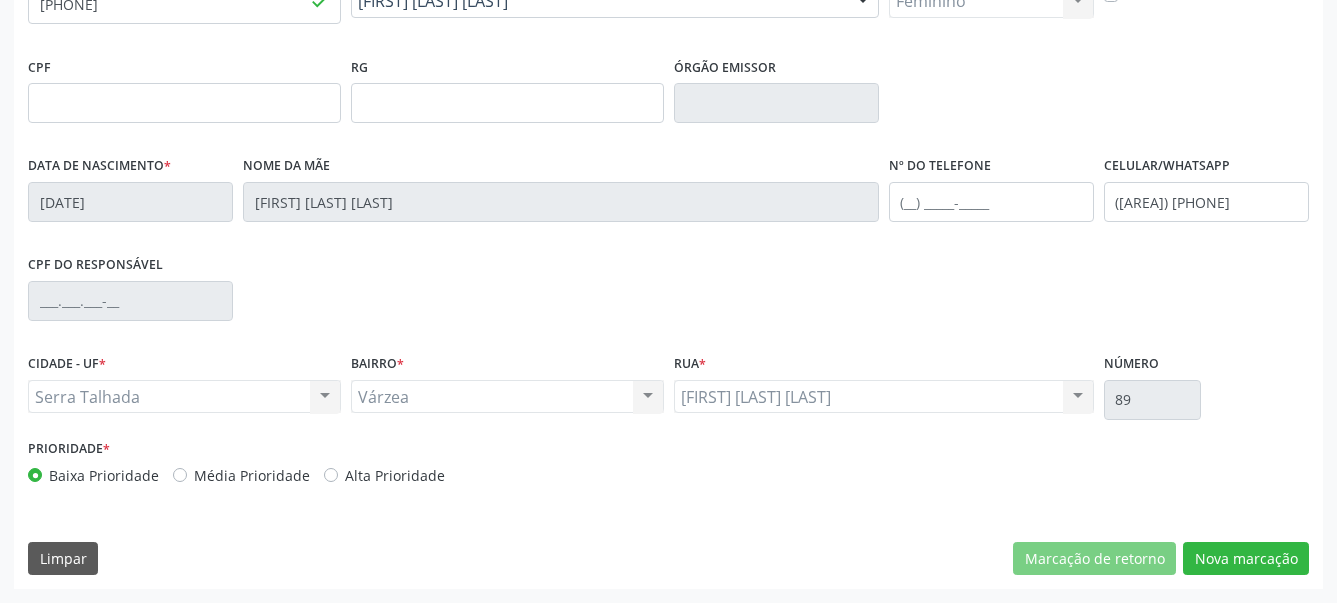 scroll, scrollTop: 481, scrollLeft: 0, axis: vertical 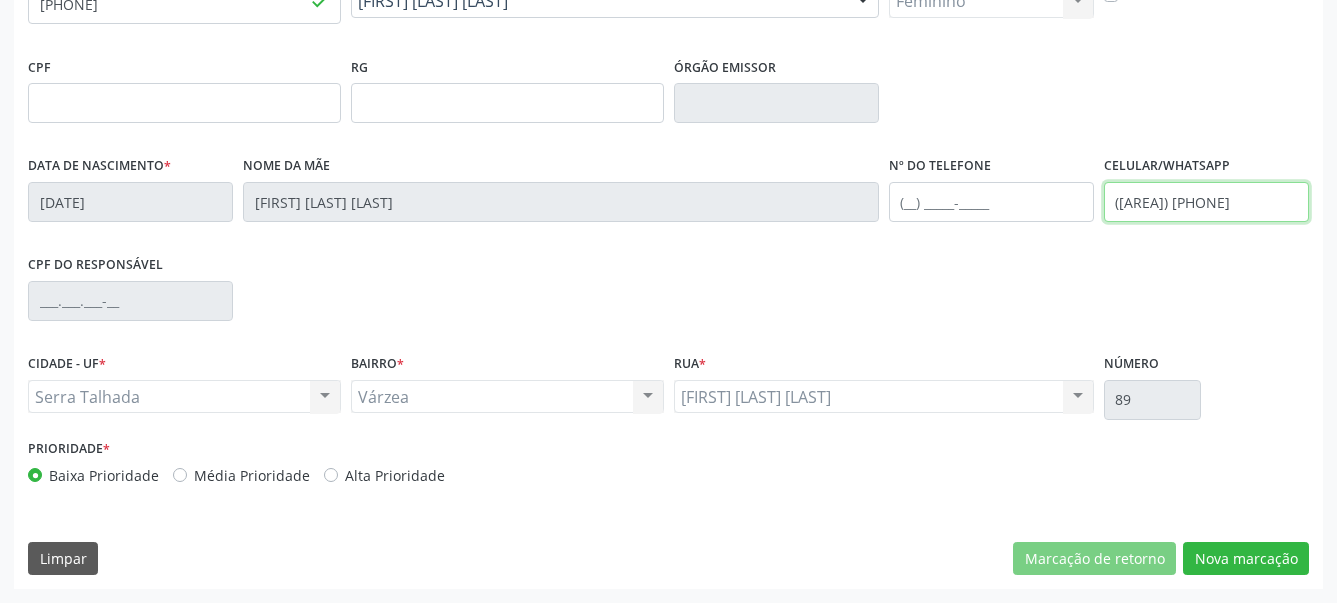 drag, startPoint x: 1243, startPoint y: 212, endPoint x: 847, endPoint y: 257, distance: 398.5486 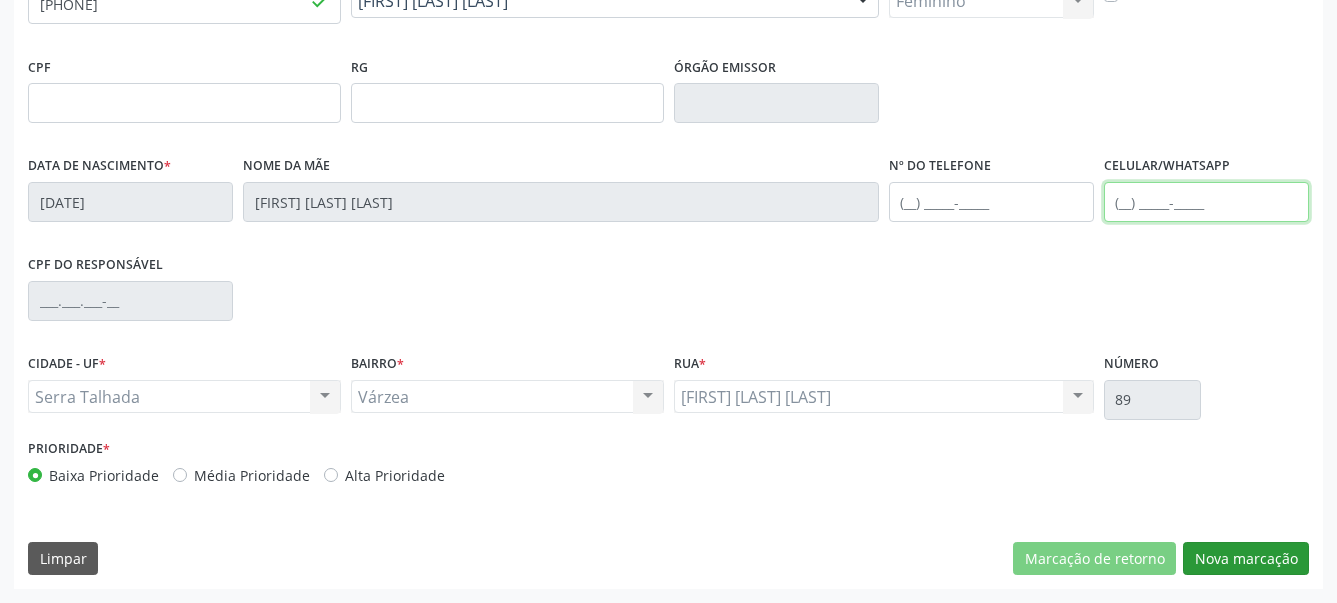 type 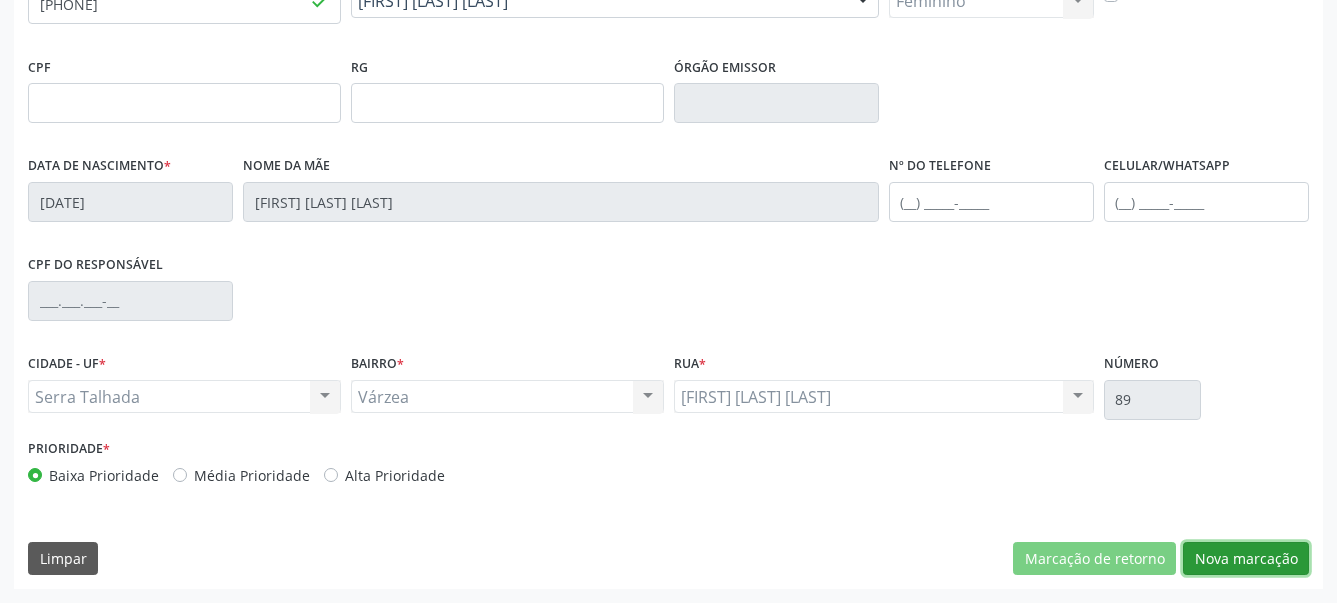 click on "Nova marcação" at bounding box center (1246, 559) 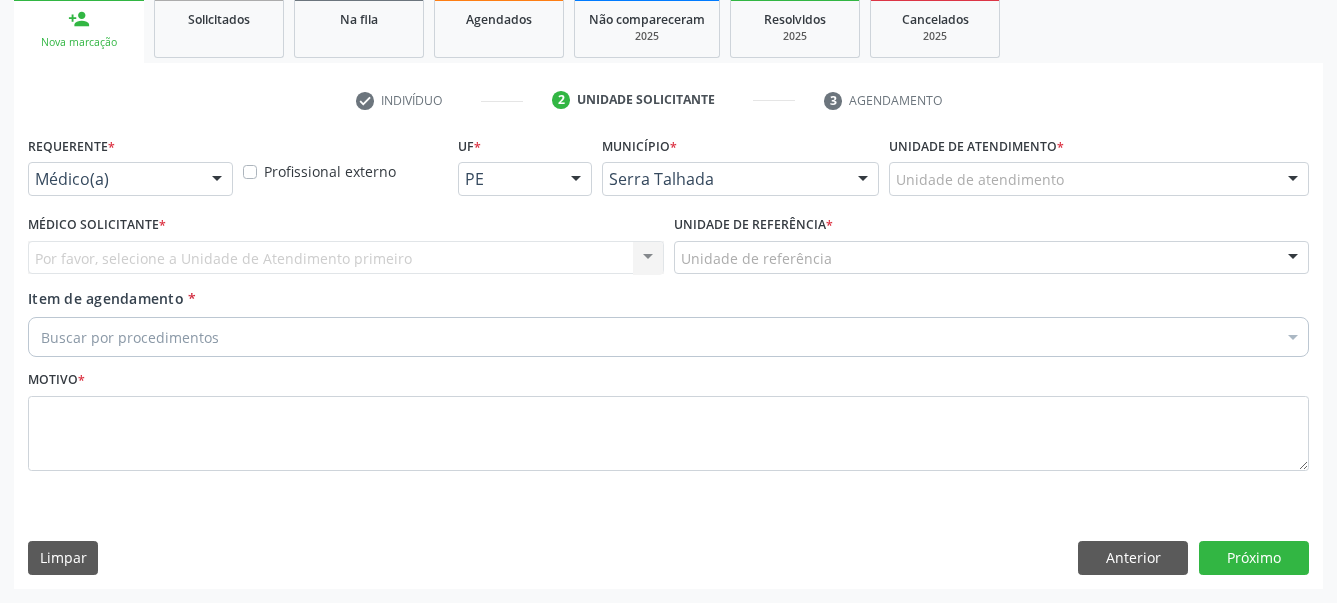 scroll, scrollTop: 319, scrollLeft: 0, axis: vertical 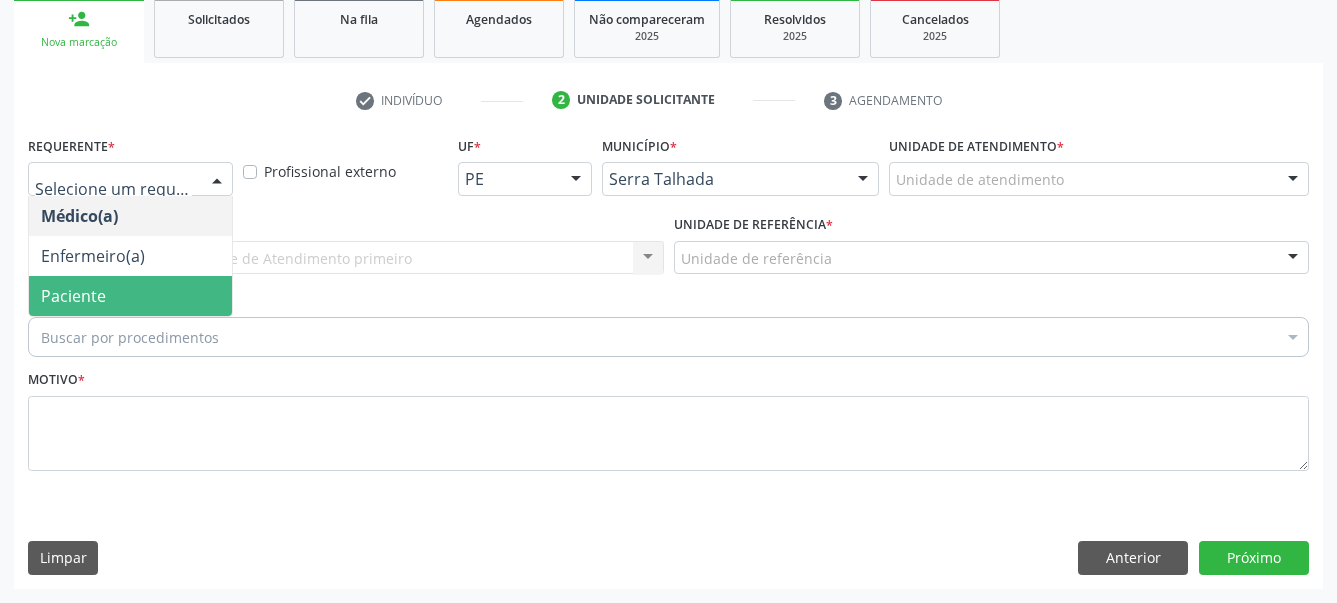click on "Paciente" at bounding box center (130, 296) 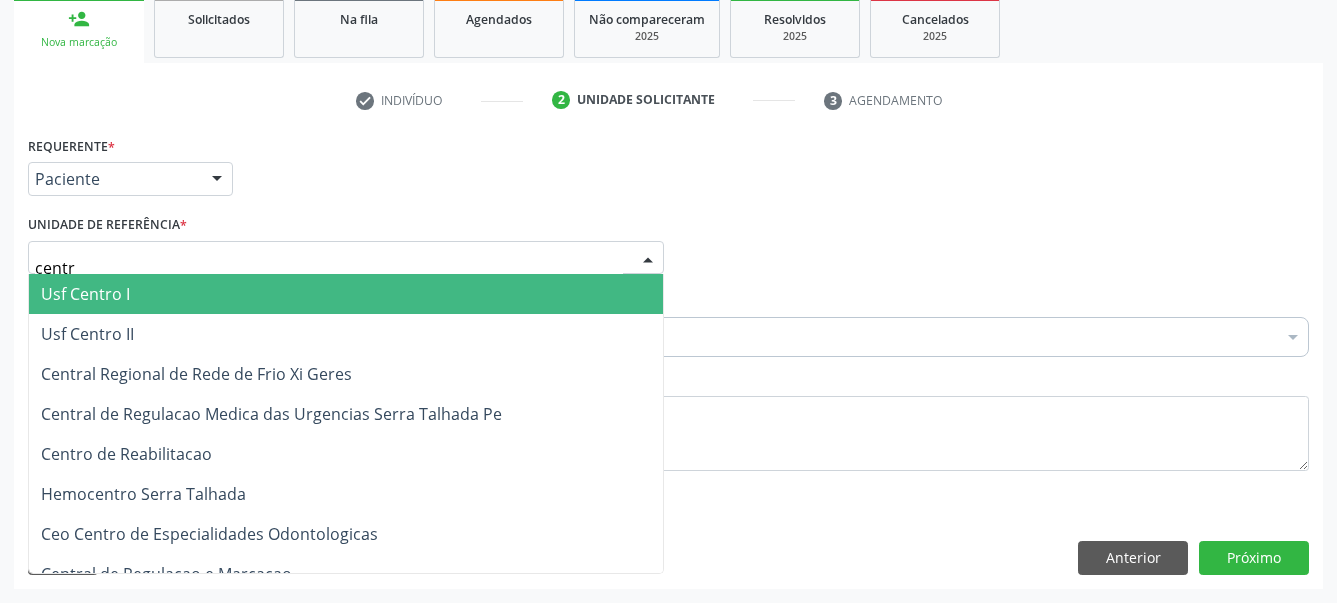 type on "centro" 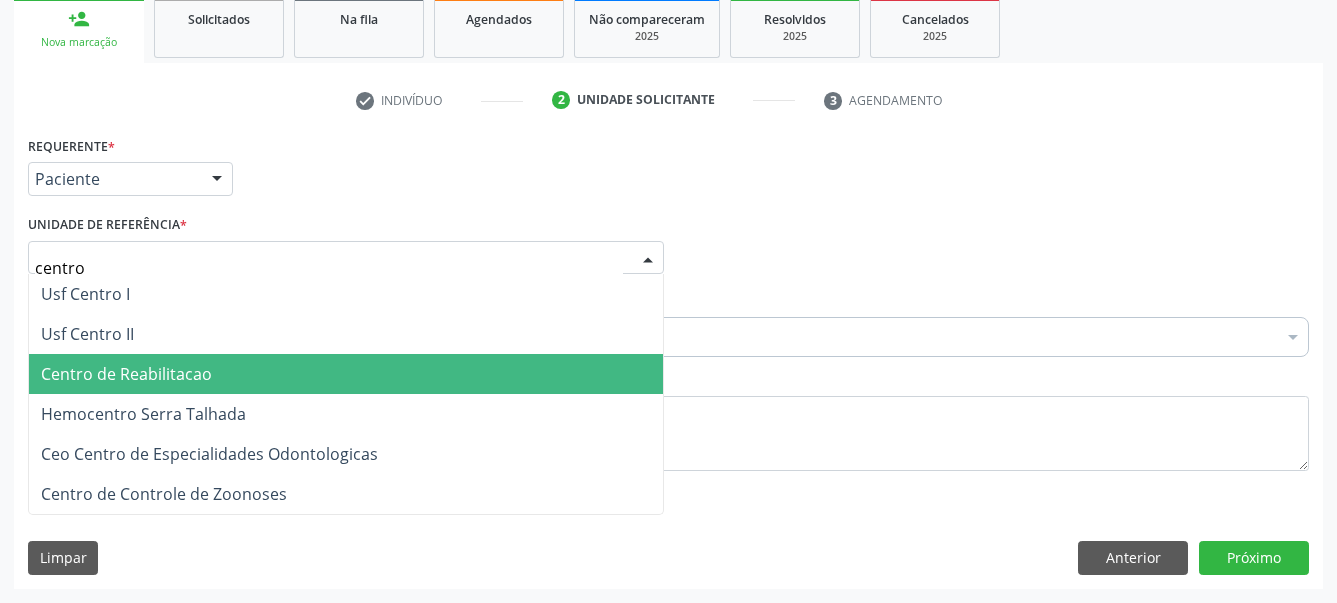 click on "Centro de Reabilitacao" at bounding box center [126, 374] 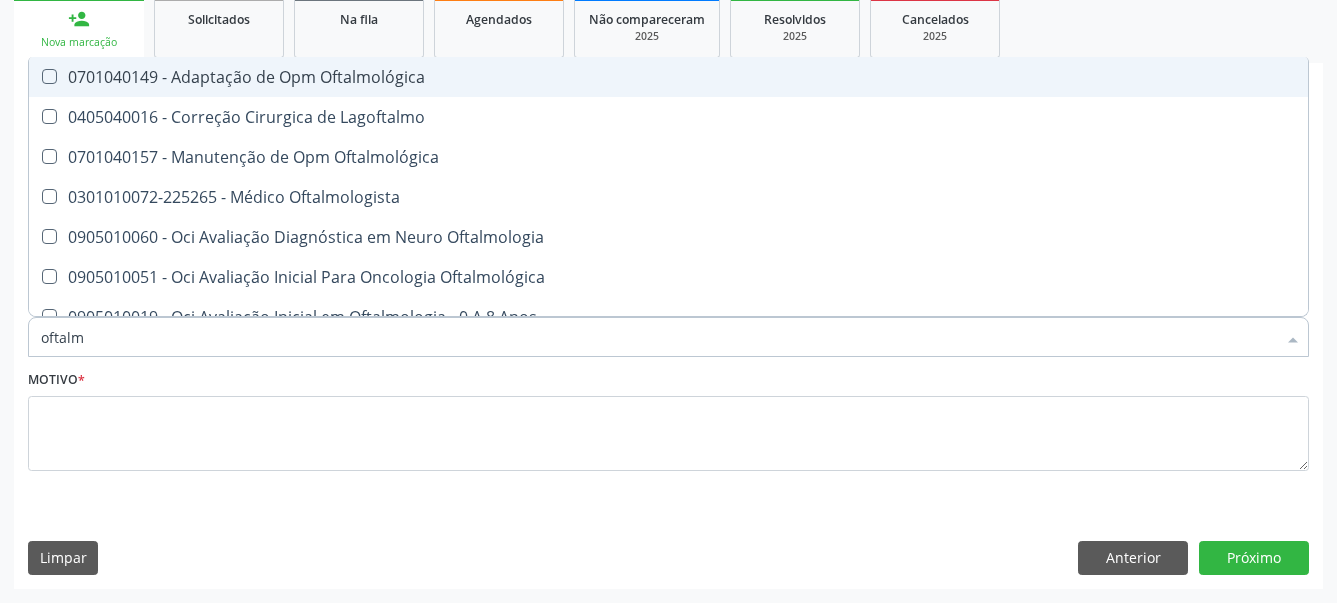 type on "oftalmo" 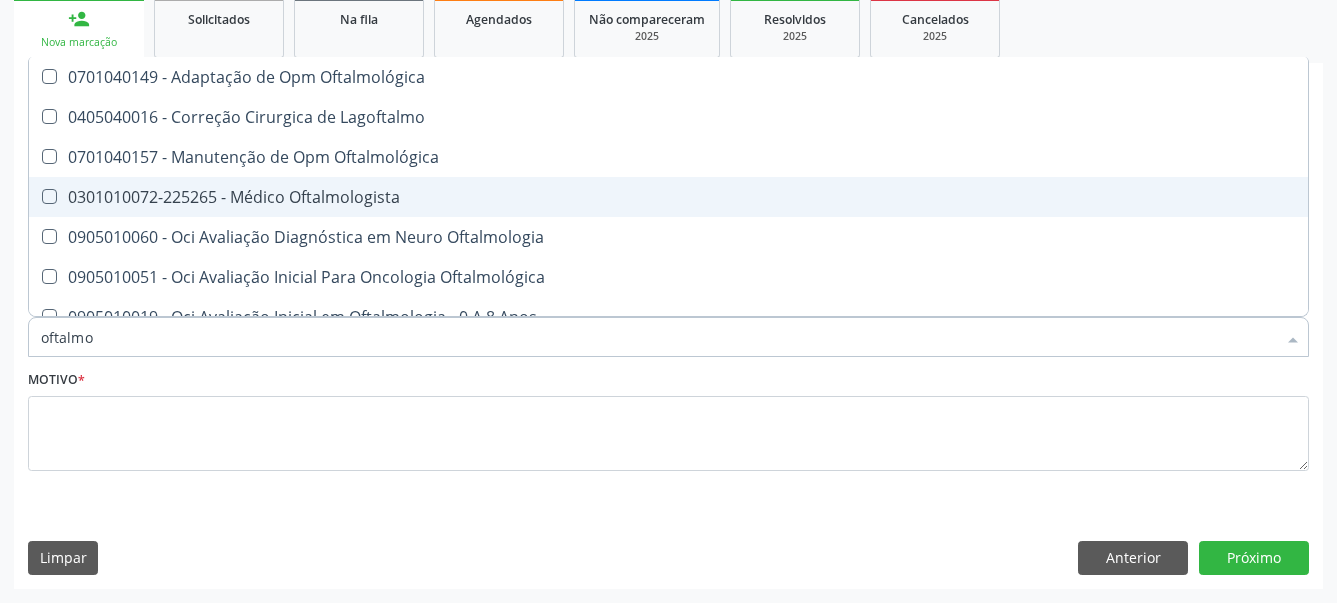 click on "0301010072-225265 - Médico Oftalmologista" at bounding box center (668, 197) 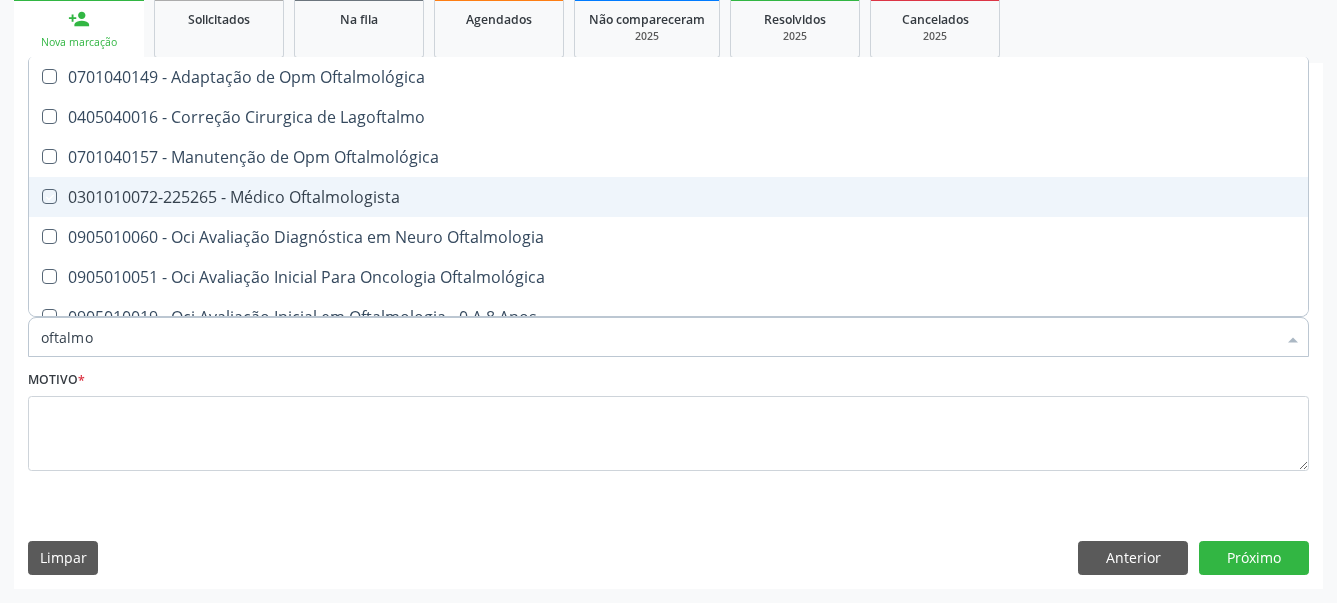 checkbox on "true" 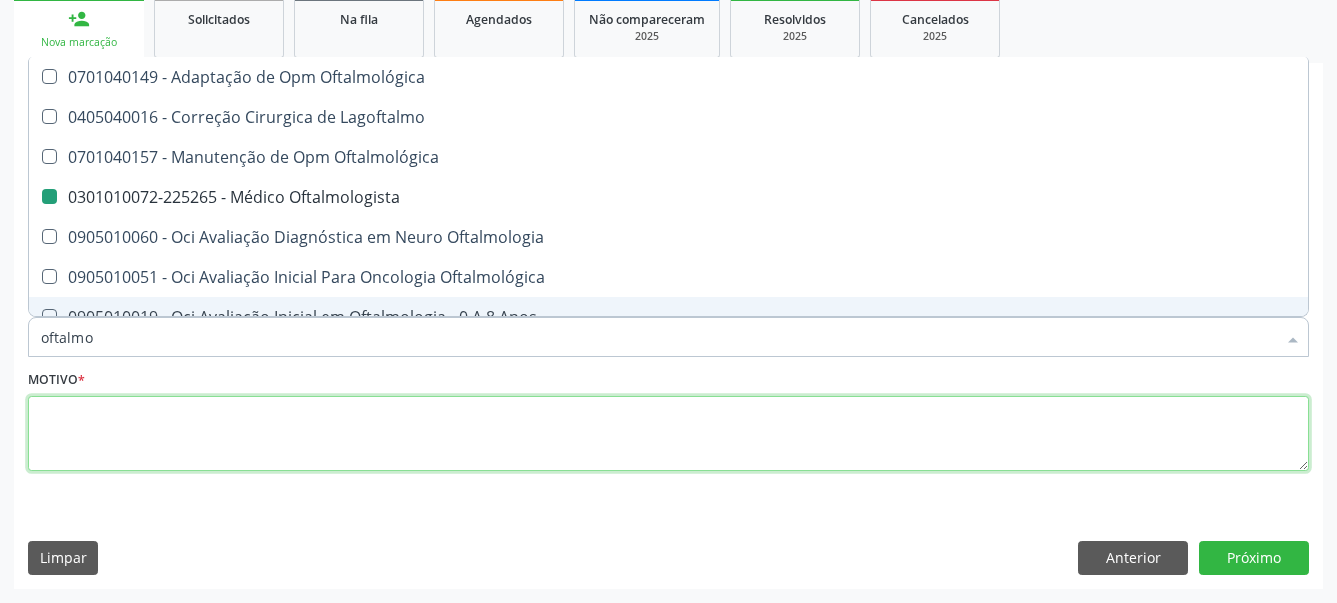 click at bounding box center (668, 434) 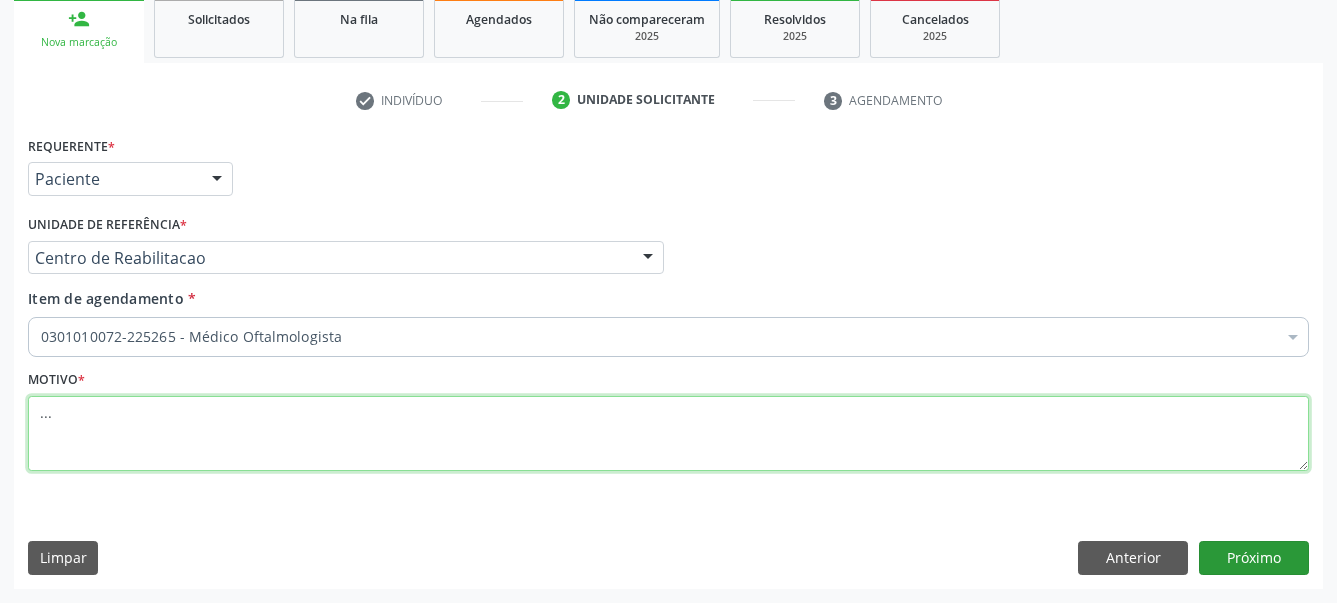 type on "..." 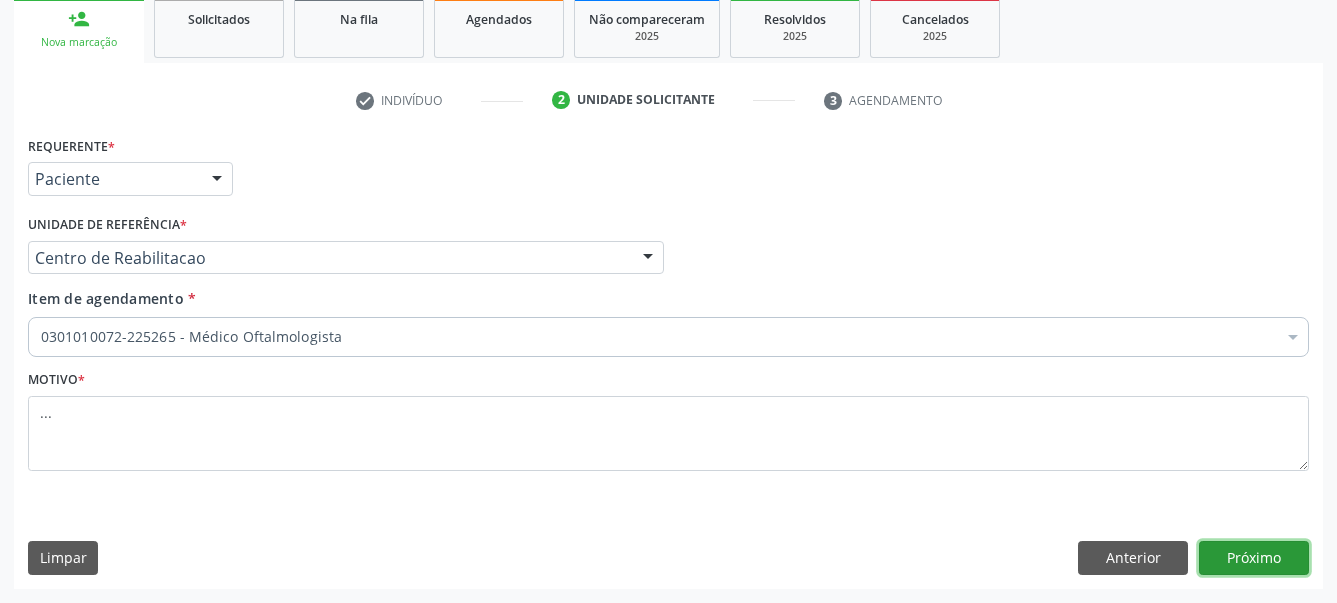click on "Próximo" at bounding box center [1254, 558] 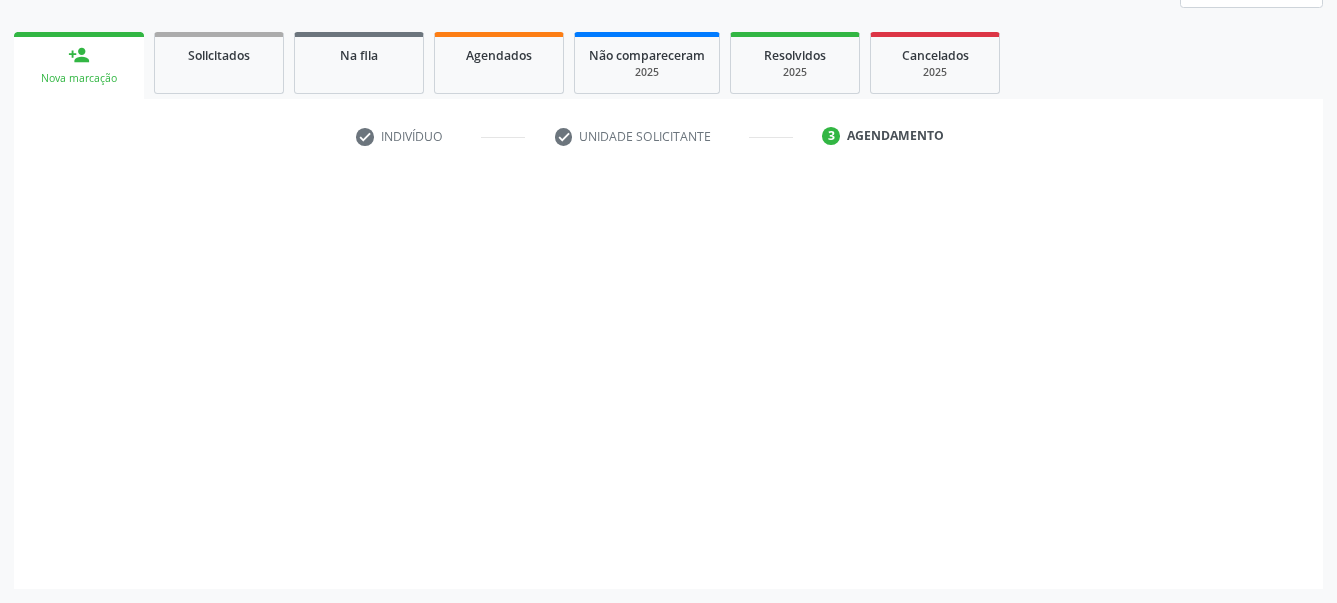 scroll, scrollTop: 267, scrollLeft: 0, axis: vertical 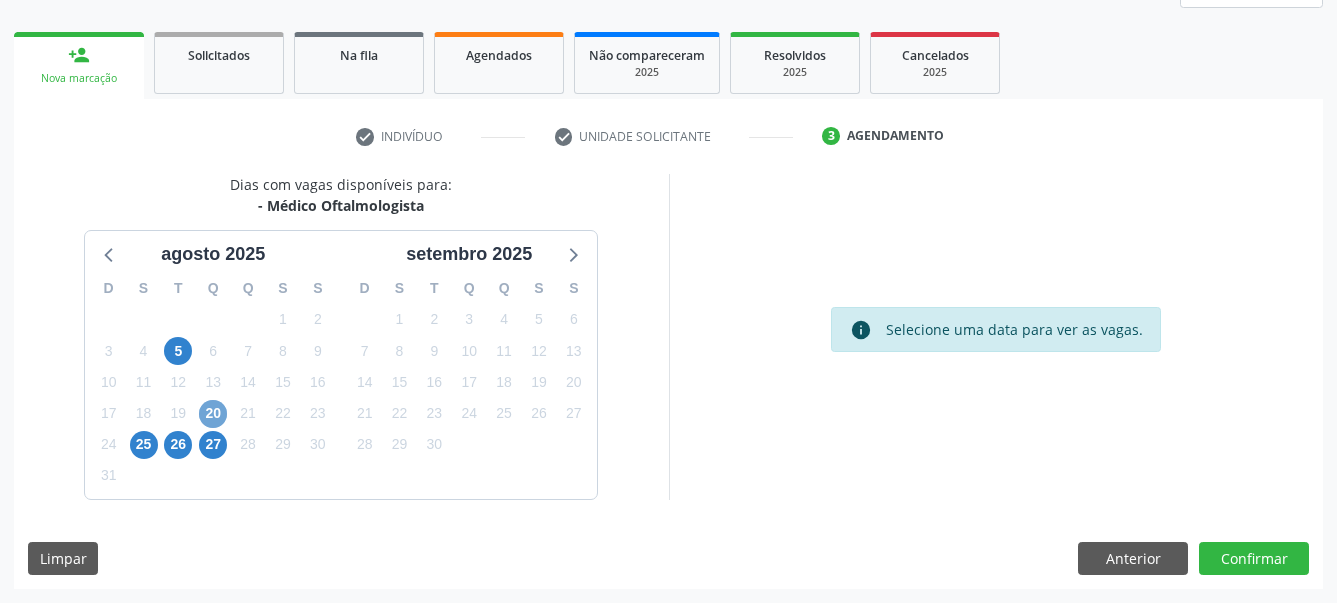 click on "20" at bounding box center [213, 414] 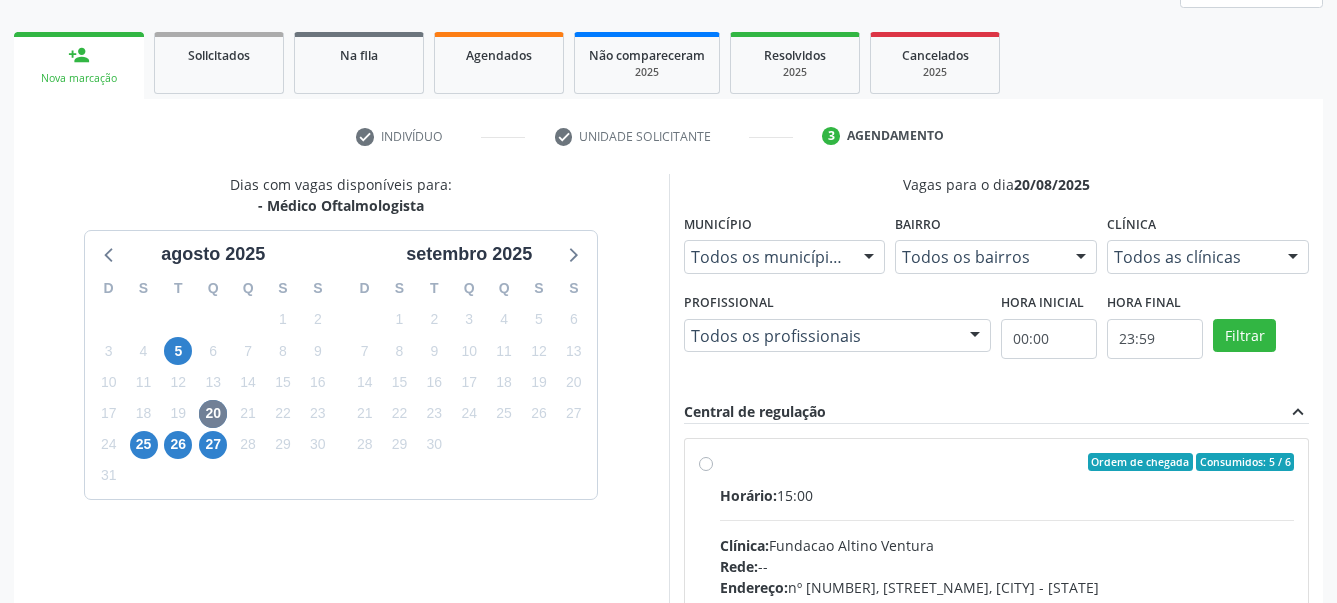 click on "Ordem de chegada
Consumidos: 5 / 6
Horário:   15:00
Clínica:  Fundacao Altino Ventura
Rede:
--
Endereço:   nº 335, Nossa Senhora da Con, Serra Talhada - PE
Telefone:   --
Profissional:
Bruna Vieira Oliveira Carvalho Ventura
Informações adicionais sobre o atendimento
Idade de atendimento:
de 0 a 120 anos
Gênero(s) atendido(s):
Masculino e Feminino
Informações adicionais:
--" at bounding box center (1007, 606) 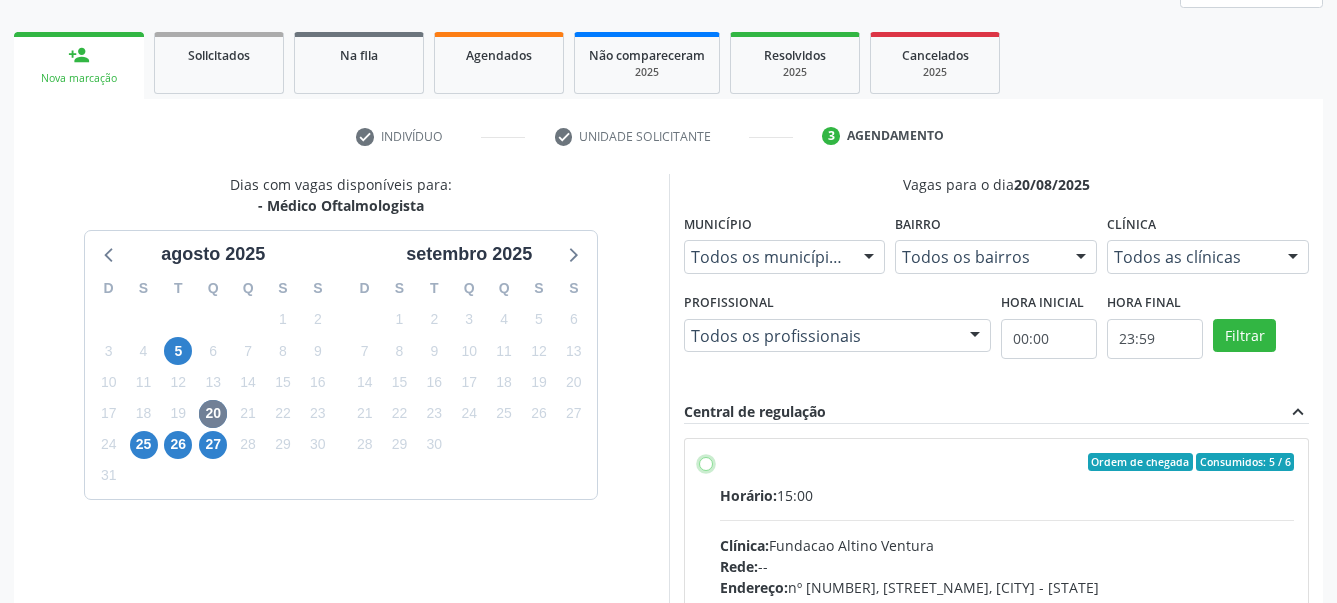 radio on "true" 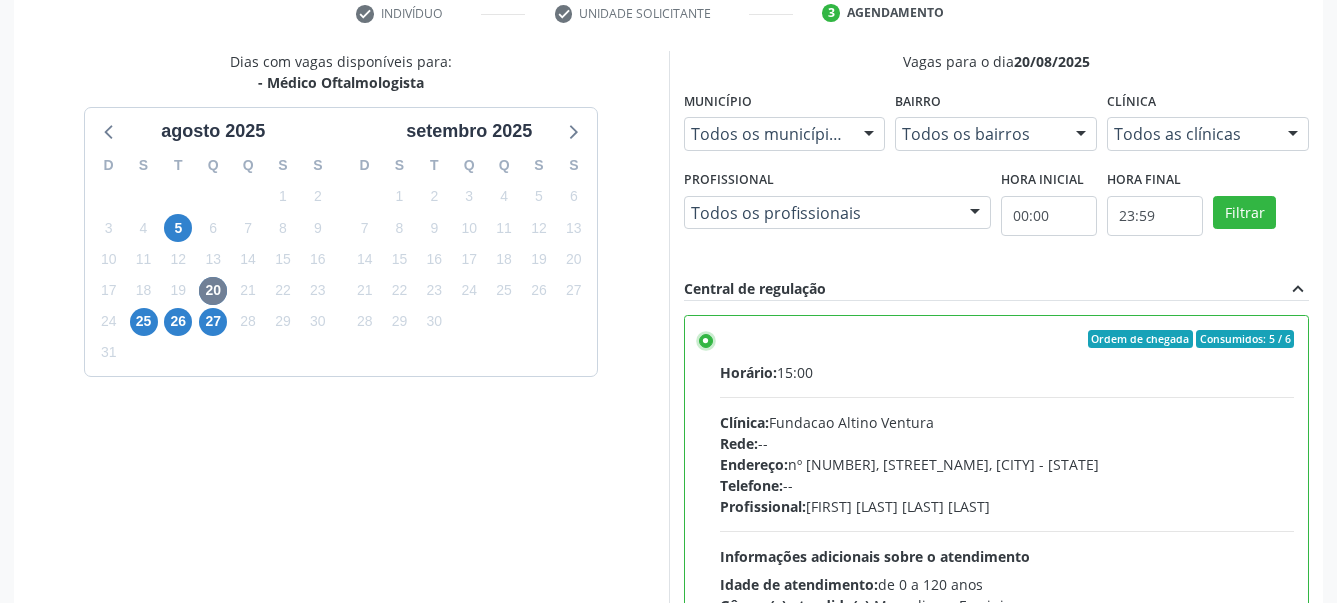 scroll, scrollTop: 591, scrollLeft: 0, axis: vertical 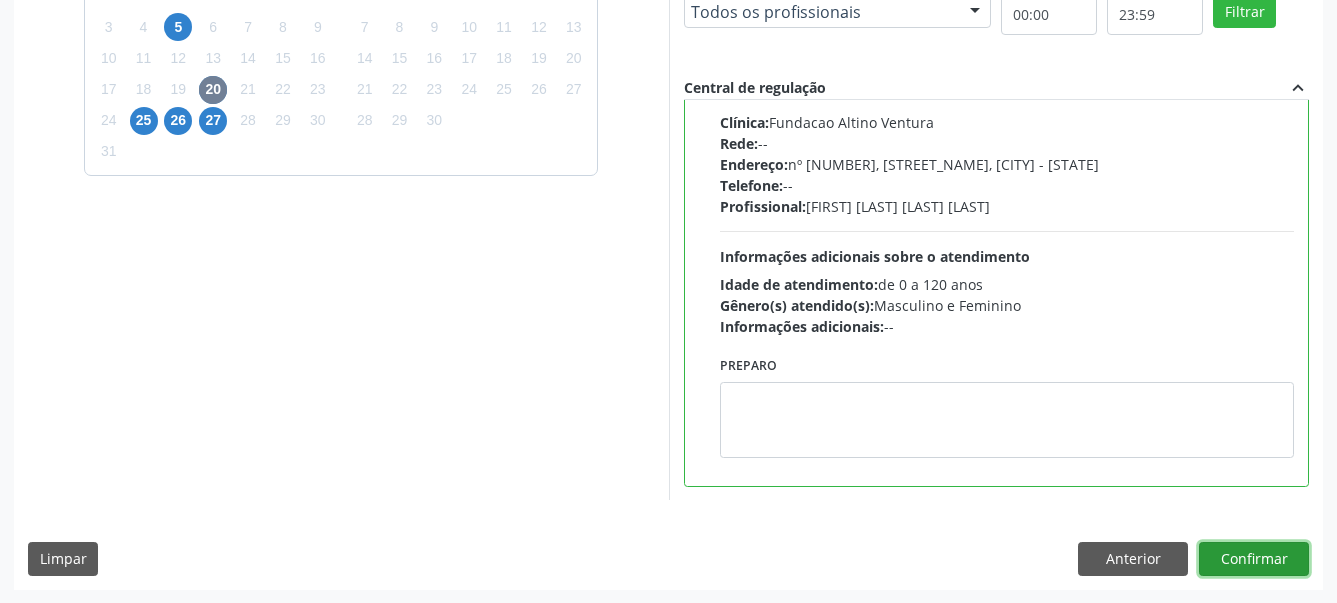 click on "Confirmar" at bounding box center (1254, 559) 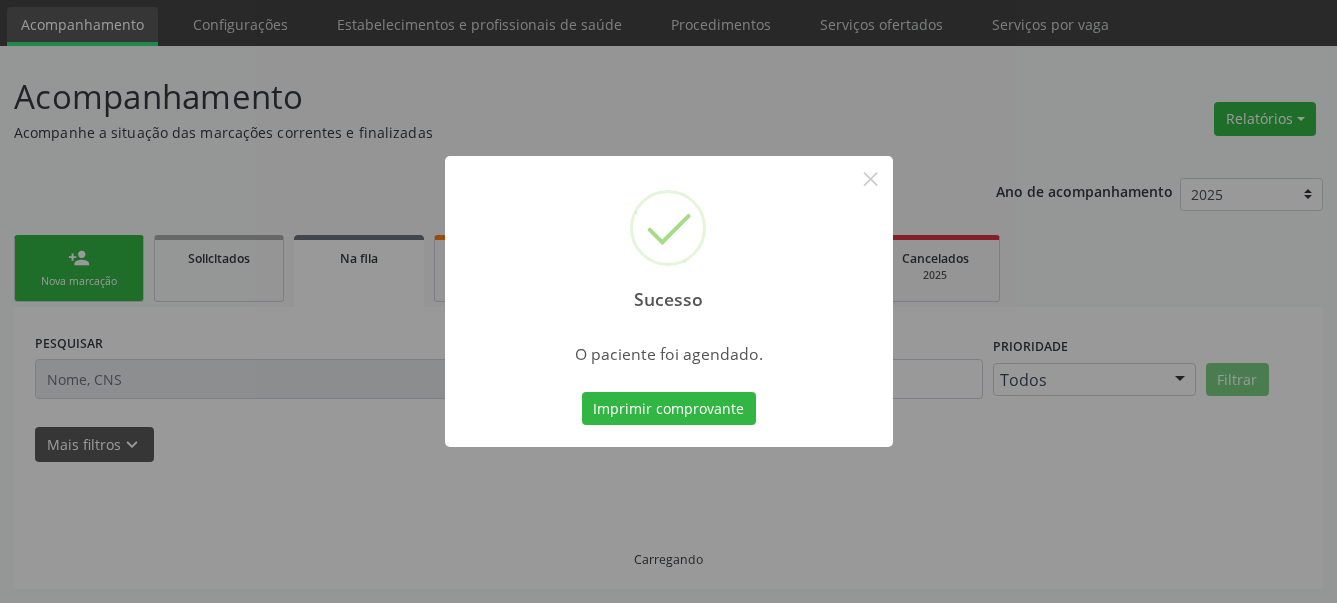 scroll, scrollTop: 63, scrollLeft: 0, axis: vertical 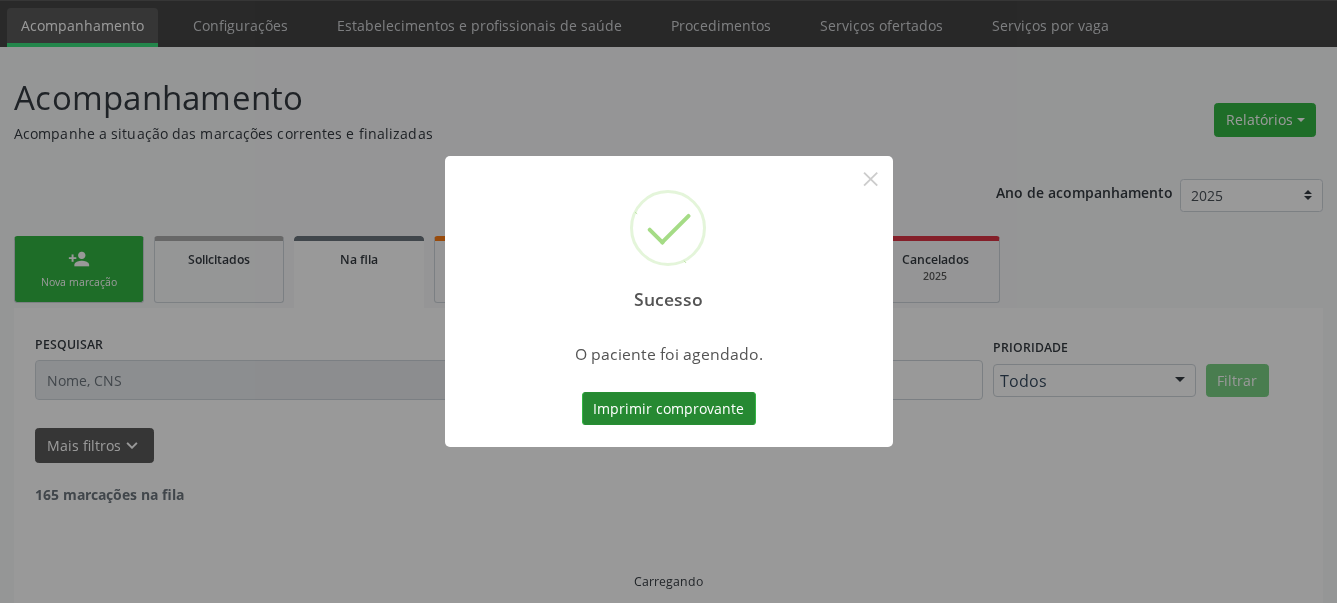 click on "Imprimir comprovante" at bounding box center (669, 409) 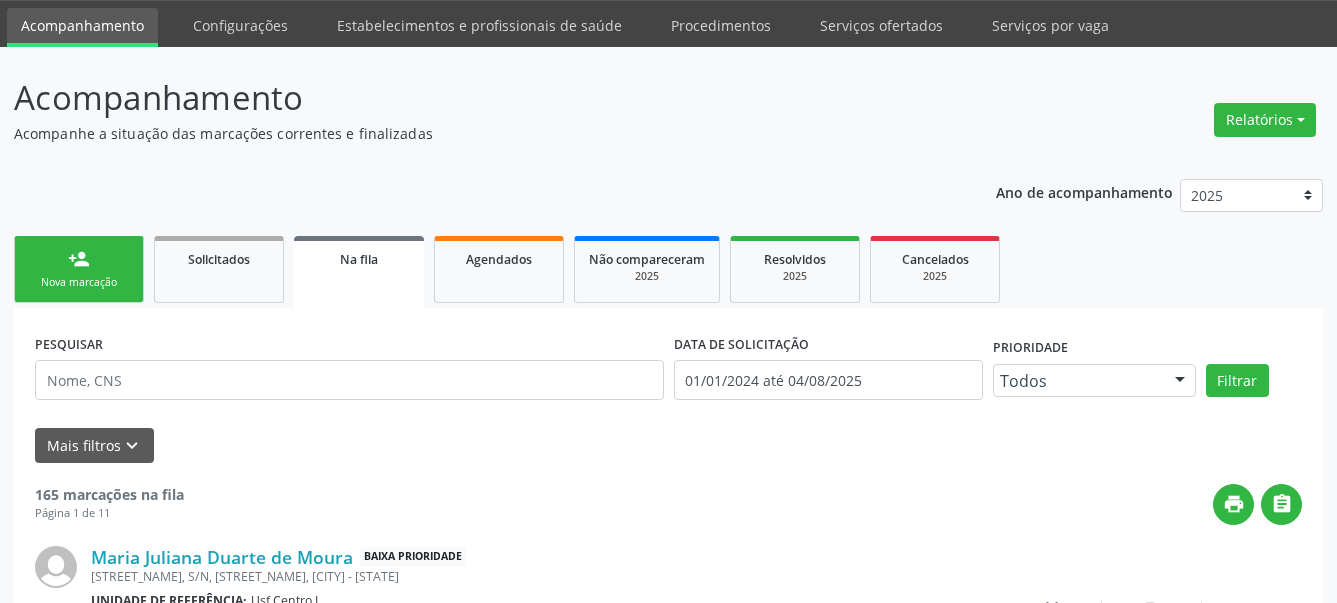 scroll, scrollTop: 62, scrollLeft: 0, axis: vertical 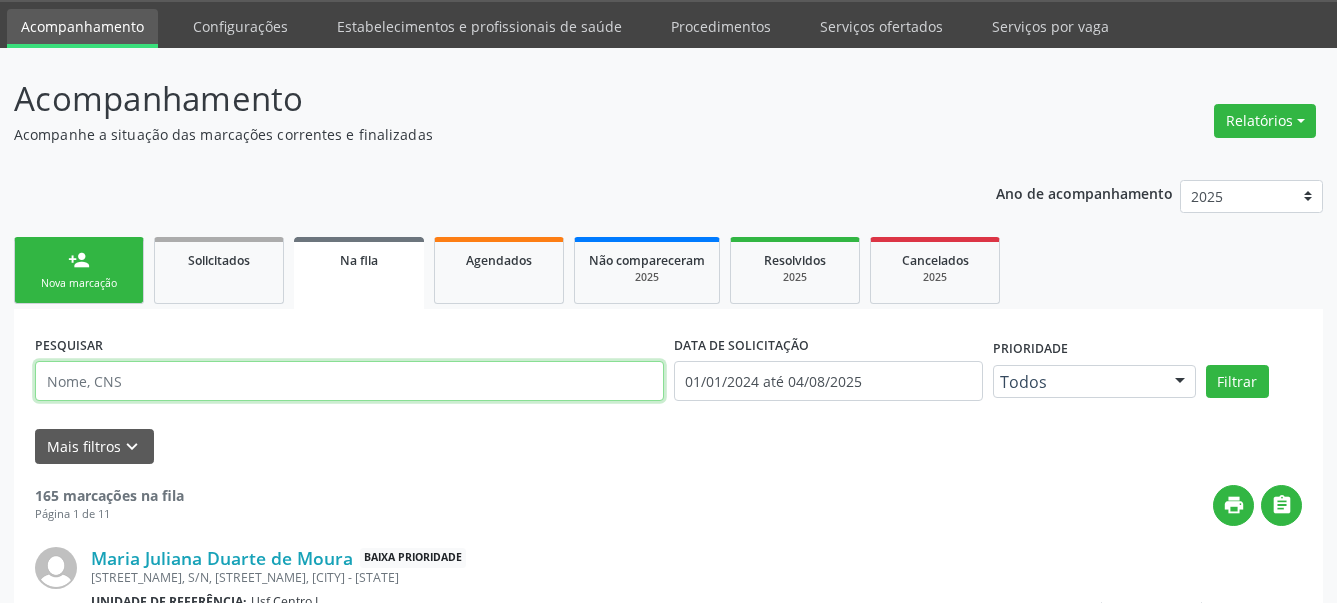 click at bounding box center [349, 381] 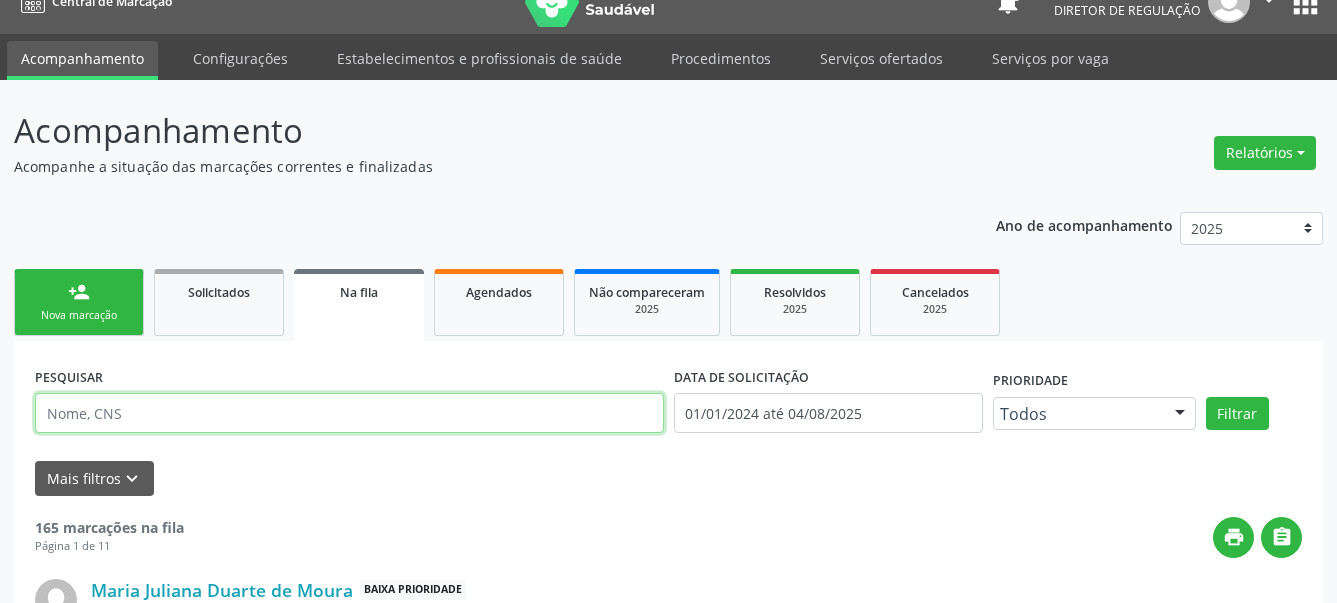 scroll, scrollTop: 0, scrollLeft: 0, axis: both 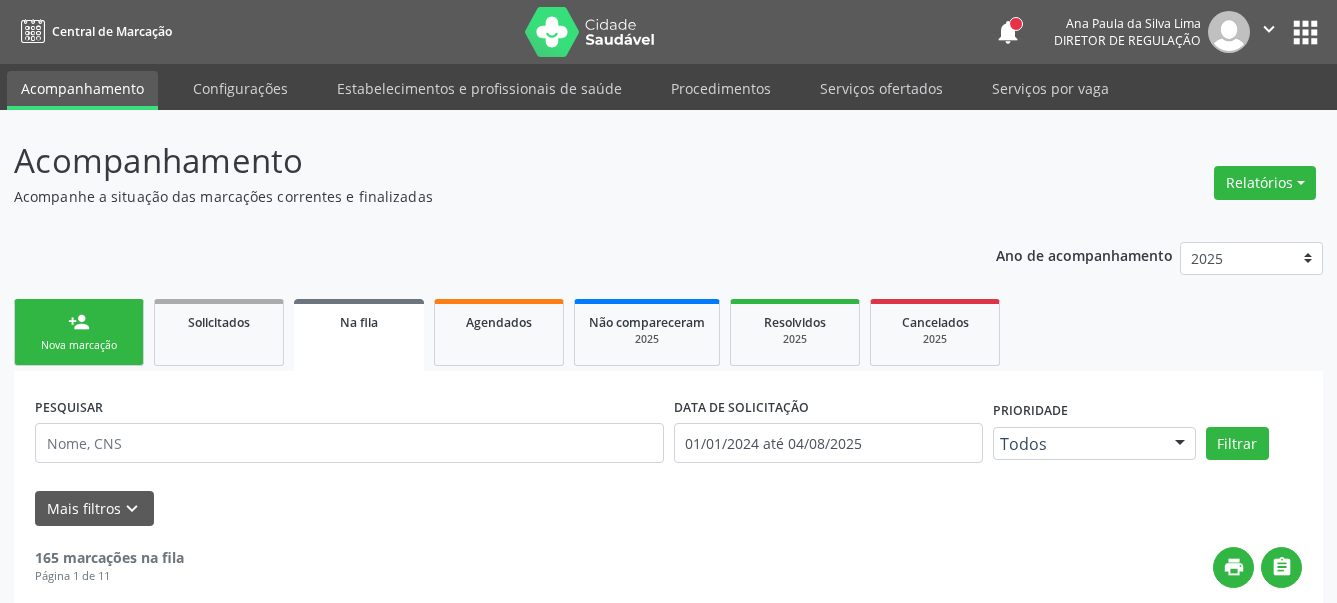click on "apps" at bounding box center (1305, 32) 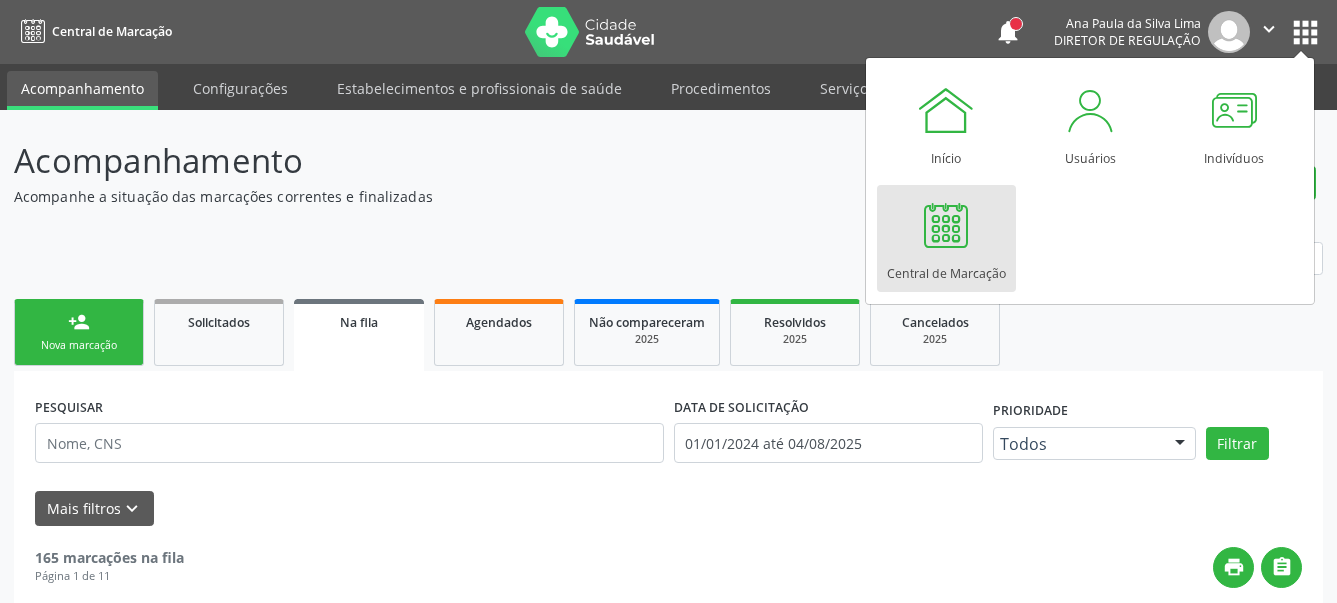 click at bounding box center [946, 225] 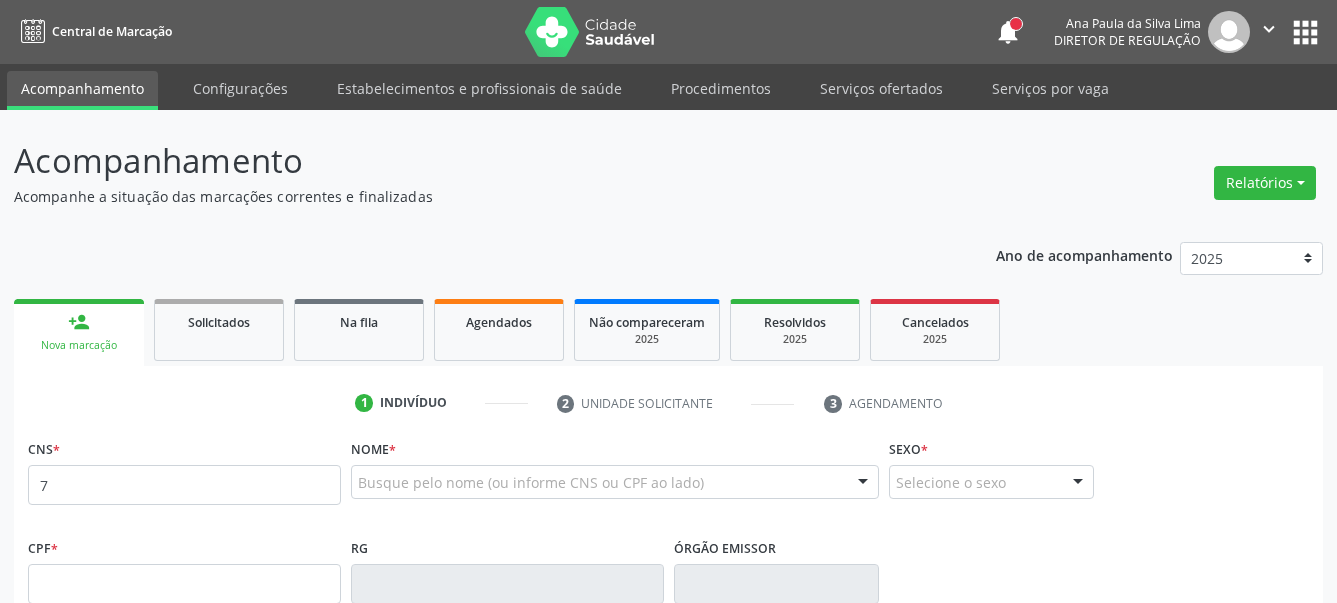 scroll, scrollTop: 0, scrollLeft: 0, axis: both 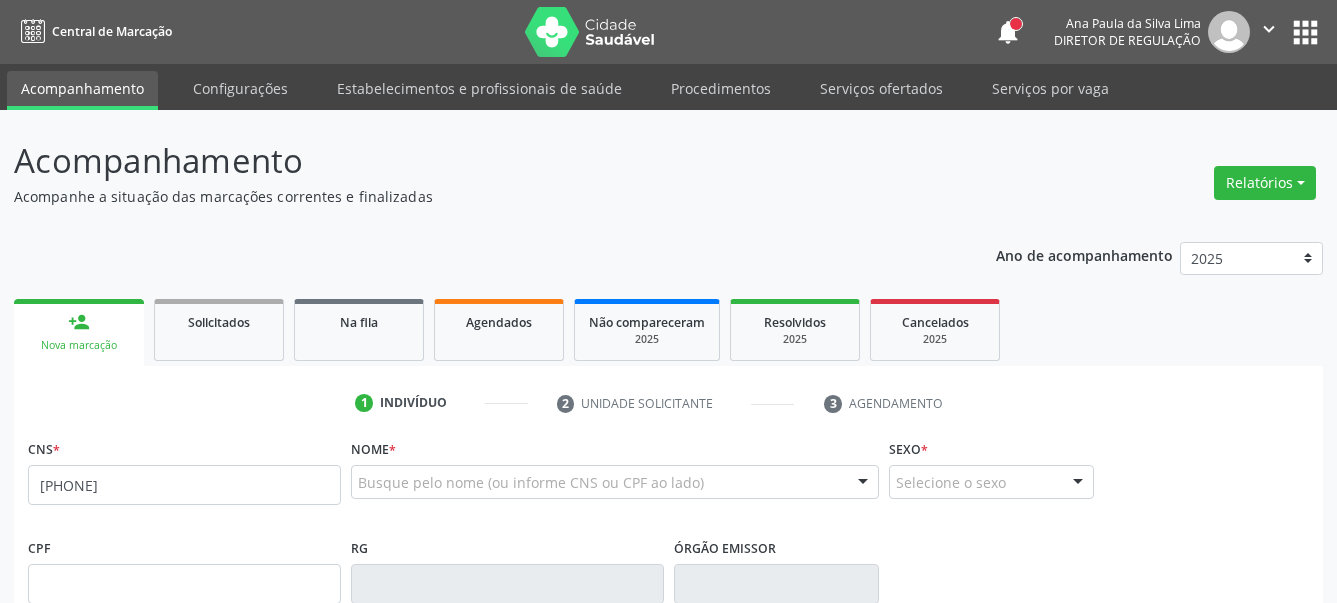 type on "700 6014 7332 9867" 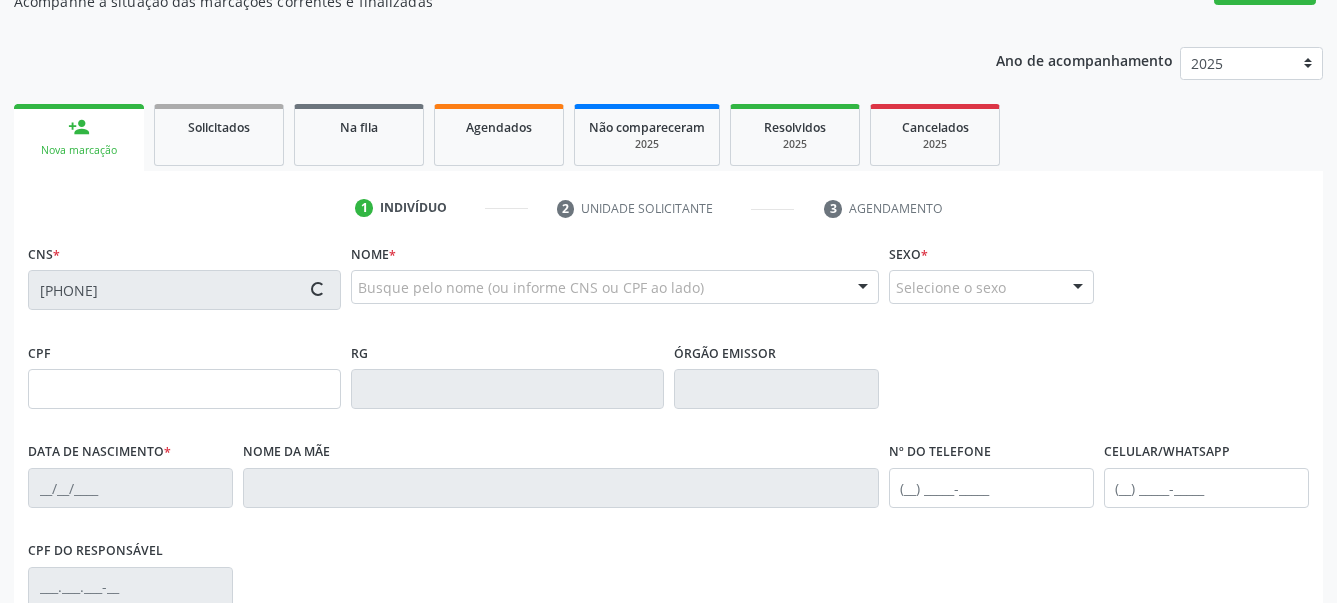 scroll, scrollTop: 204, scrollLeft: 0, axis: vertical 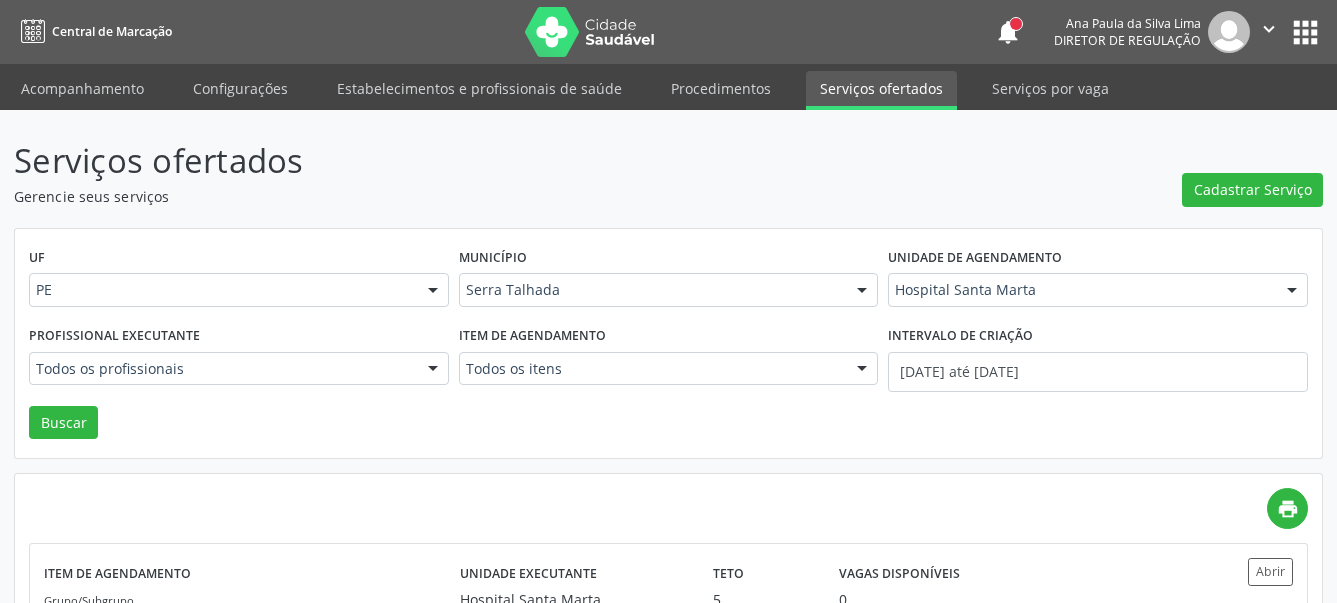 click on "apps" at bounding box center [1305, 32] 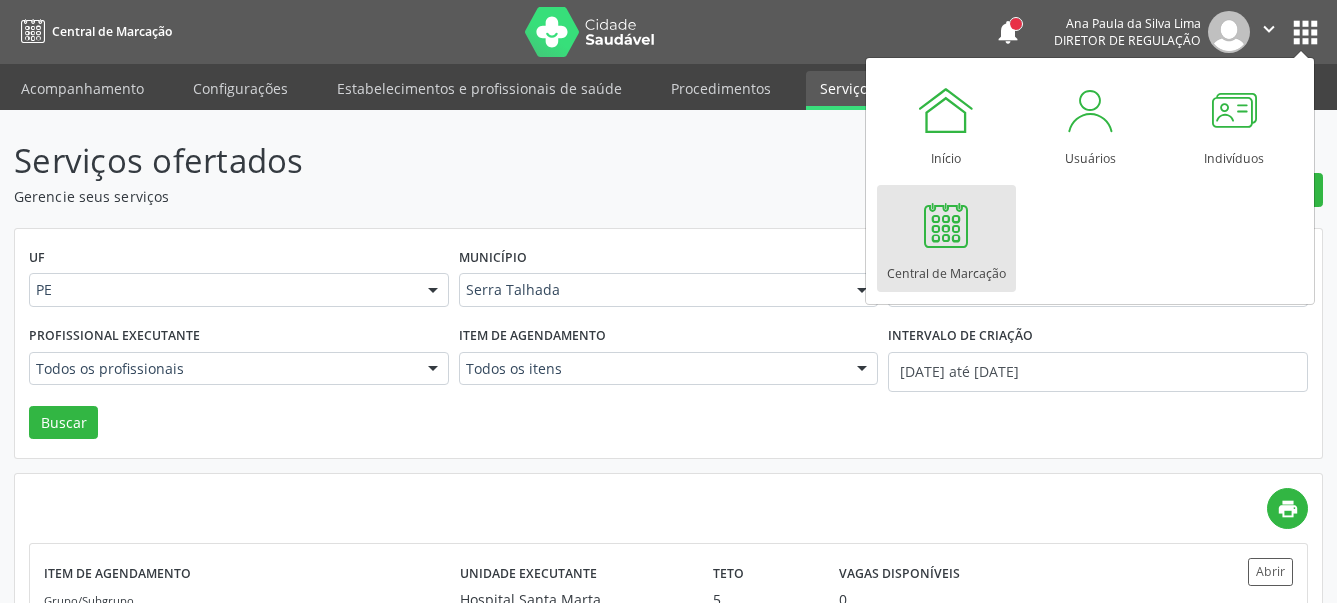 click on "Central de Marcação" at bounding box center (946, 238) 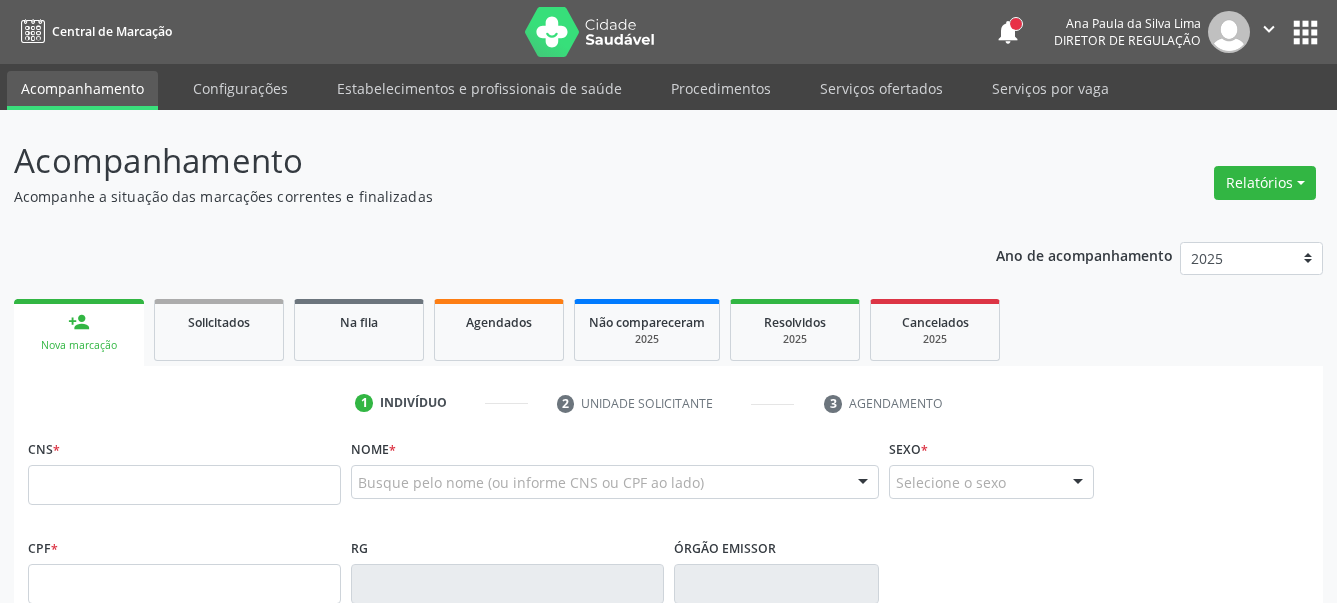 scroll, scrollTop: 204, scrollLeft: 0, axis: vertical 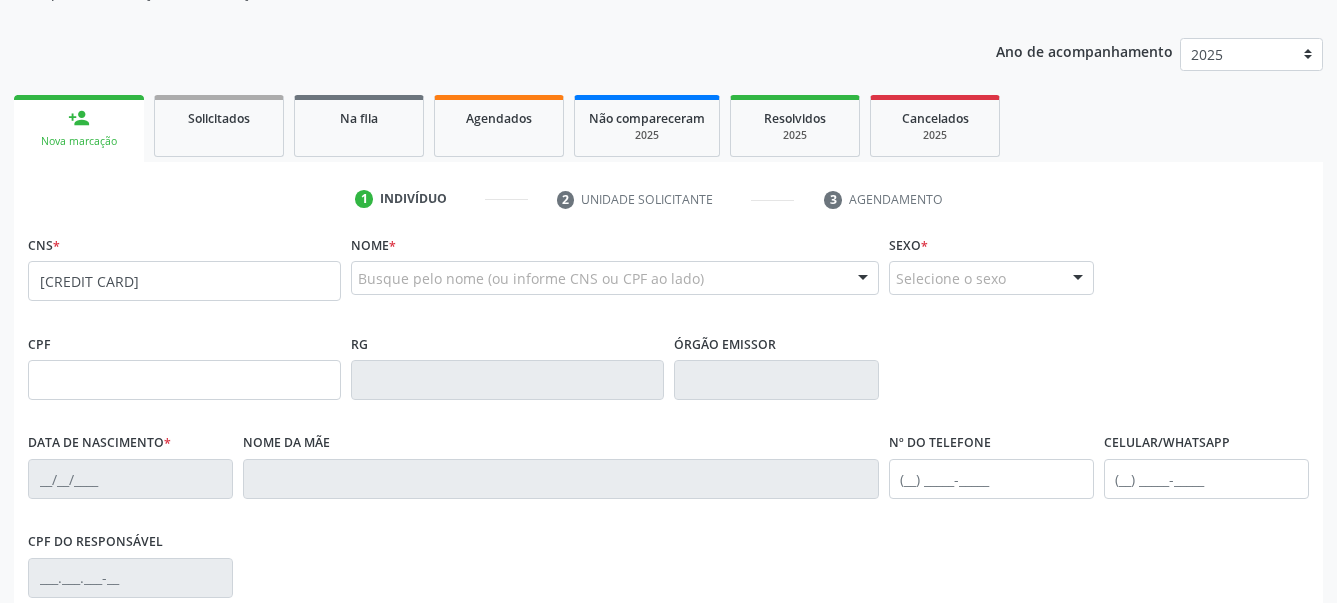 type on "[CREDIT CARD]" 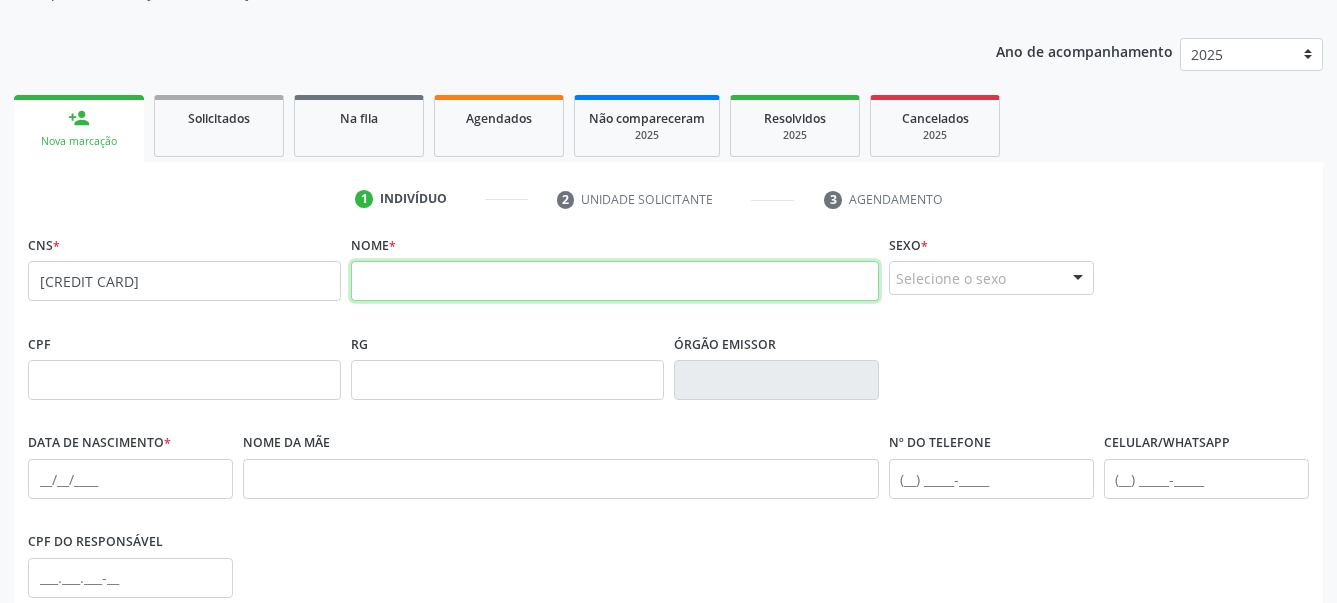 paste on "[NAME]" 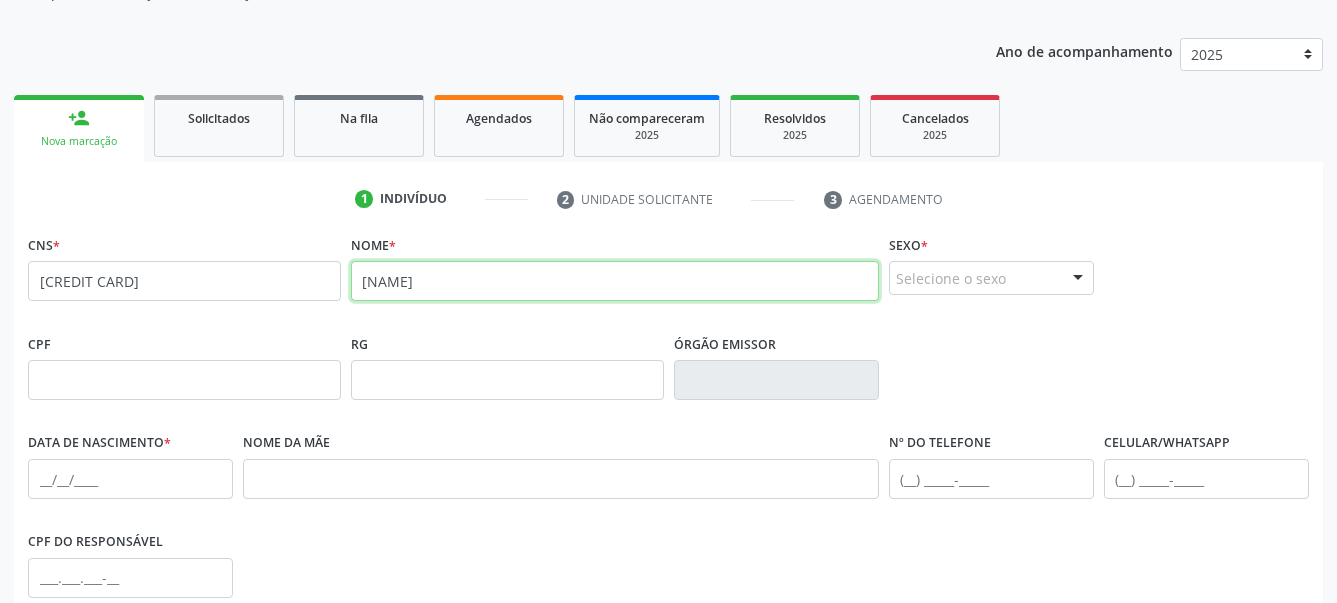 type on "[NAME]" 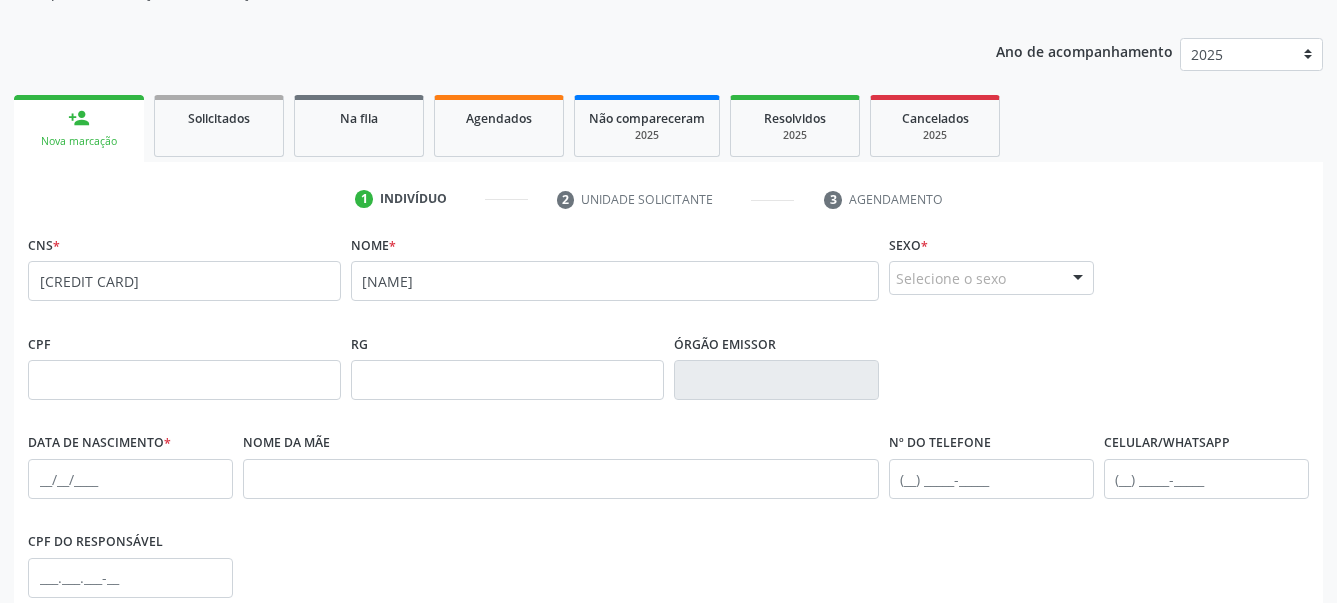 click on "Selecione o sexo" at bounding box center [991, 278] 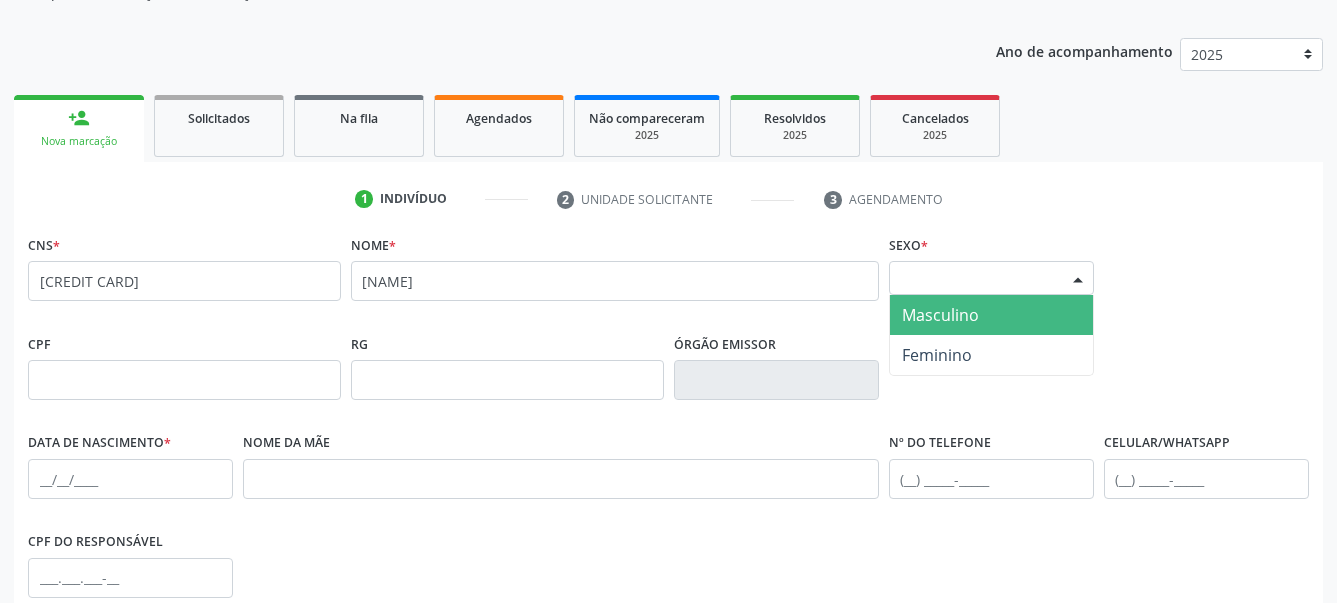 click on "Masculino" at bounding box center [940, 315] 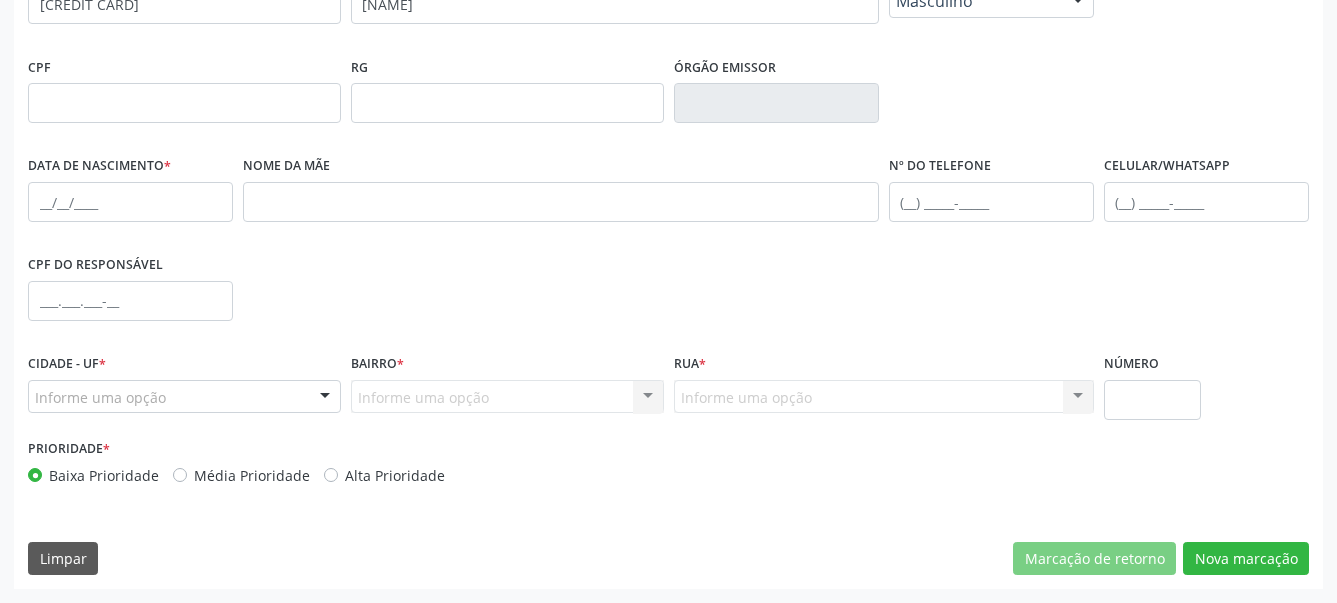 scroll, scrollTop: 481, scrollLeft: 0, axis: vertical 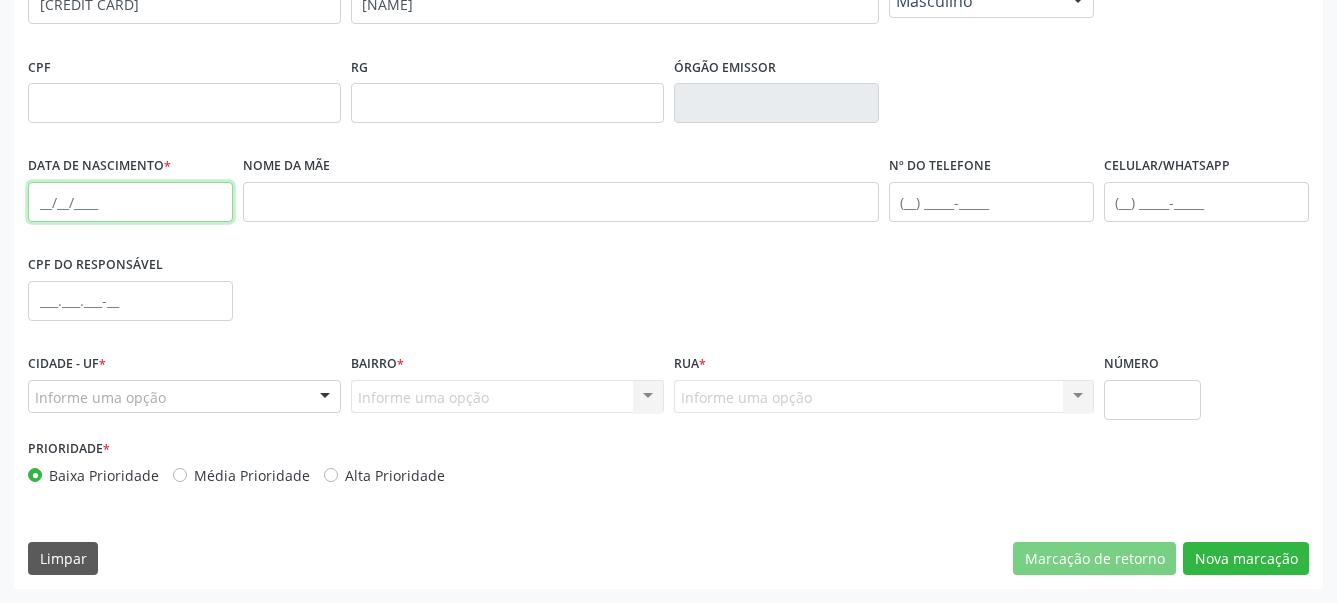click at bounding box center [130, 202] 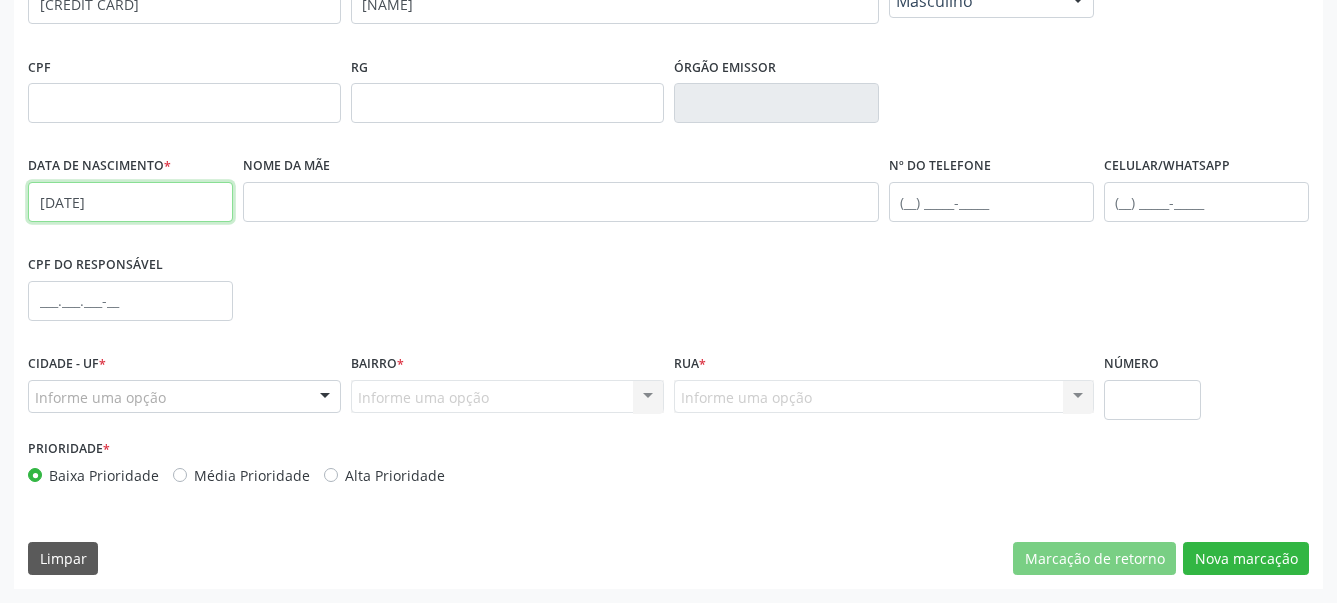 type on "[DATE]" 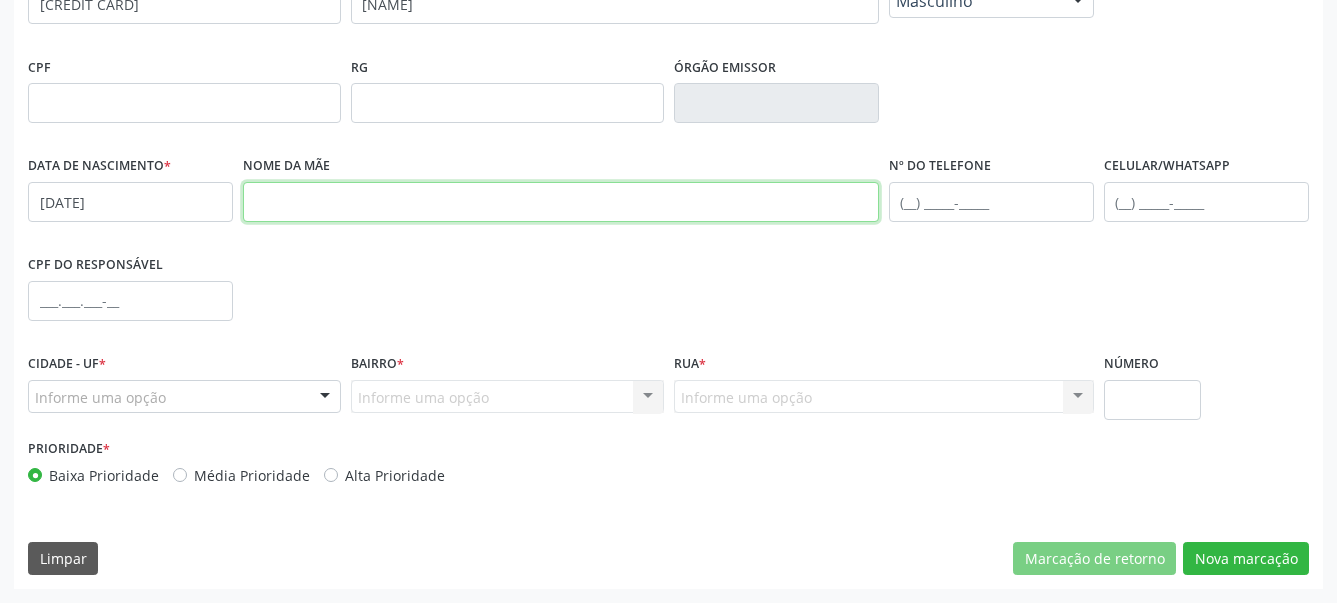 click at bounding box center (561, 202) 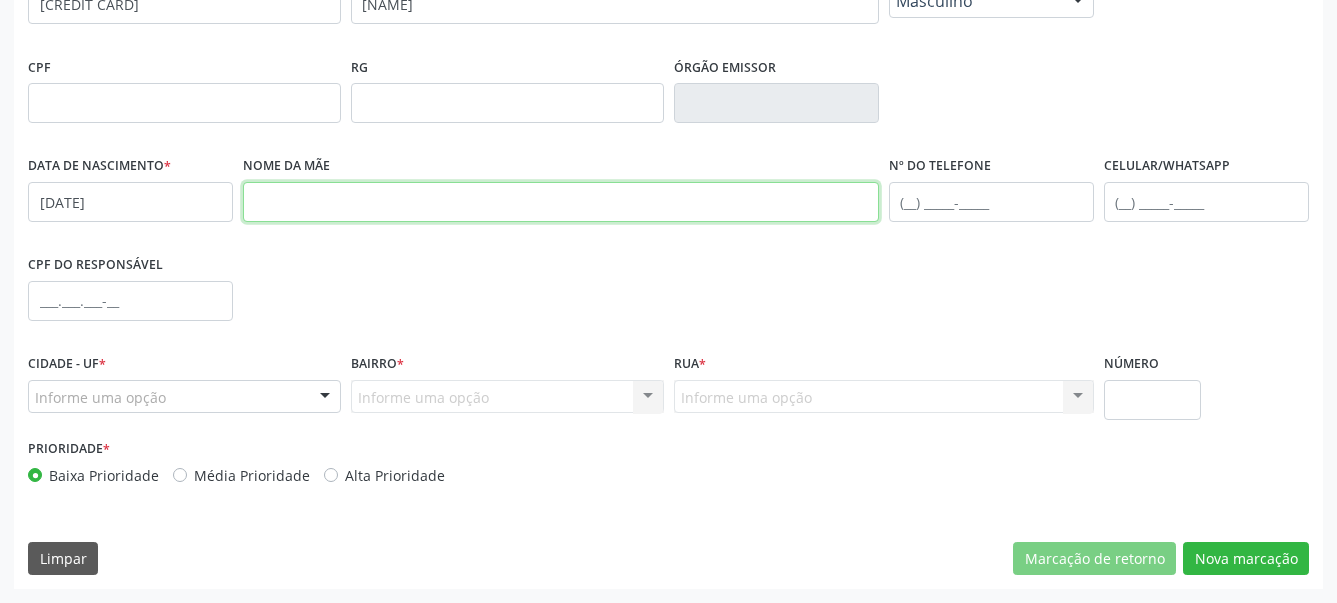 paste on "[FIRST] [MIDDLE] [LAST]" 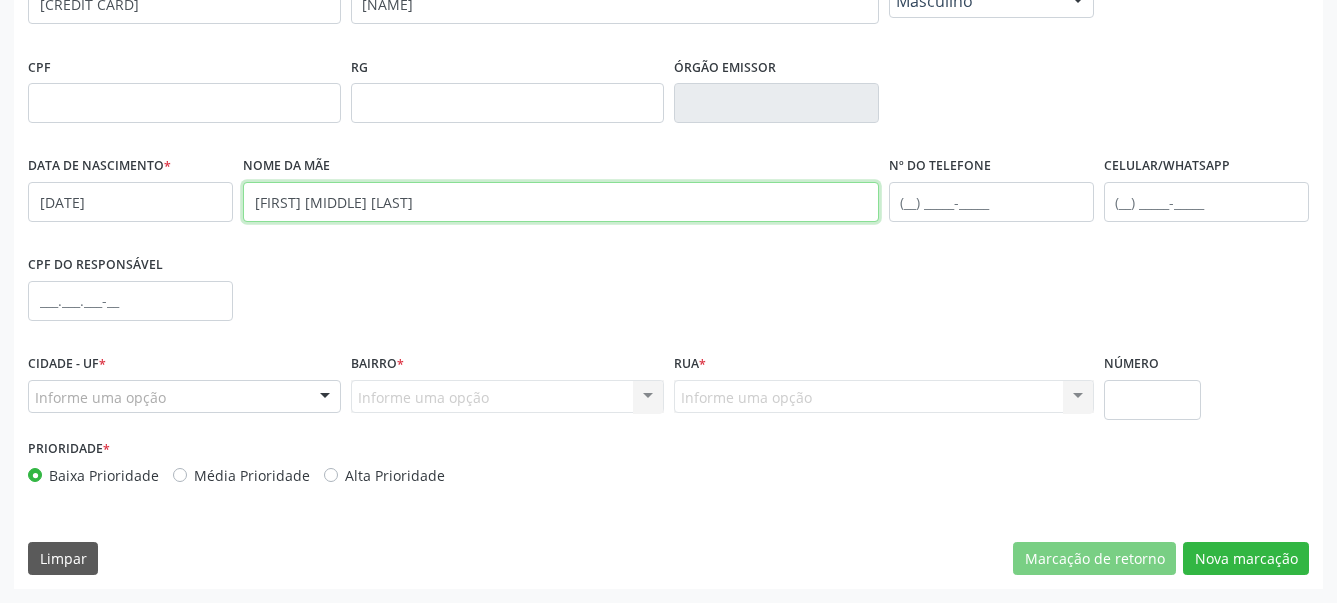 type on "[FIRST] [MIDDLE] [LAST]" 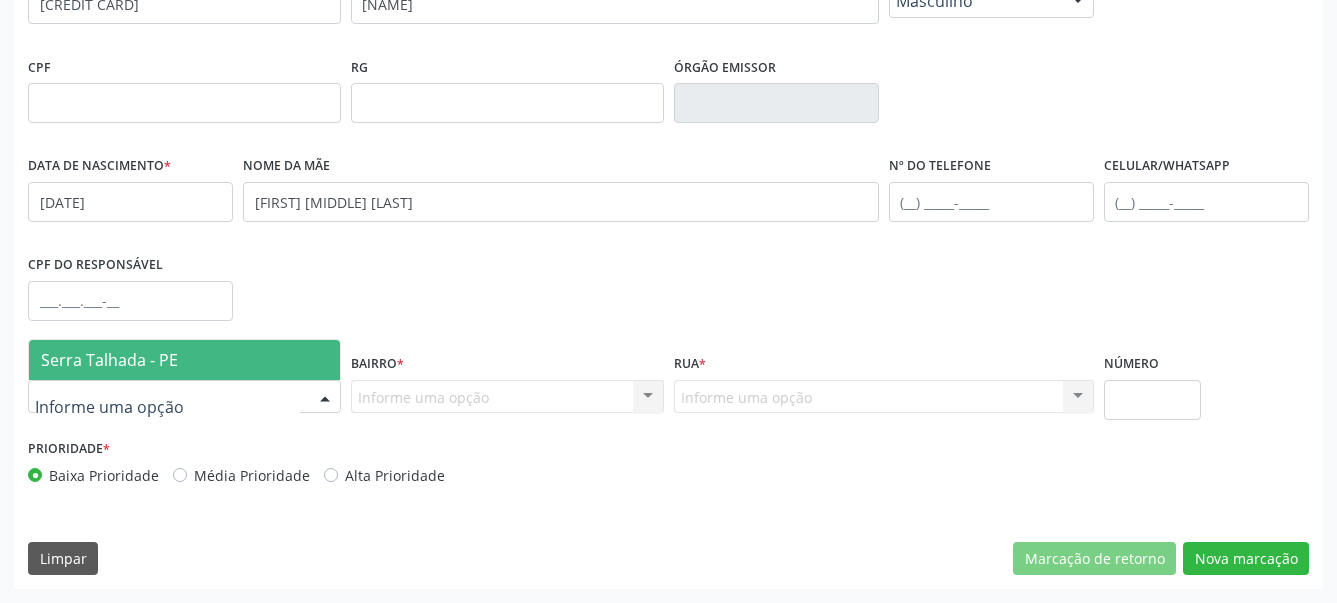 click on "Serra Talhada - PE" at bounding box center (109, 360) 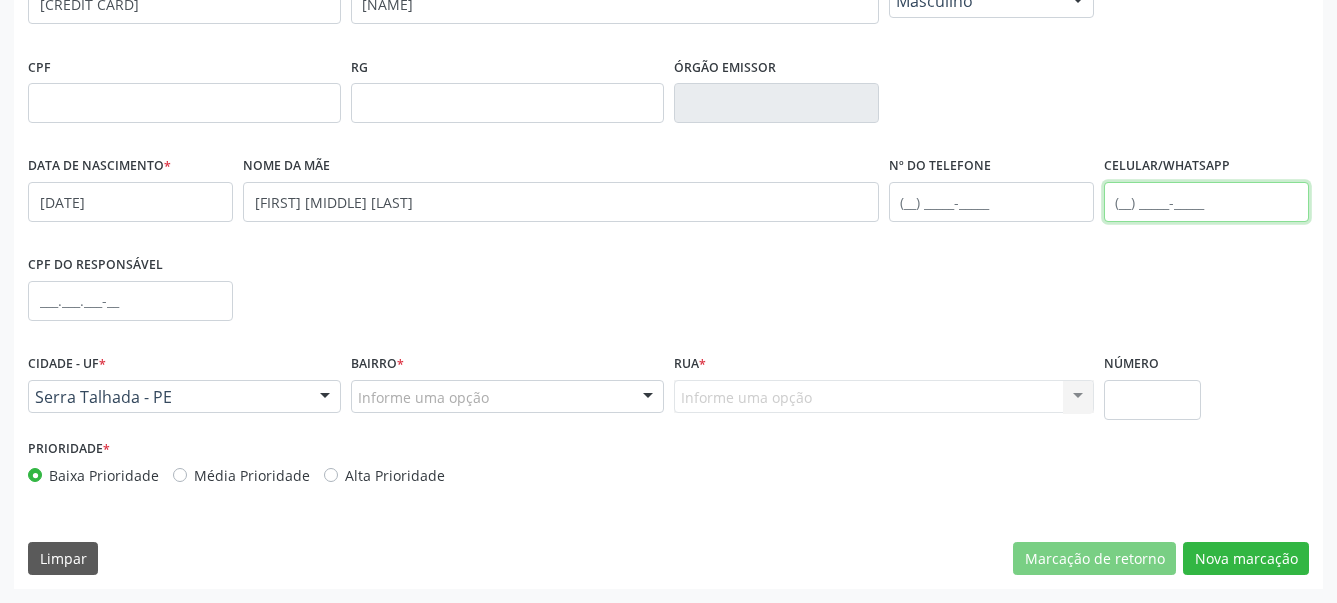 click at bounding box center (1206, 202) 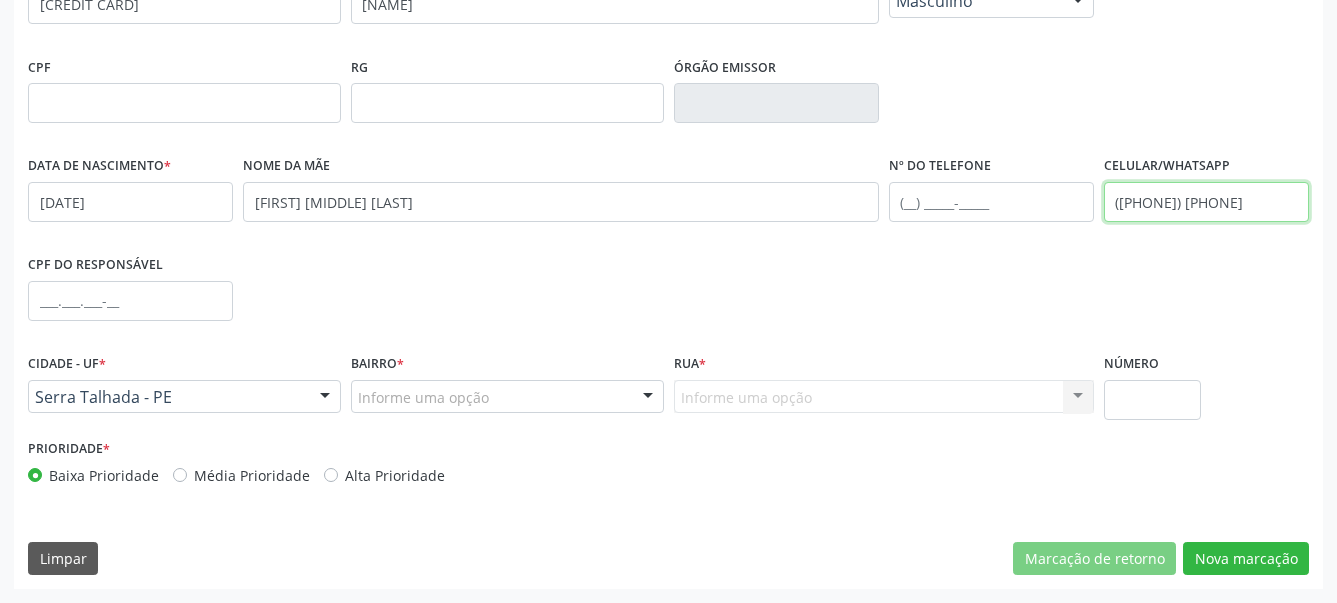 type on "([PHONE]) [PHONE]" 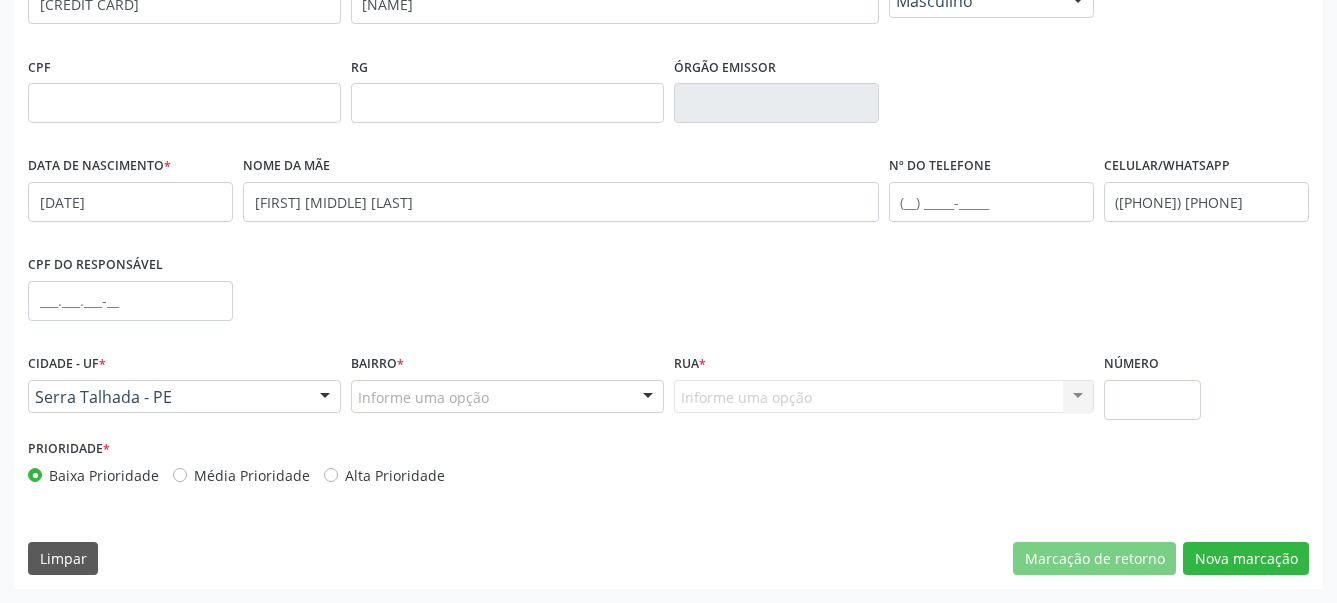 click on "CPF do responsável" at bounding box center (668, 299) 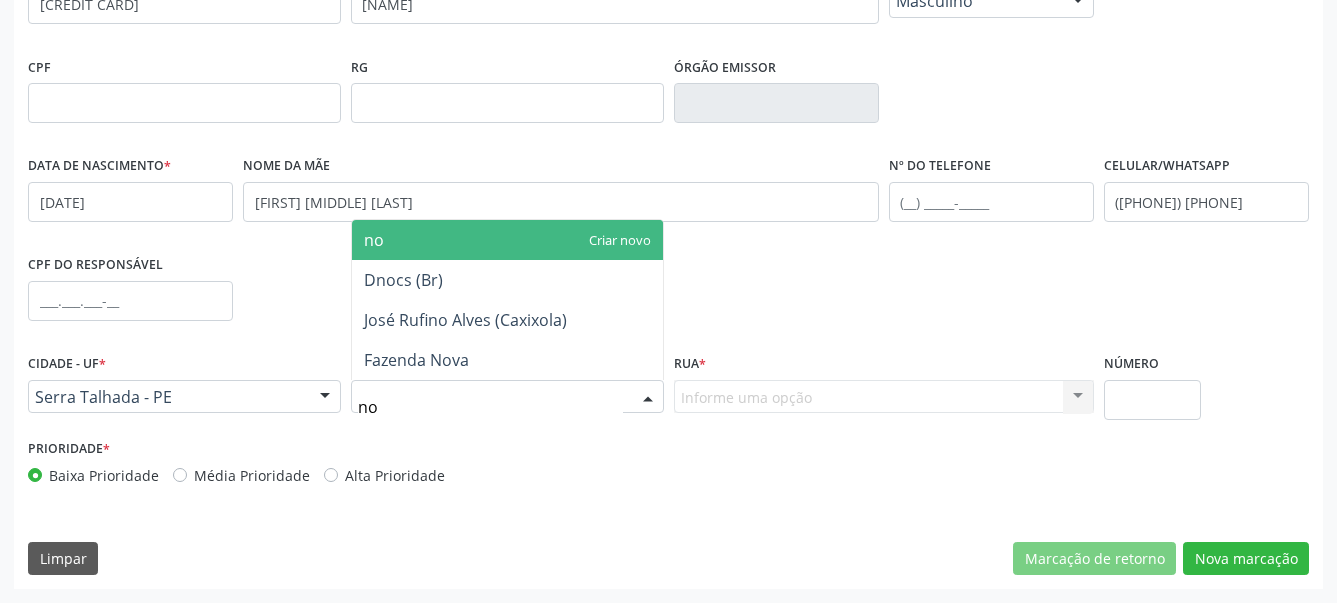 type on "n" 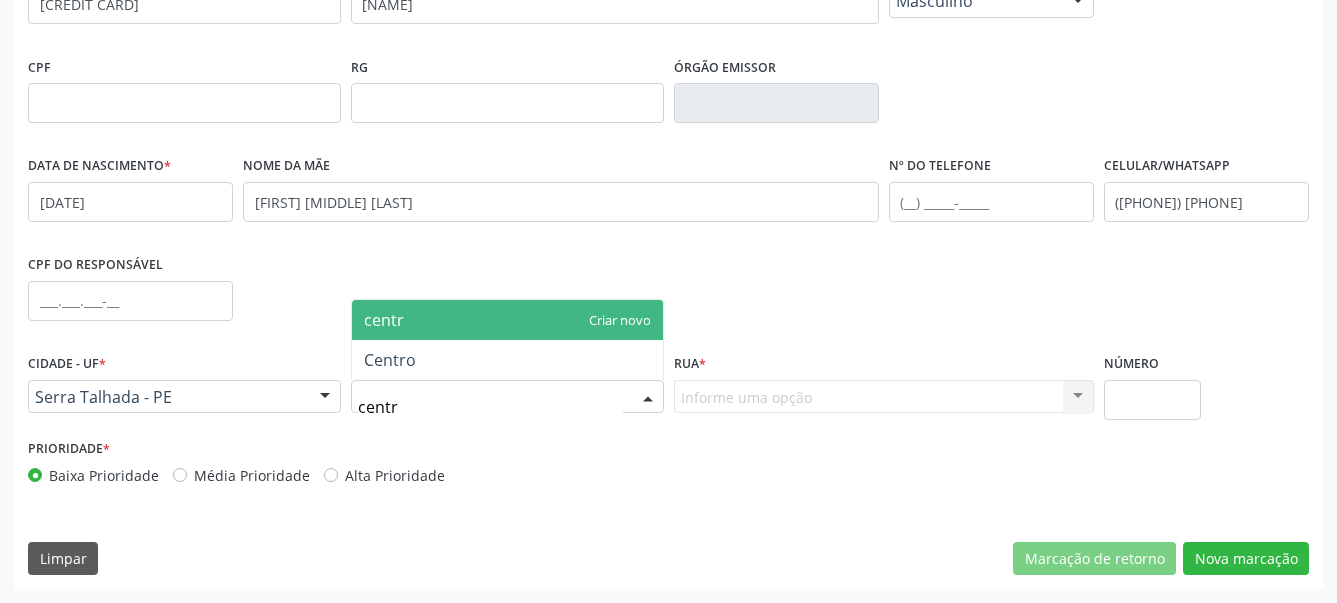 type on "centro" 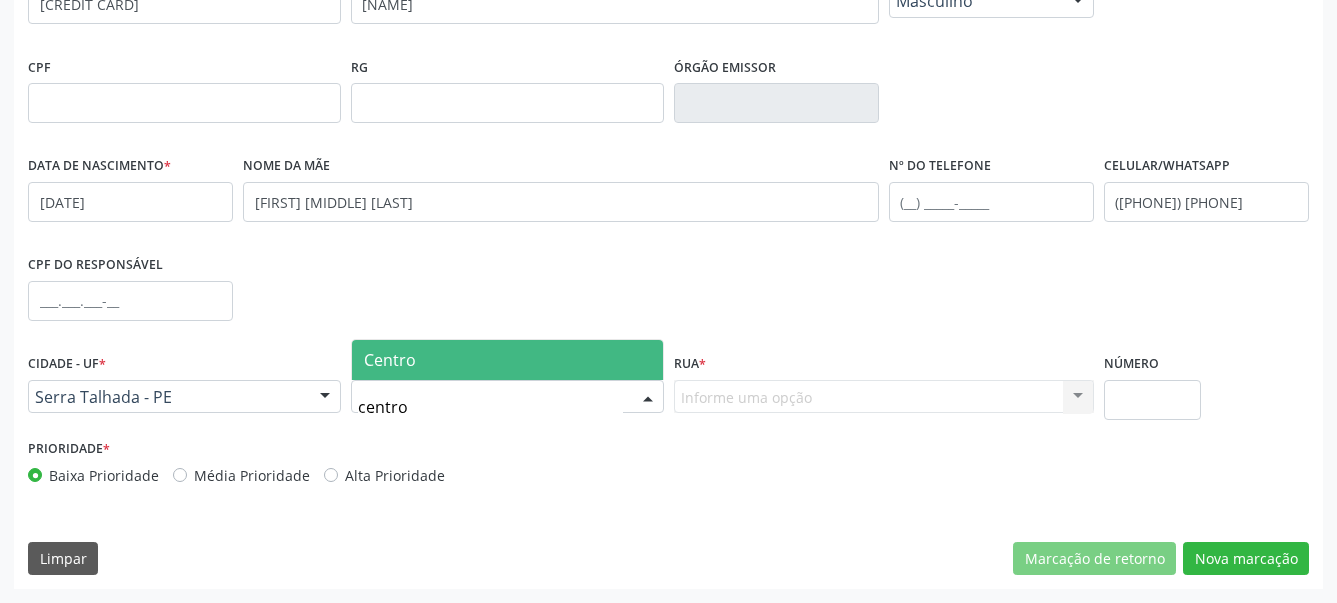 click on "Centro" at bounding box center (507, 360) 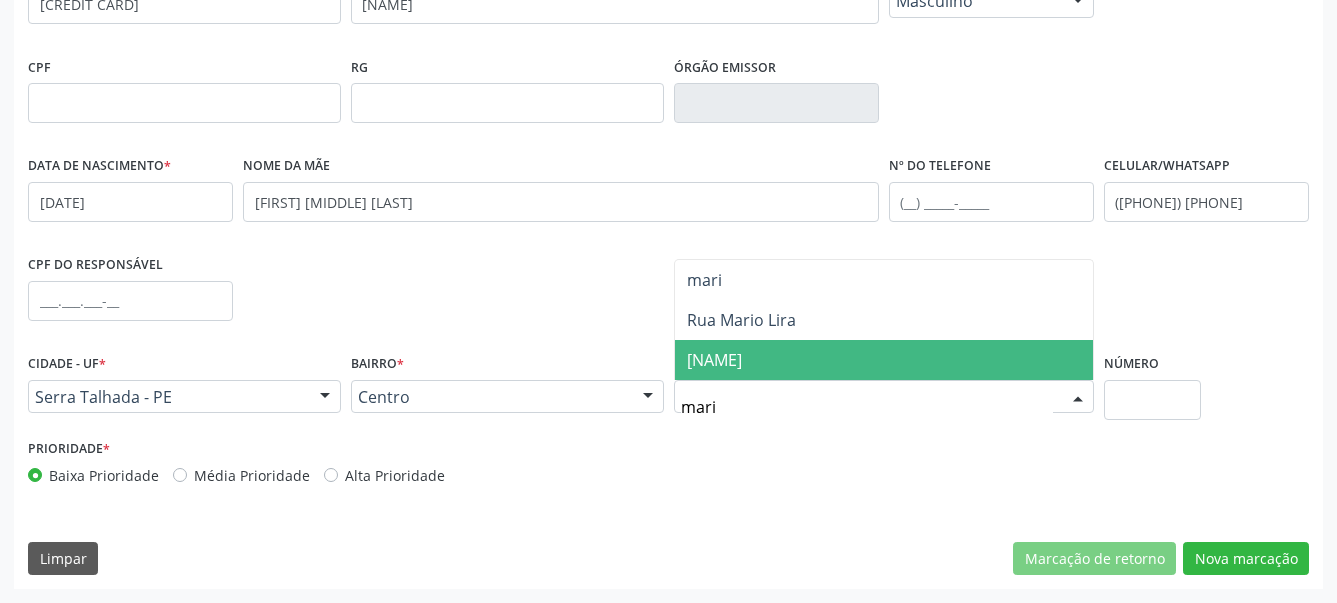 type on "mario" 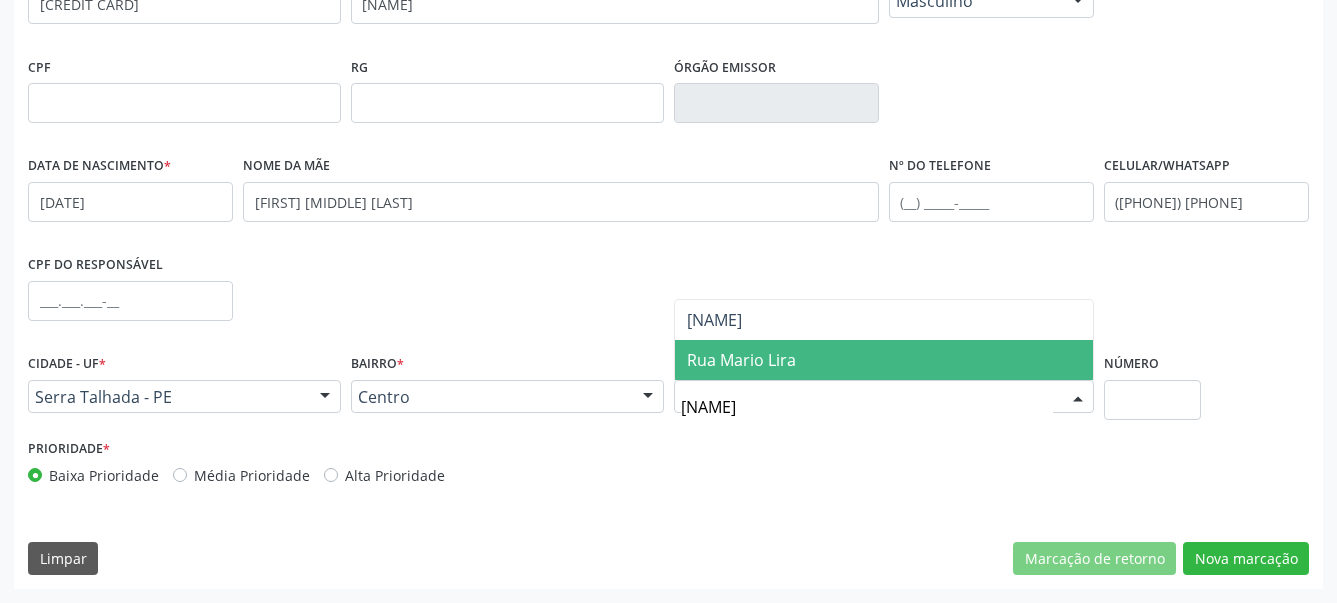 click on "Rua Mario Lira" at bounding box center [884, 360] 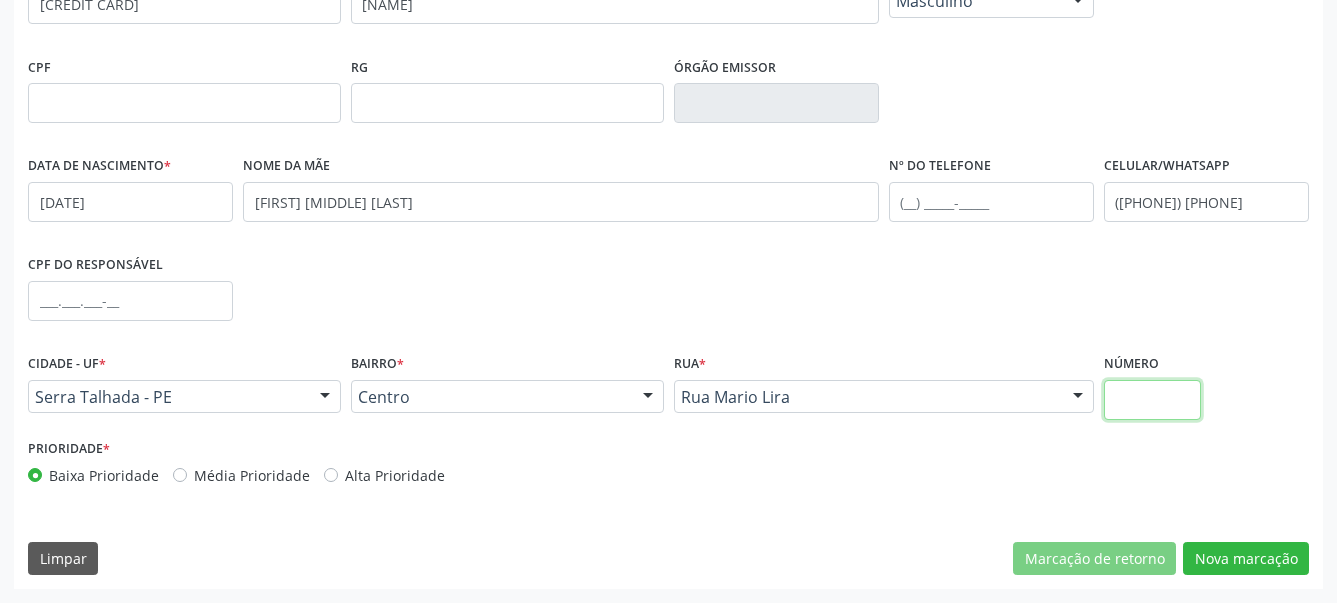 click at bounding box center [1153, 400] 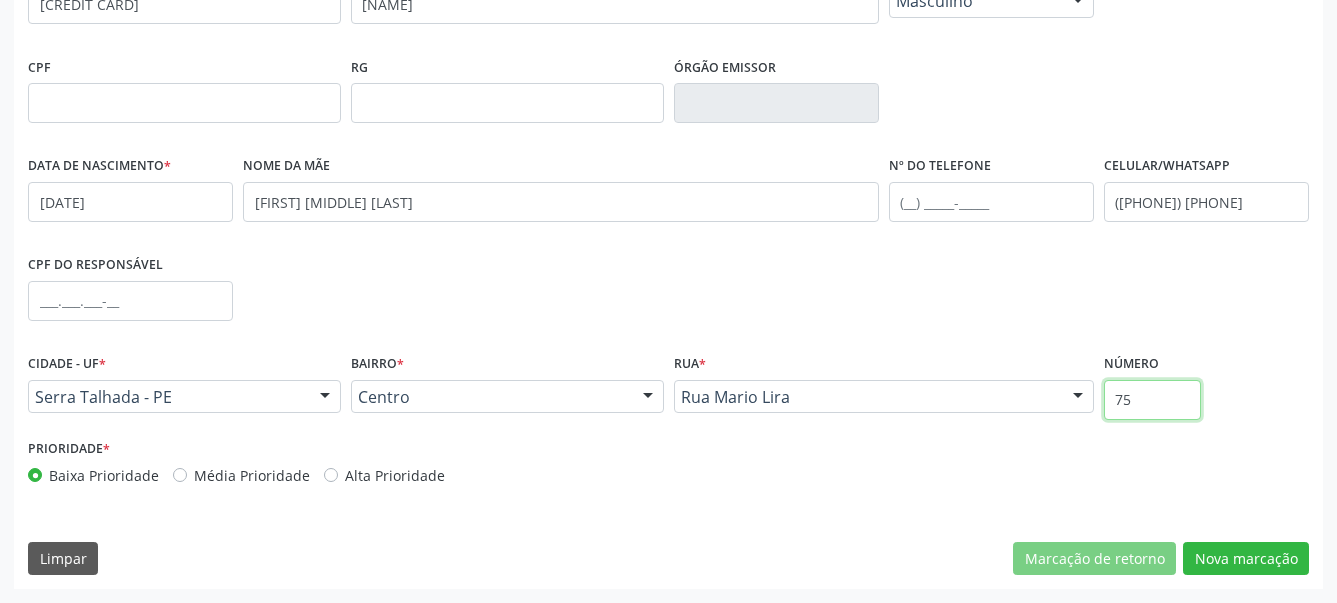 type on "75" 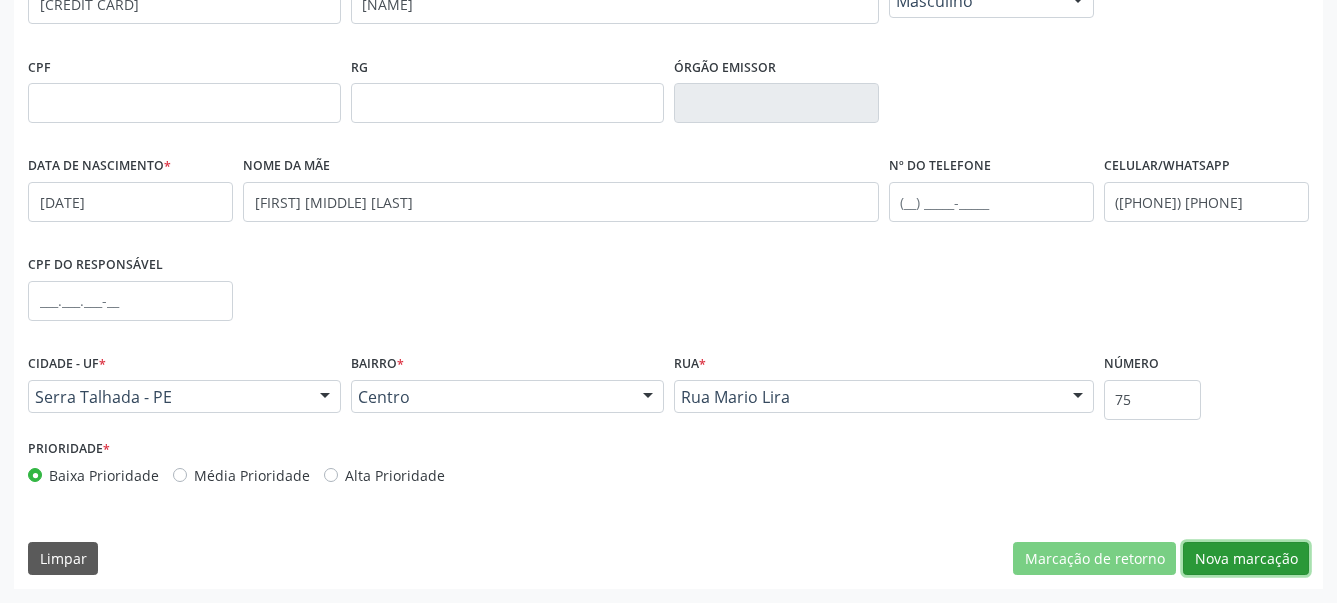 click on "Nova marcação" at bounding box center [1246, 559] 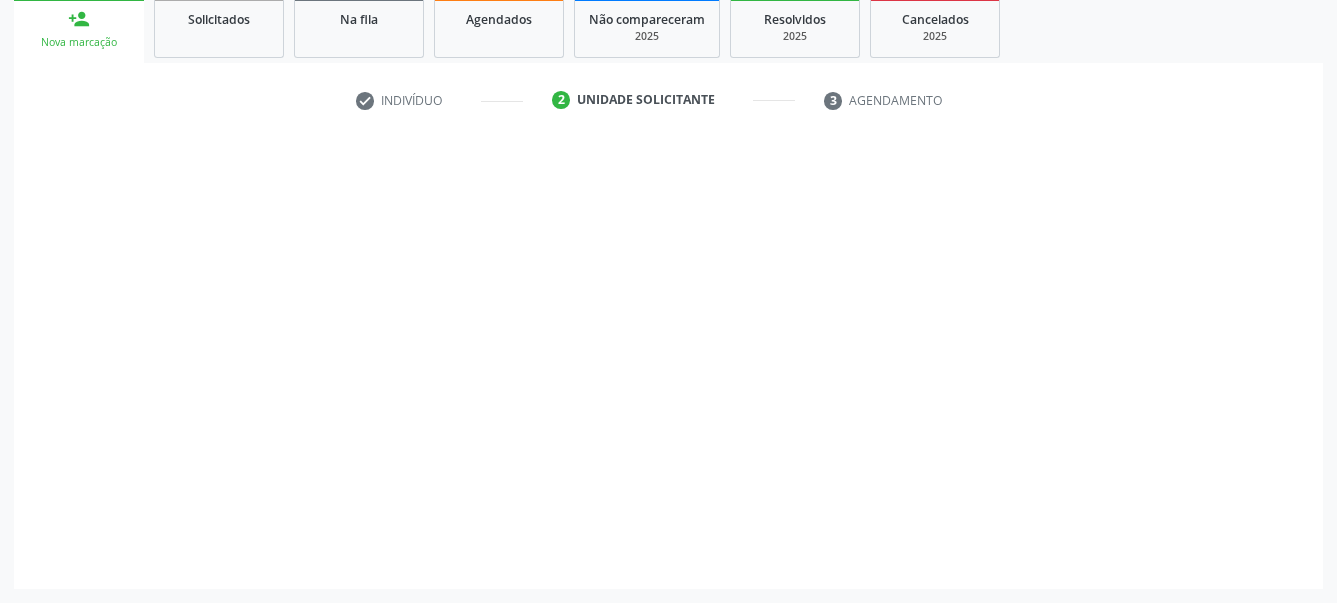 scroll, scrollTop: 319, scrollLeft: 0, axis: vertical 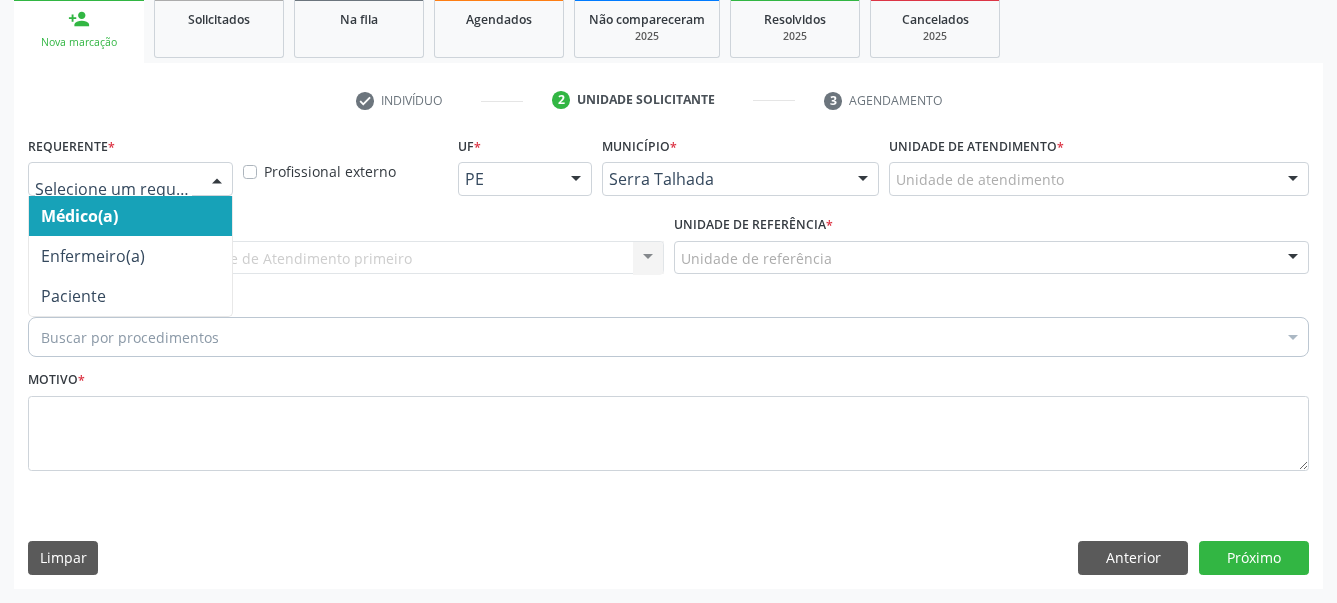 drag, startPoint x: 137, startPoint y: 165, endPoint x: 109, endPoint y: 230, distance: 70.77429 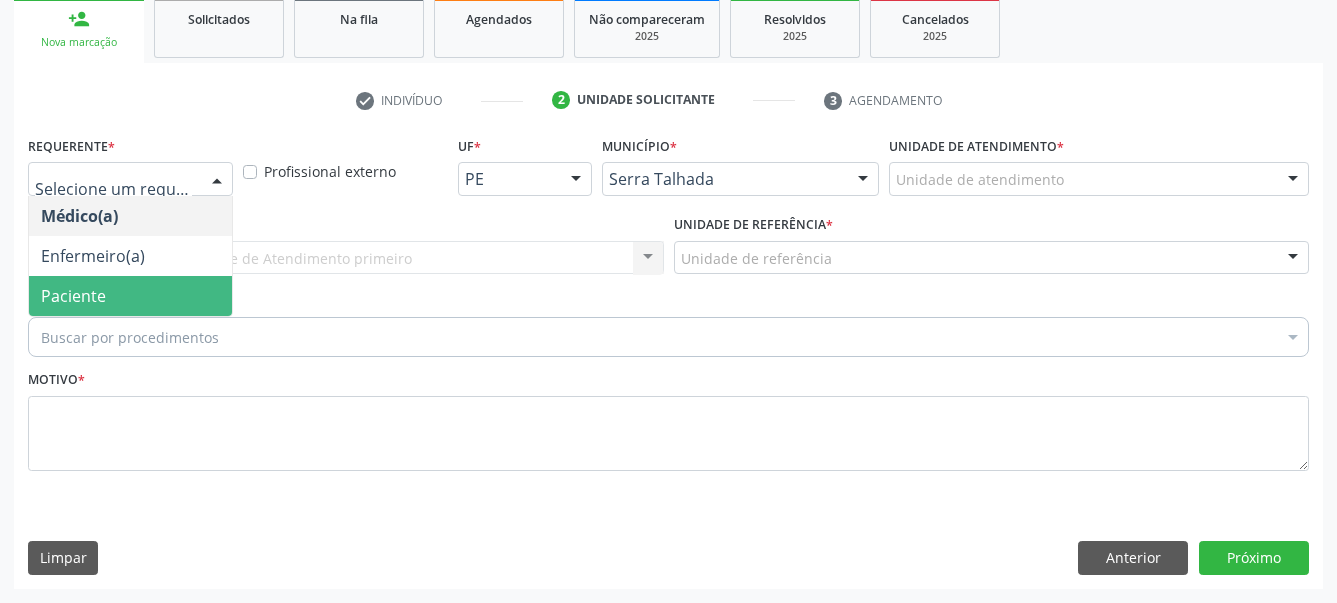 click on "Paciente" at bounding box center [73, 296] 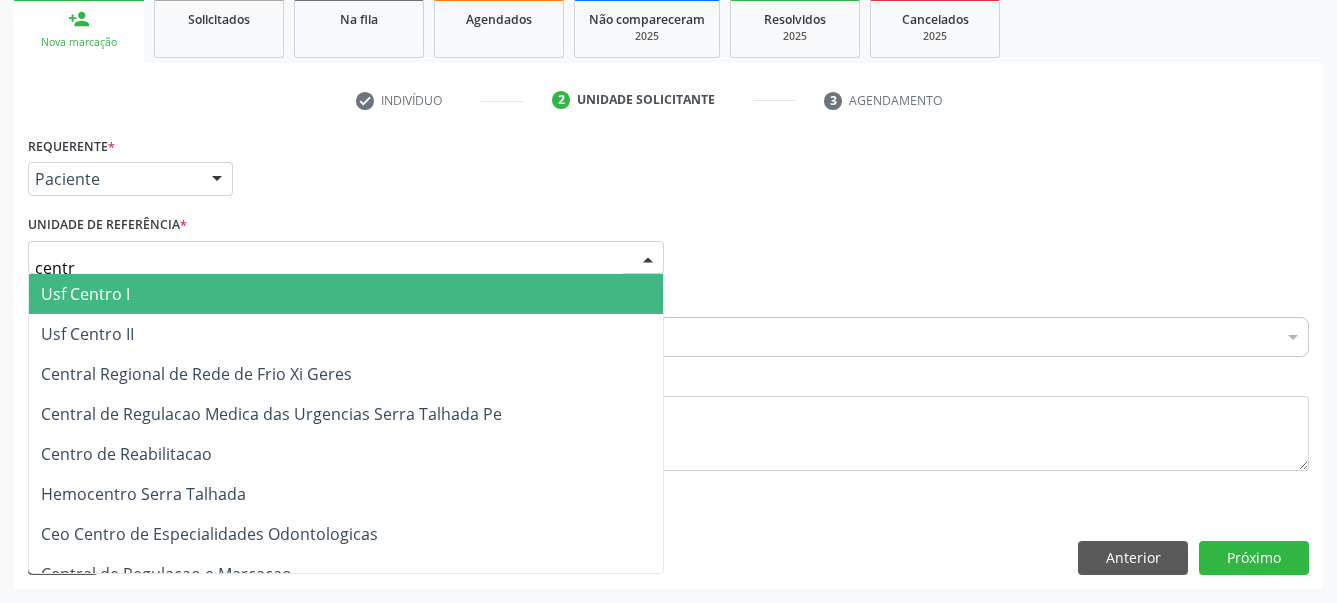 type on "centro" 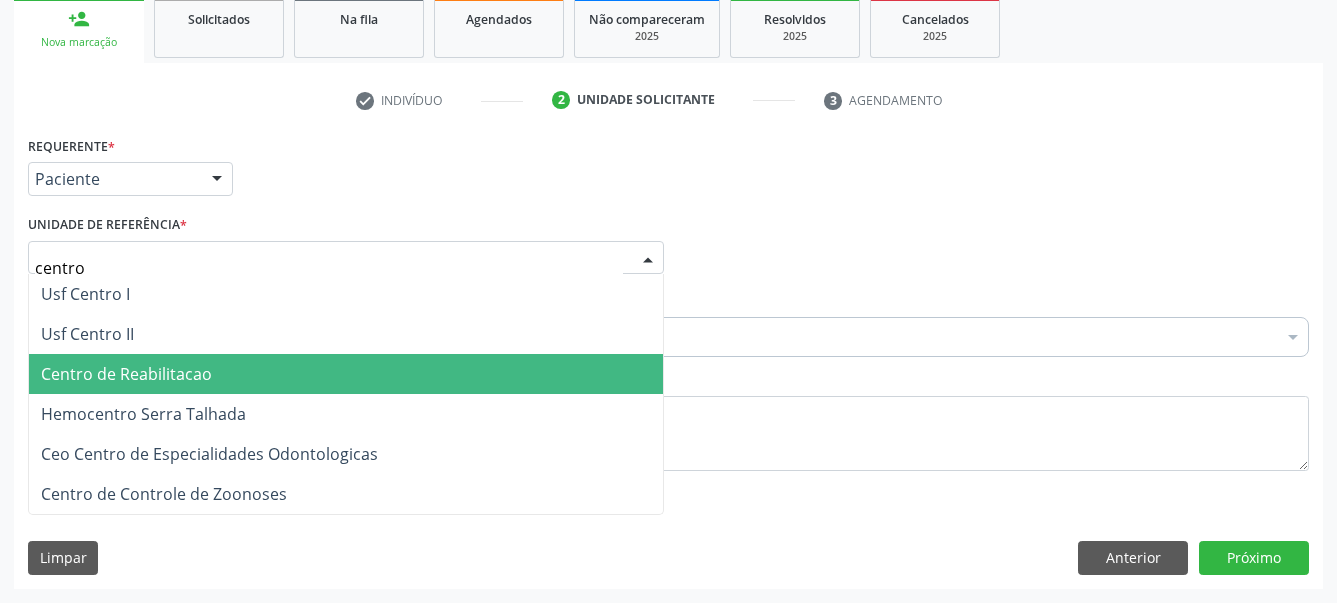 click on "Centro de Reabilitacao" at bounding box center (126, 374) 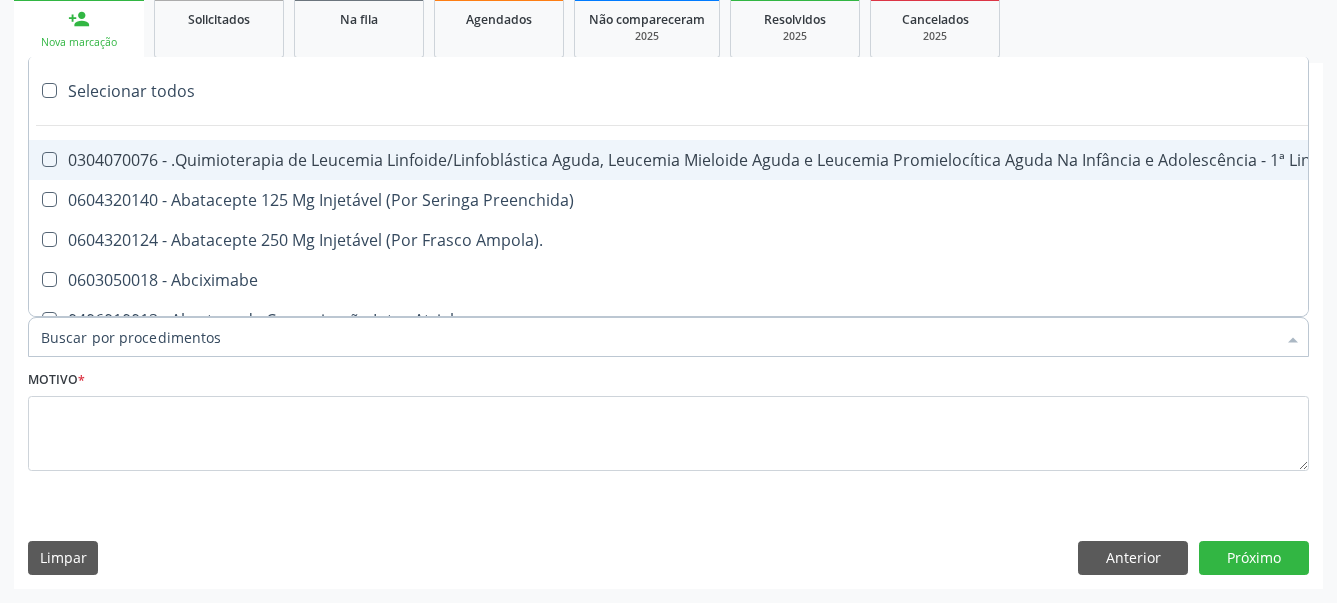 click on "Item de agendamento
*" at bounding box center (658, 337) 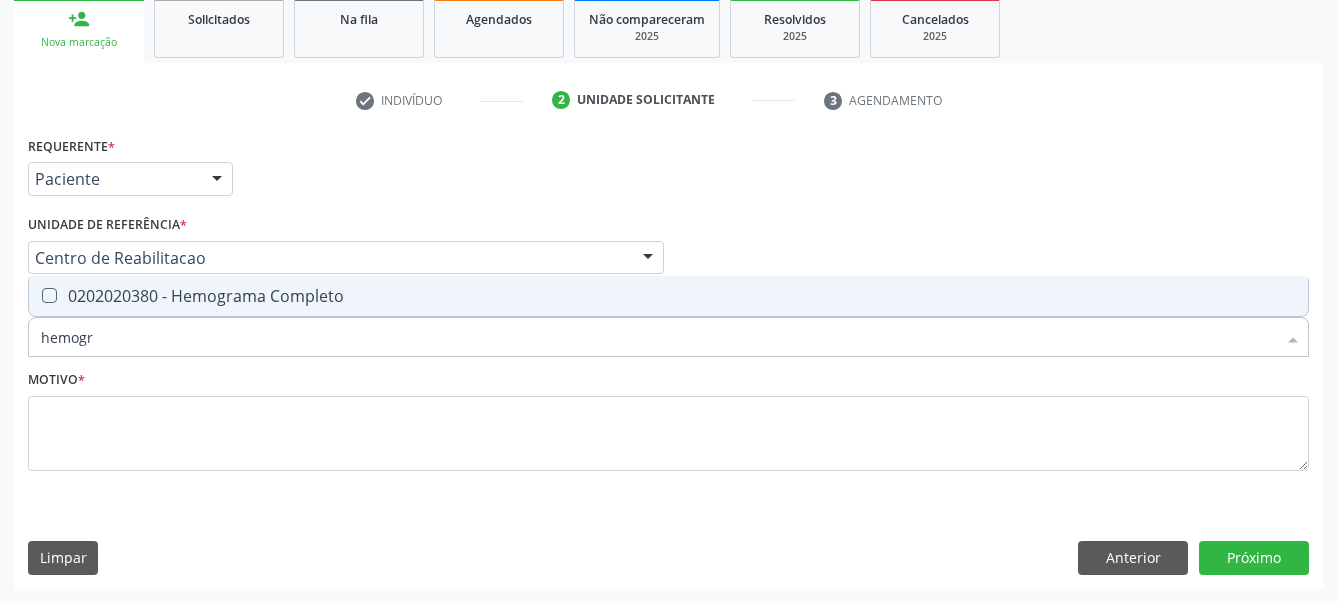 type on "hemogra" 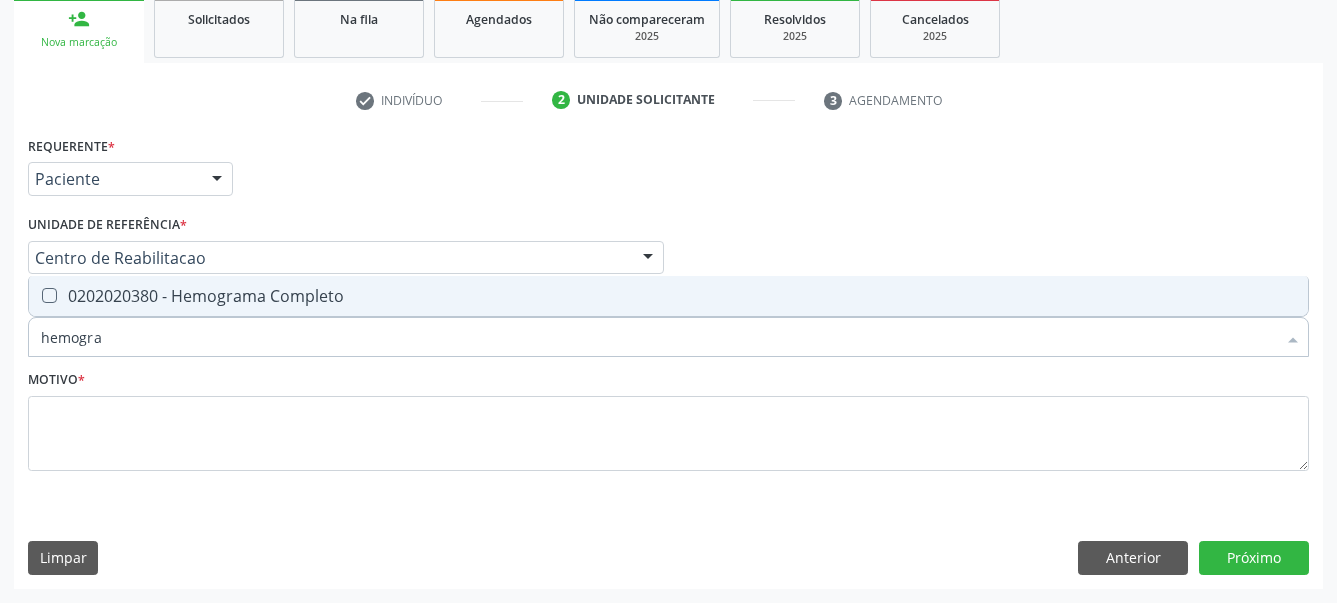 click on "0202020380 - Hemograma Completo" at bounding box center [668, 296] 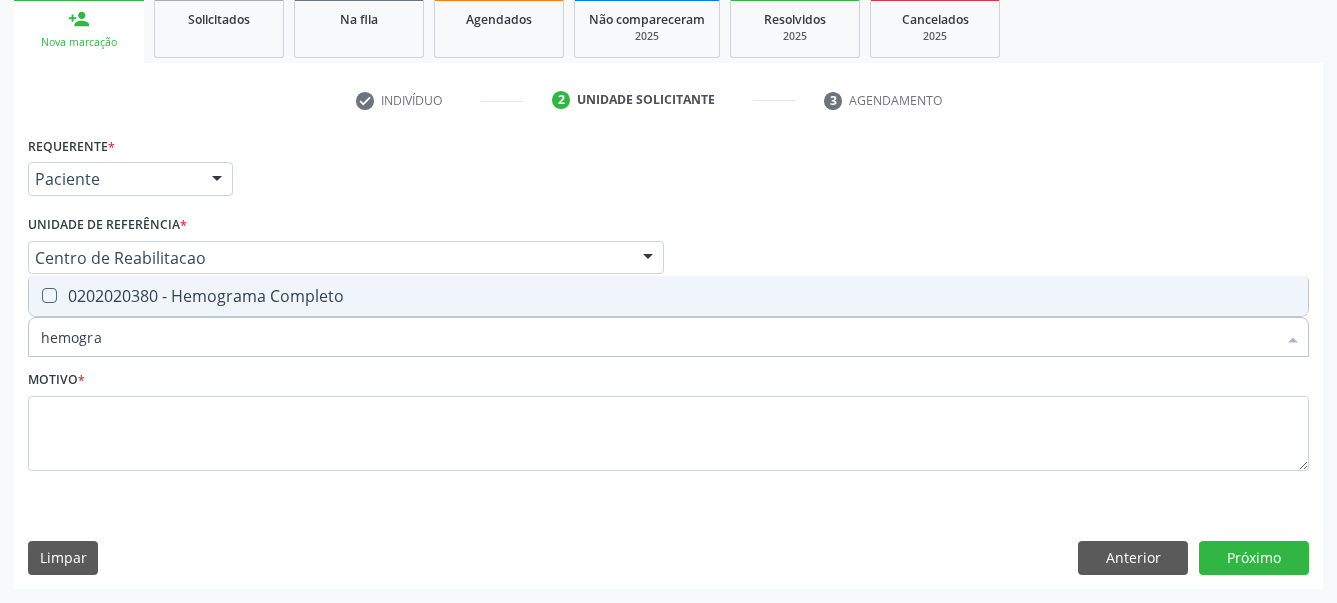 checkbox on "true" 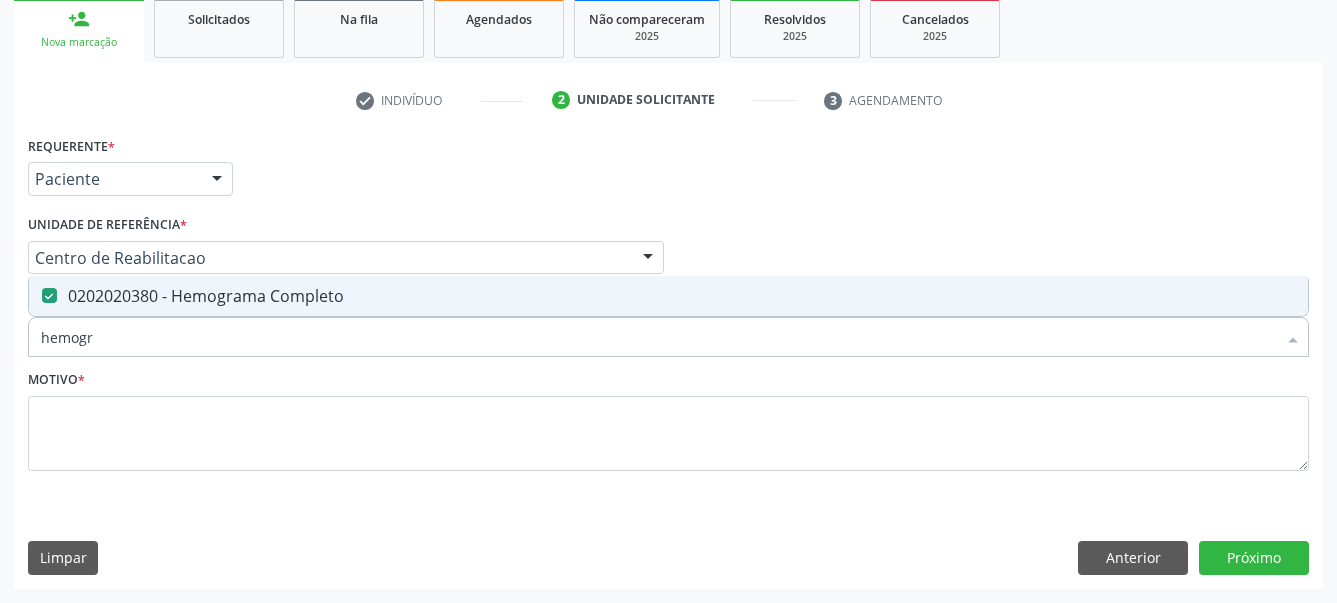 type on "hemog" 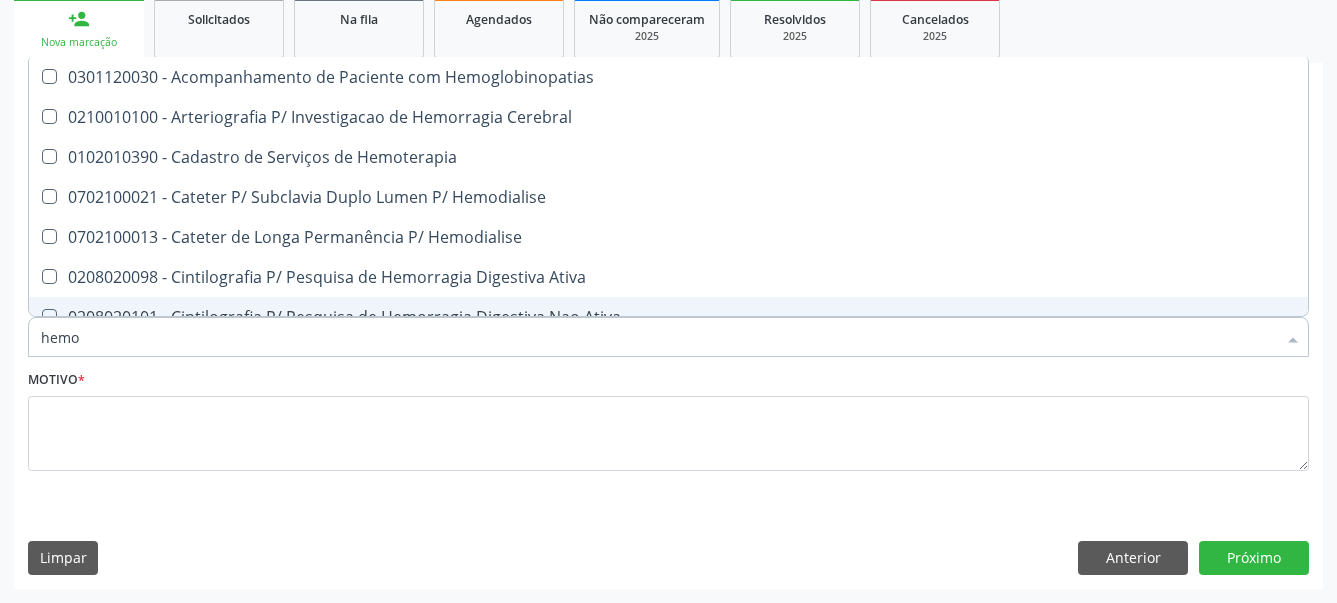 type on "hem" 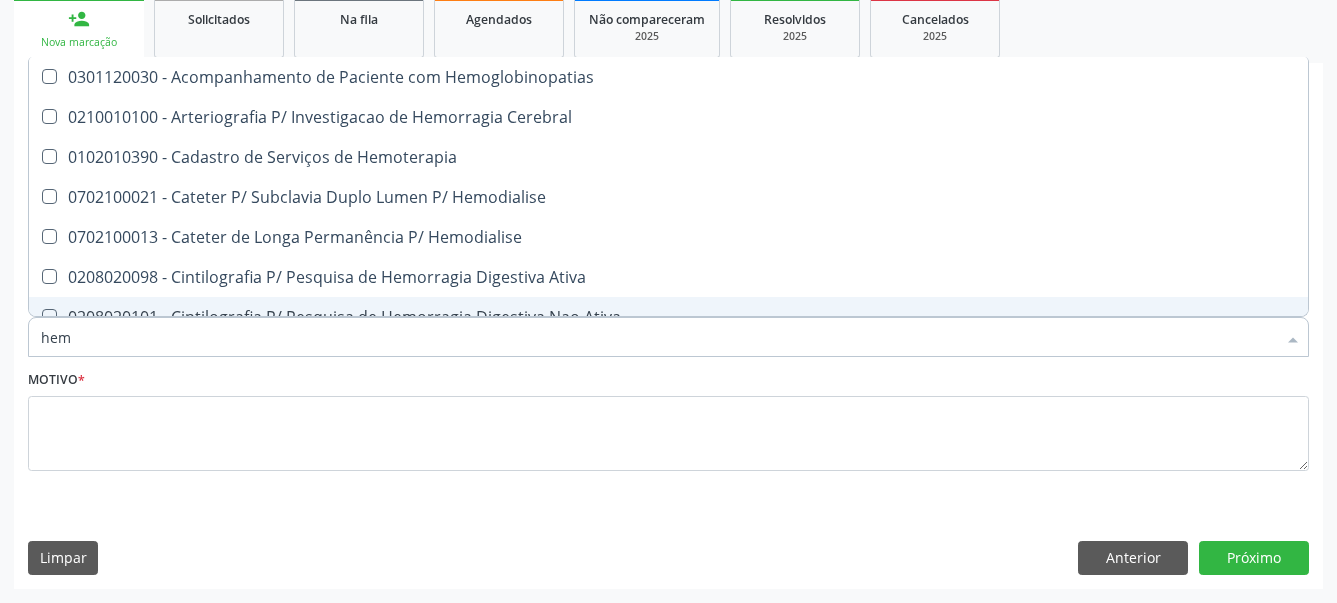 checkbox on "false" 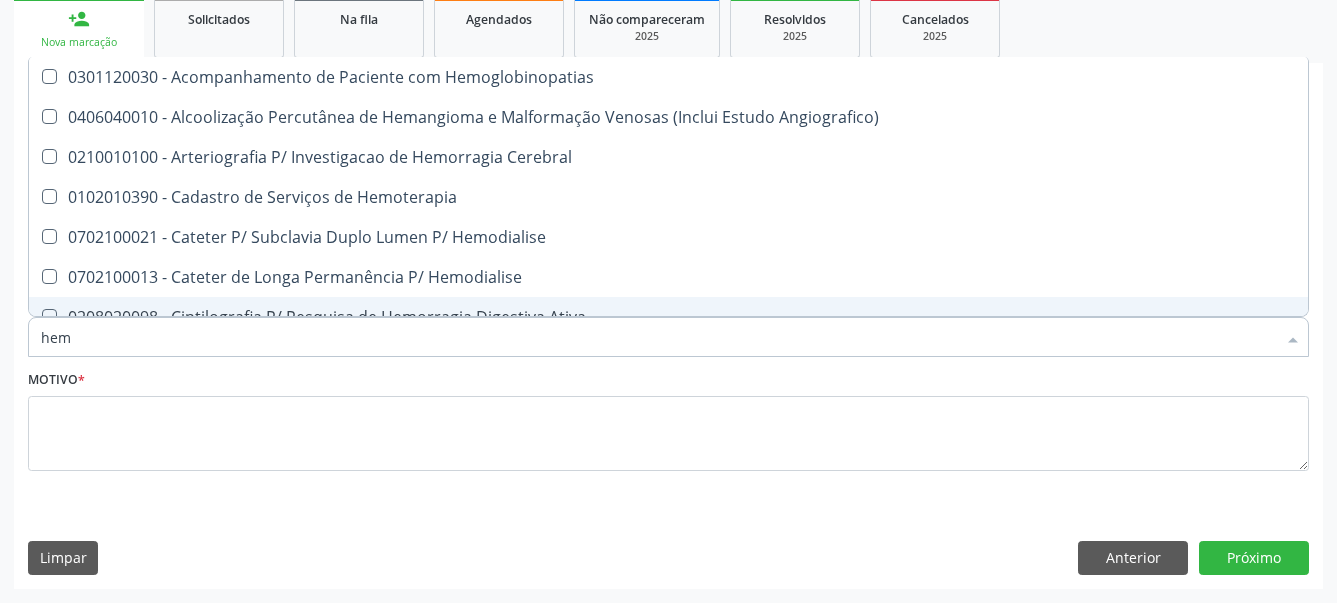 type on "he" 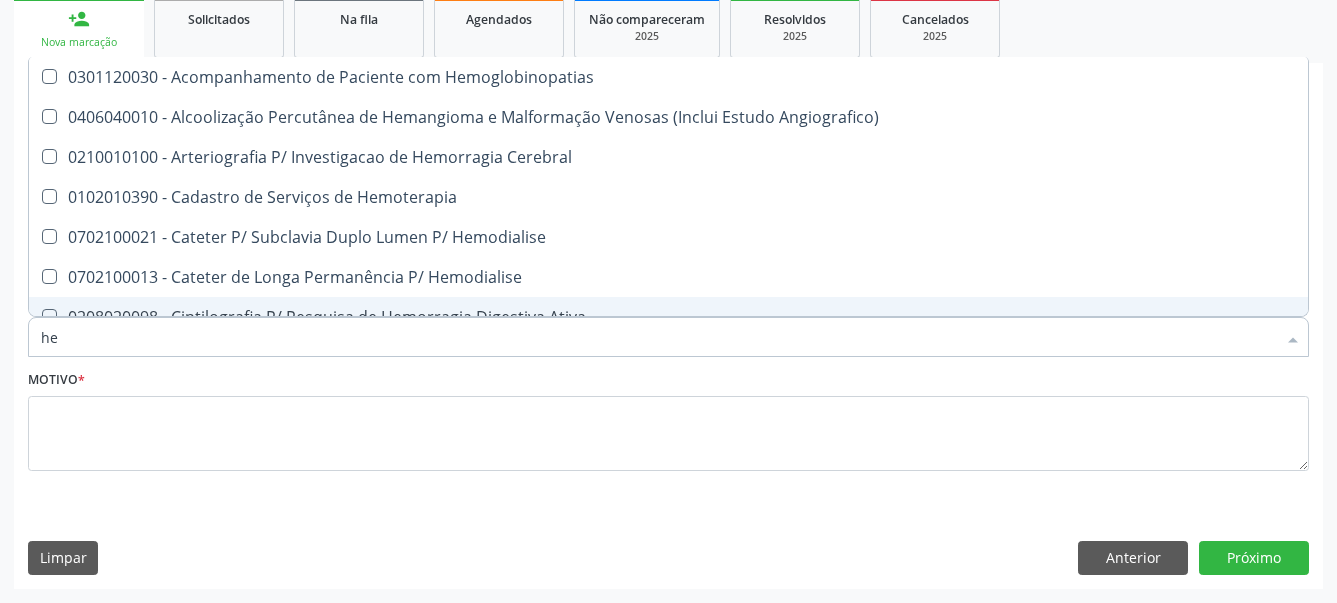 checkbox on "false" 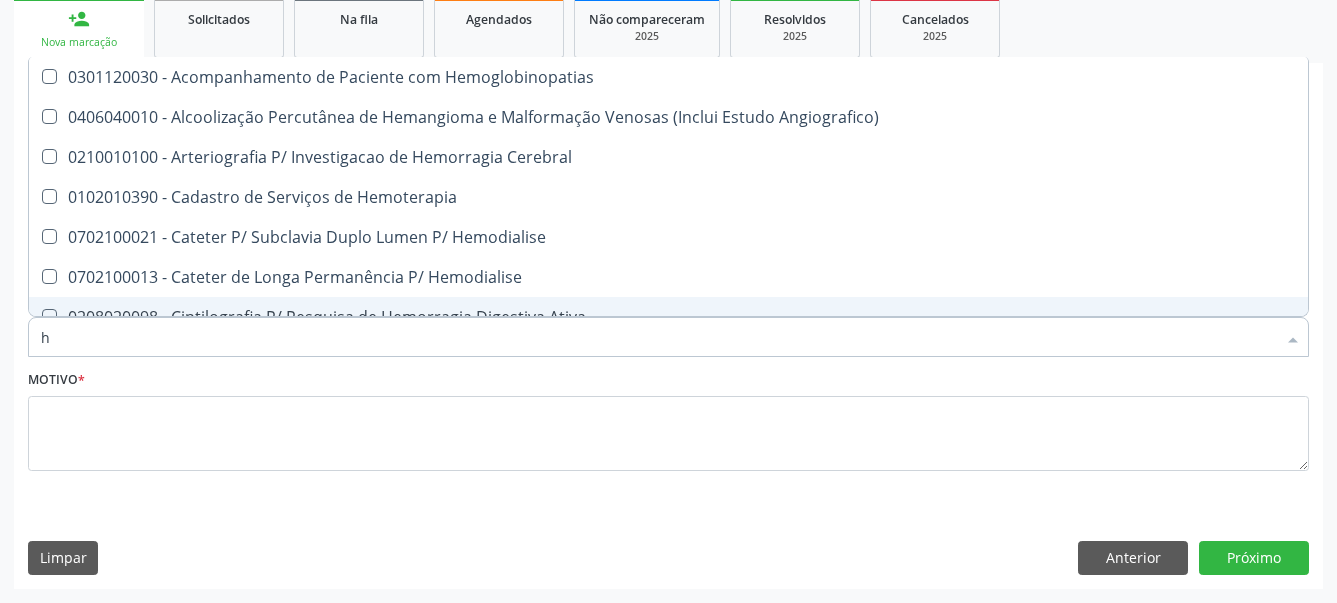 type 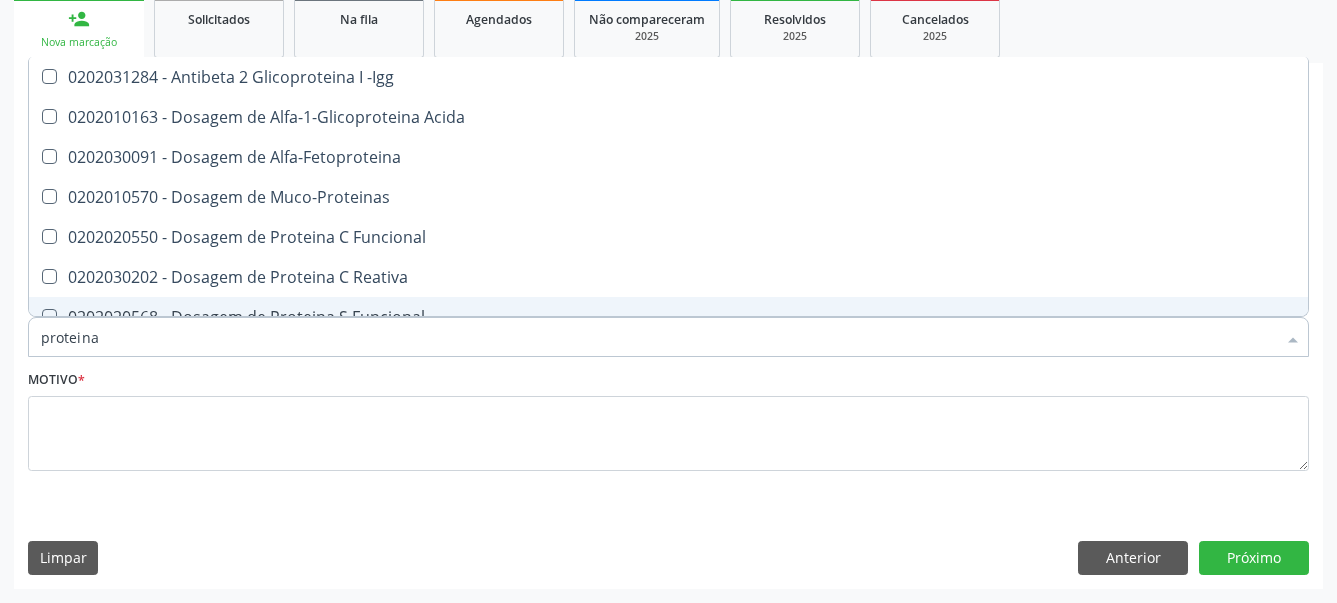 type on "proteina c" 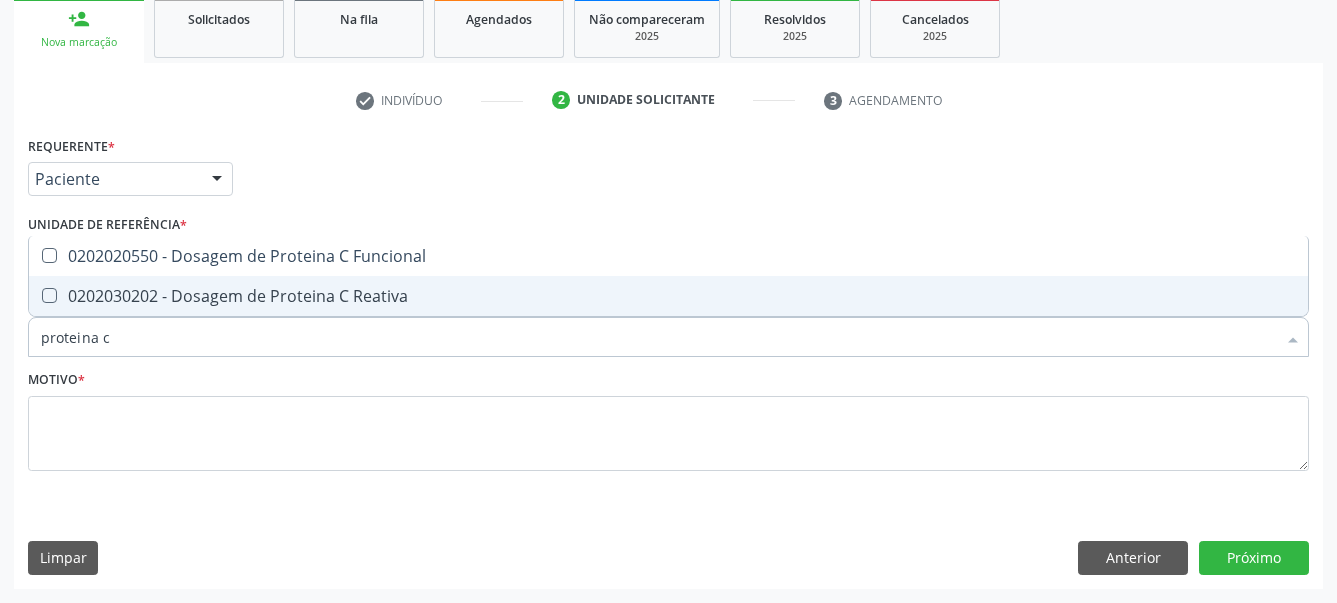 click on "0202030202 - Dosagem de Proteina C Reativa" at bounding box center (668, 296) 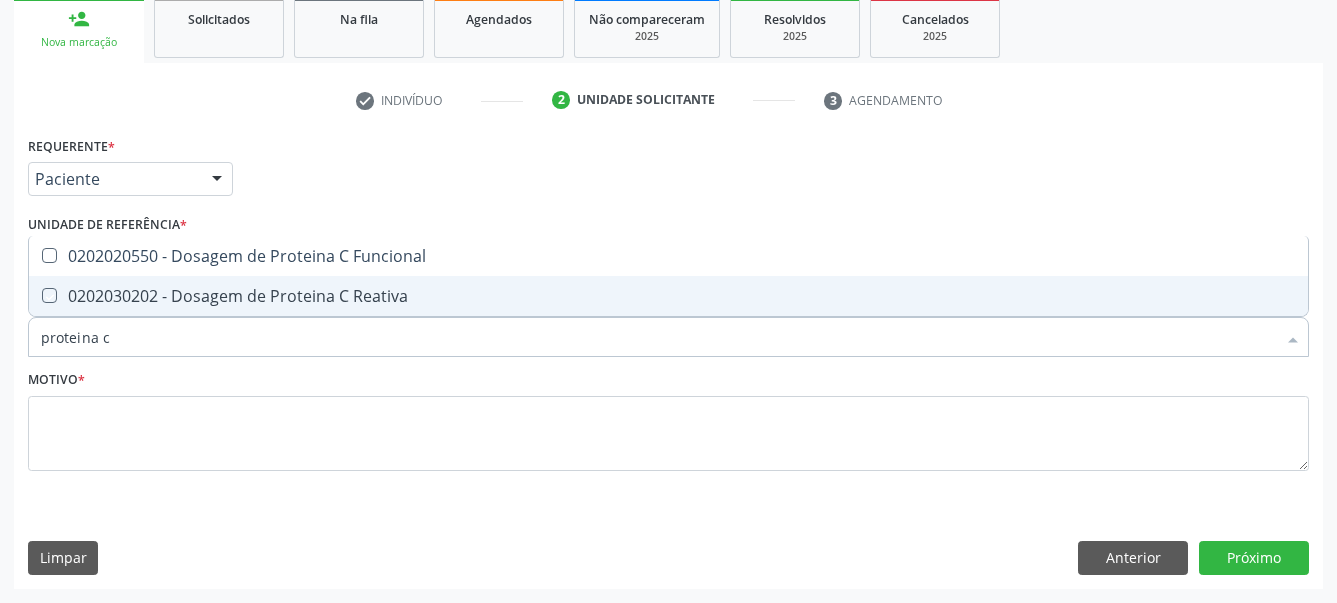 checkbox on "true" 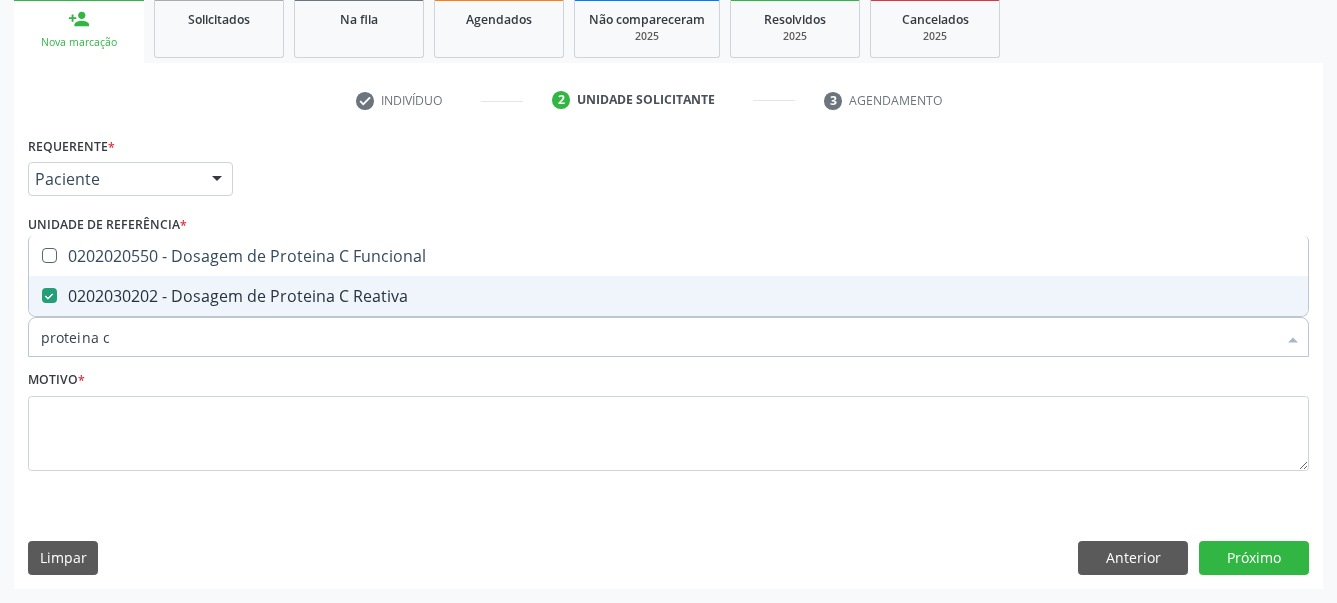 type on "proteina" 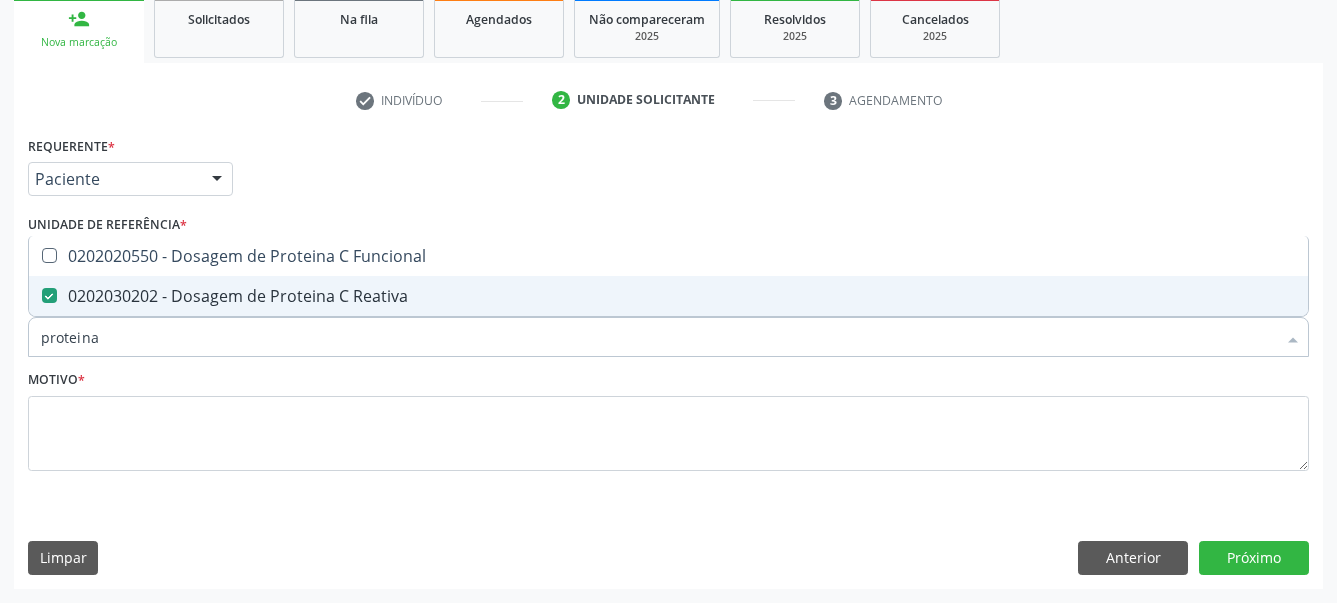 checkbox on "false" 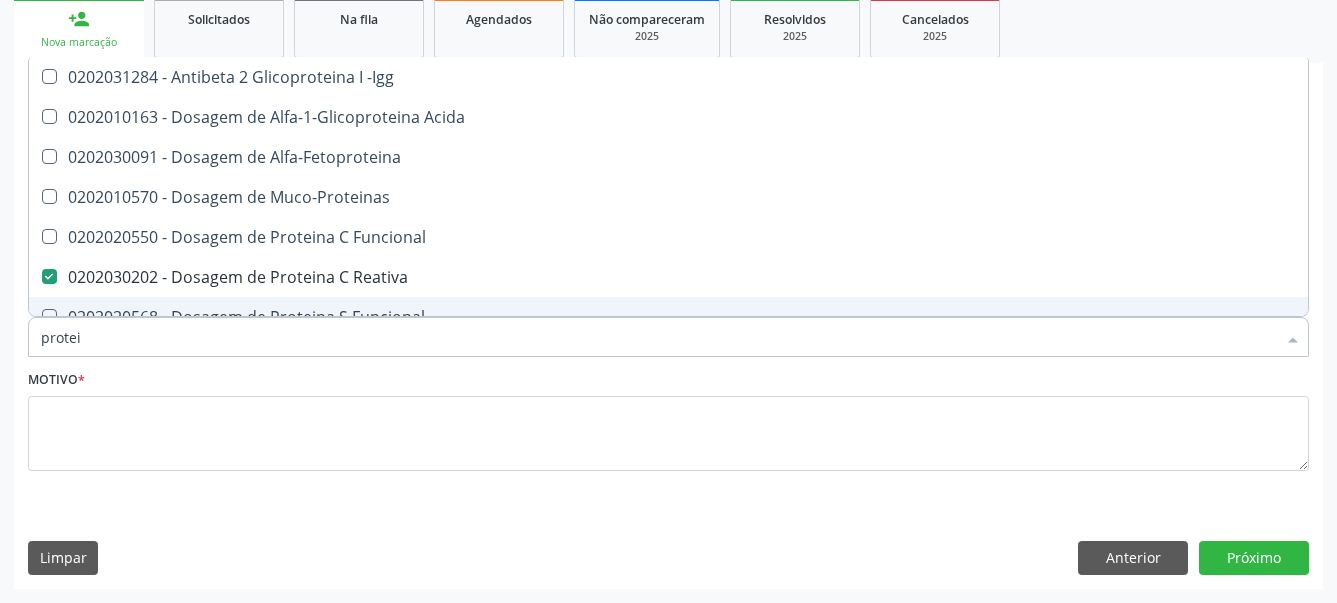 type on "prote" 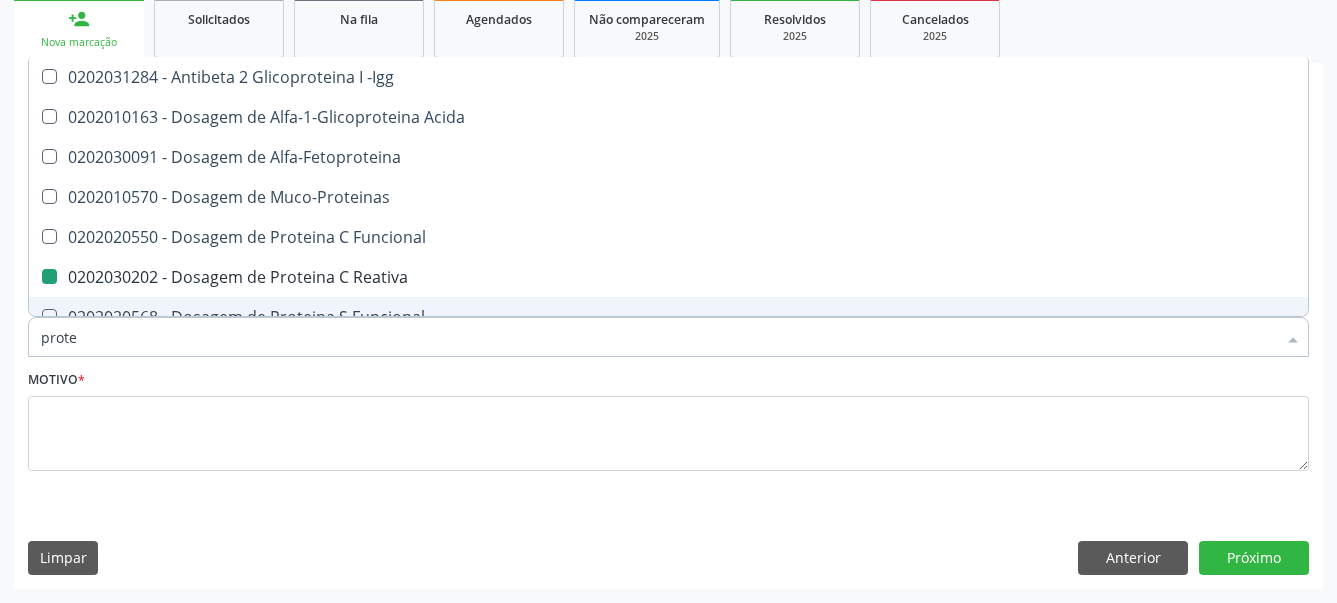 type on "prot" 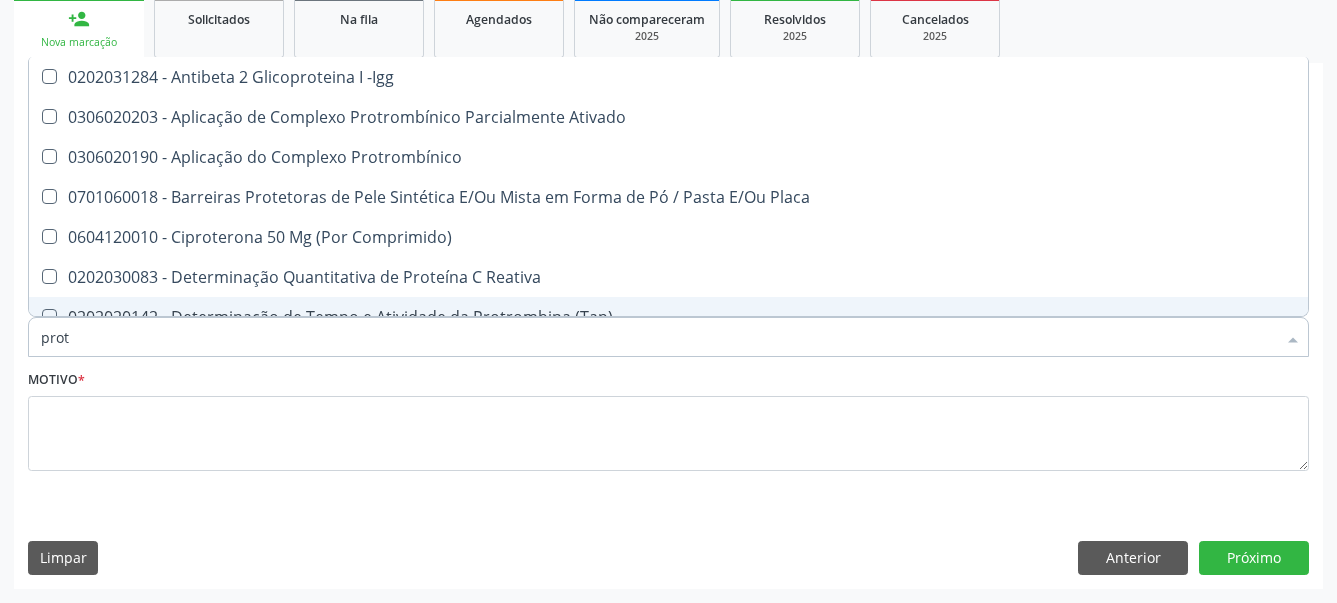 type on "pro" 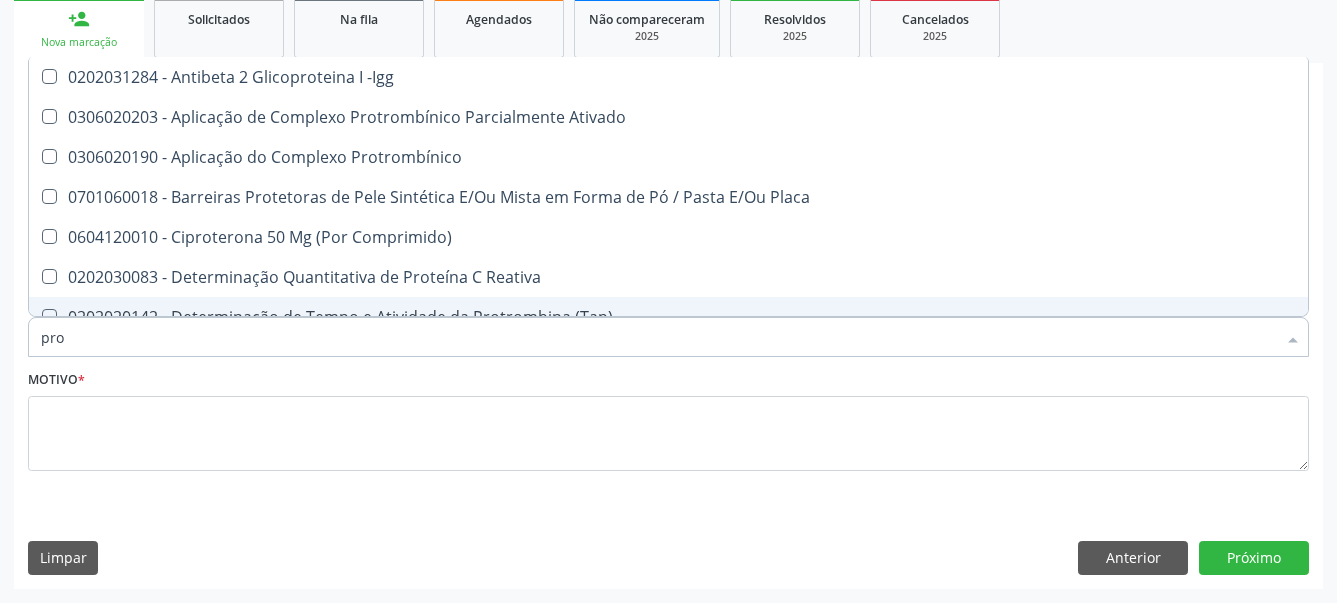 checkbox on "false" 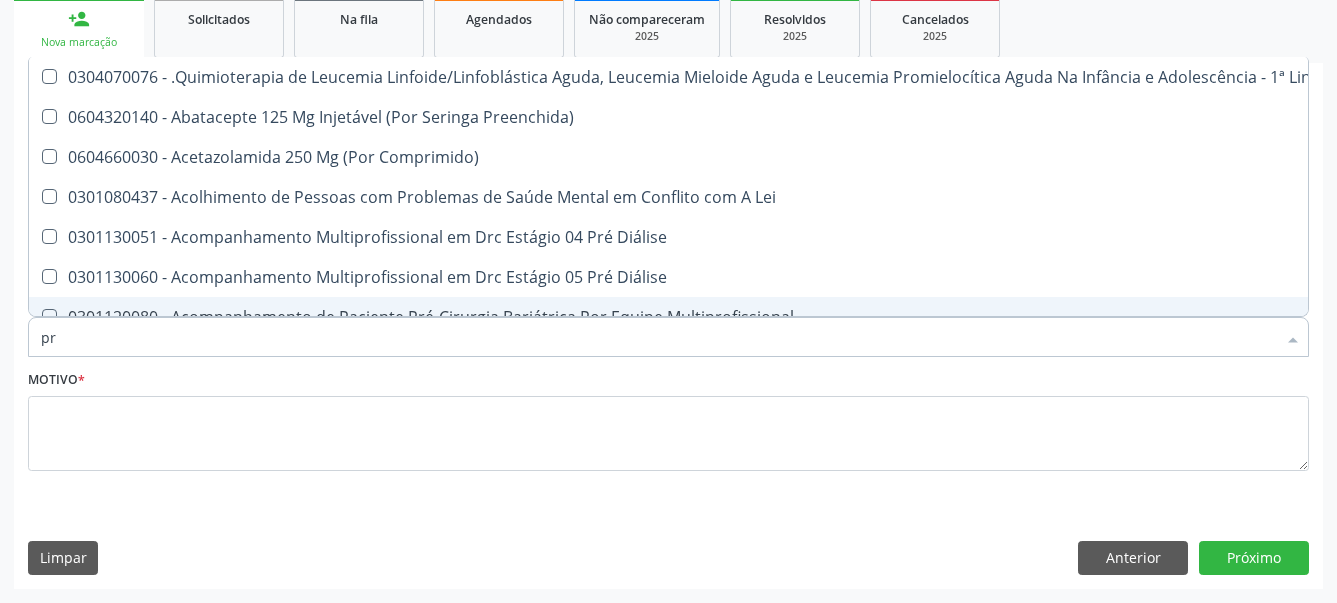 type on "p" 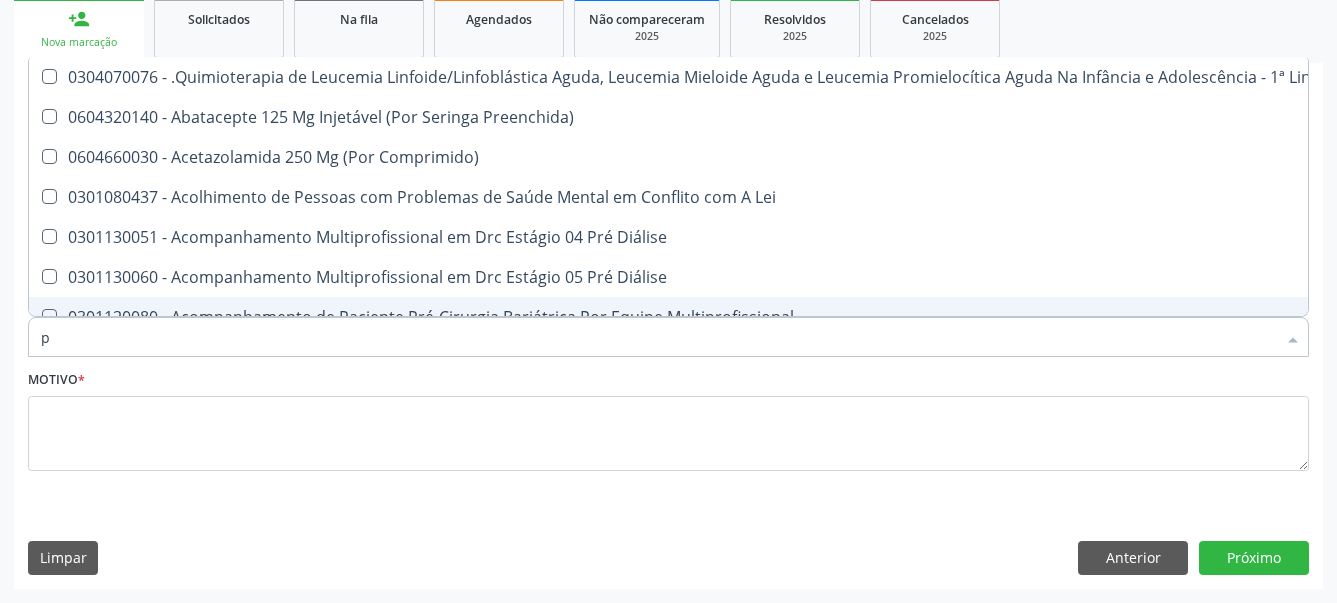 checkbox on "false" 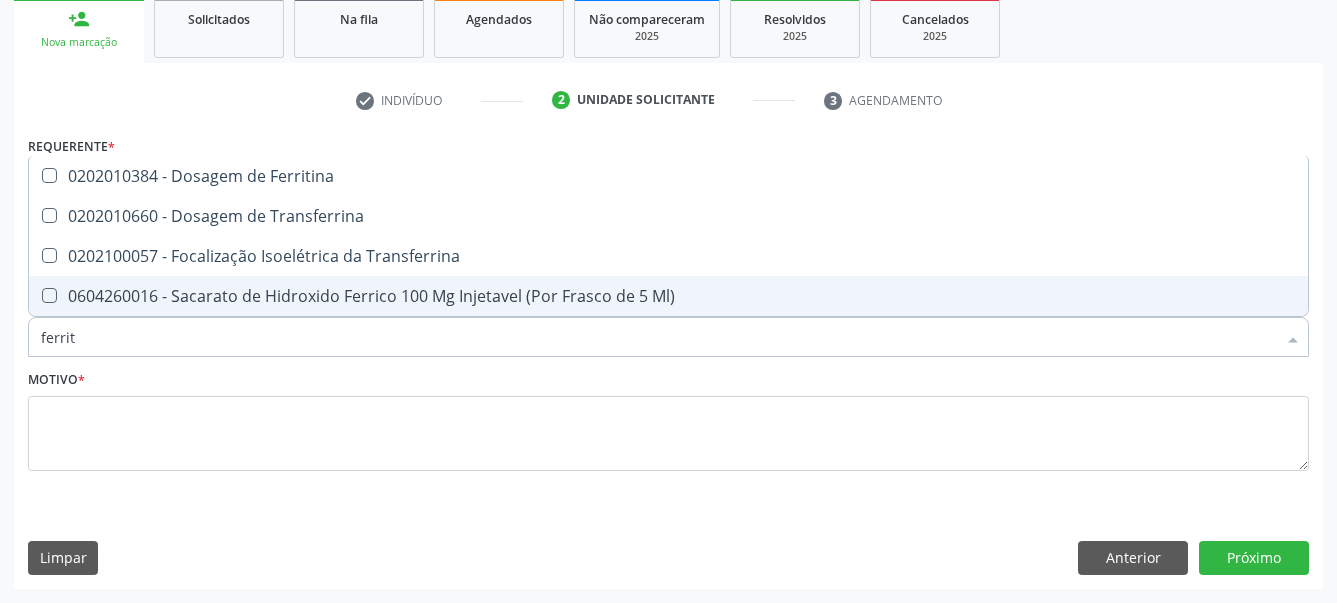 type on "ferriti" 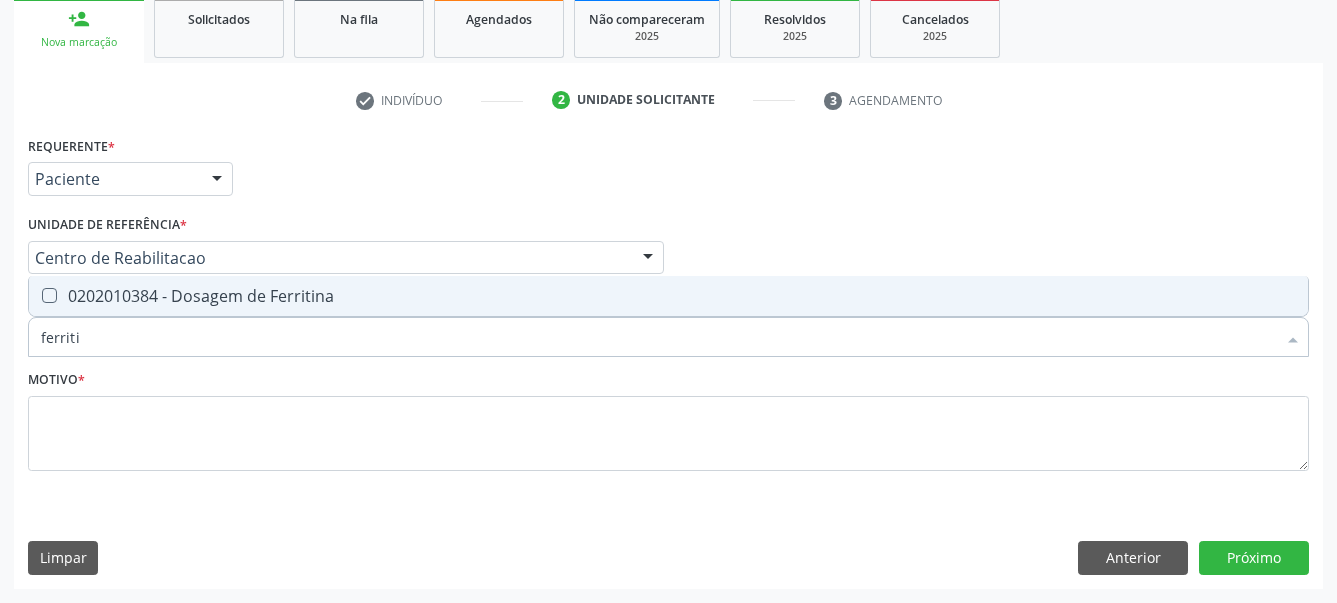 click on "0202010384 - Dosagem de Ferritina" at bounding box center (668, 296) 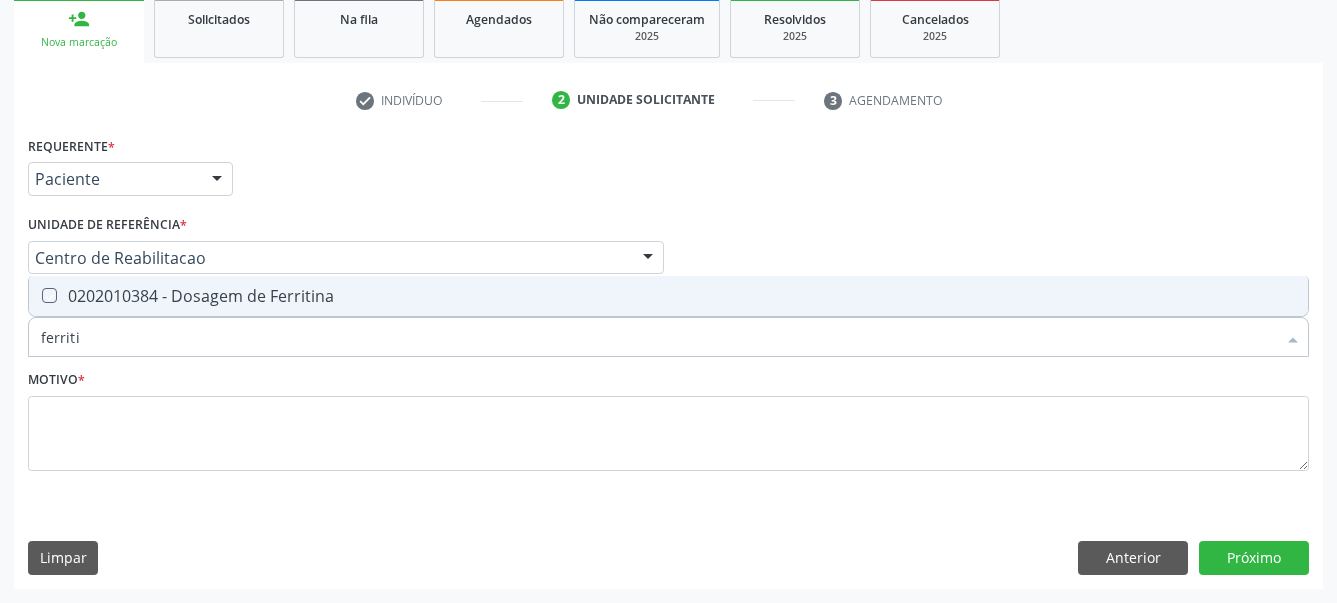 checkbox on "true" 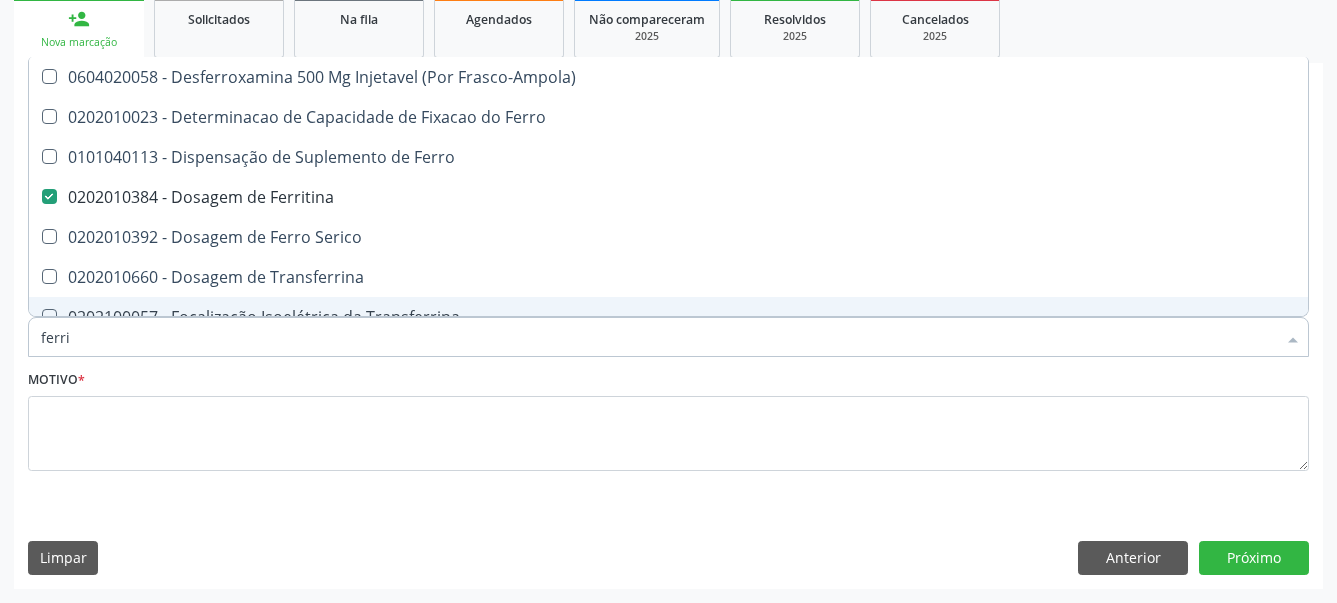 type on "ferr" 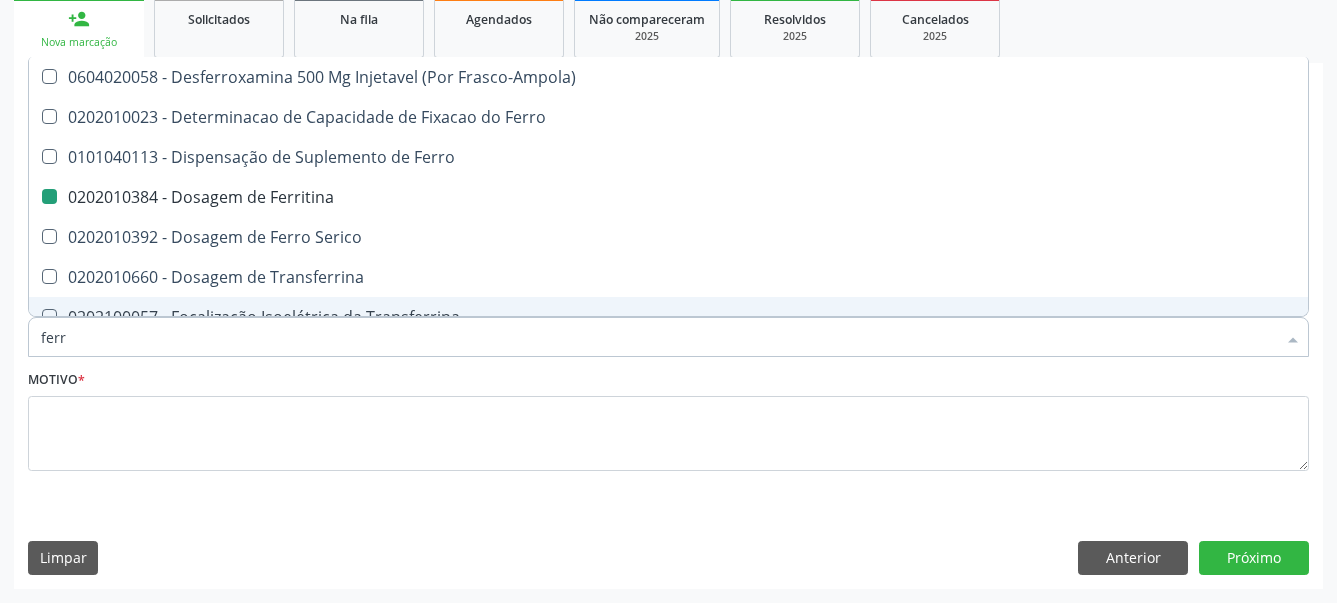 type on "fer" 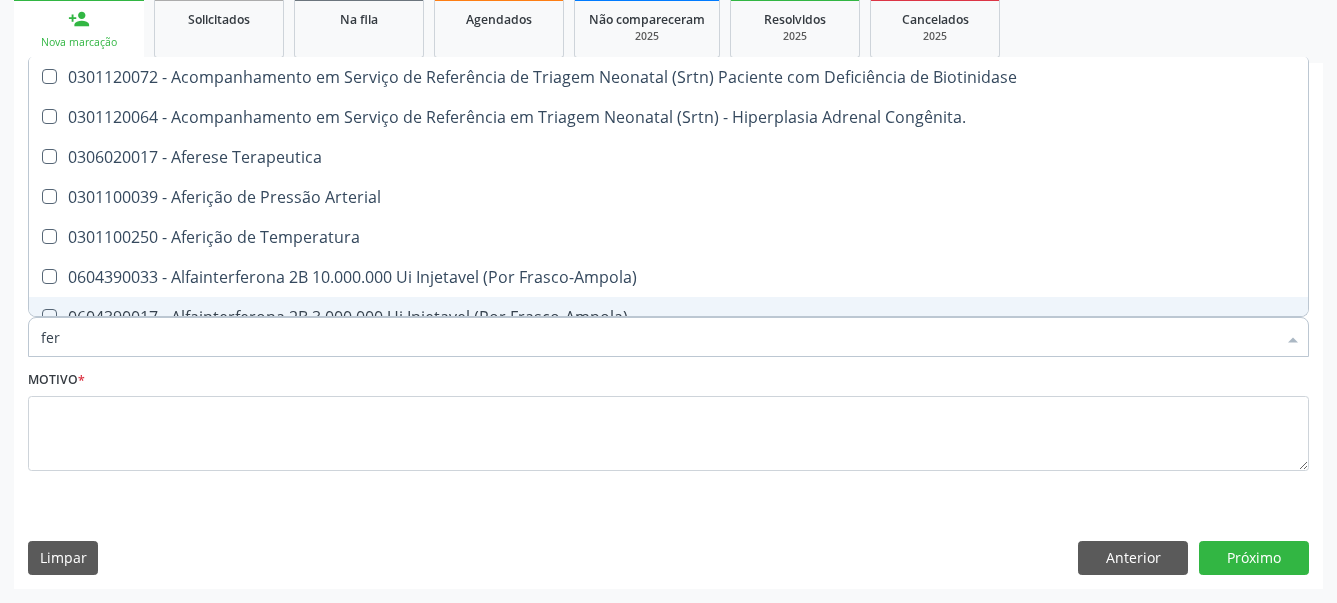 type on "fe" 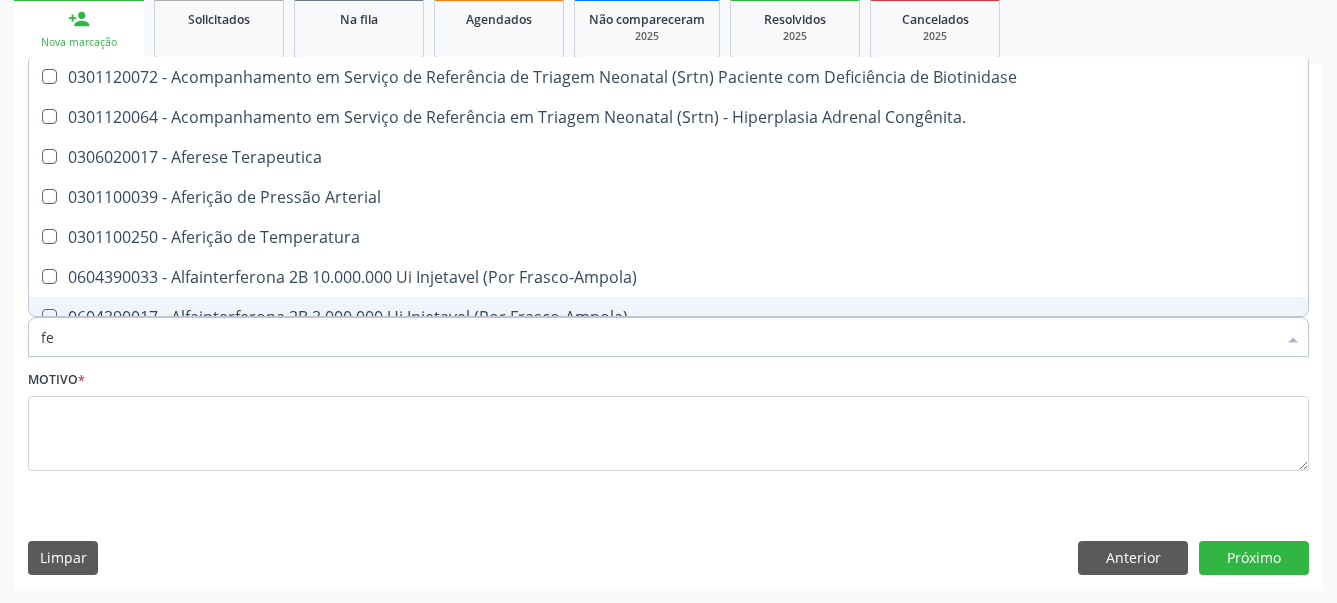 checkbox on "false" 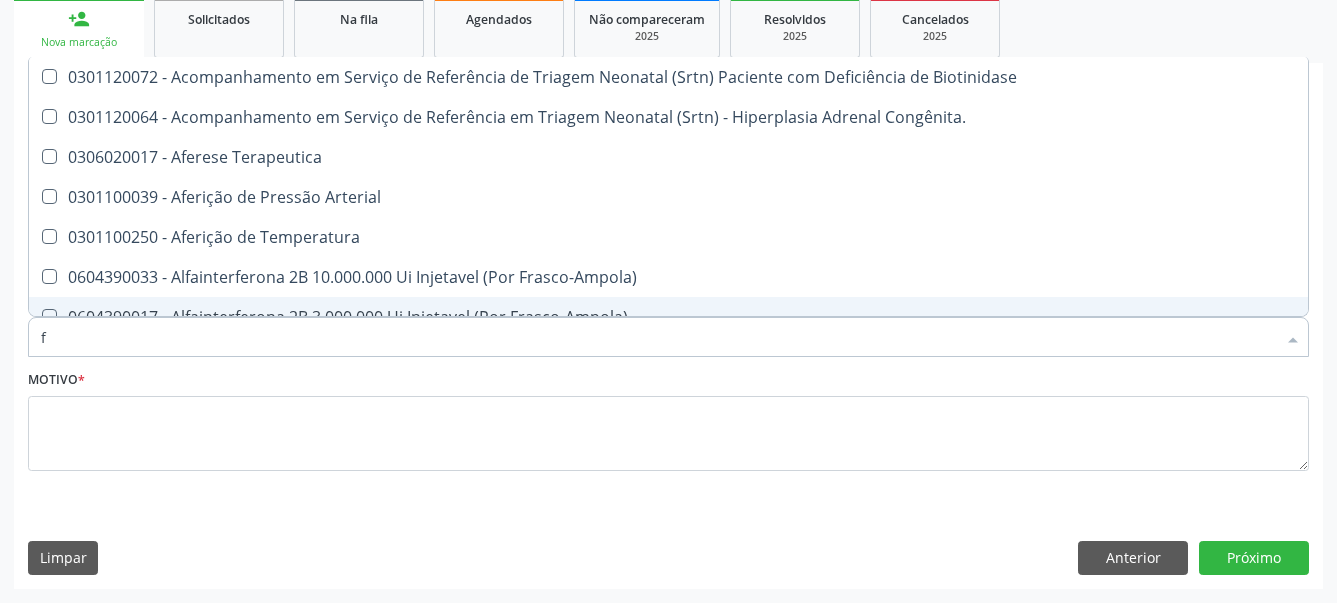 checkbox on "false" 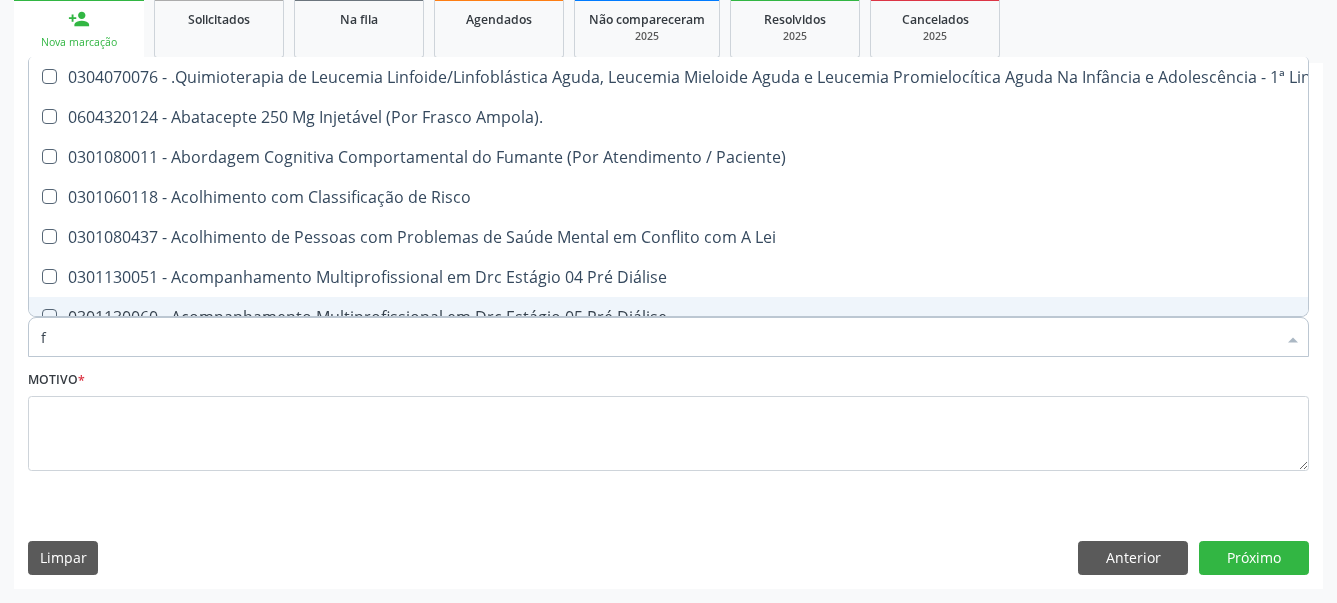 type 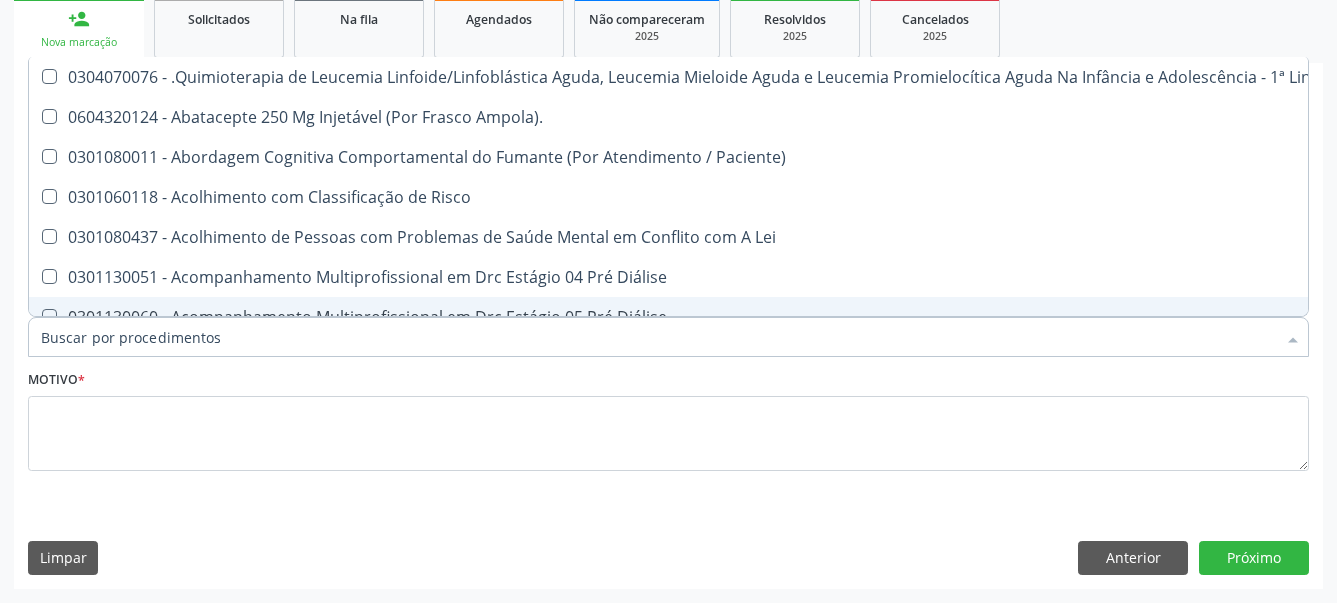 checkbox on "false" 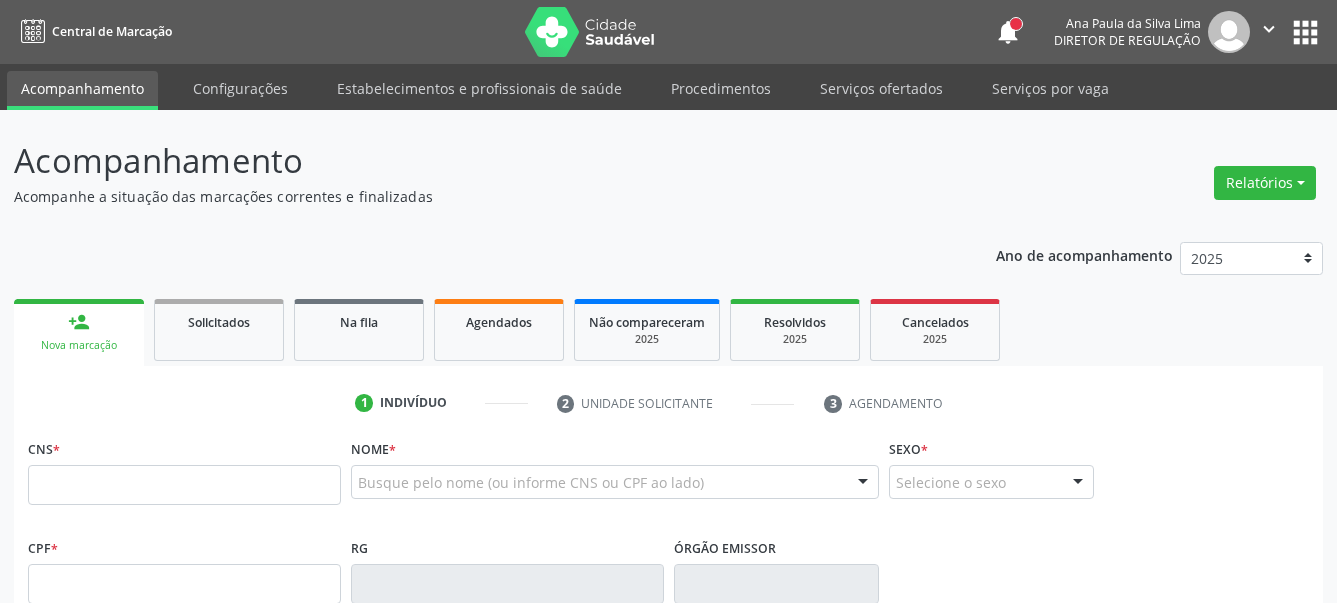 scroll, scrollTop: 0, scrollLeft: 0, axis: both 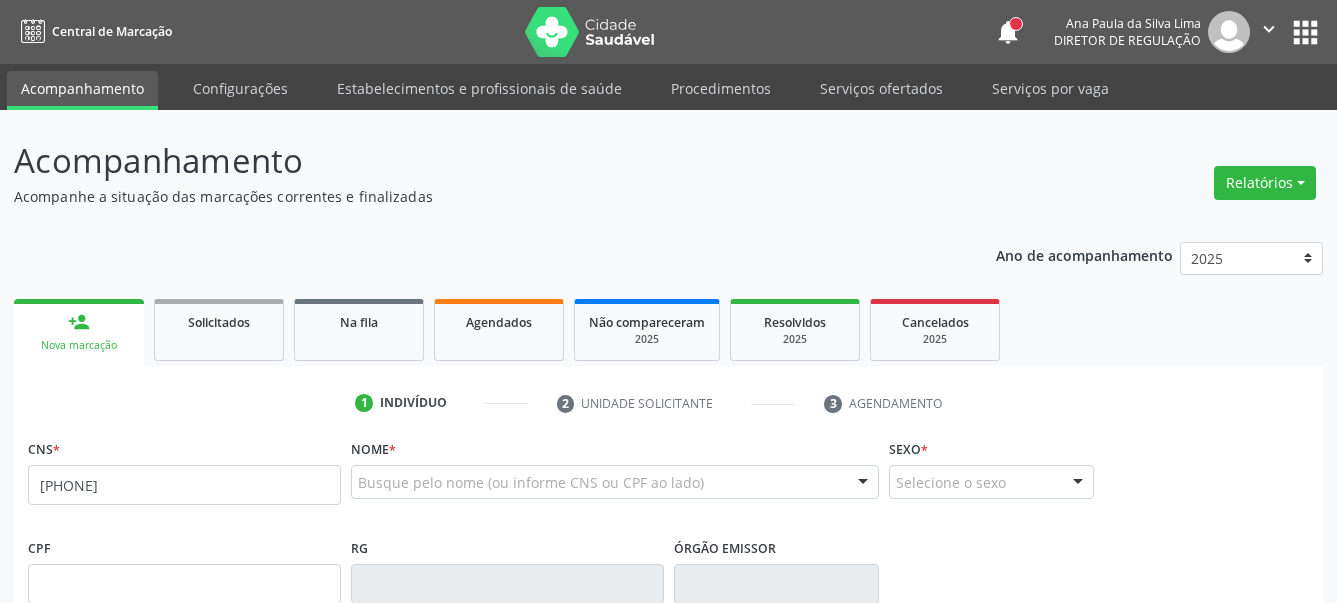 type on "[PHONE]" 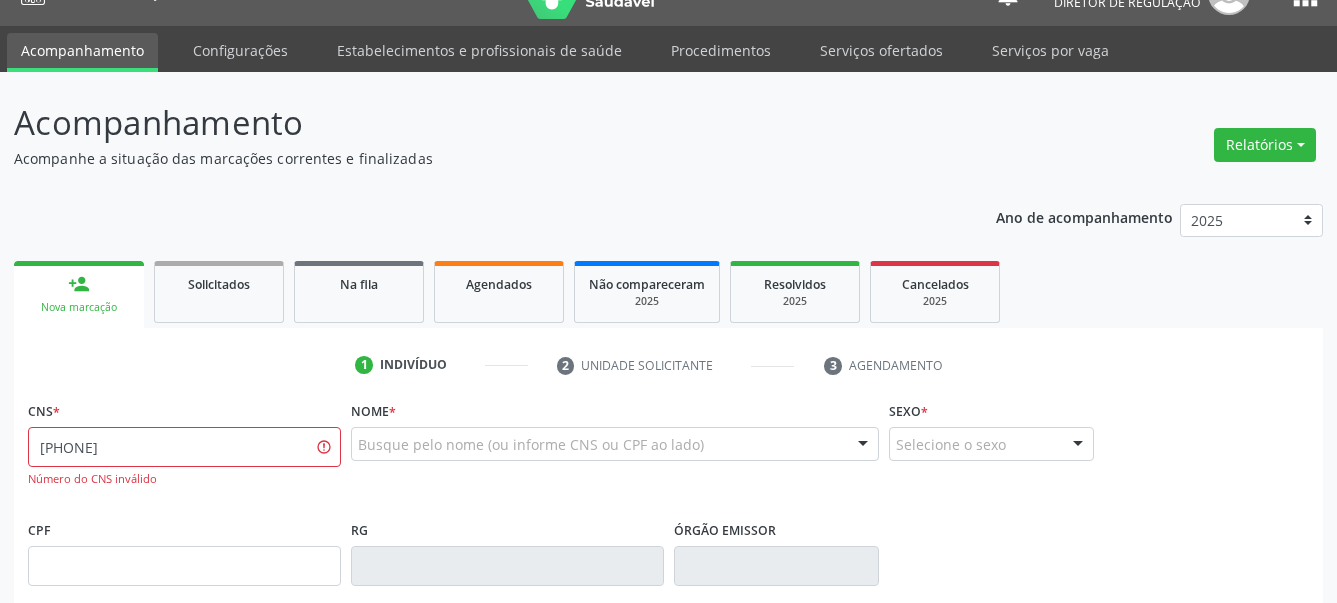 scroll, scrollTop: 204, scrollLeft: 0, axis: vertical 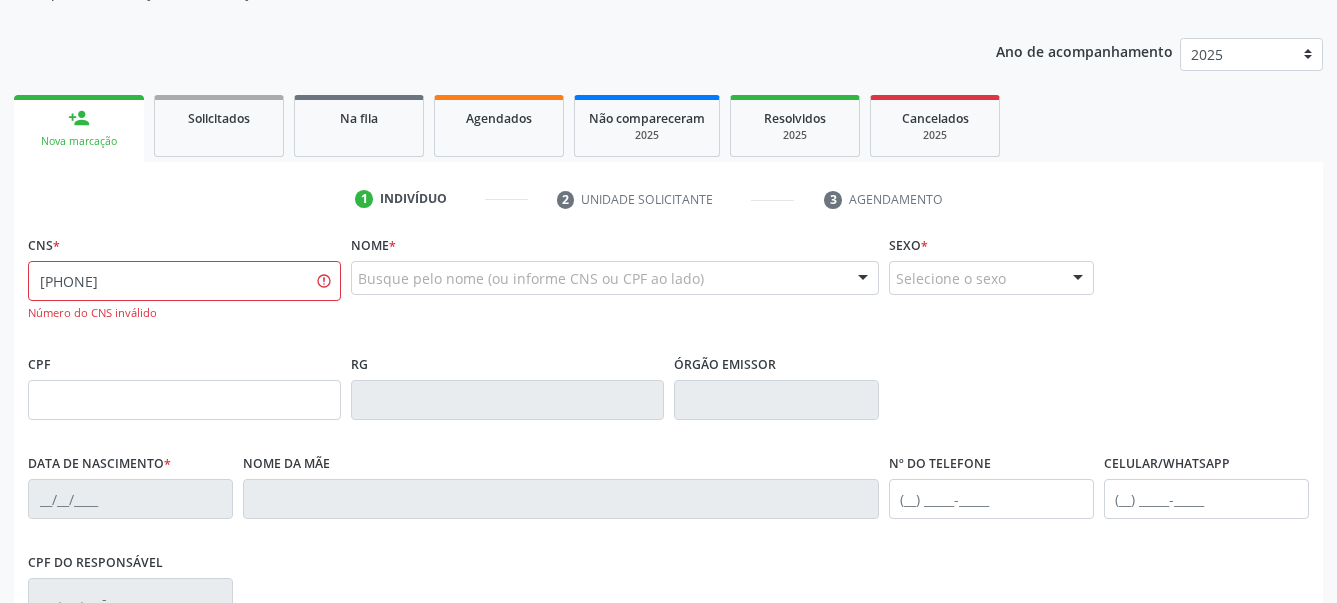 drag, startPoint x: 243, startPoint y: 295, endPoint x: -6, endPoint y: 328, distance: 251.17723 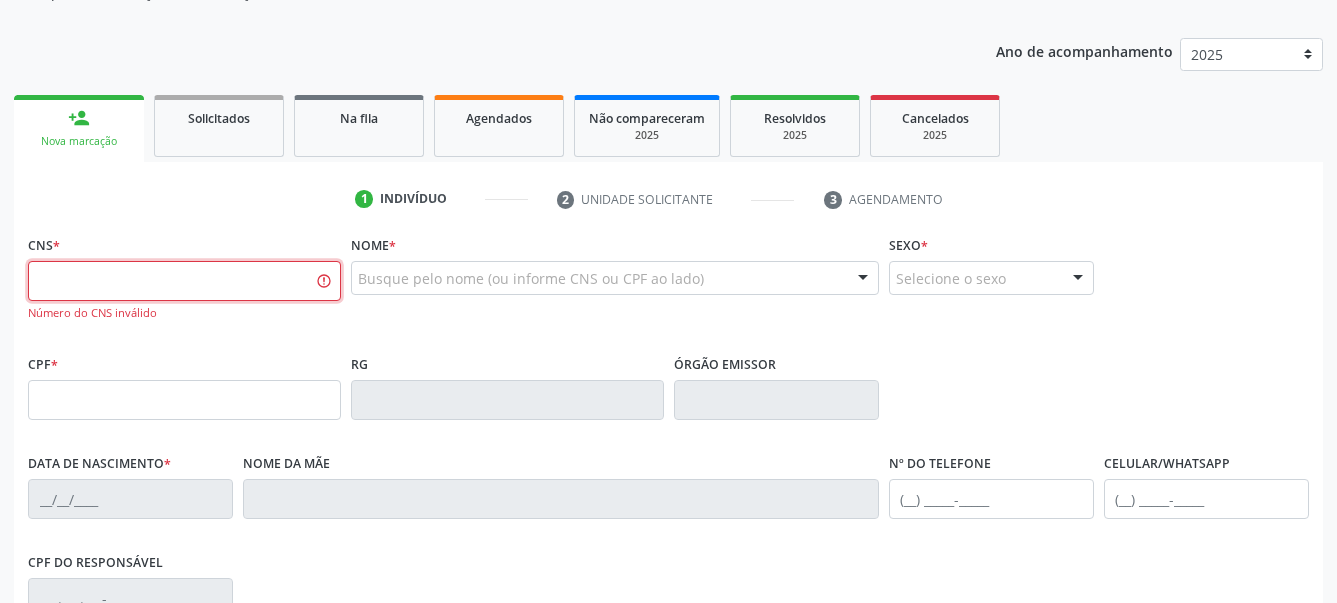 paste on "[PHONE]" 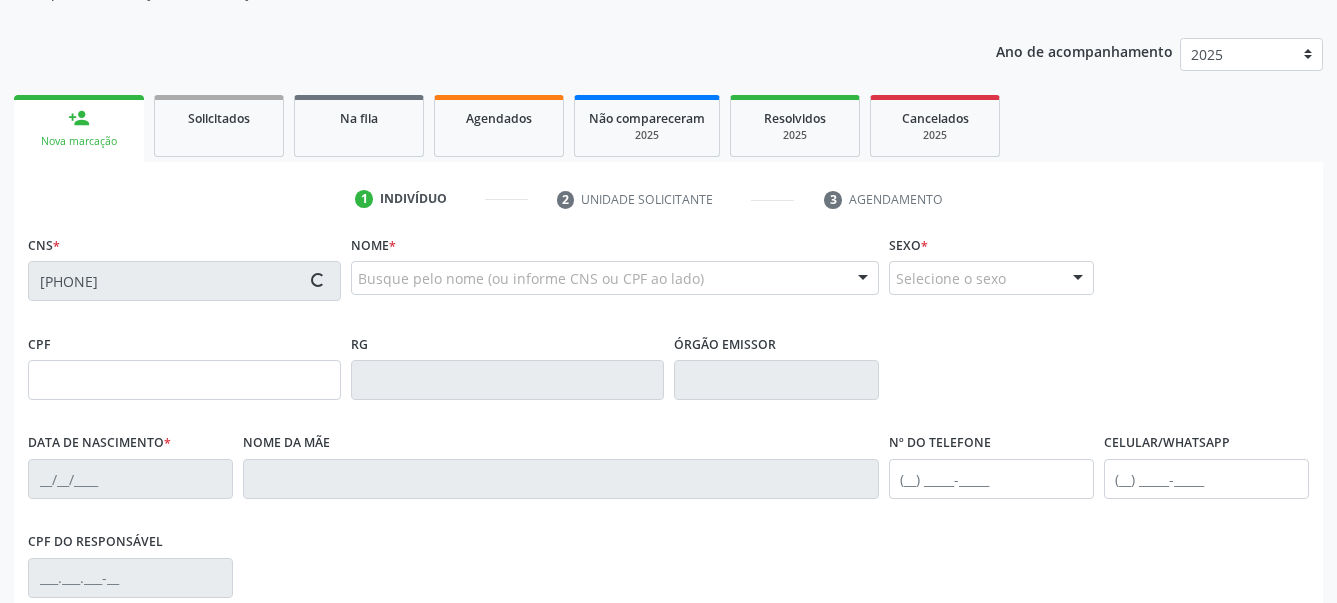 click on "Nome
*
Busque pelo nome (ou informe CNS ou CPF ao lado)
Nenhum resultado encontrado para: "   "
Digite o nome" at bounding box center [615, 269] 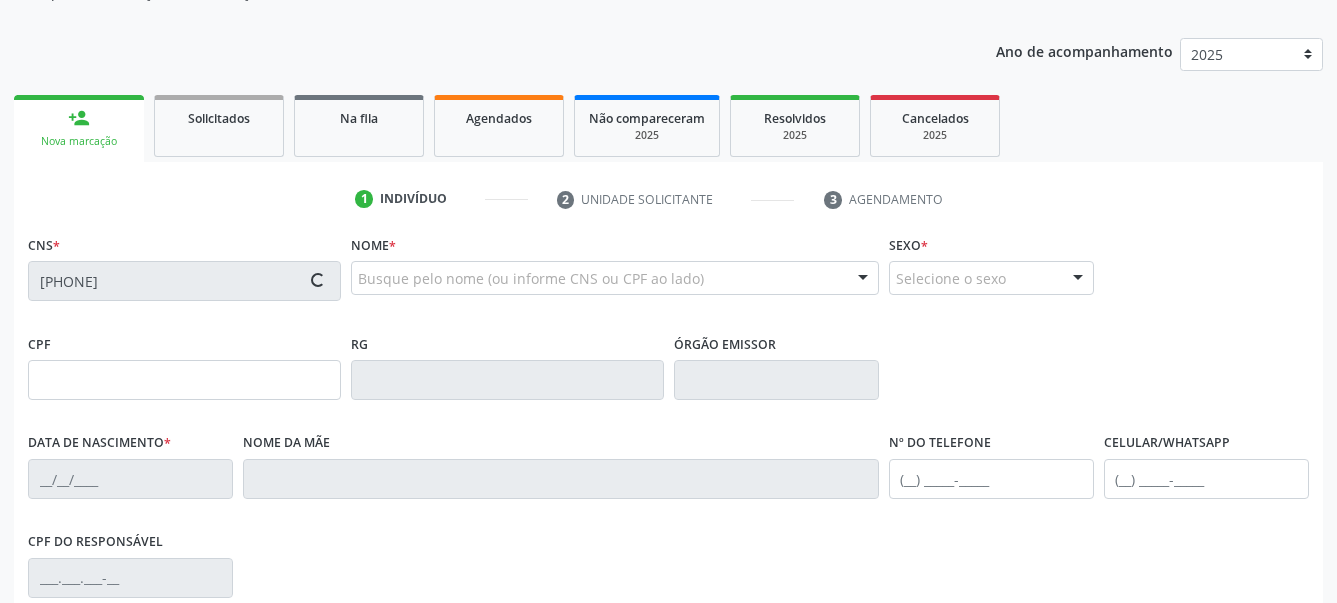 type on "[CPF]" 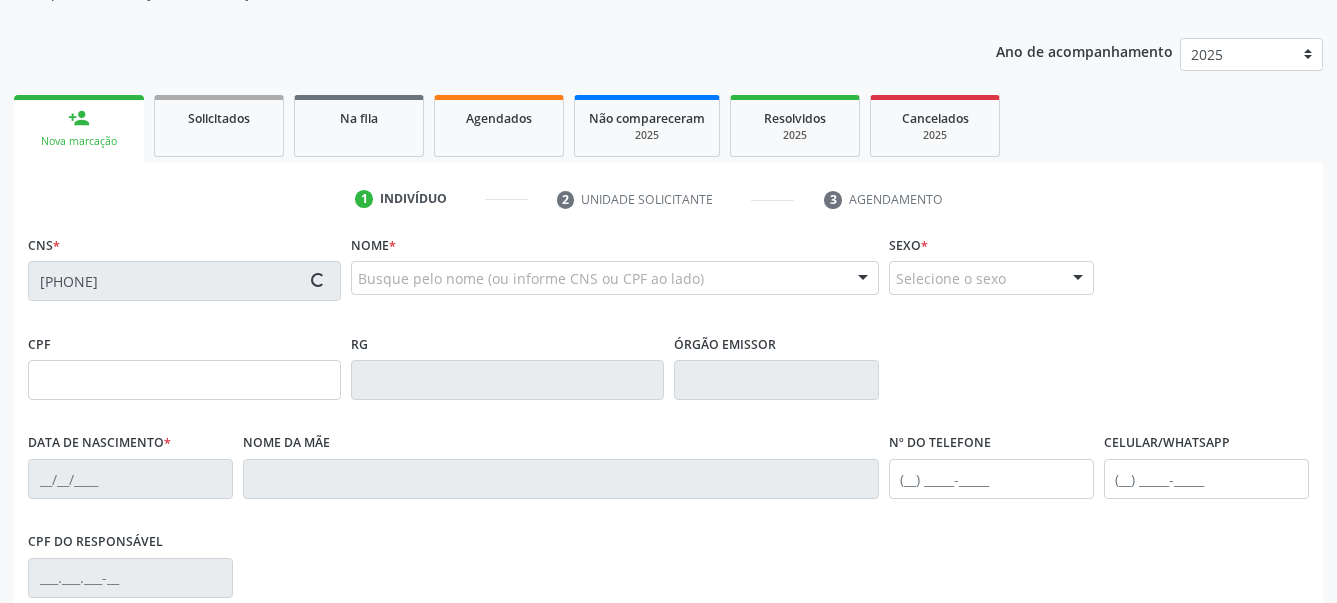 type on "[DATE]" 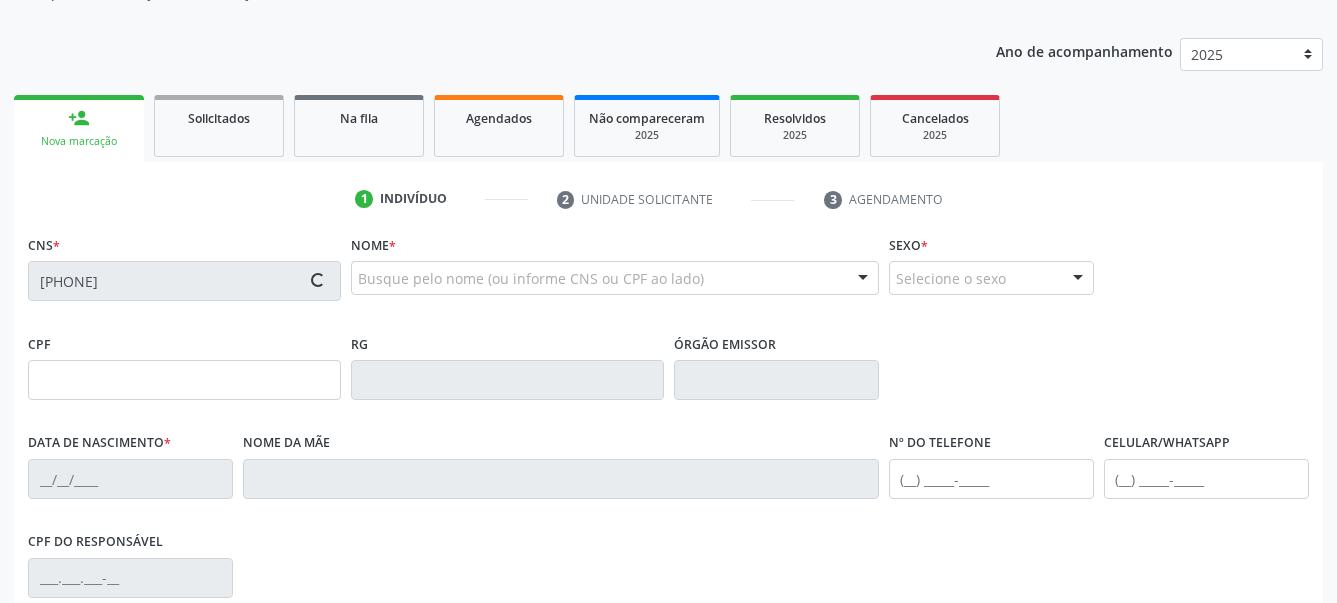 type on "[FIRST] [LAST]" 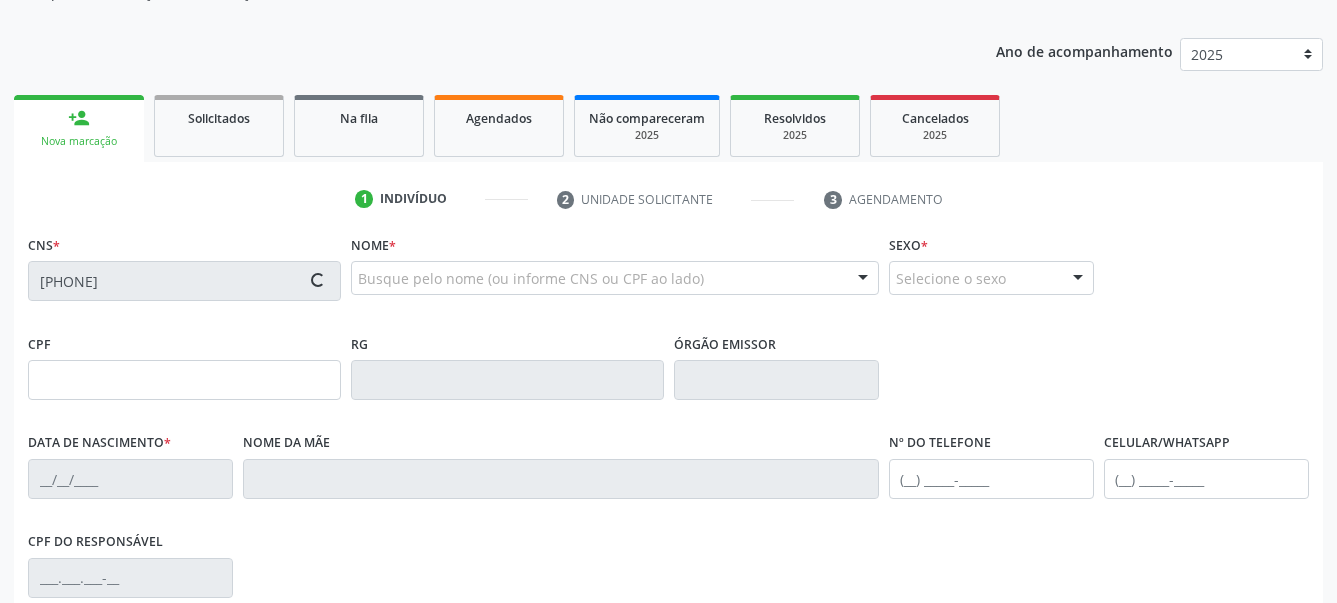 type on "[PHONE]" 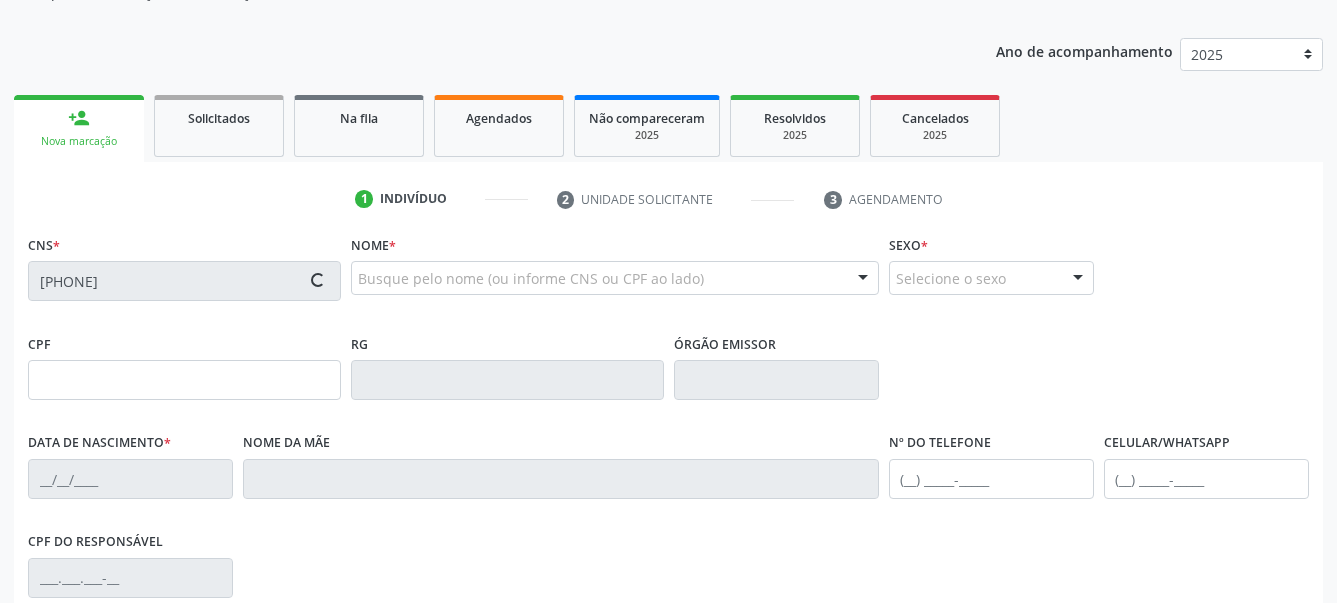 type on "1109" 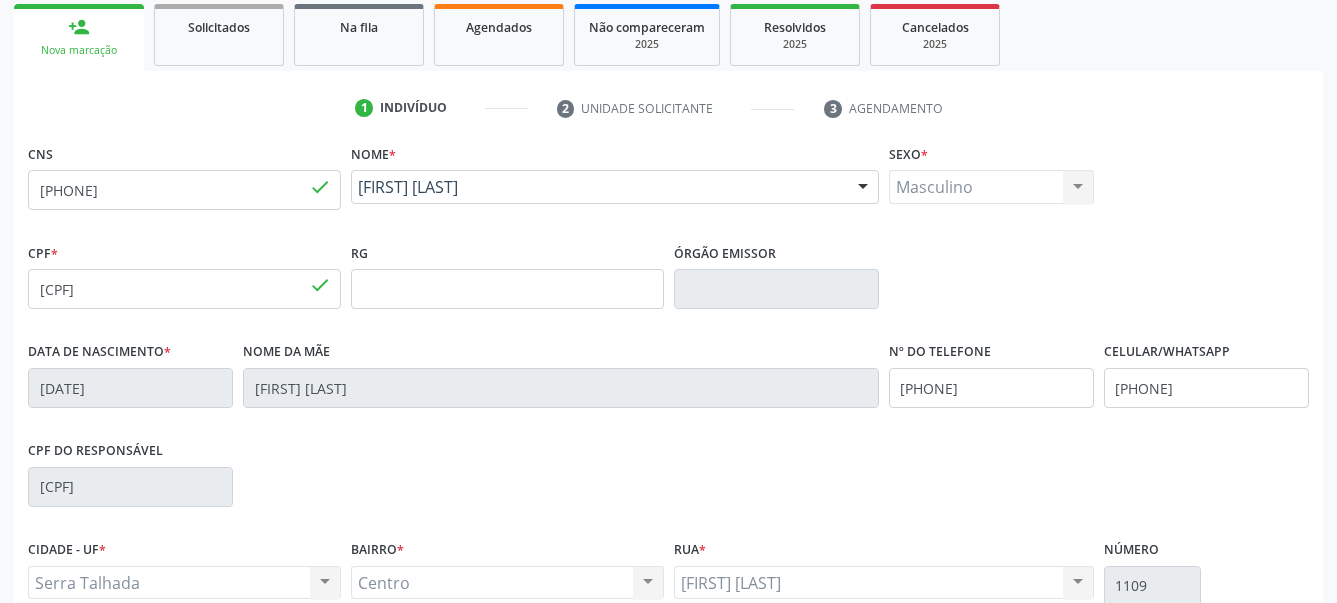 scroll, scrollTop: 408, scrollLeft: 0, axis: vertical 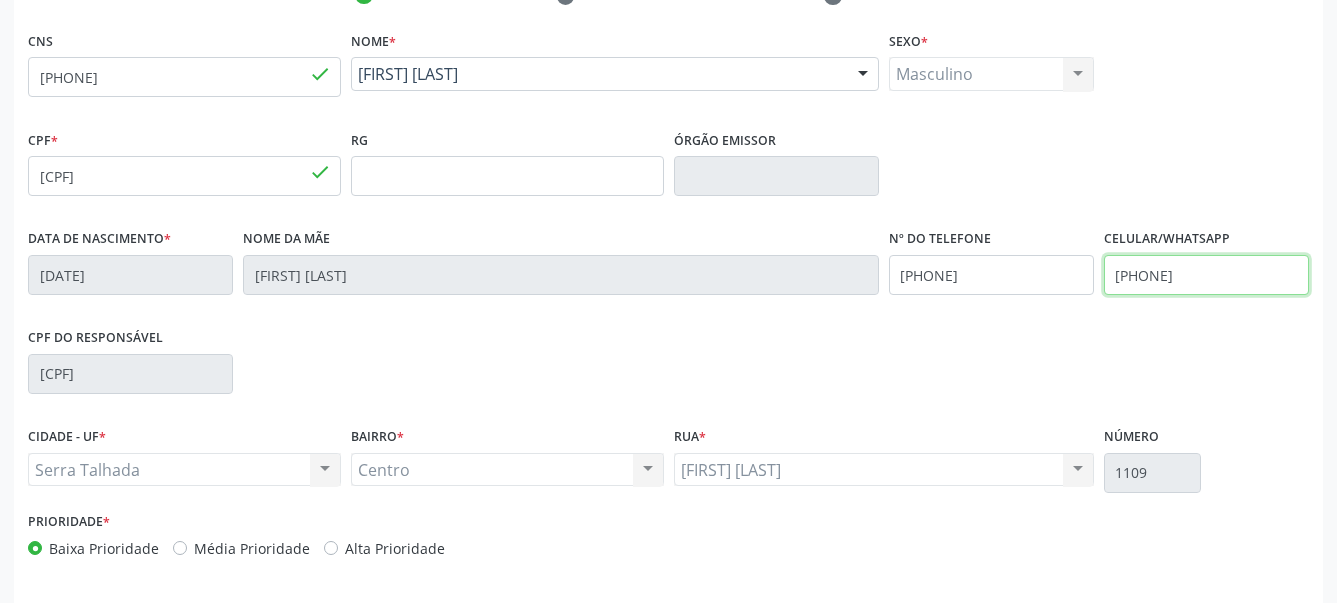 drag, startPoint x: 1274, startPoint y: 262, endPoint x: 834, endPoint y: 293, distance: 441.0907 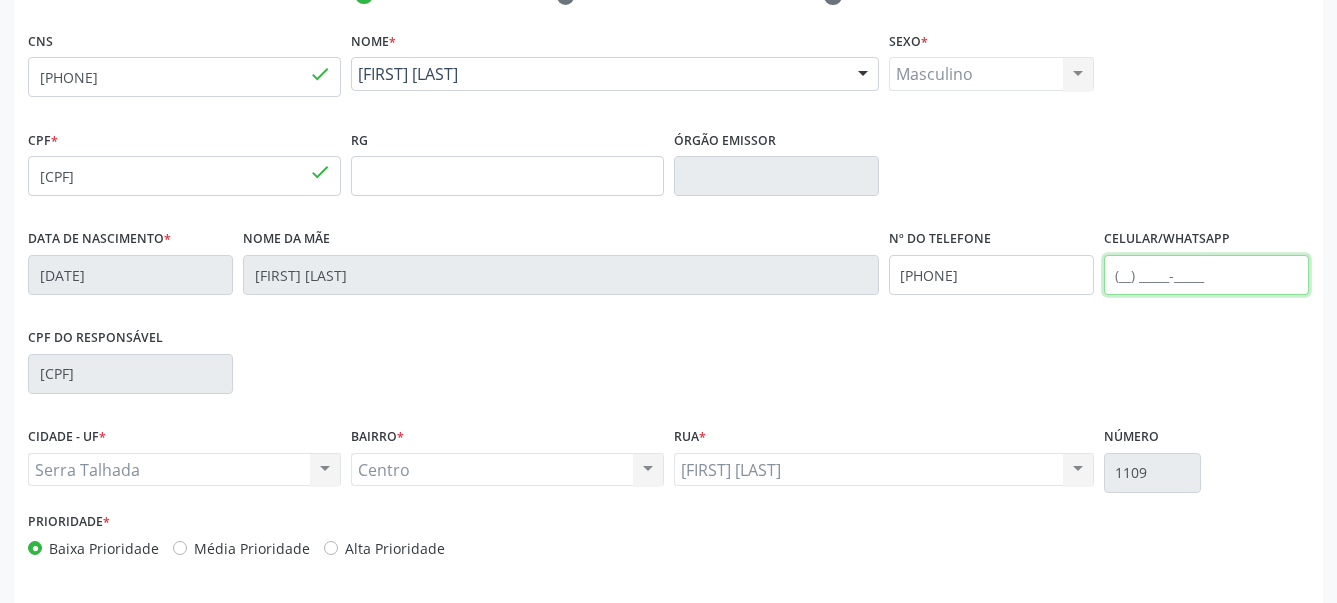 type 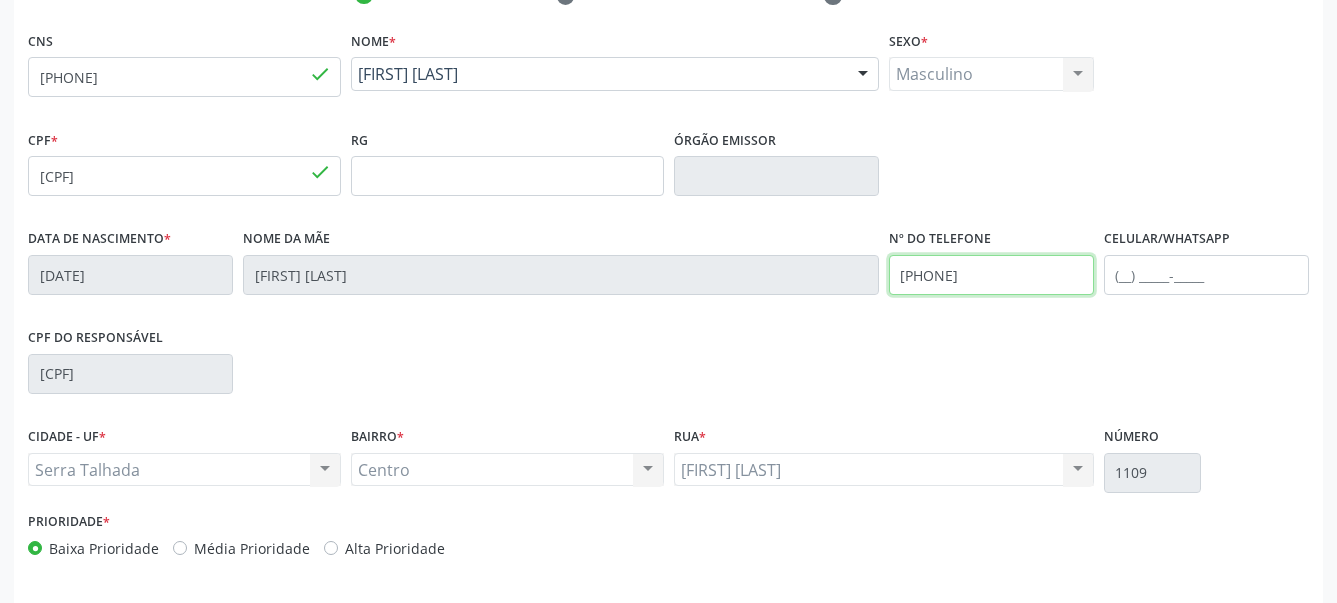 drag, startPoint x: 1045, startPoint y: 274, endPoint x: 723, endPoint y: 299, distance: 322.96902 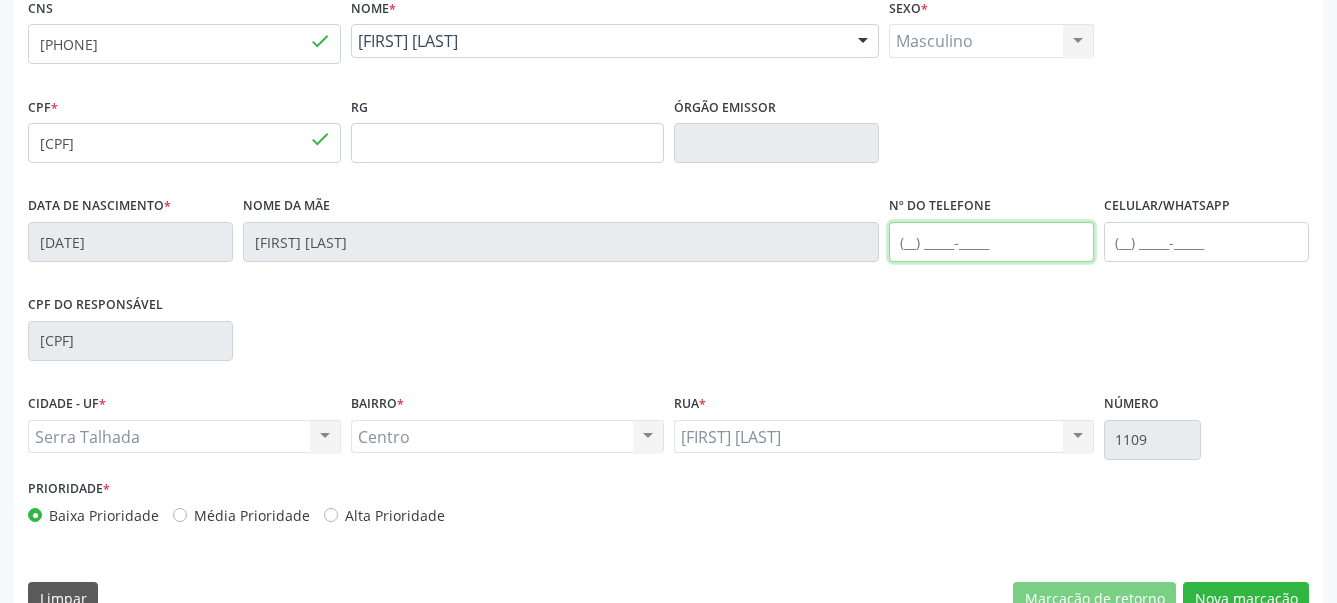 scroll, scrollTop: 481, scrollLeft: 0, axis: vertical 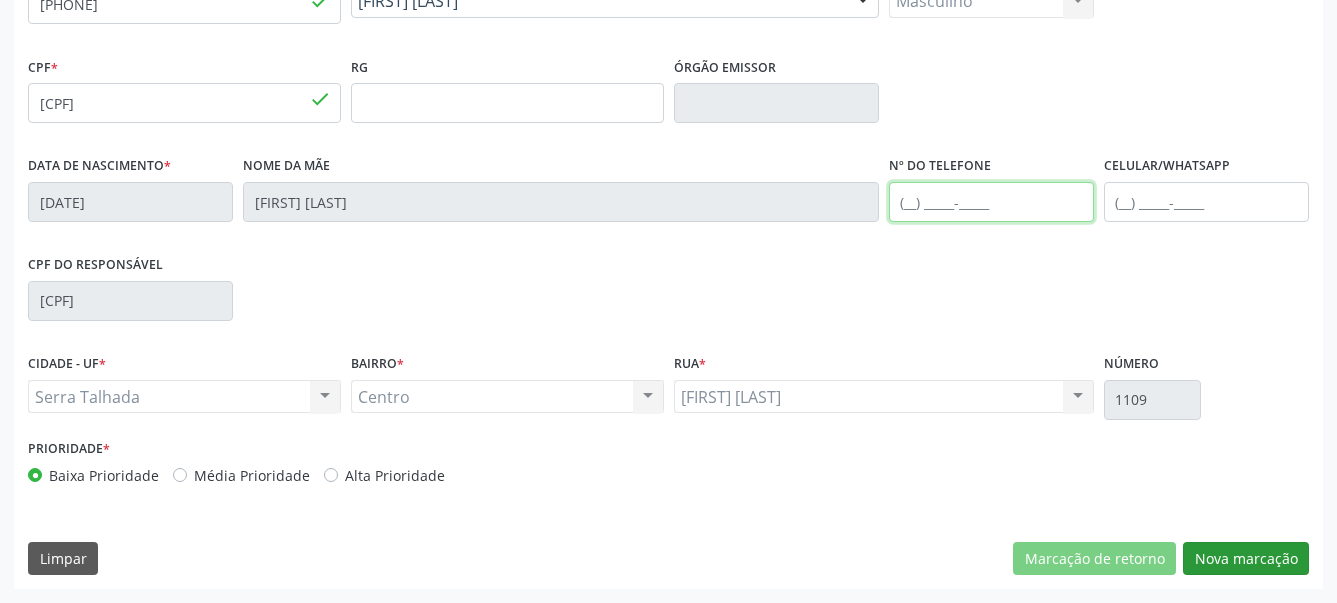type 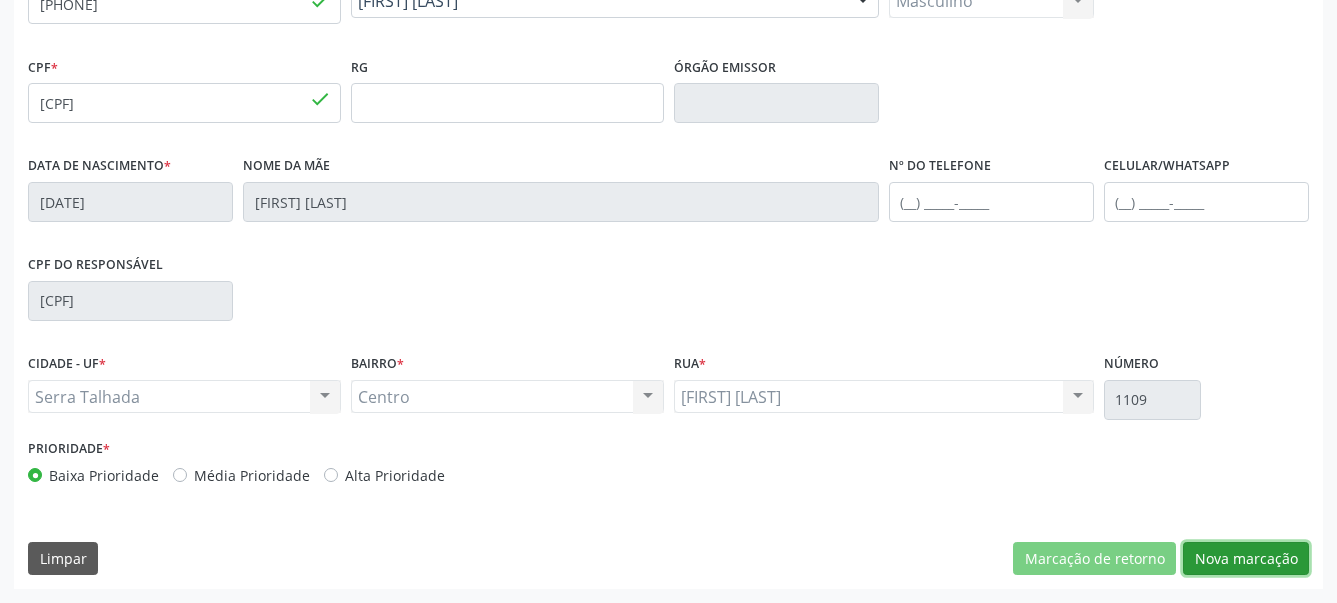 click on "Nova marcação" at bounding box center (1246, 559) 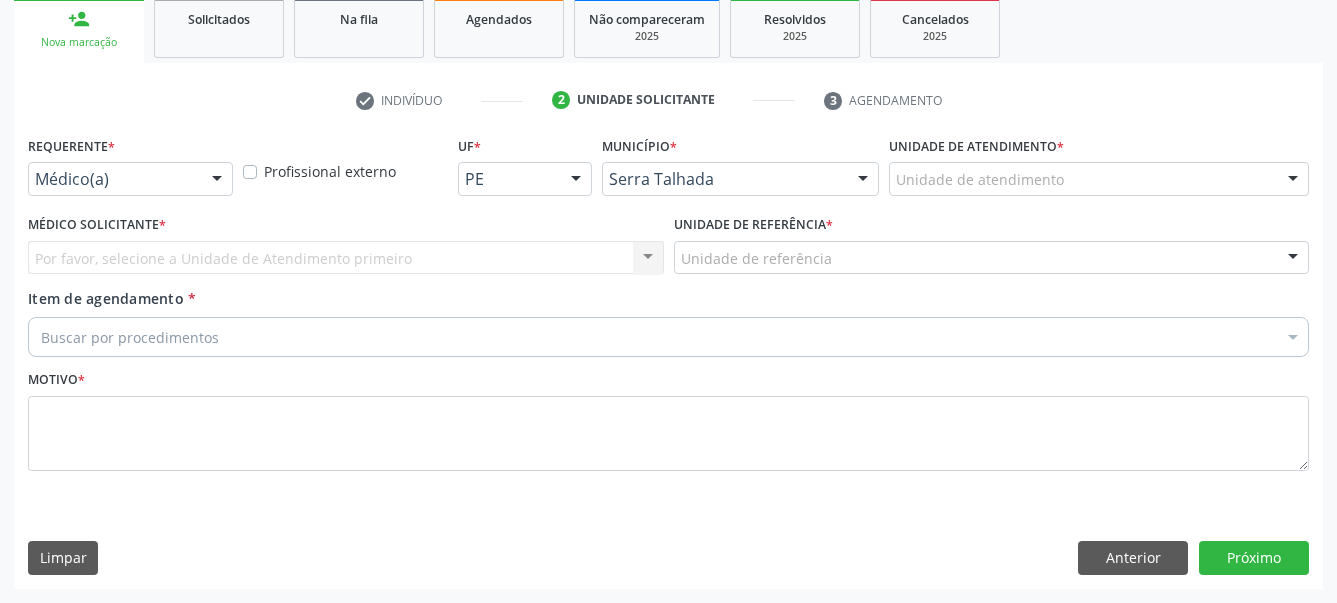 scroll, scrollTop: 319, scrollLeft: 0, axis: vertical 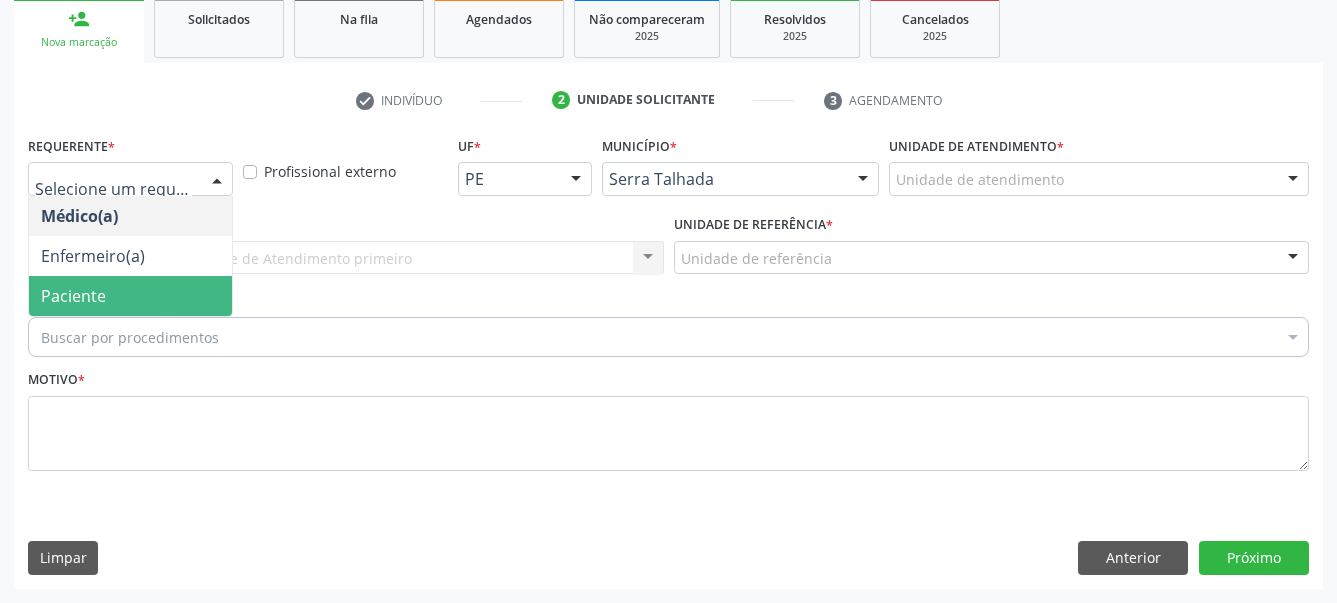 click on "Paciente" at bounding box center [130, 296] 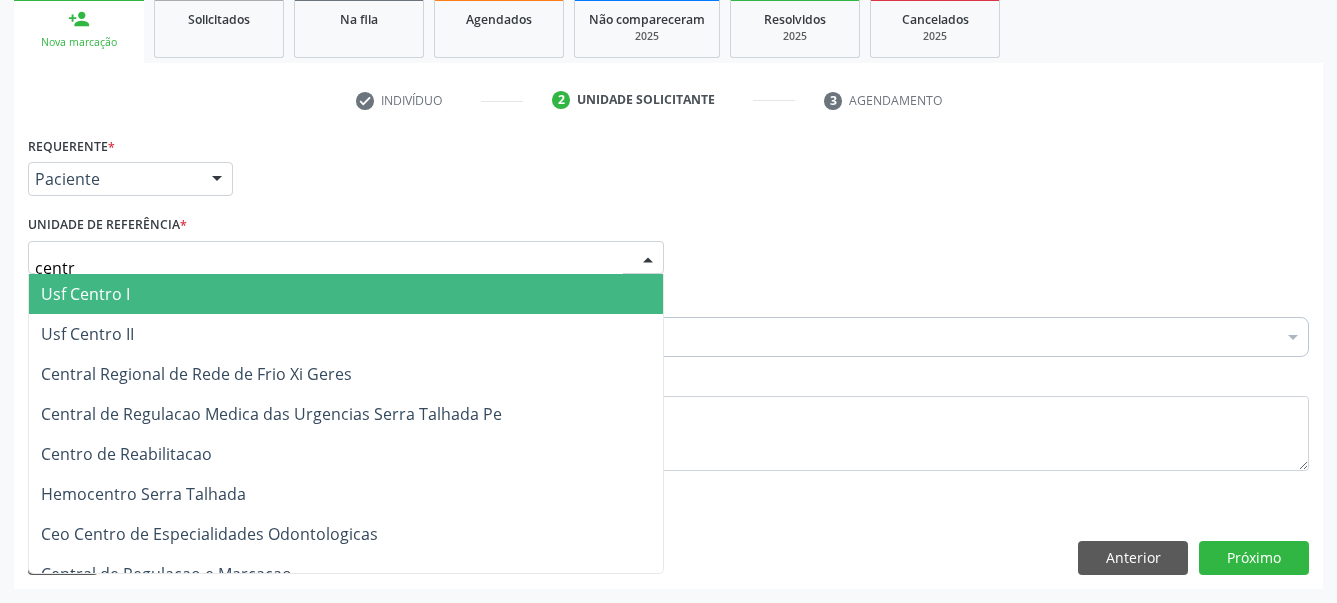 type on "centro" 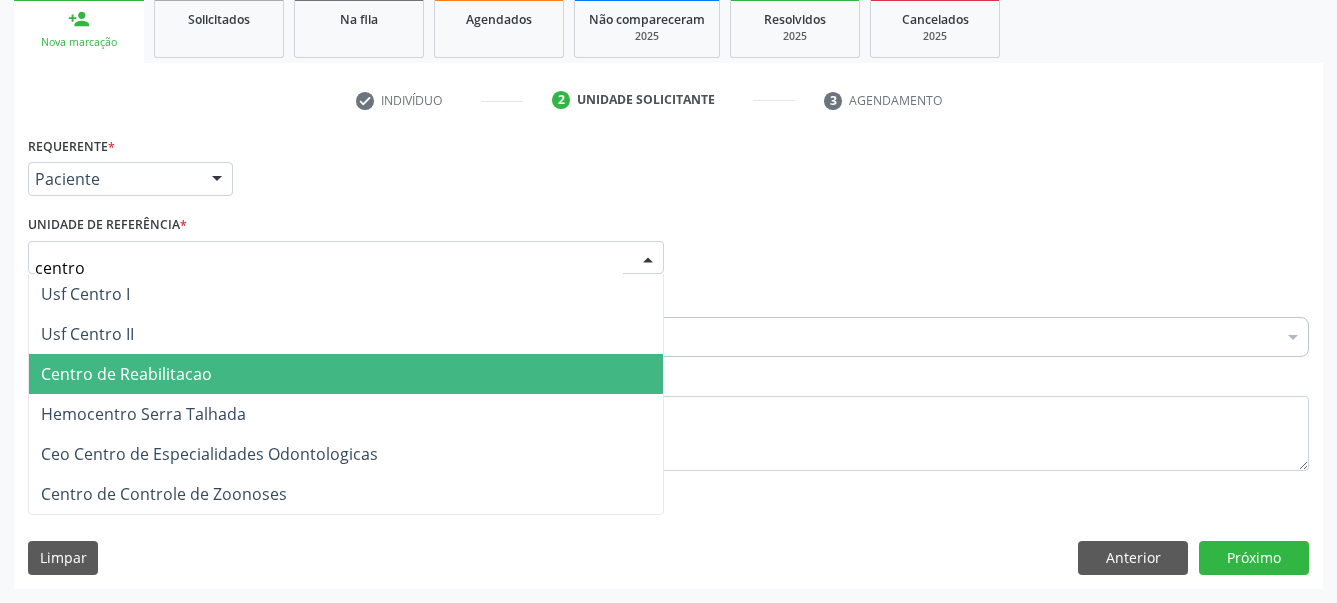 click on "Centro de Reabilitacao" at bounding box center (126, 374) 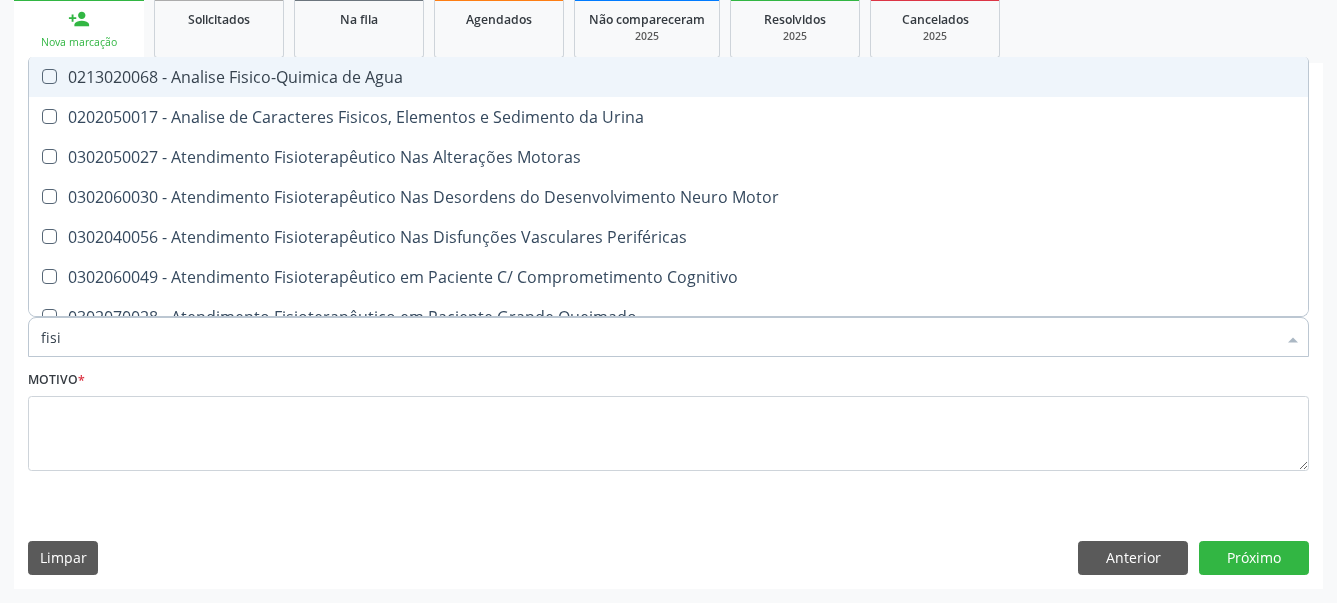 type on "fisio" 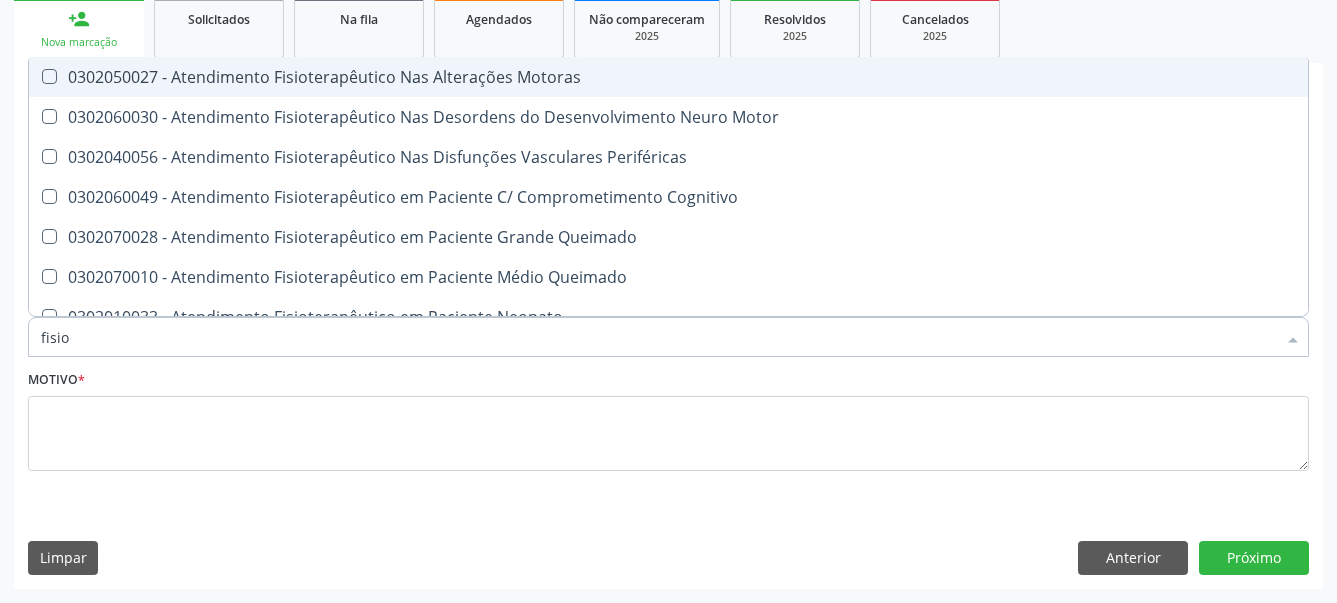 click on "0302050027 - Atendimento Fisioterapêutico Nas Alterações Motoras" at bounding box center (756, 77) 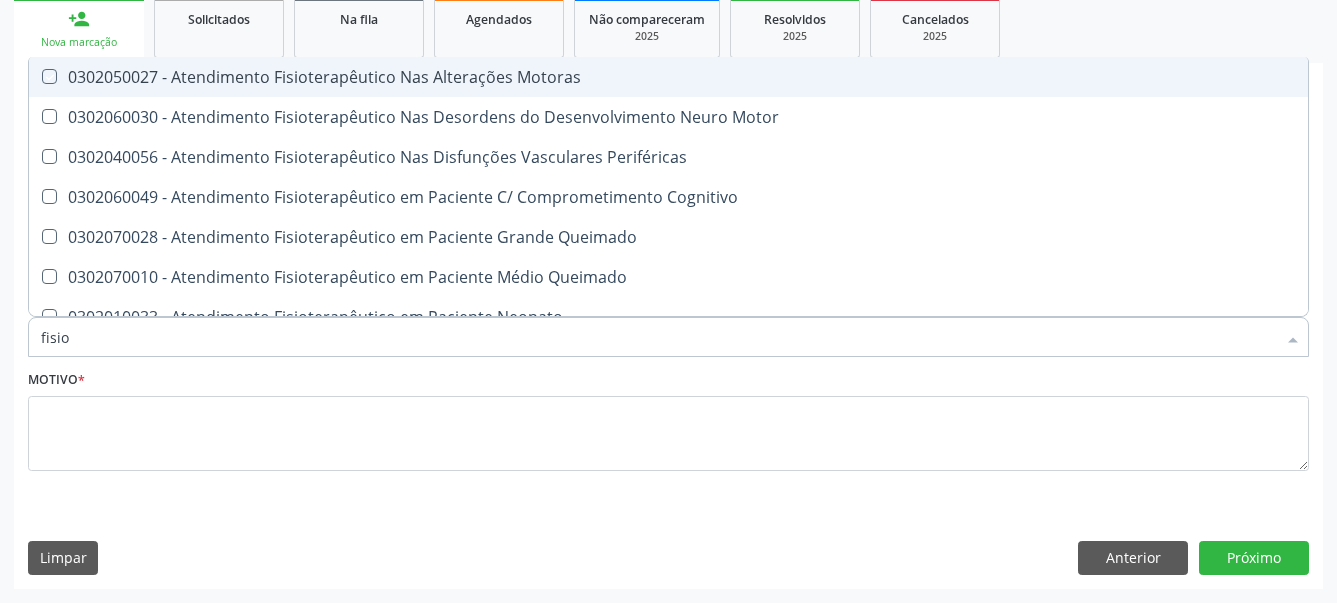 checkbox on "true" 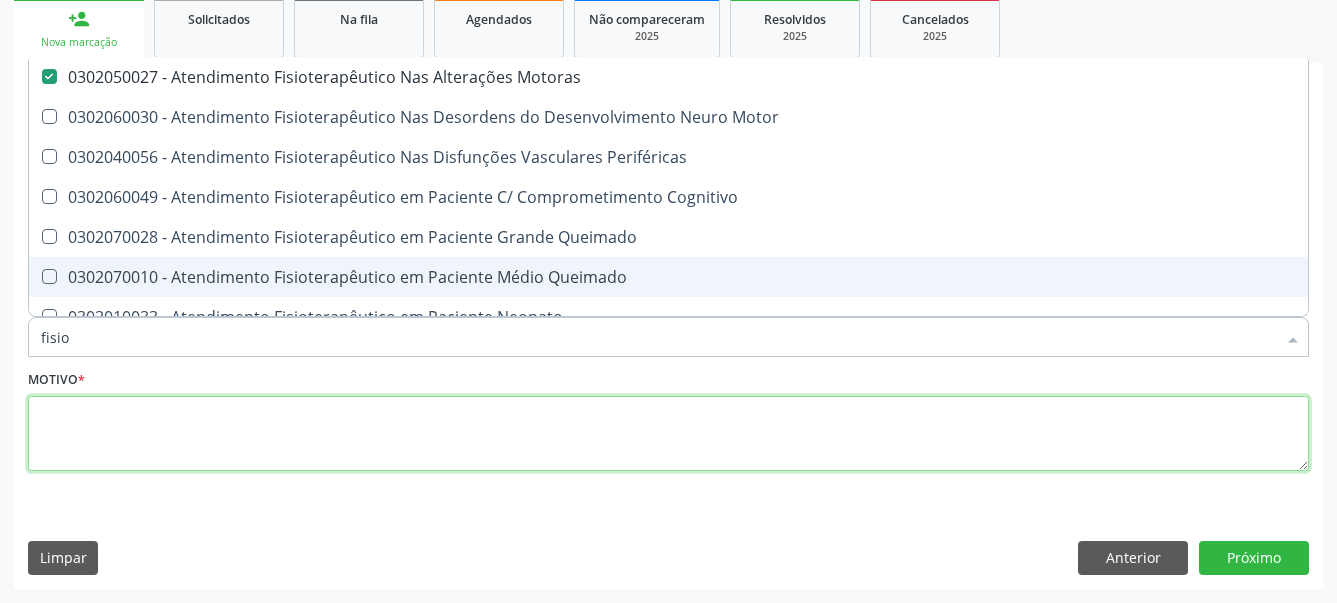click at bounding box center (668, 434) 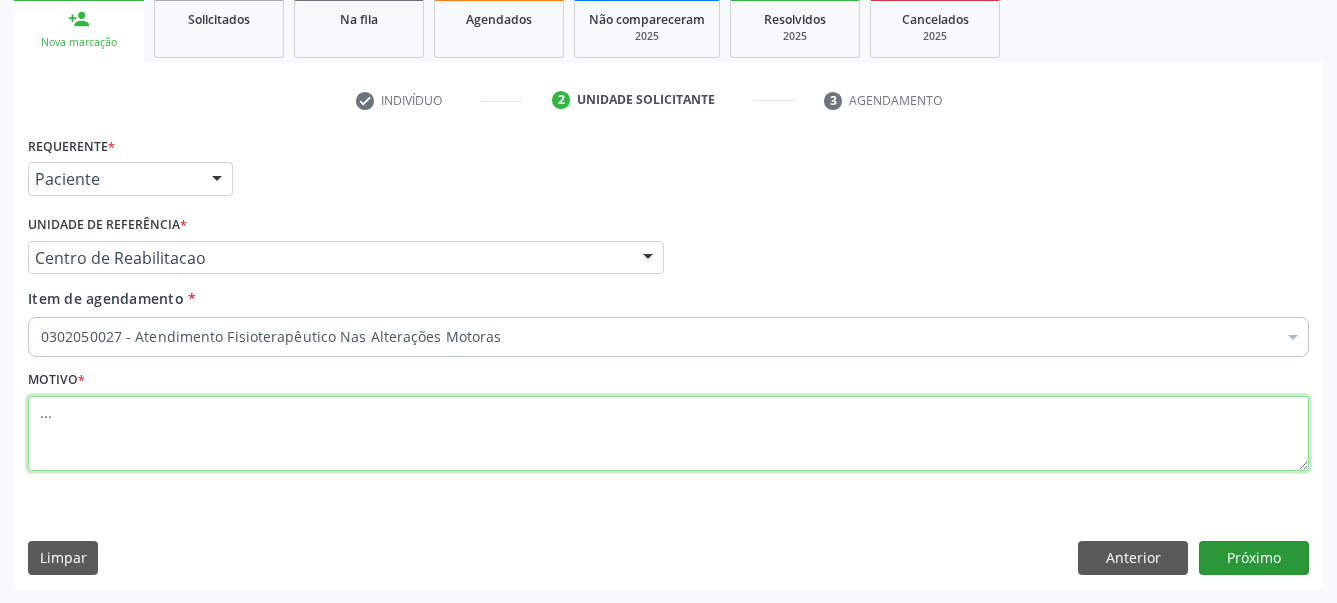 type on "..." 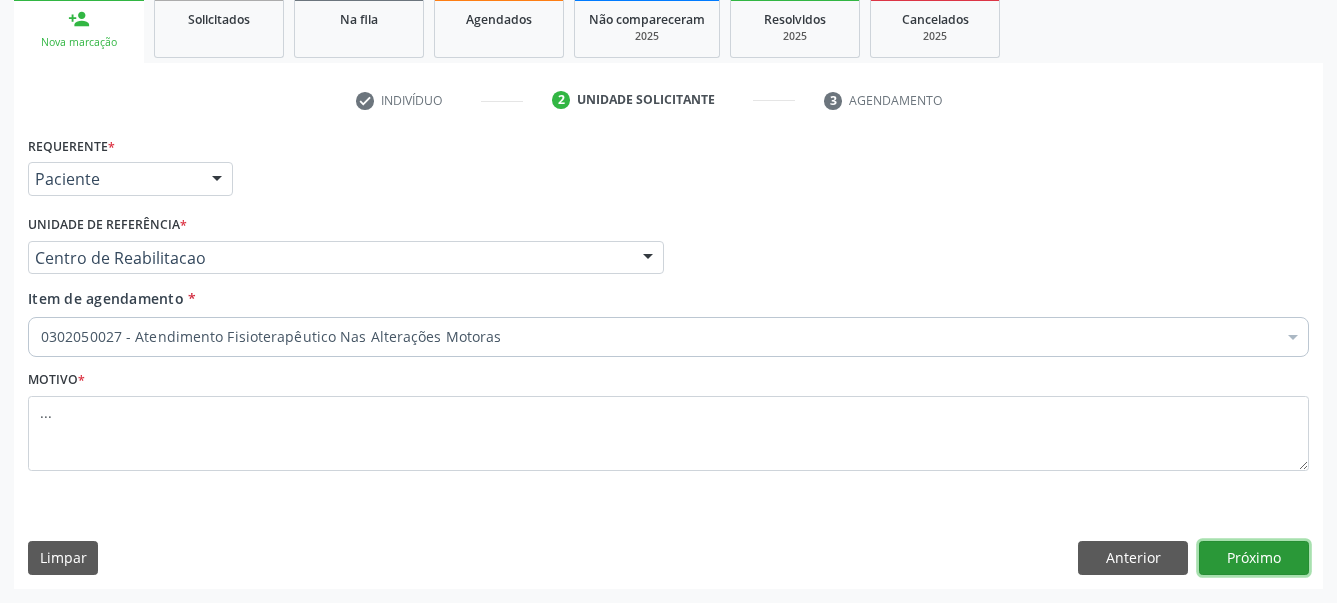 click on "Próximo" at bounding box center [1254, 558] 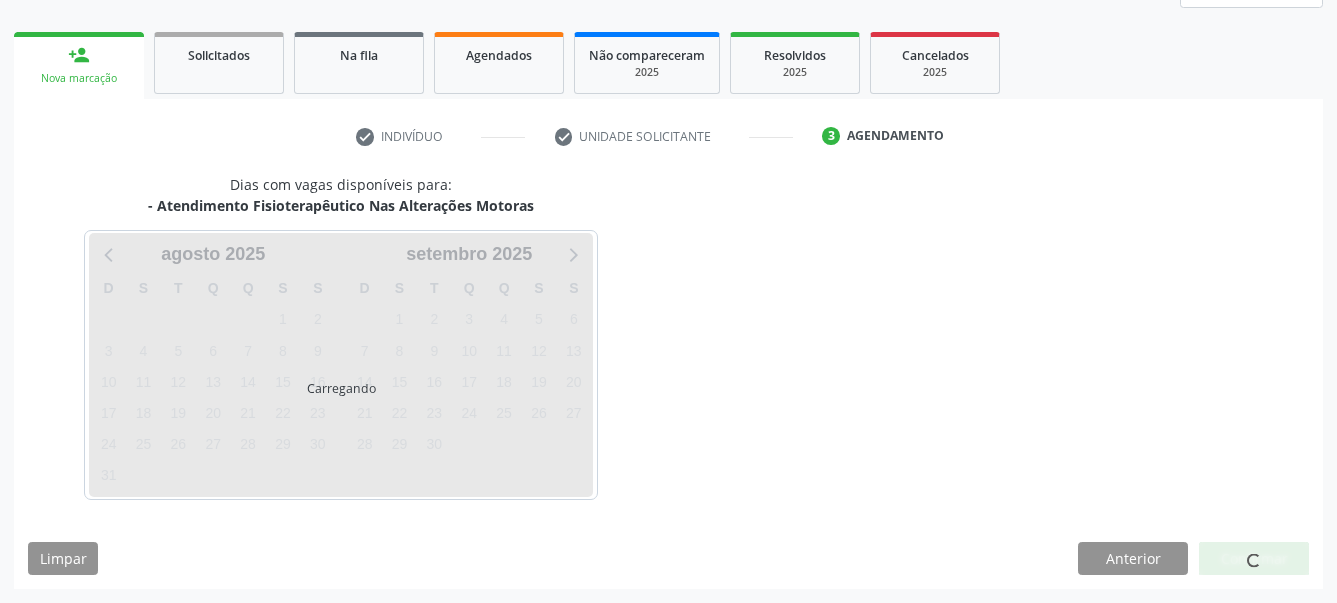 scroll, scrollTop: 267, scrollLeft: 0, axis: vertical 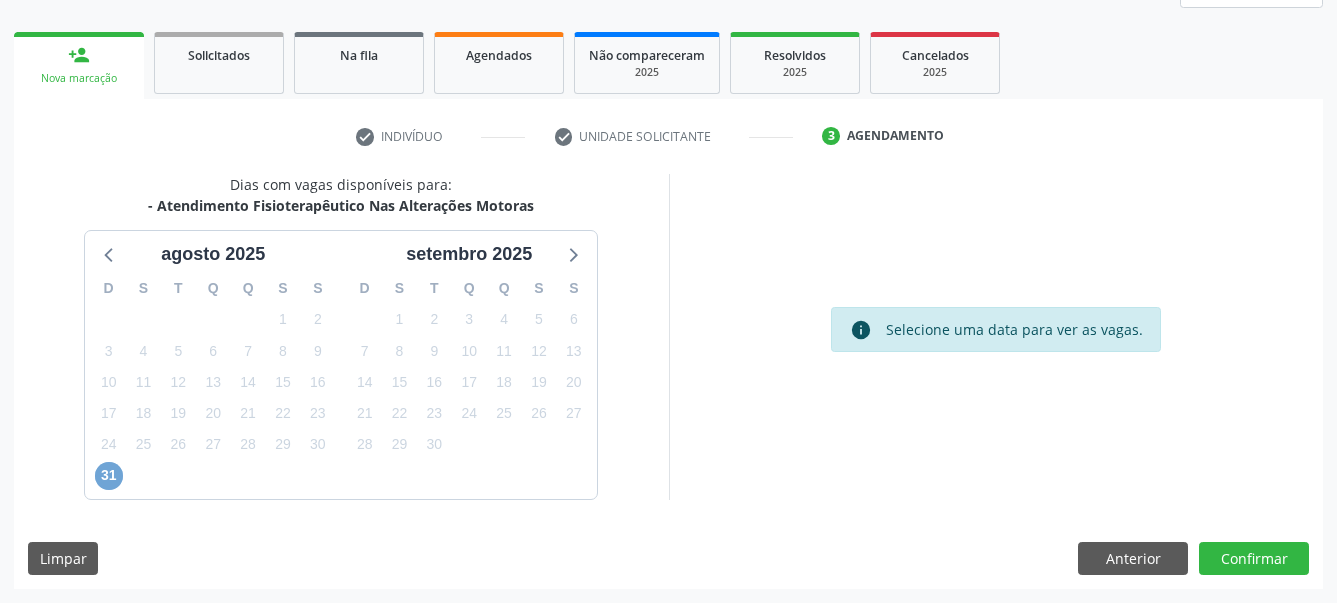 click on "31" at bounding box center (109, 476) 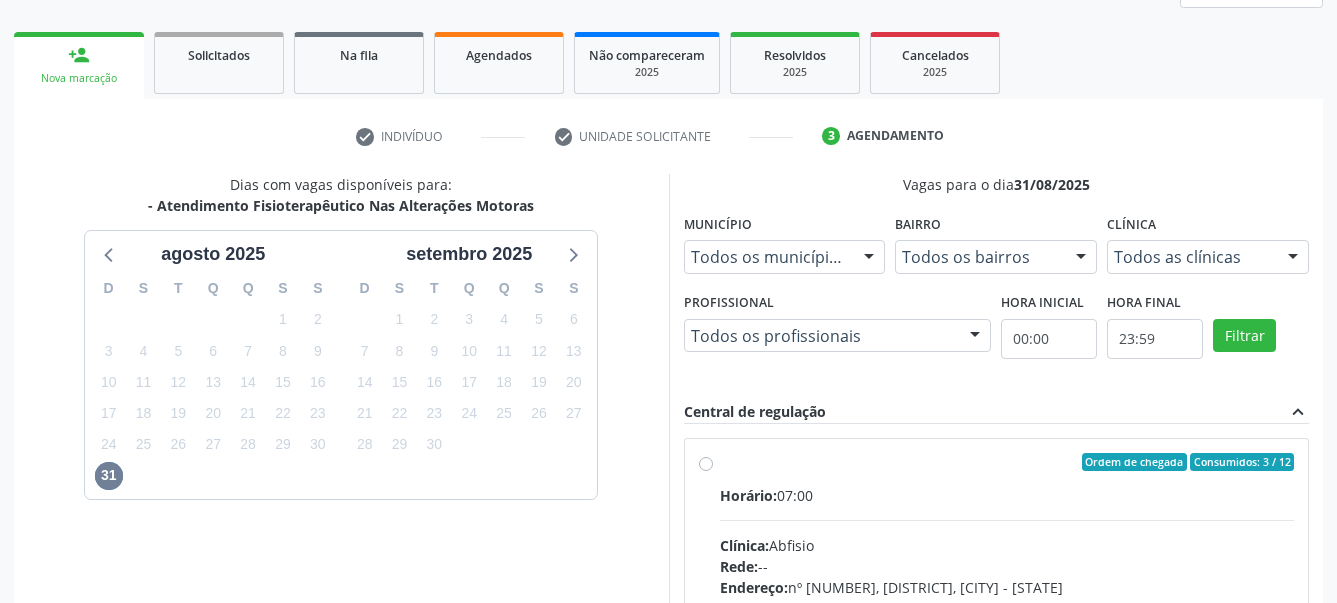 click on "Ordem de chegada
Consumidos: 3 / 12
Horário:   07:00
Clínica:  Abfisio
Rede:
--
Endereço:   nº [NUMBER], [DISTRICT], [CITY] - [STATE]
Telefone:   --
Profissional:
--
Informações adicionais sobre o atendimento
Idade de atendimento:
Sem restrição
Gênero(s) atendido(s):
Sem restrição
Informações adicionais:
--" at bounding box center (1007, 606) 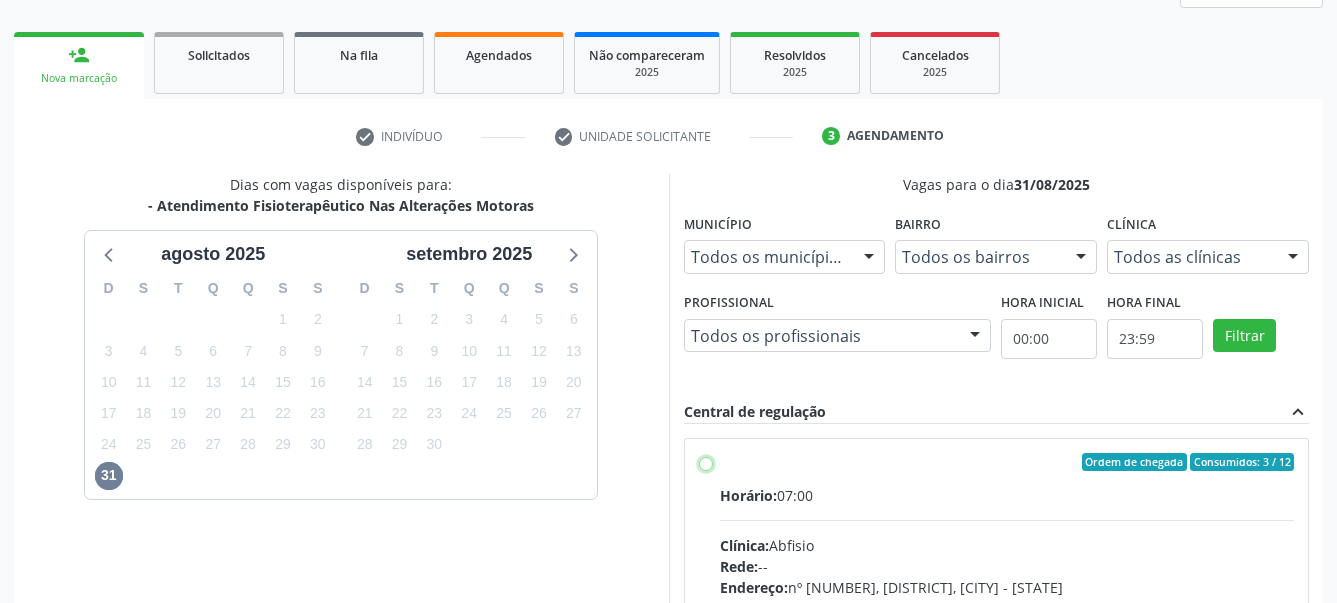 radio on "true" 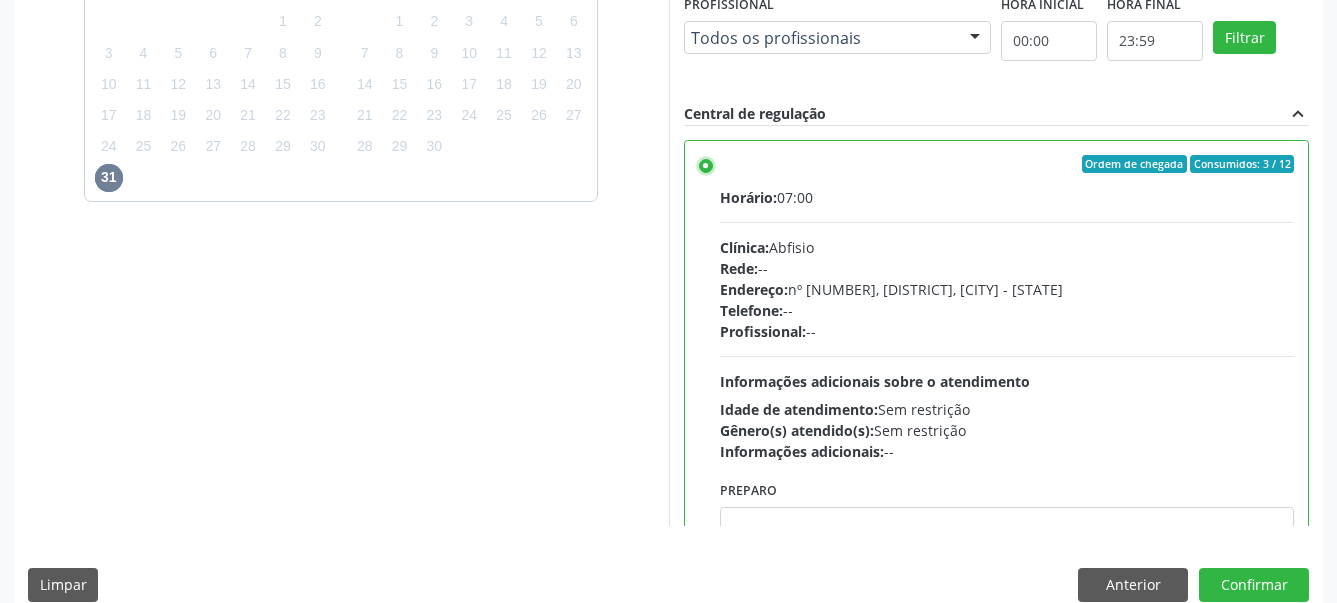 scroll, scrollTop: 573, scrollLeft: 0, axis: vertical 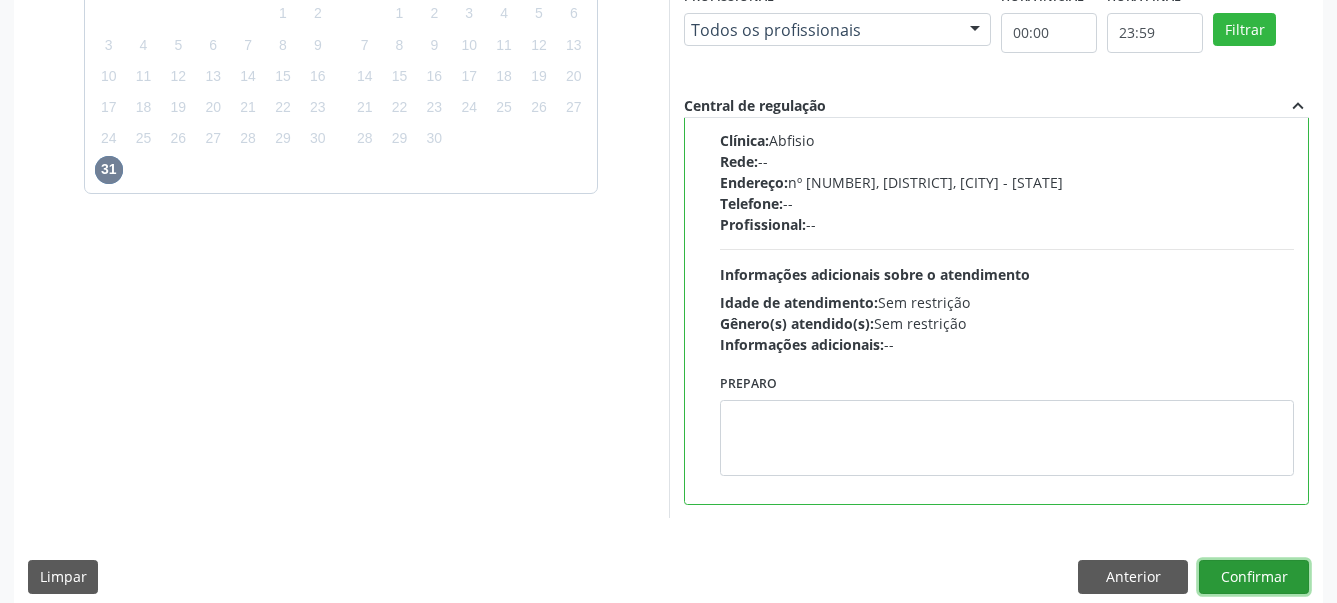 click on "Confirmar" at bounding box center (1254, 577) 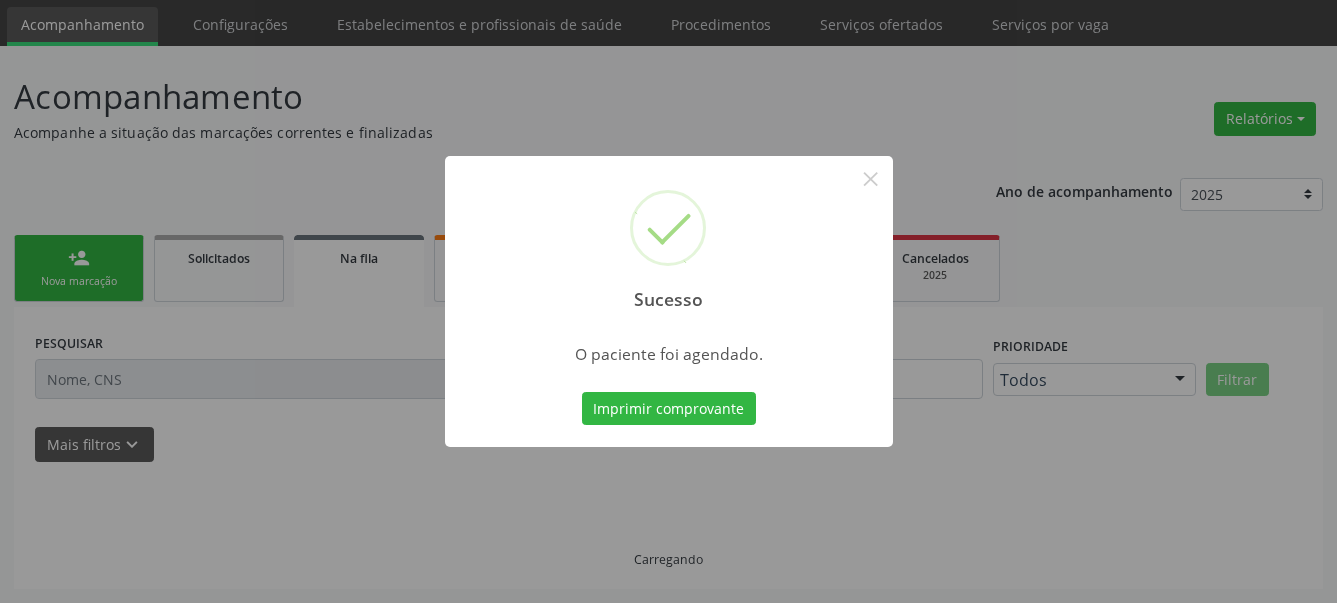 scroll, scrollTop: 63, scrollLeft: 0, axis: vertical 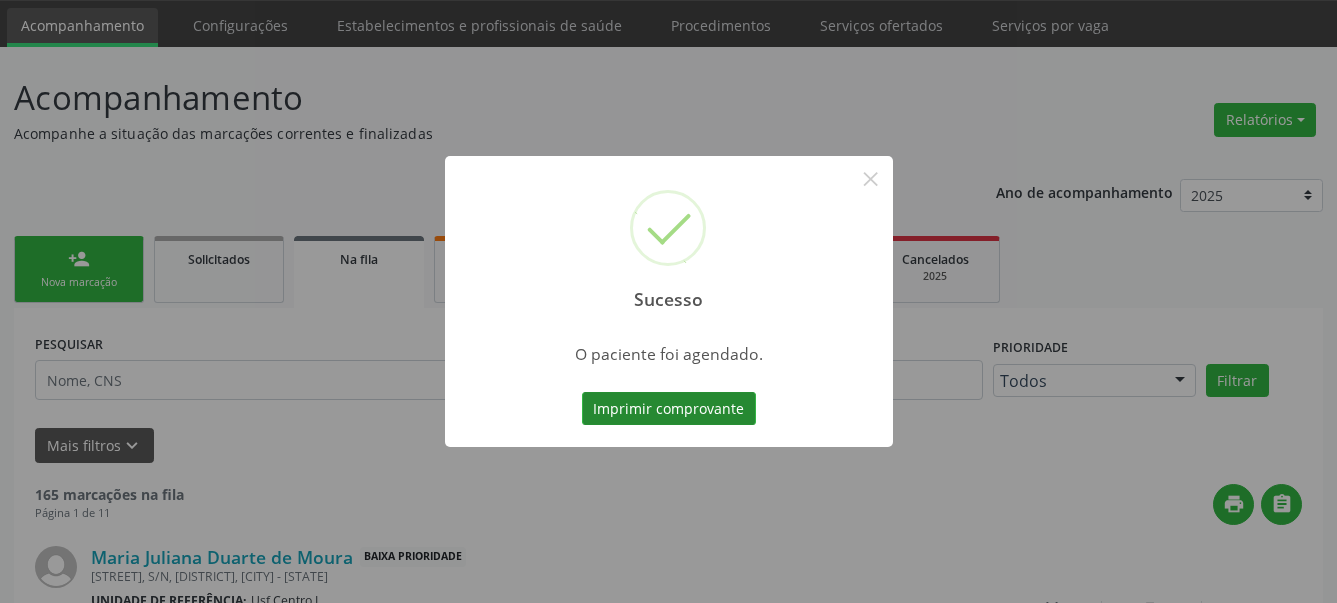 click on "Imprimir comprovante" at bounding box center [669, 409] 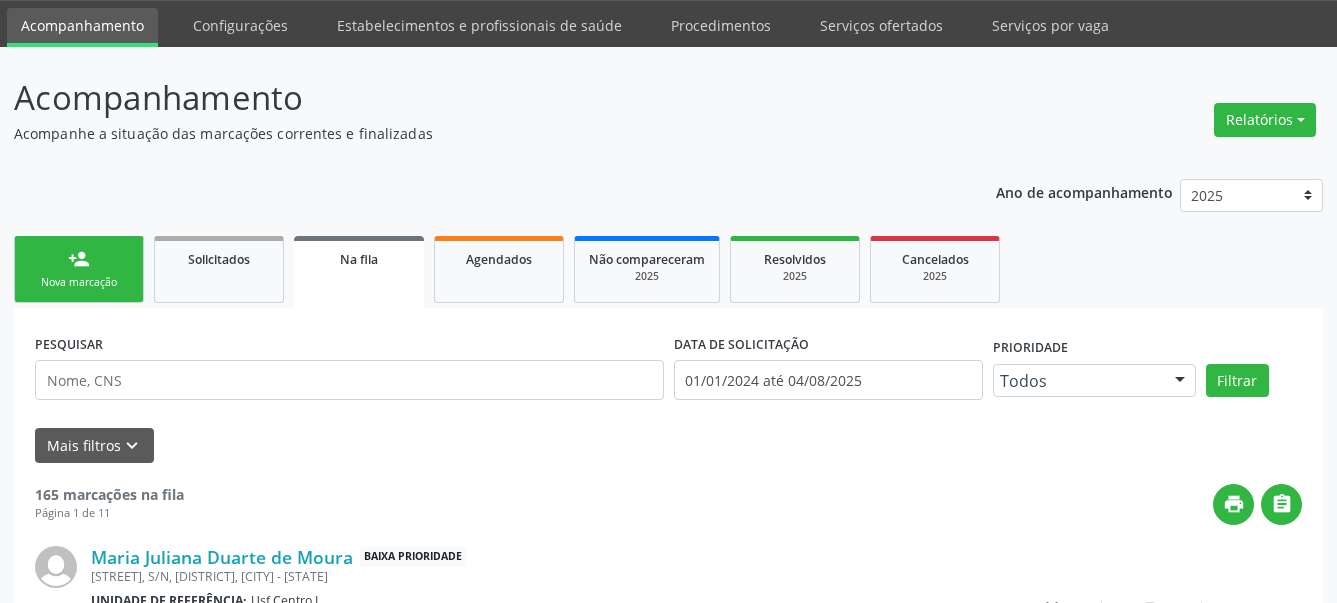 scroll, scrollTop: 62, scrollLeft: 0, axis: vertical 